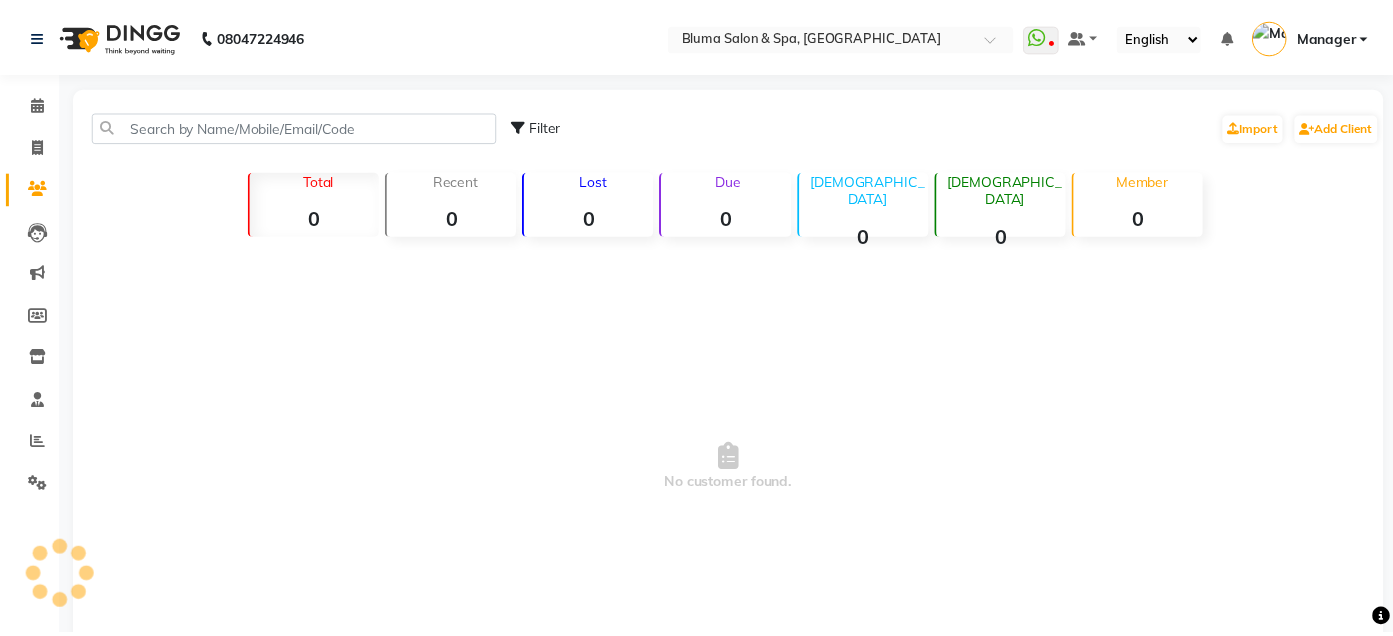 scroll, scrollTop: 0, scrollLeft: 0, axis: both 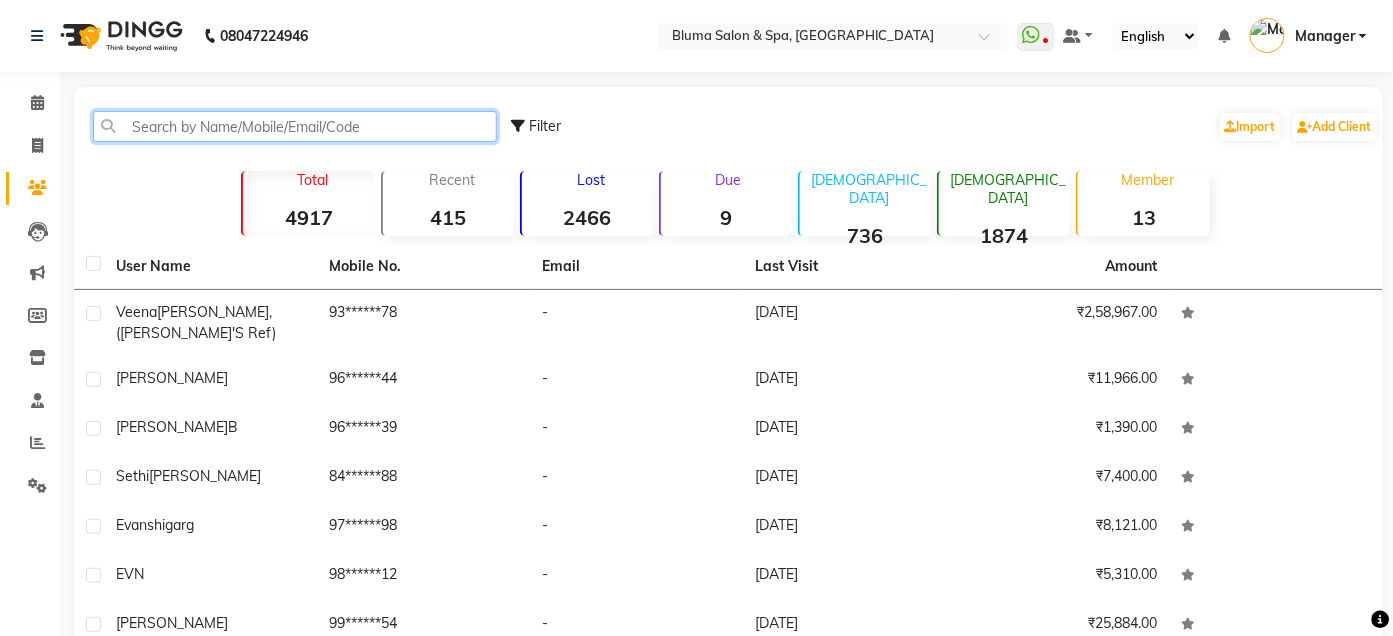 click 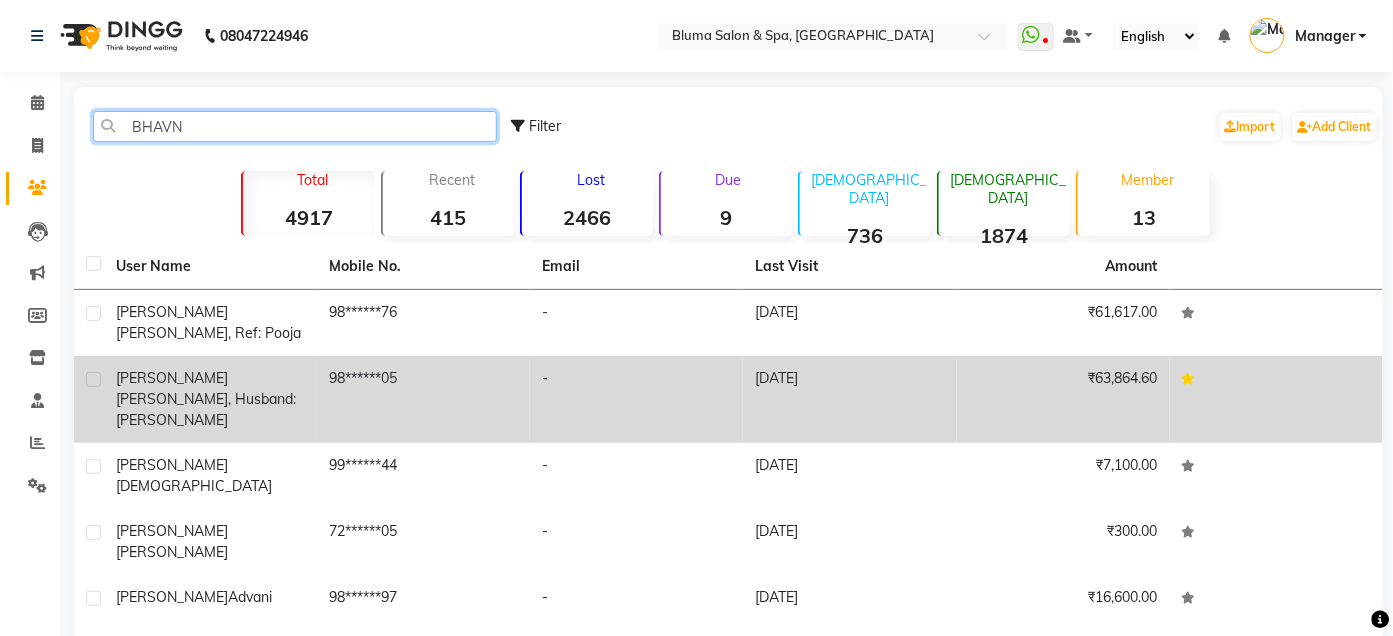 type on "BHAVN" 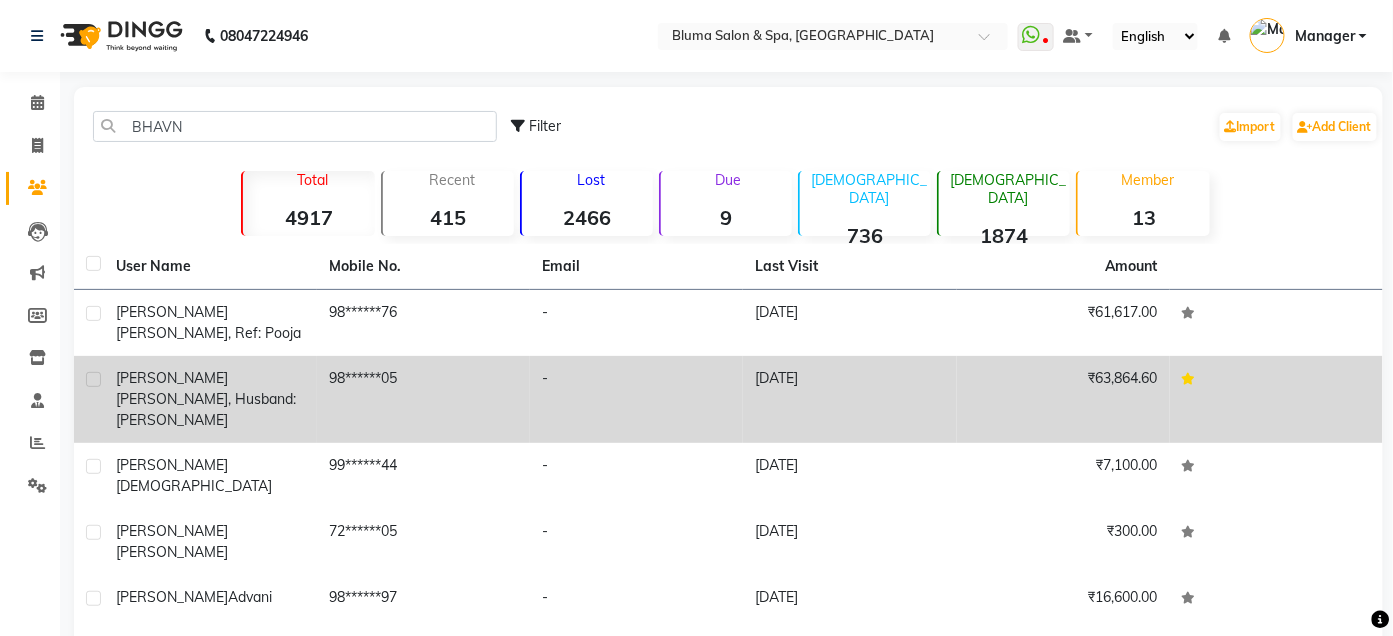 click on "[PERSON_NAME], Husband: [PERSON_NAME]" 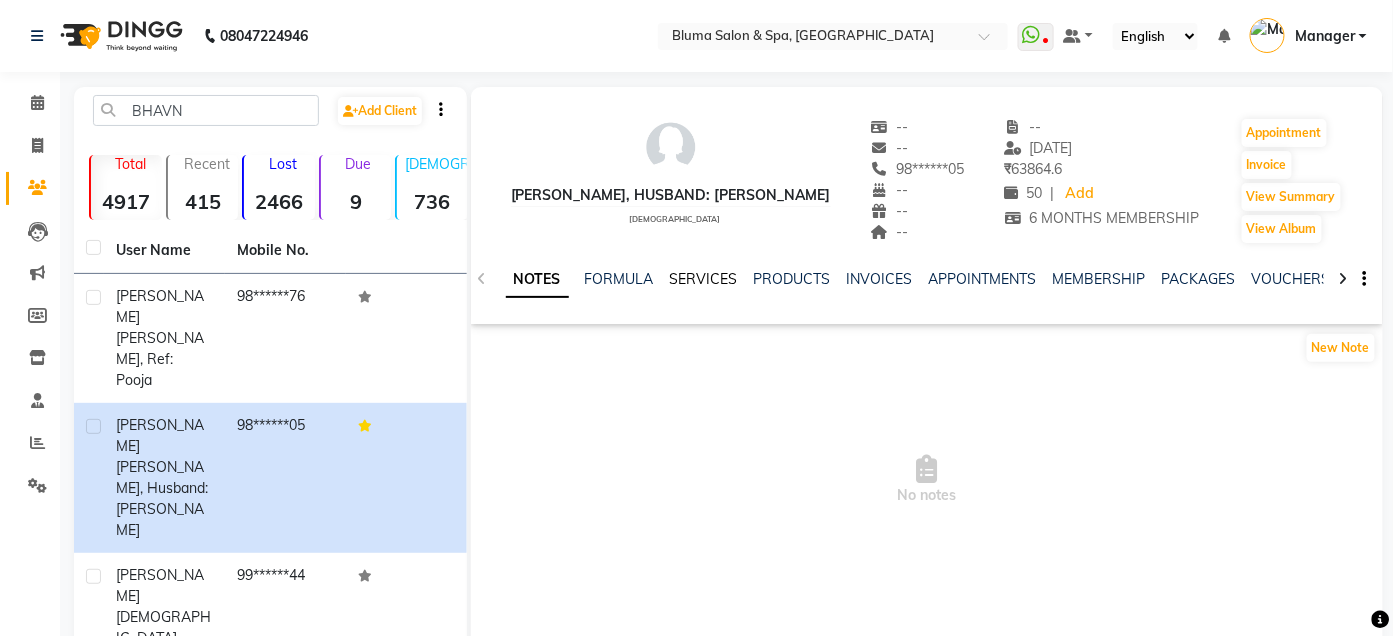 click on "SERVICES" 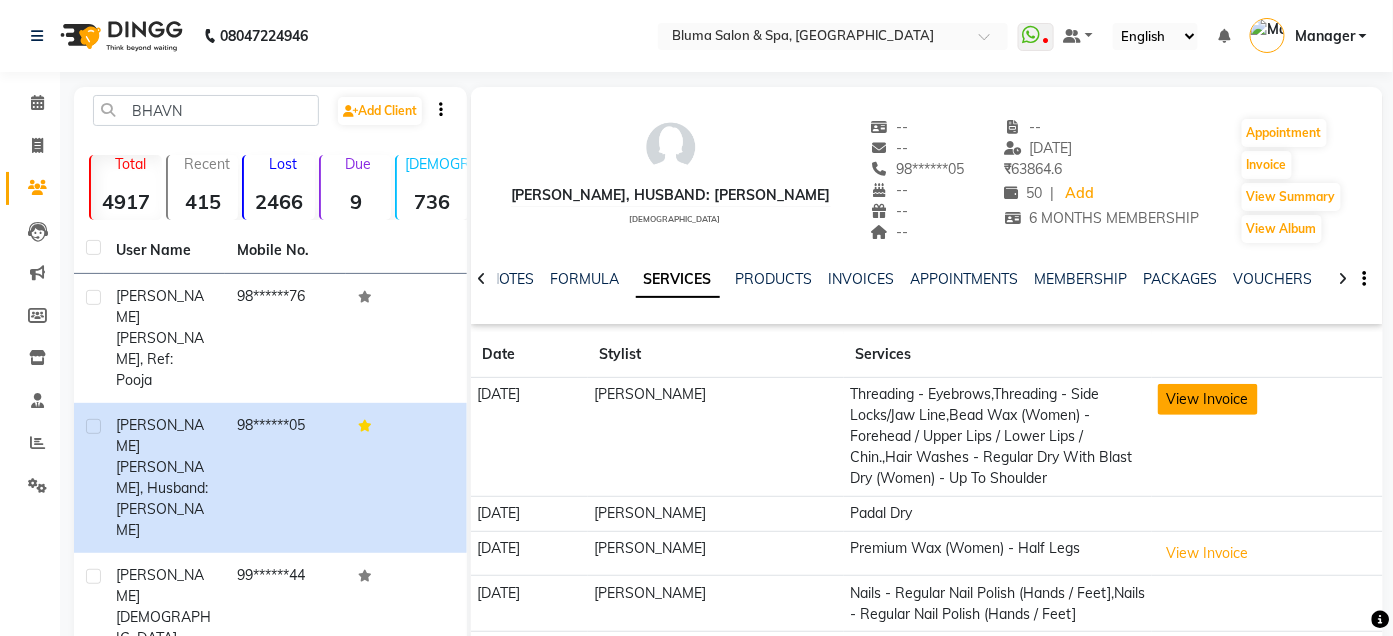 click on "View Invoice" 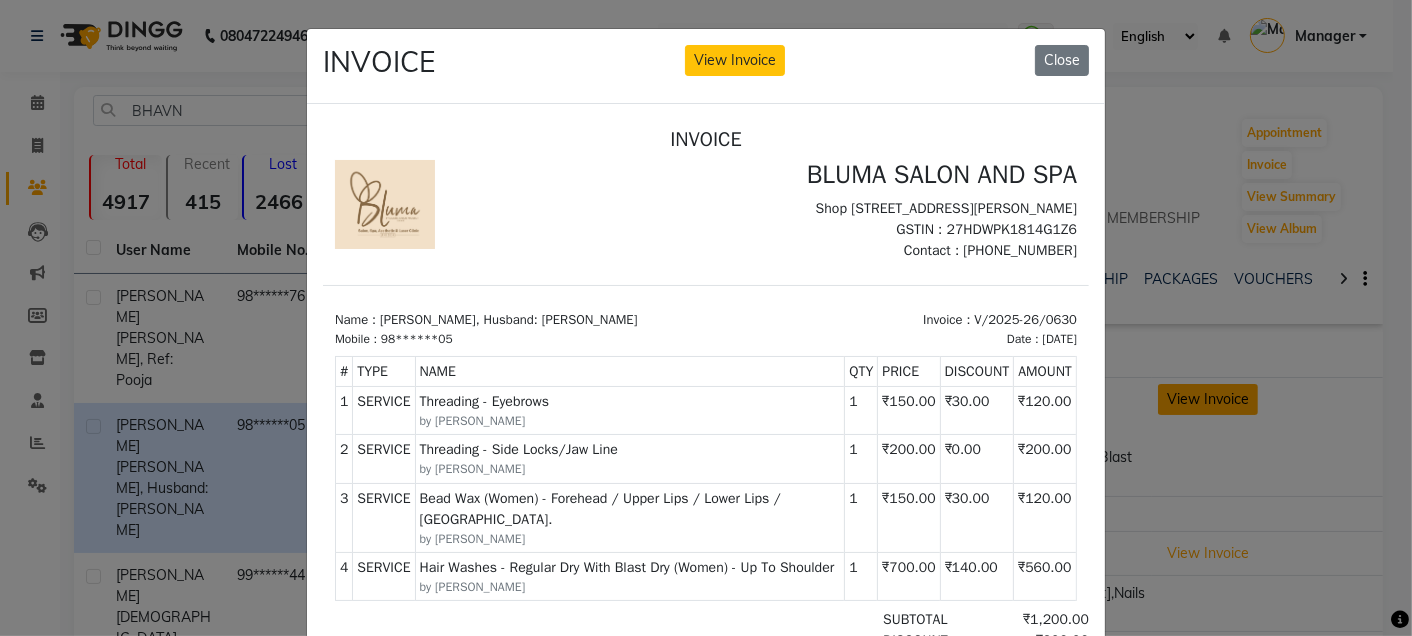 scroll, scrollTop: 0, scrollLeft: 0, axis: both 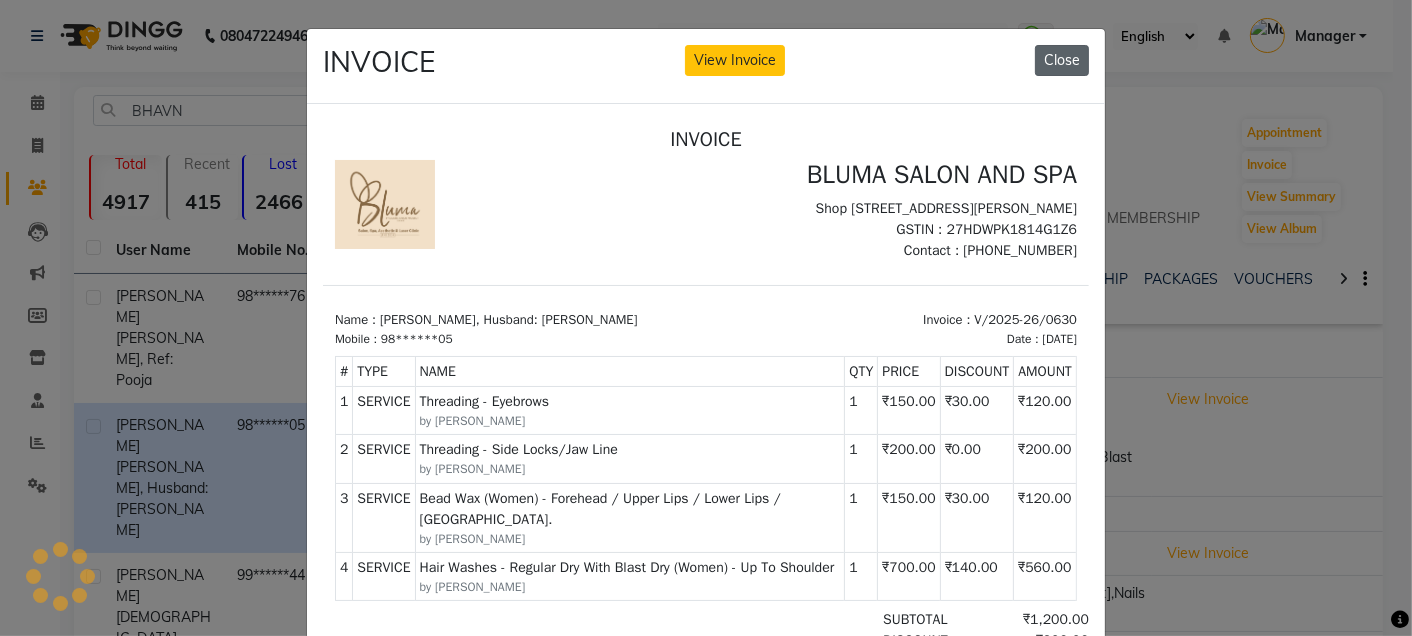 click on "Close" 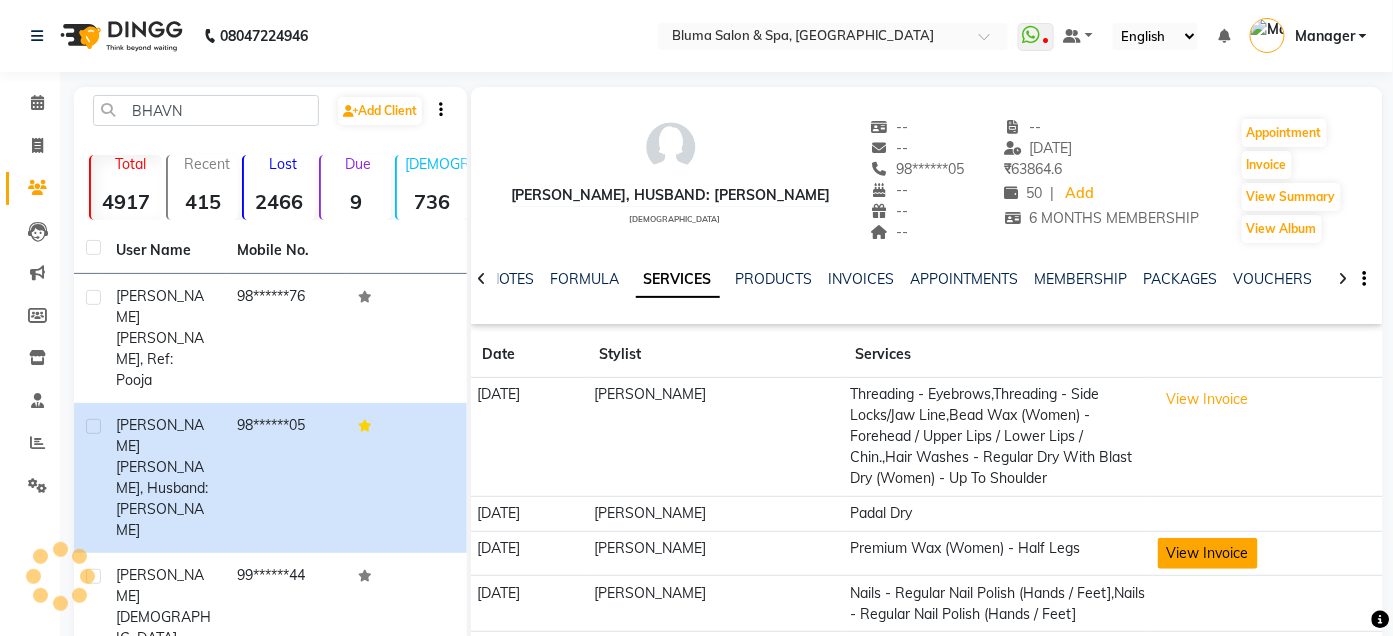 click on "View Invoice" 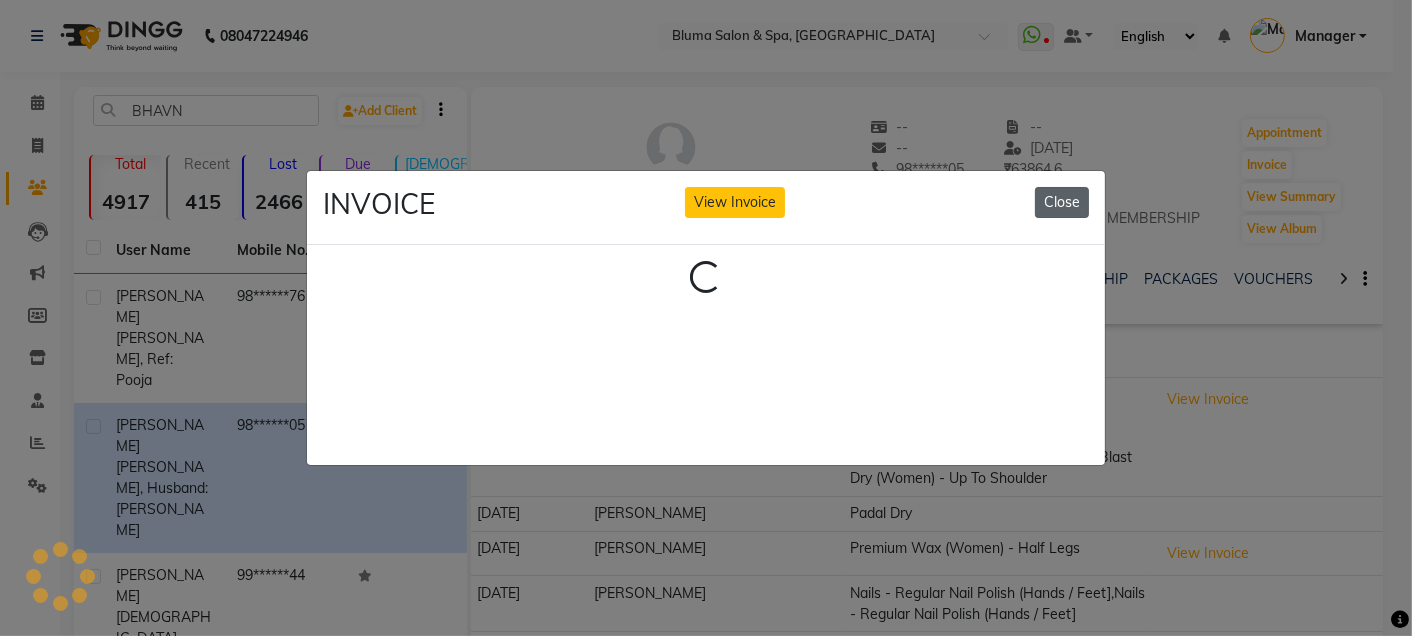 click on "Close" 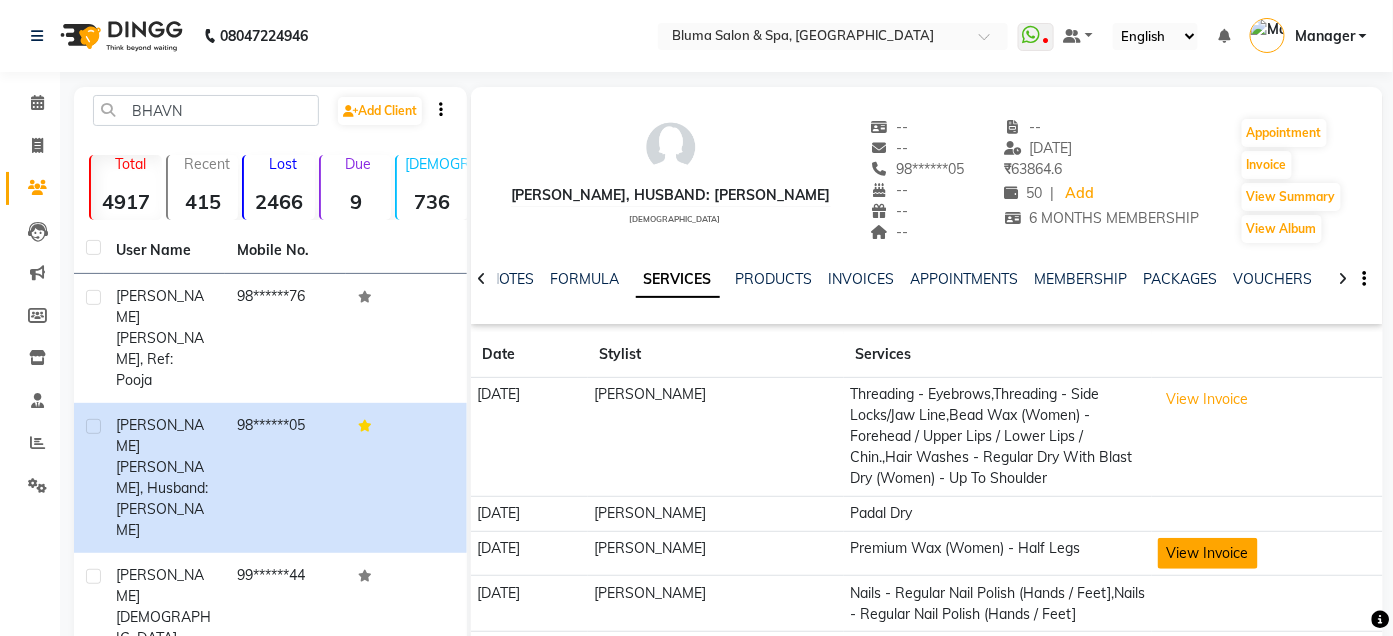 click on "View Invoice" 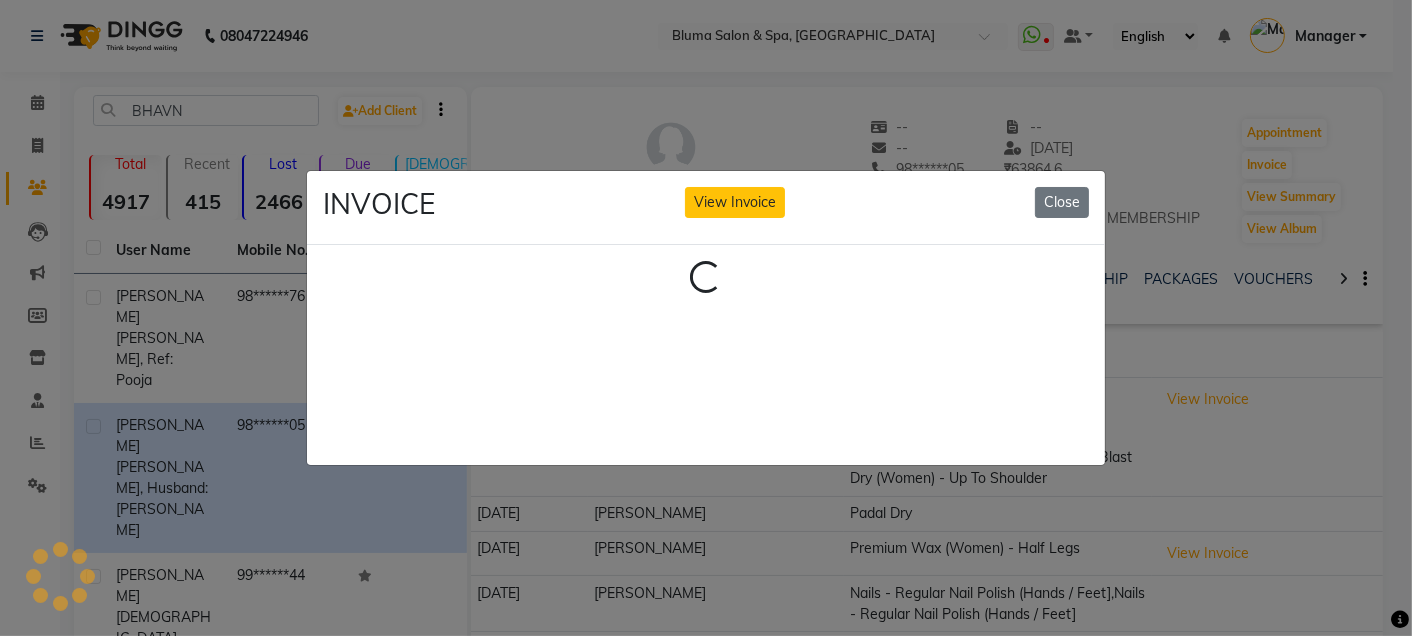 click on "INVOICE View Invoice Close Loading..." 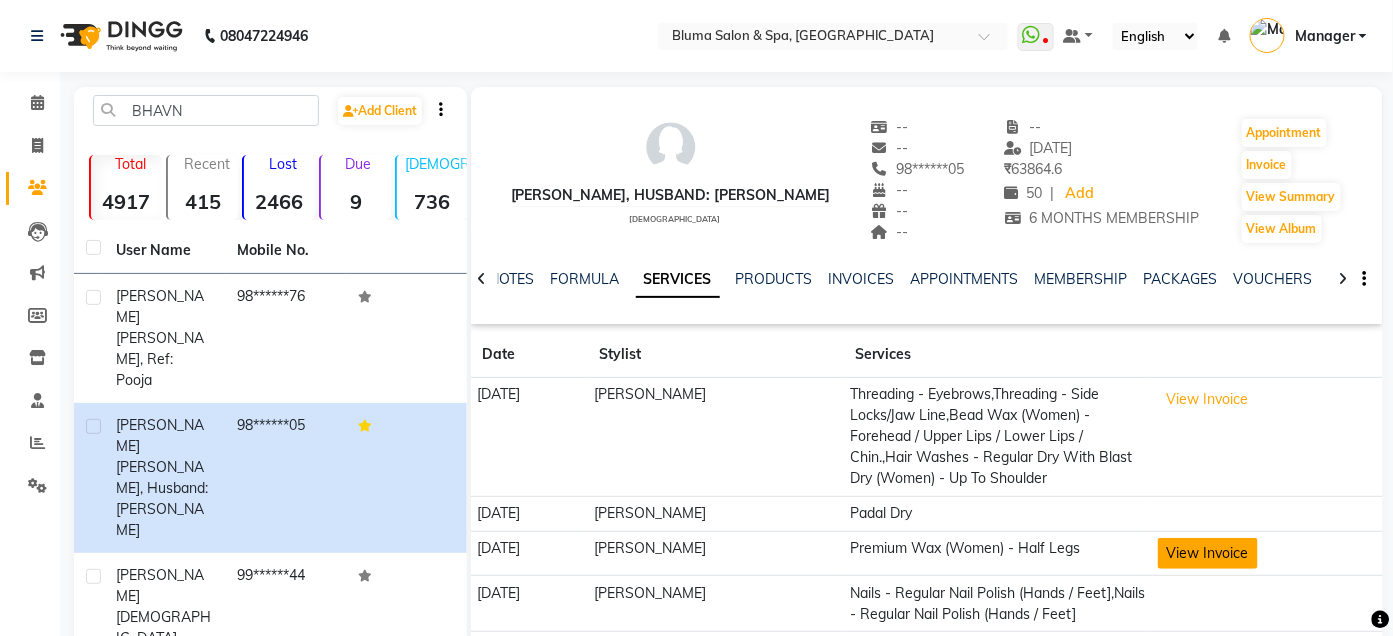 click on "View Invoice" 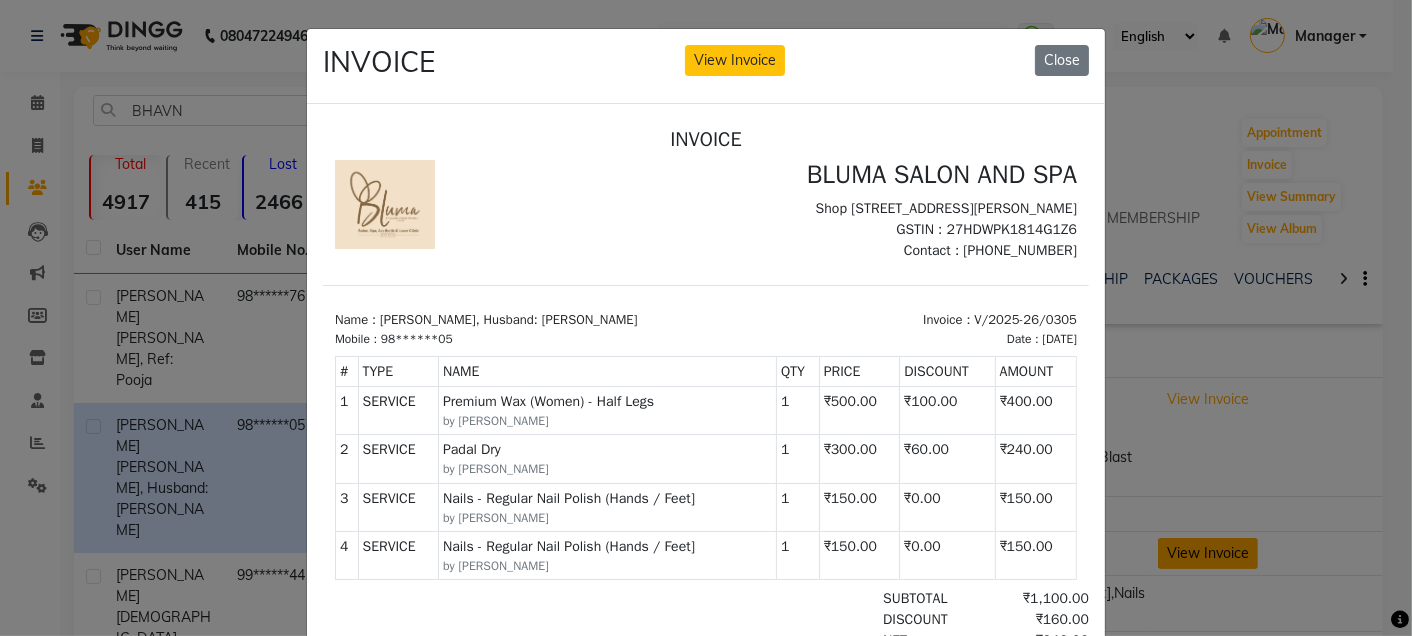 scroll, scrollTop: 0, scrollLeft: 0, axis: both 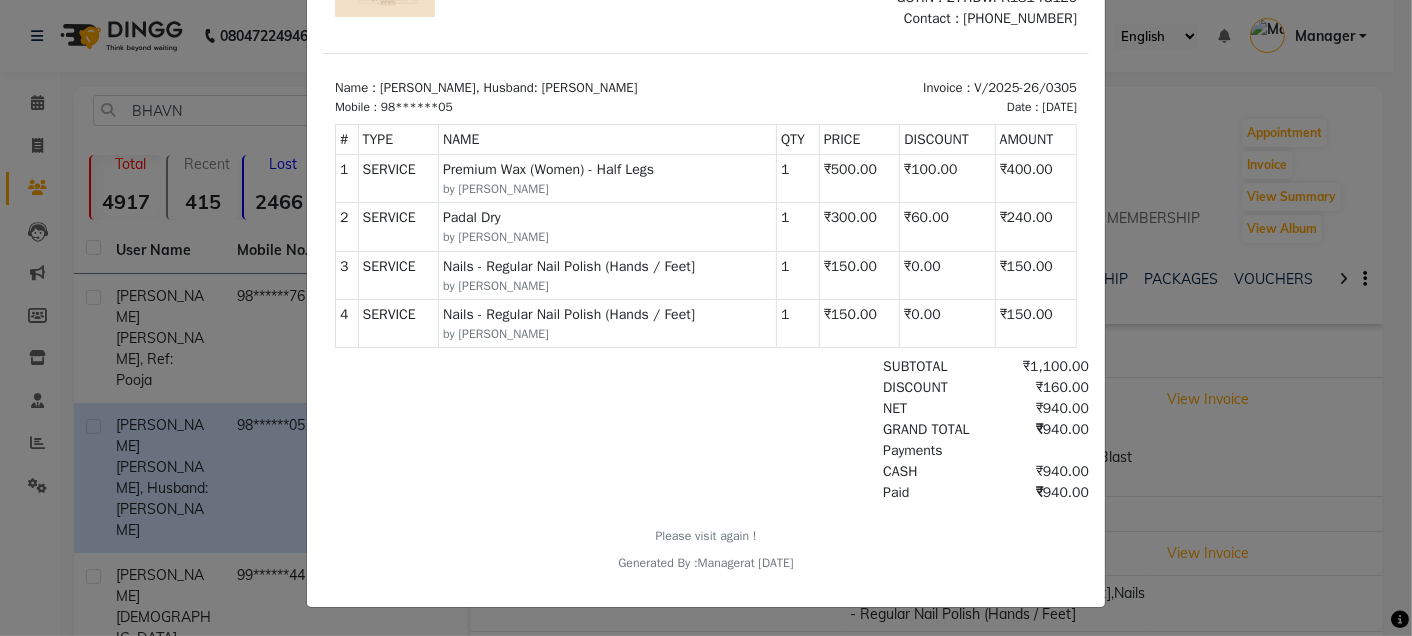 click on "INVOICE View Invoice Close" 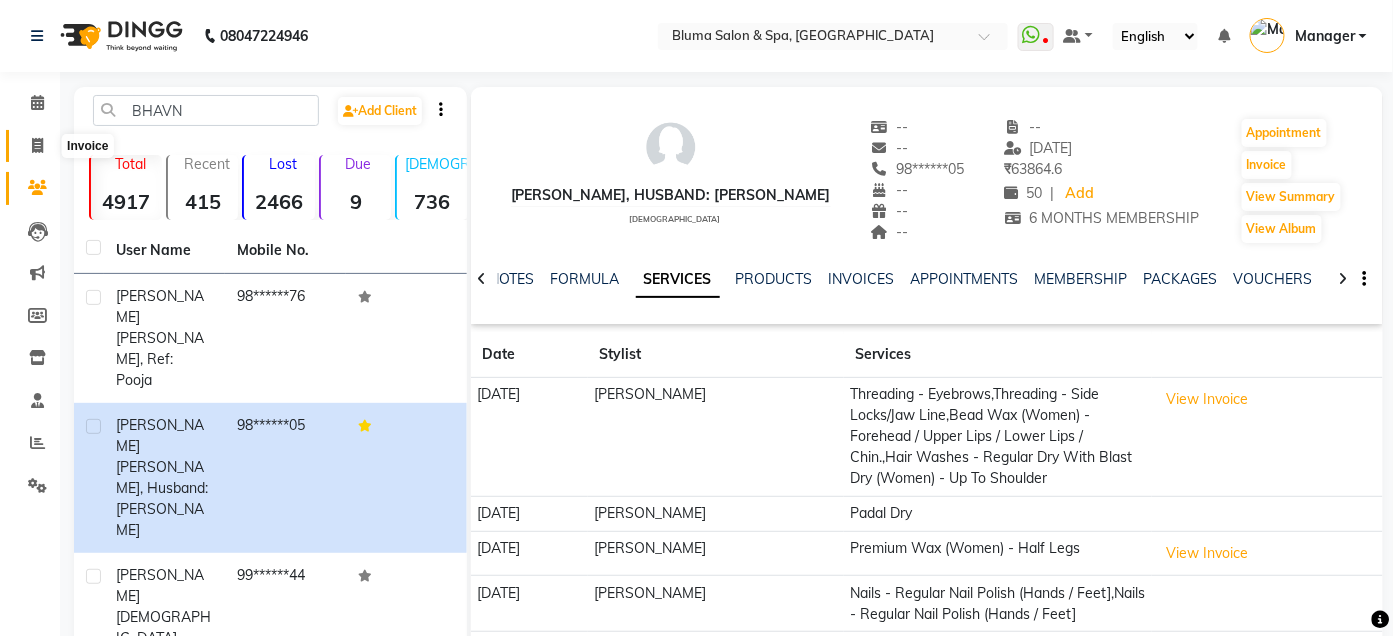 click 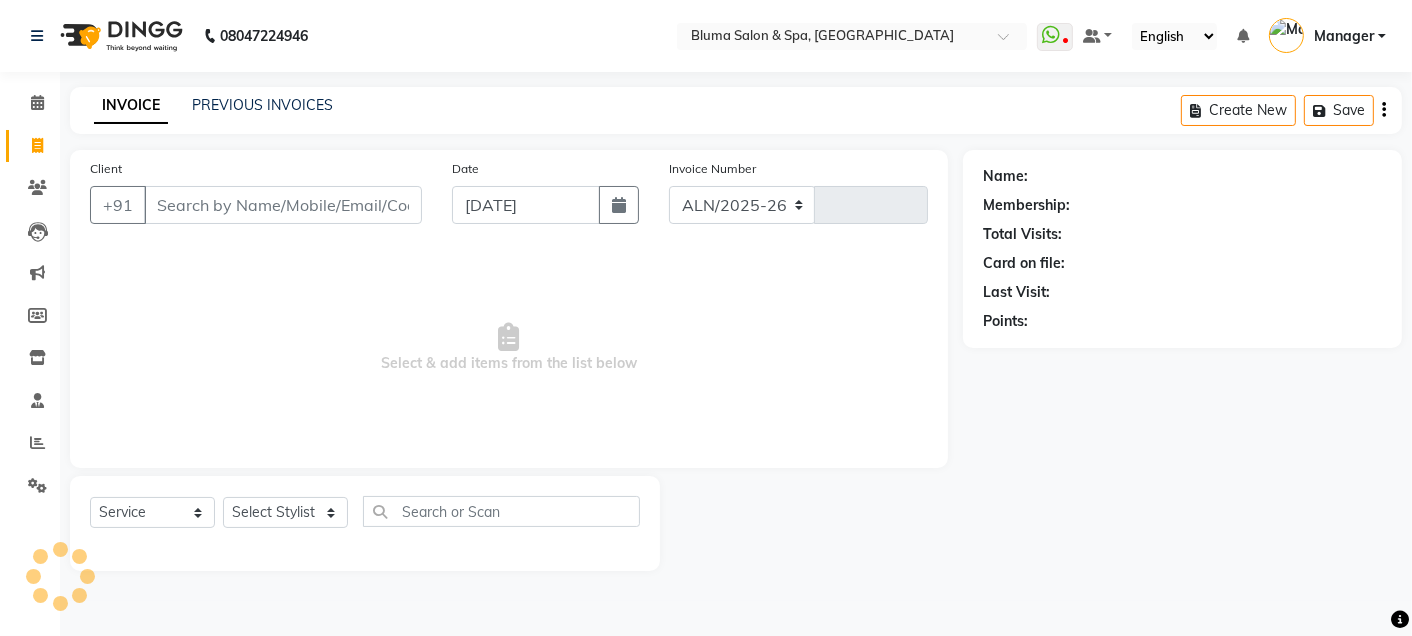 select on "3653" 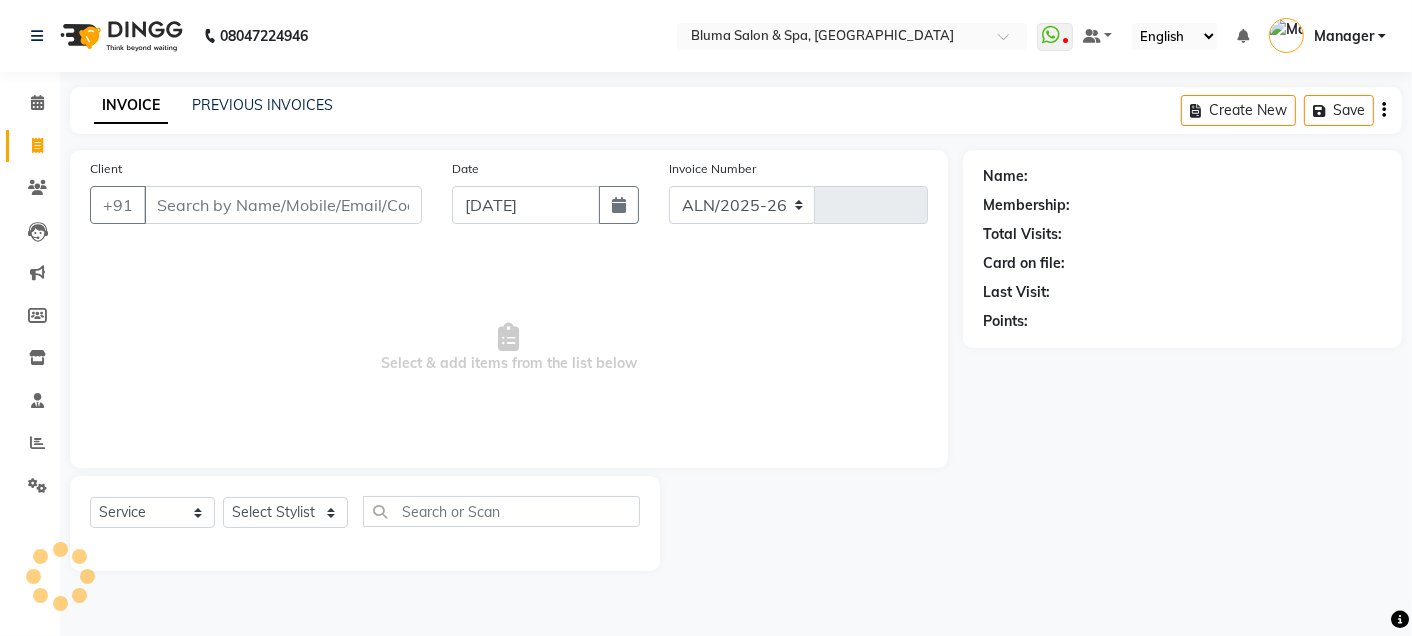 type on "0959" 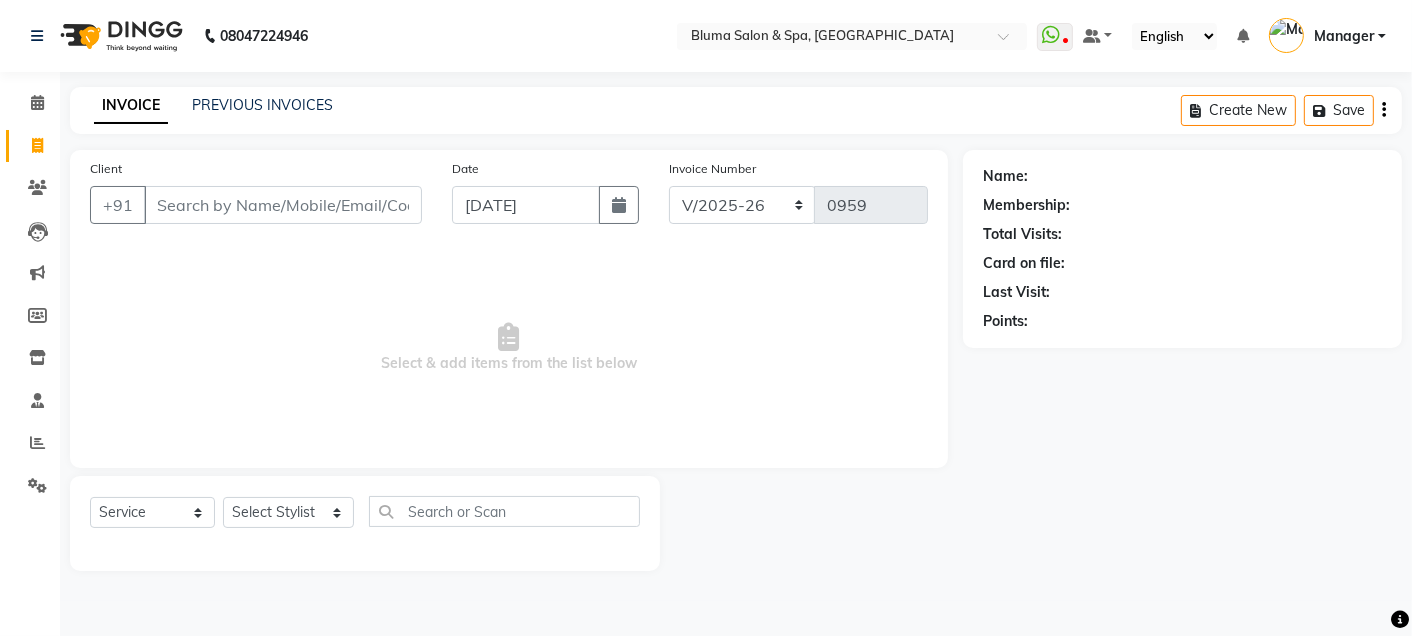 click on "INVOICE PREVIOUS INVOICES Create New   Save  Client +91 Date [DATE] Invoice Number ALN/2025-26 AL/2025-26 BKN/2025-26 BK/2025-26 V/2025 V/[PHONE_NUMBER]  Select & add items from the list below  Select  Service  Product  Membership  Package Voucher Prepaid Gift Card  Select Stylist Admin Ajay [PERSON_NAME]  [PERSON_NAME] [PERSON_NAME] Manager milind [PERSON_NAME] [PERSON_NAME]  pooja [PERSON_NAME] [PERSON_NAME] [PERSON_NAME] [PERSON_NAME] Name: Membership: Total Visits: Card on file: Last Visit:  Points:" 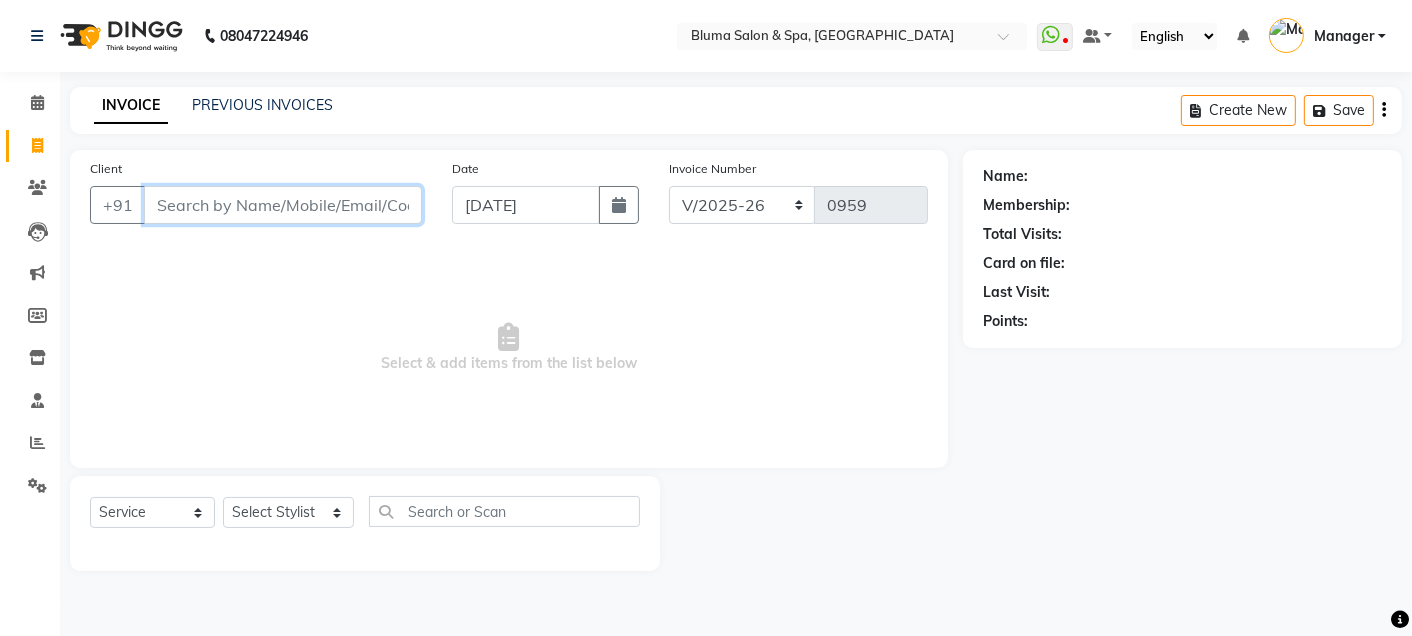 click on "Client" at bounding box center (283, 205) 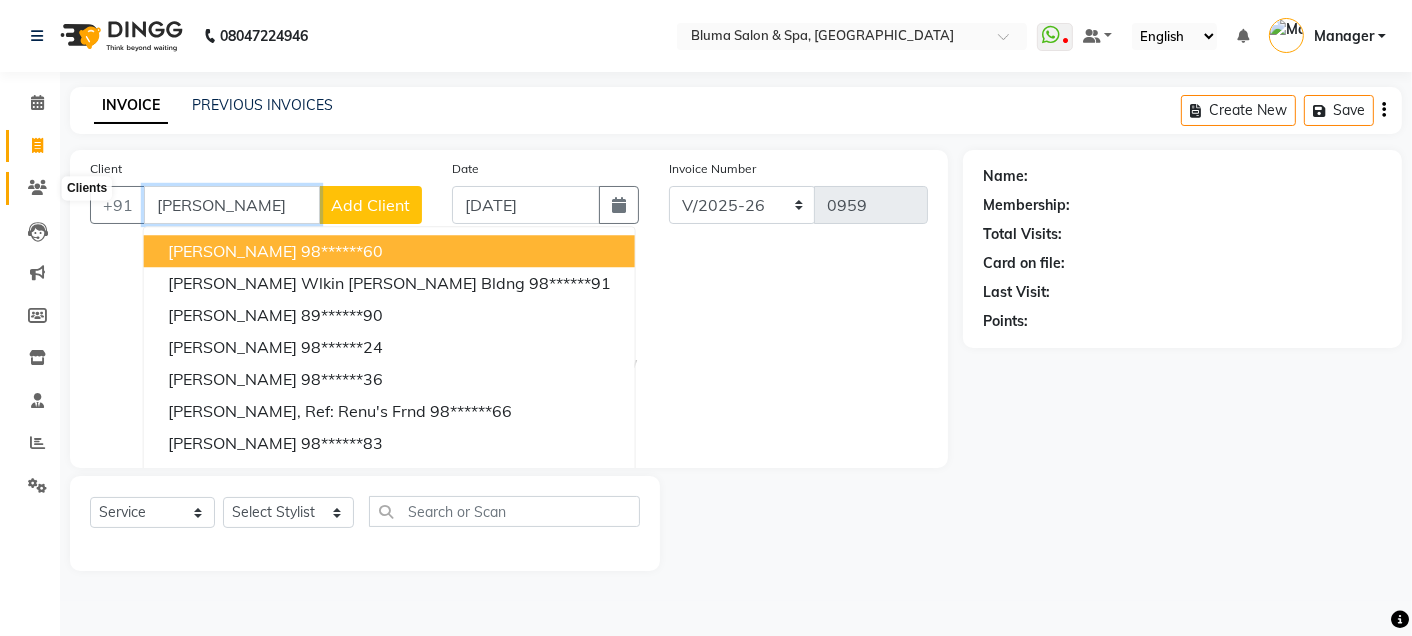 type on "[PERSON_NAME]" 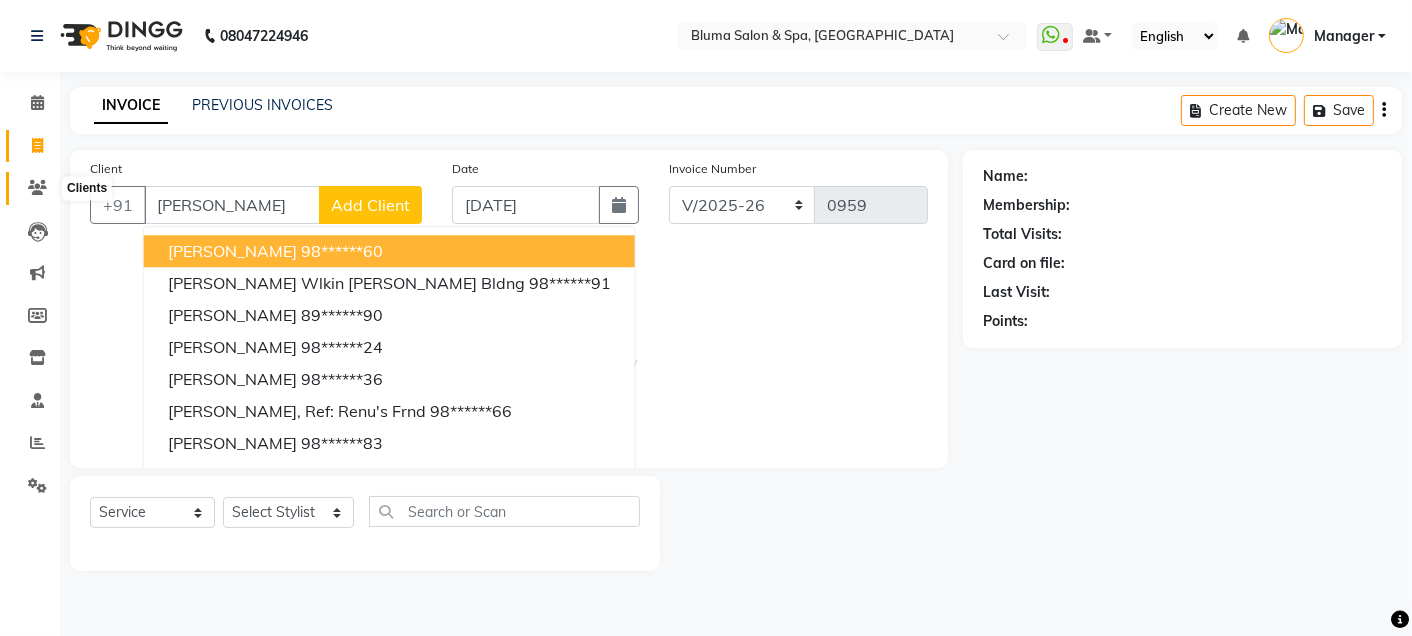 click 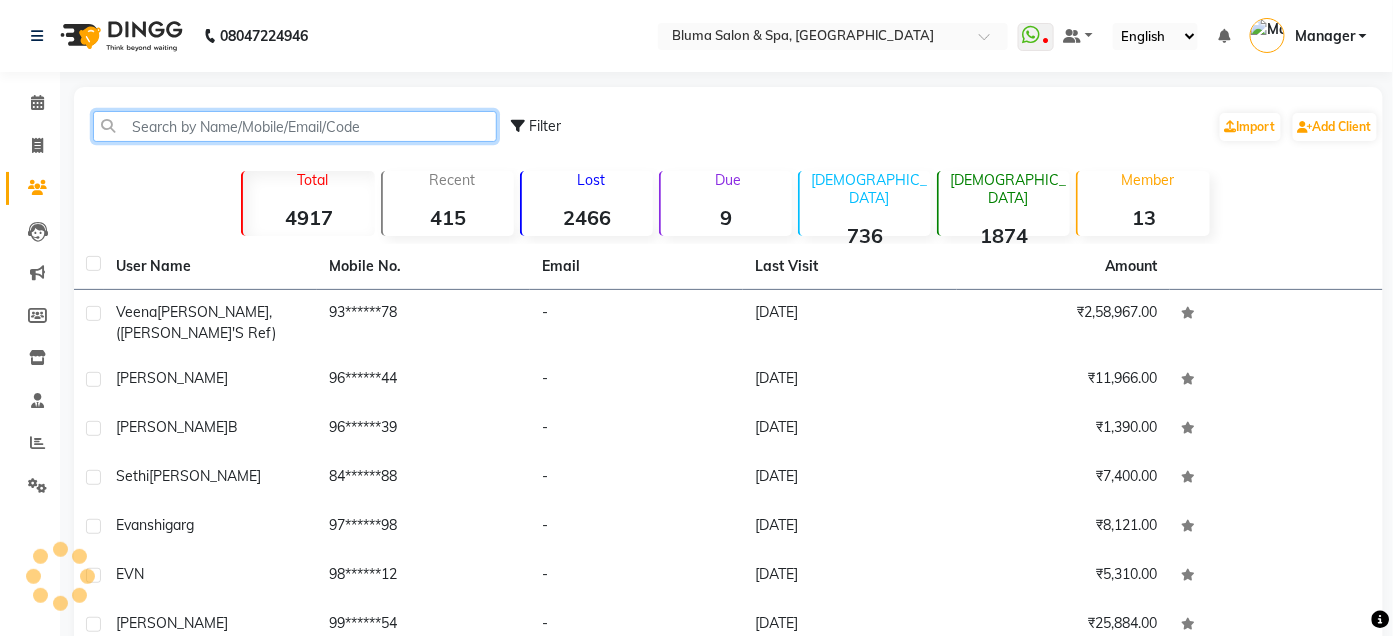 click 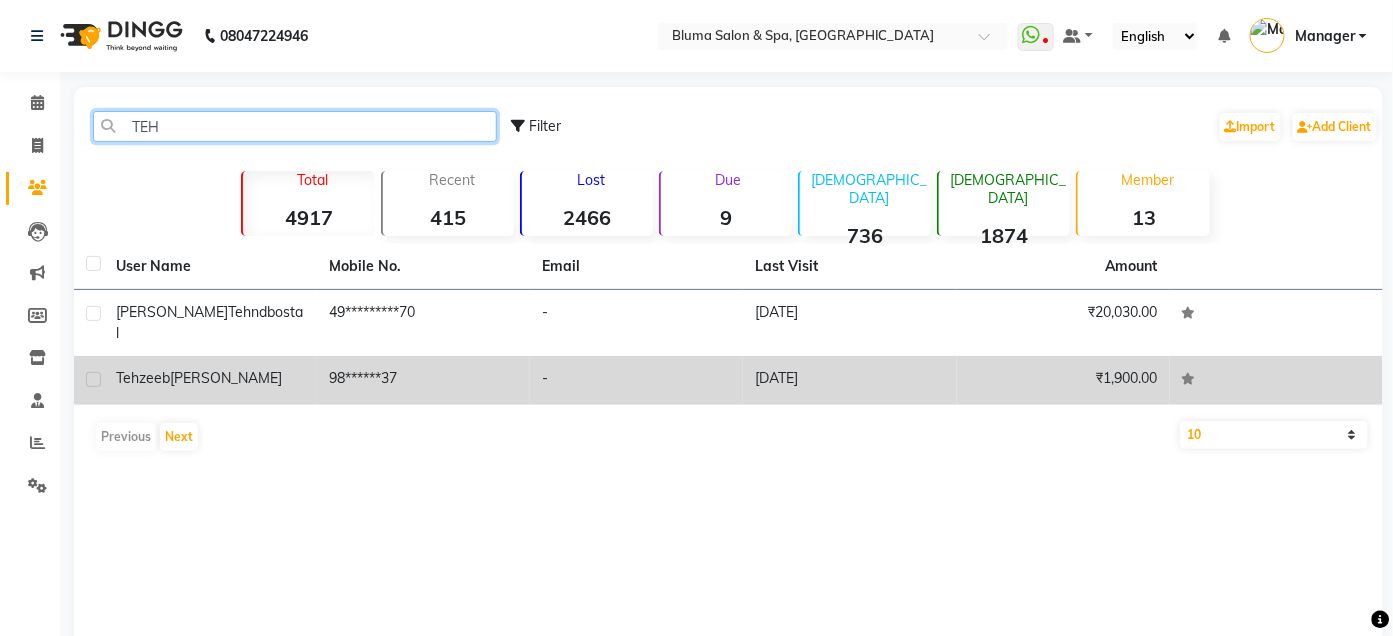 type on "TEH" 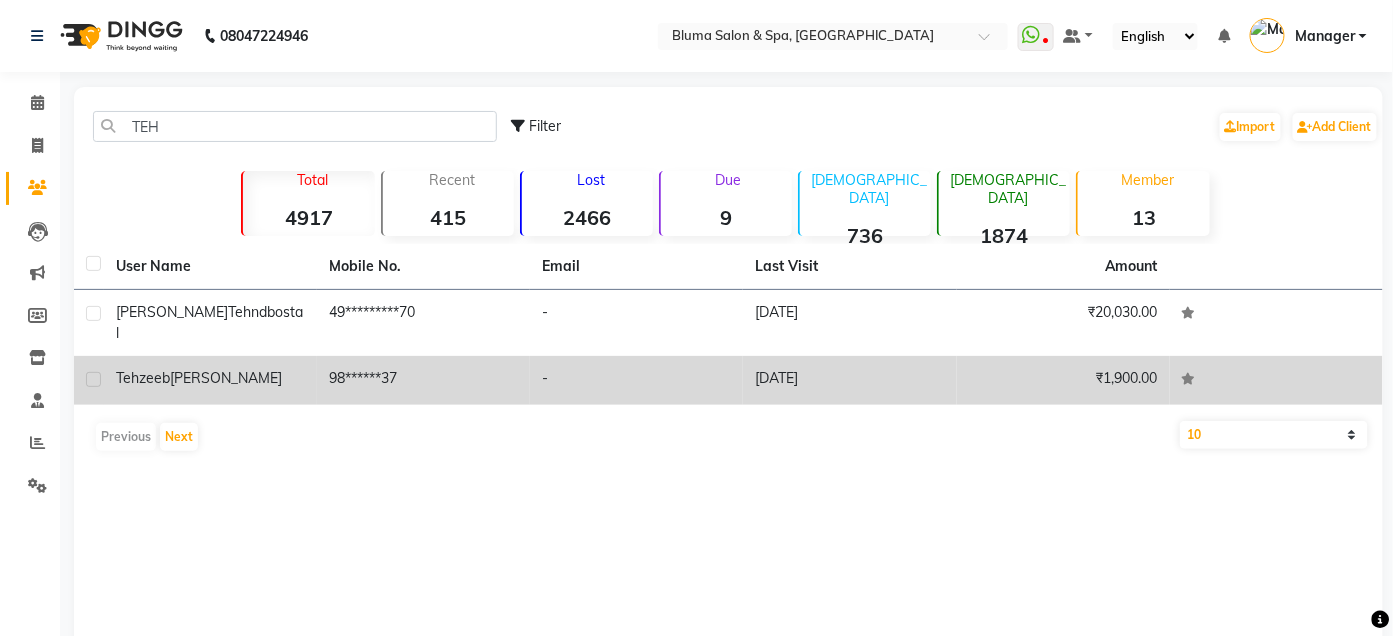 click on "[PERSON_NAME]" 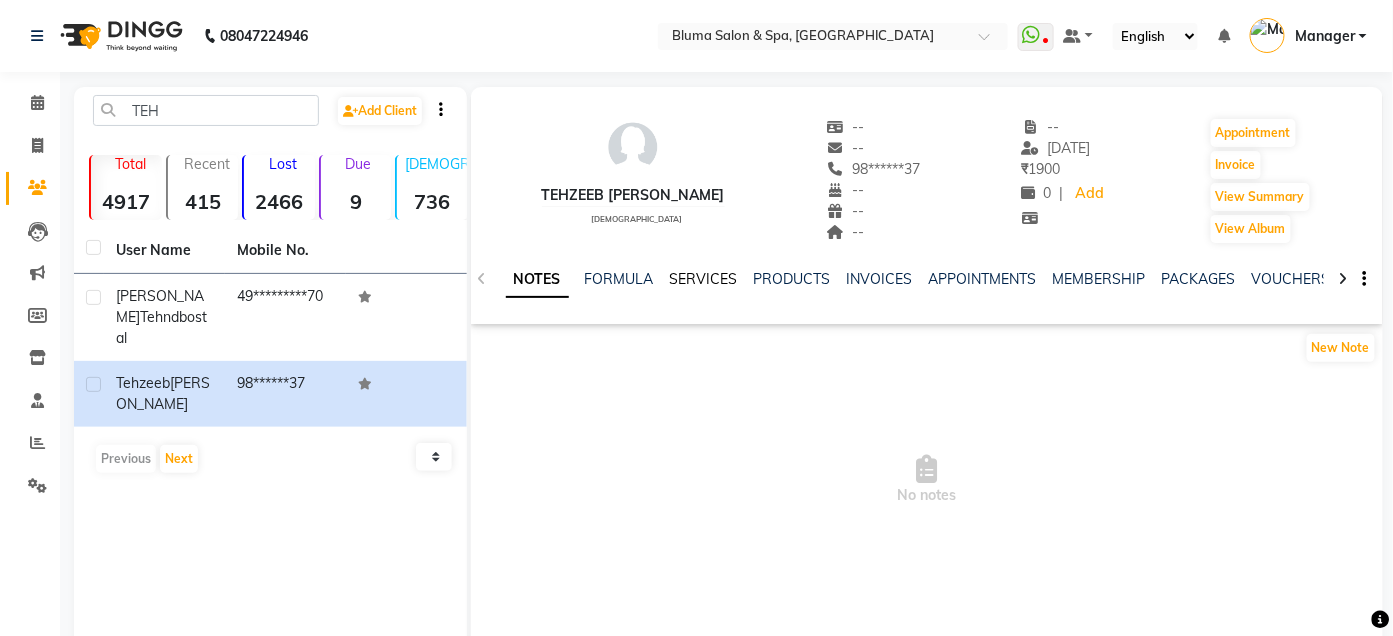click on "SERVICES" 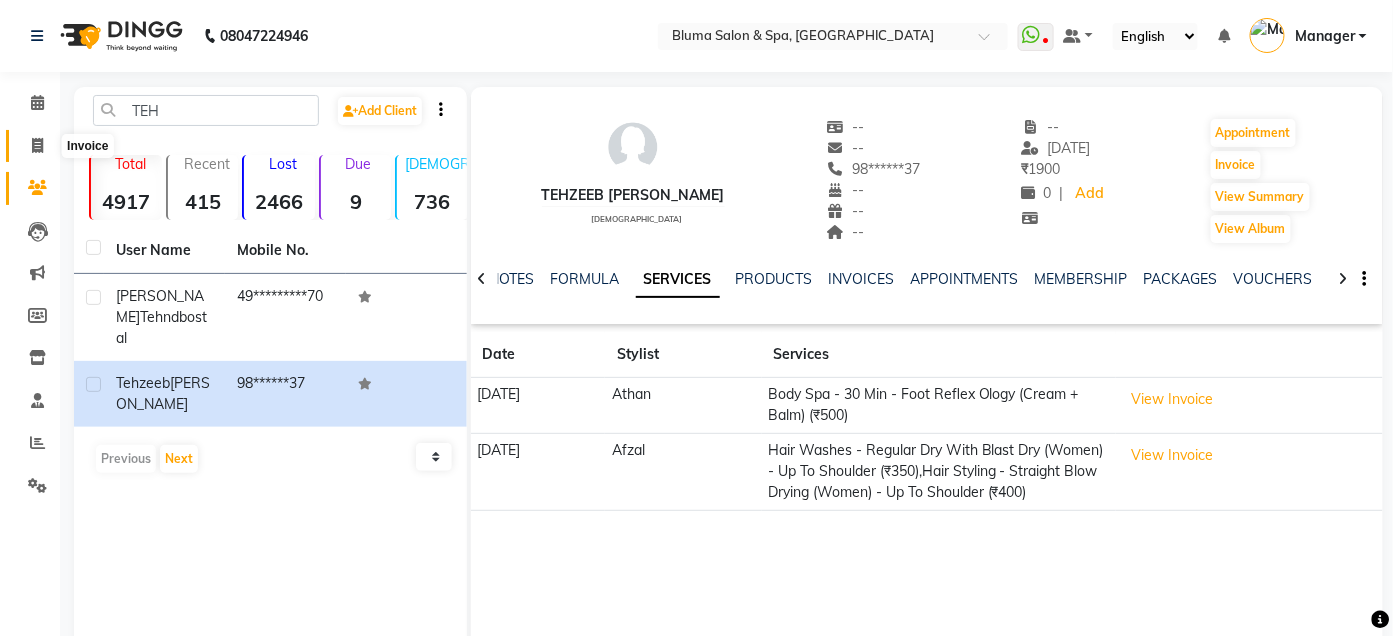 click 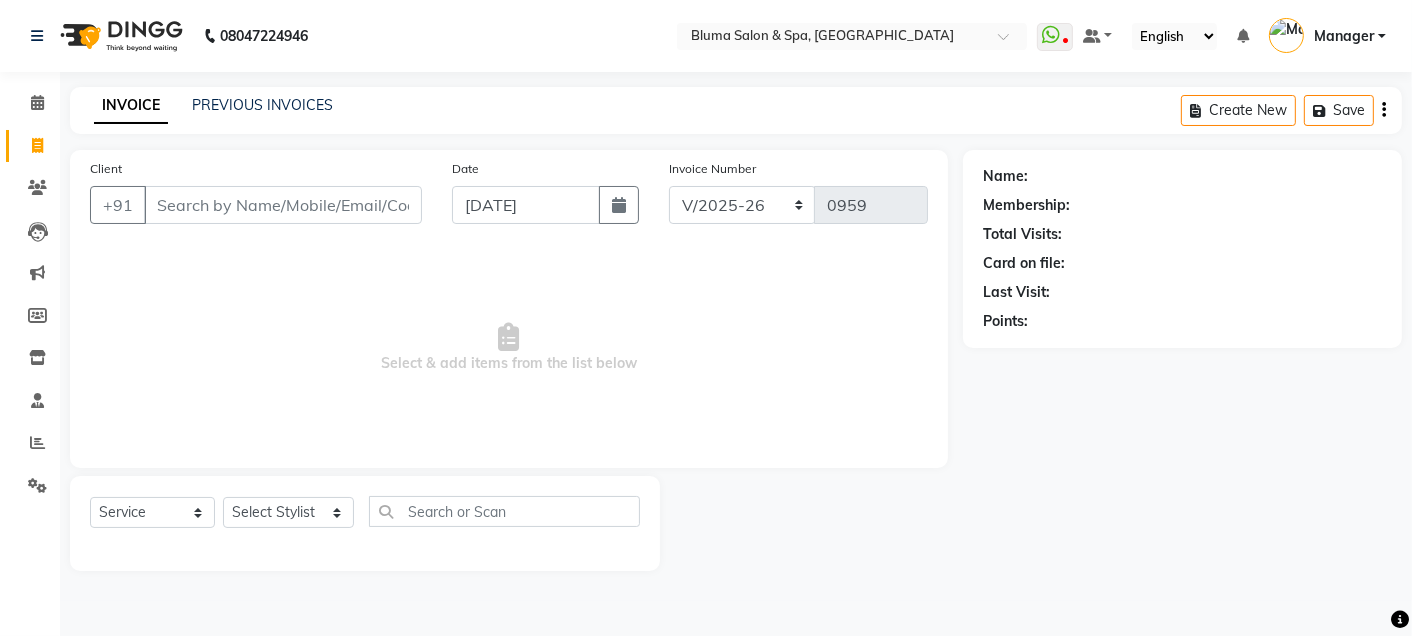 click on "Client" at bounding box center (283, 205) 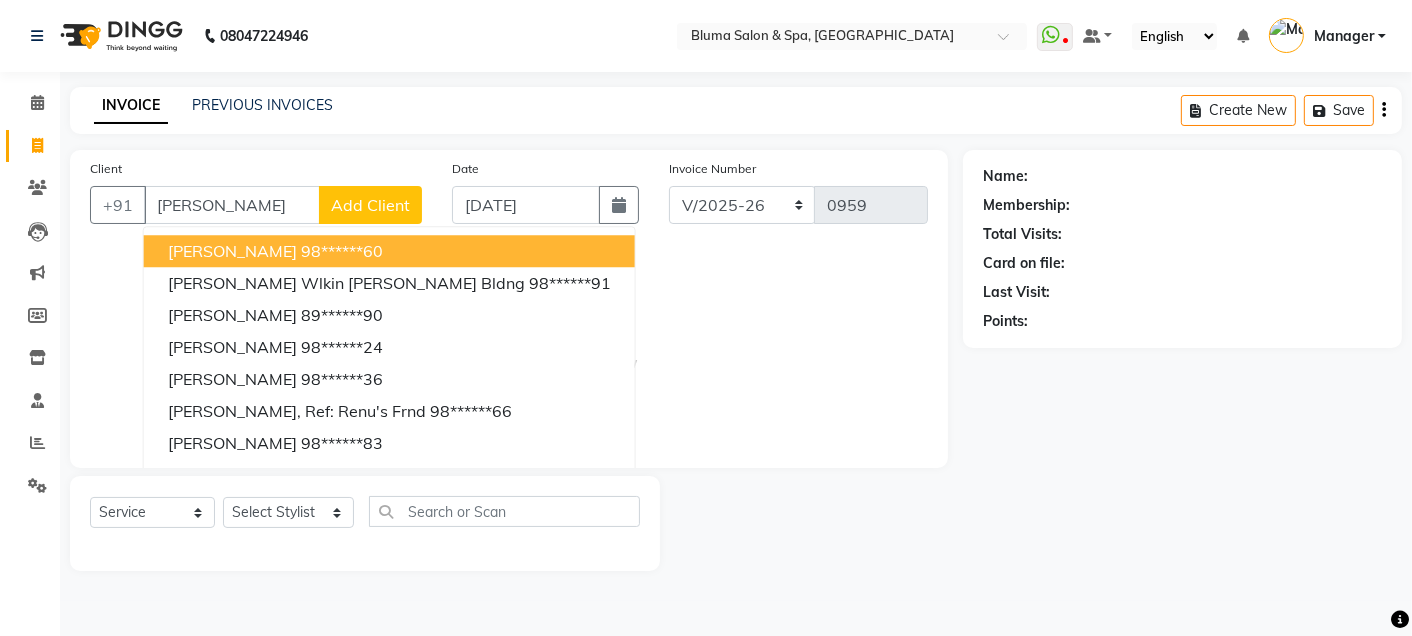 click on "[PERSON_NAME]" at bounding box center [232, 251] 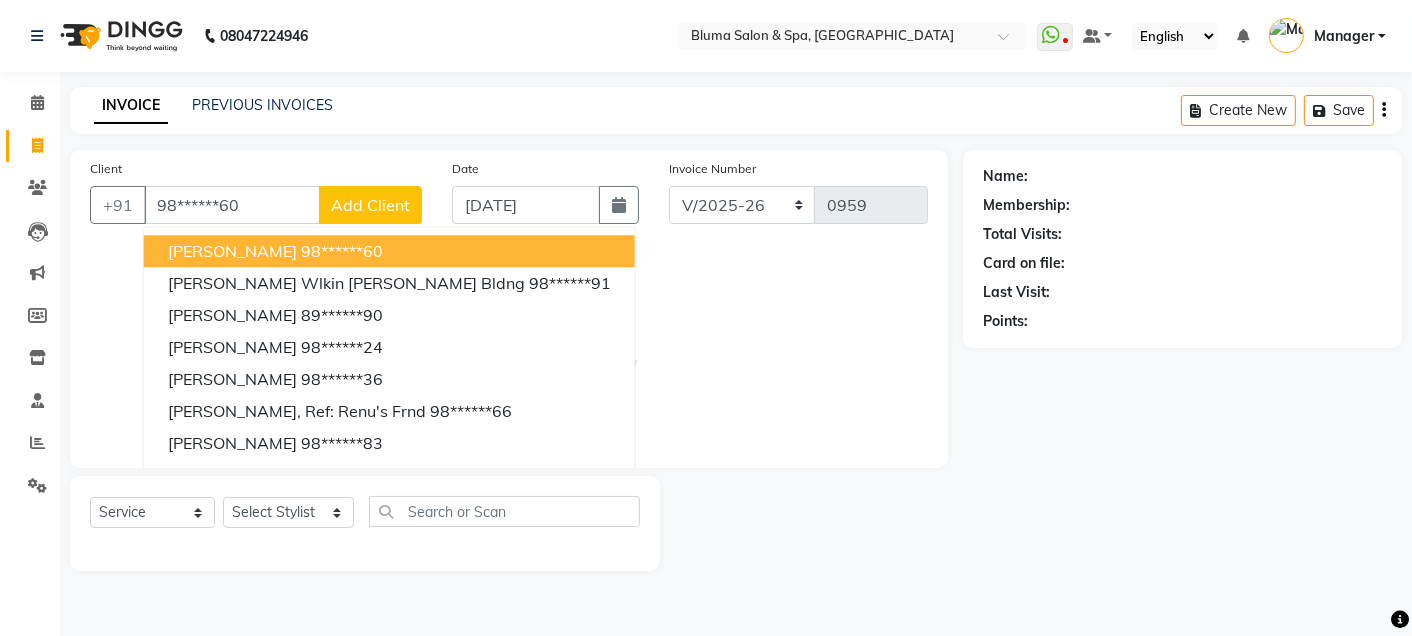 type on "98******60" 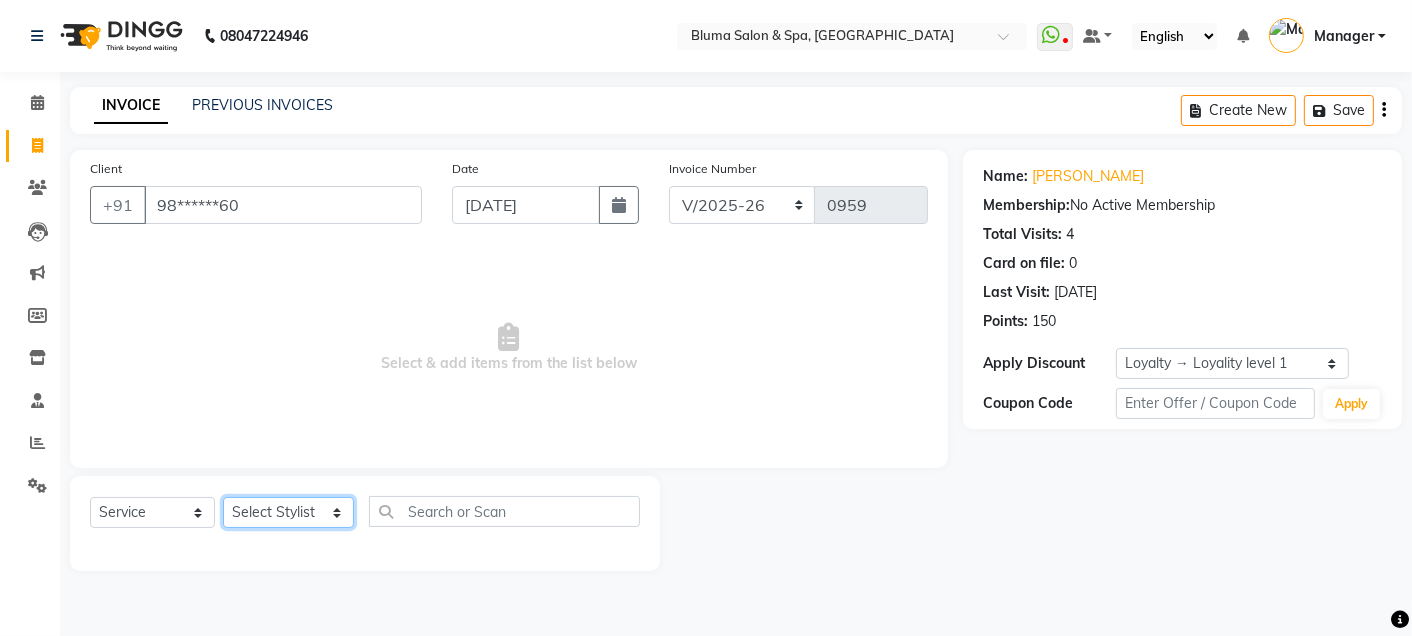 click on "Select Stylist Admin Ajay [PERSON_NAME]  [PERSON_NAME] [PERSON_NAME] Manager [PERSON_NAME] [PERSON_NAME] [PERSON_NAME]  pooja [PERSON_NAME] [PERSON_NAME] [PERSON_NAME] [PERSON_NAME]" 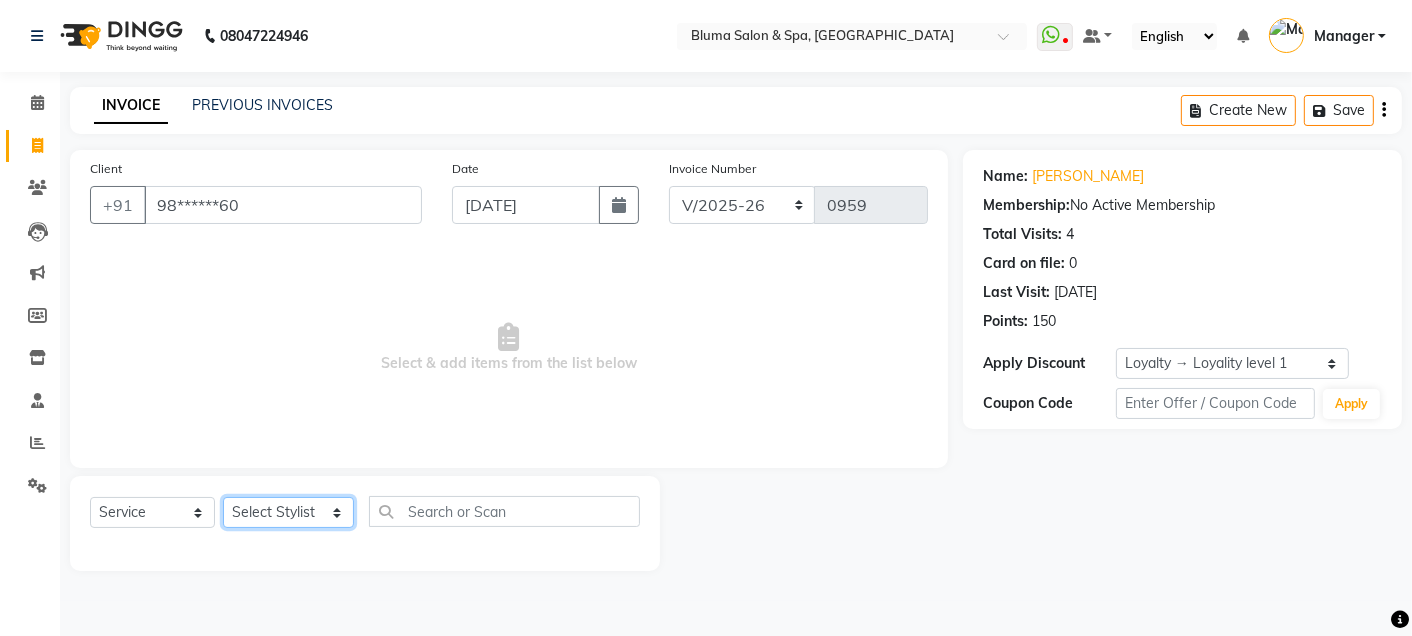 select on "30719" 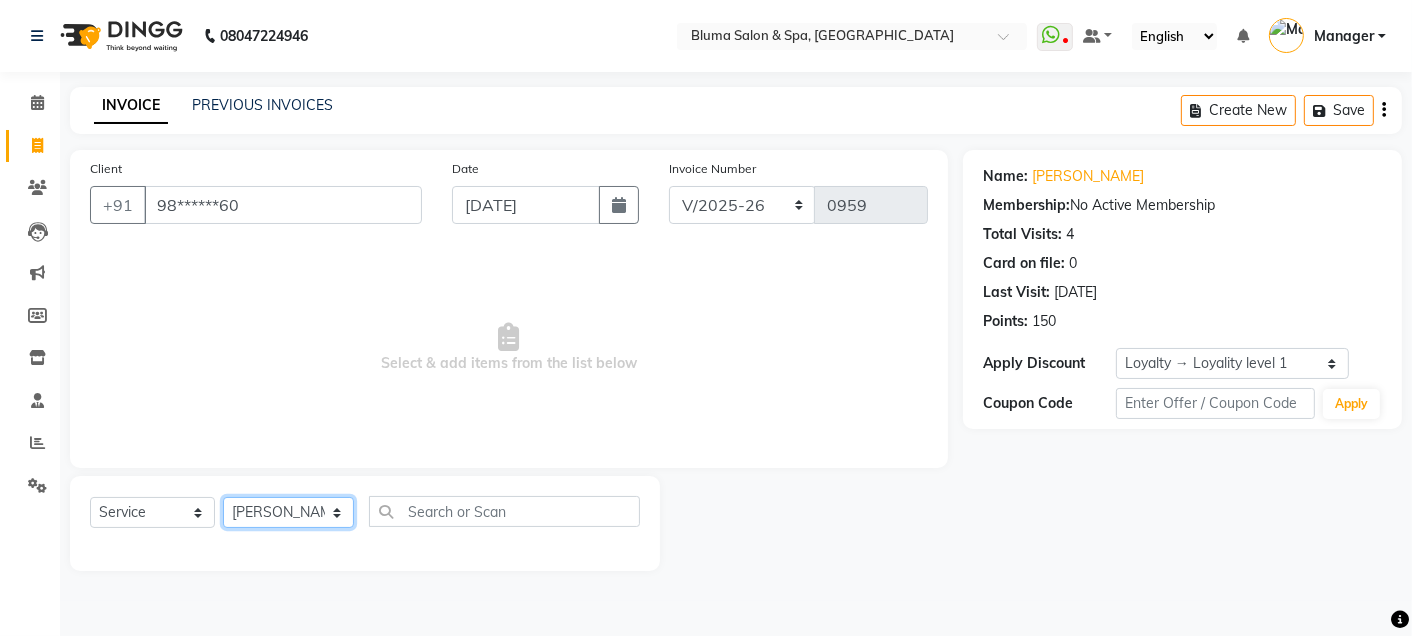 click on "Select Stylist Admin Ajay [PERSON_NAME]  [PERSON_NAME] [PERSON_NAME] Manager [PERSON_NAME] [PERSON_NAME] [PERSON_NAME]  pooja [PERSON_NAME] [PERSON_NAME] [PERSON_NAME] [PERSON_NAME]" 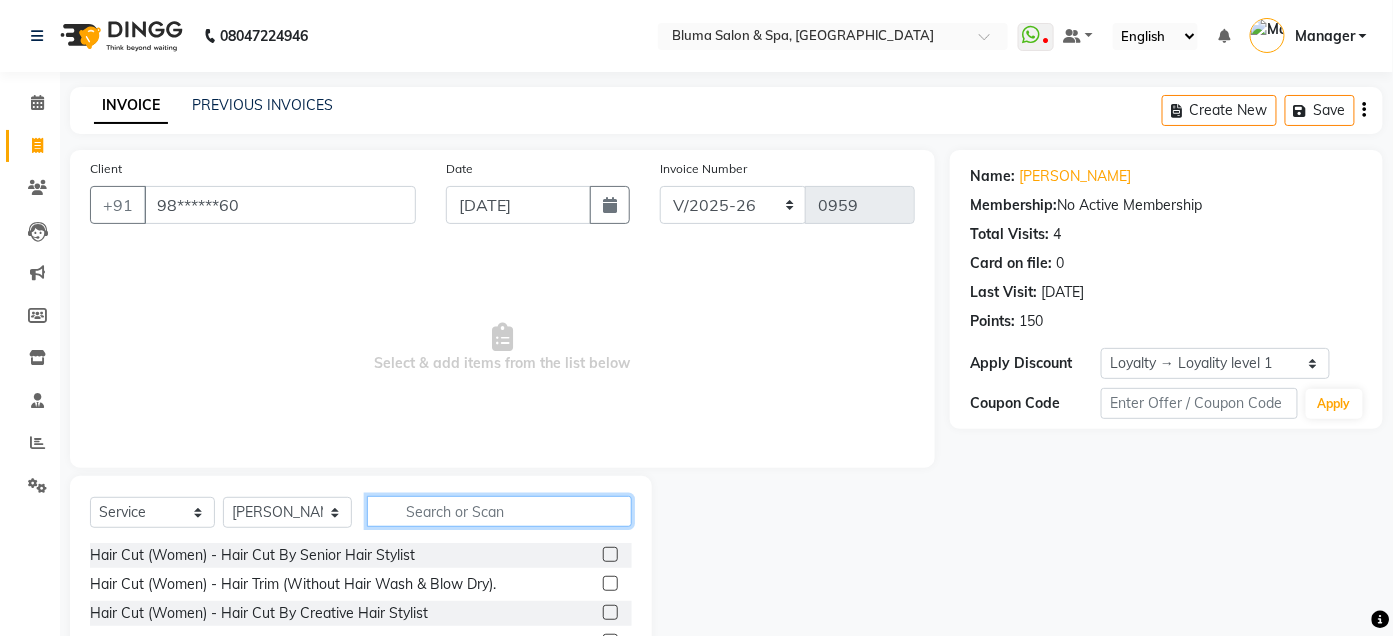 click 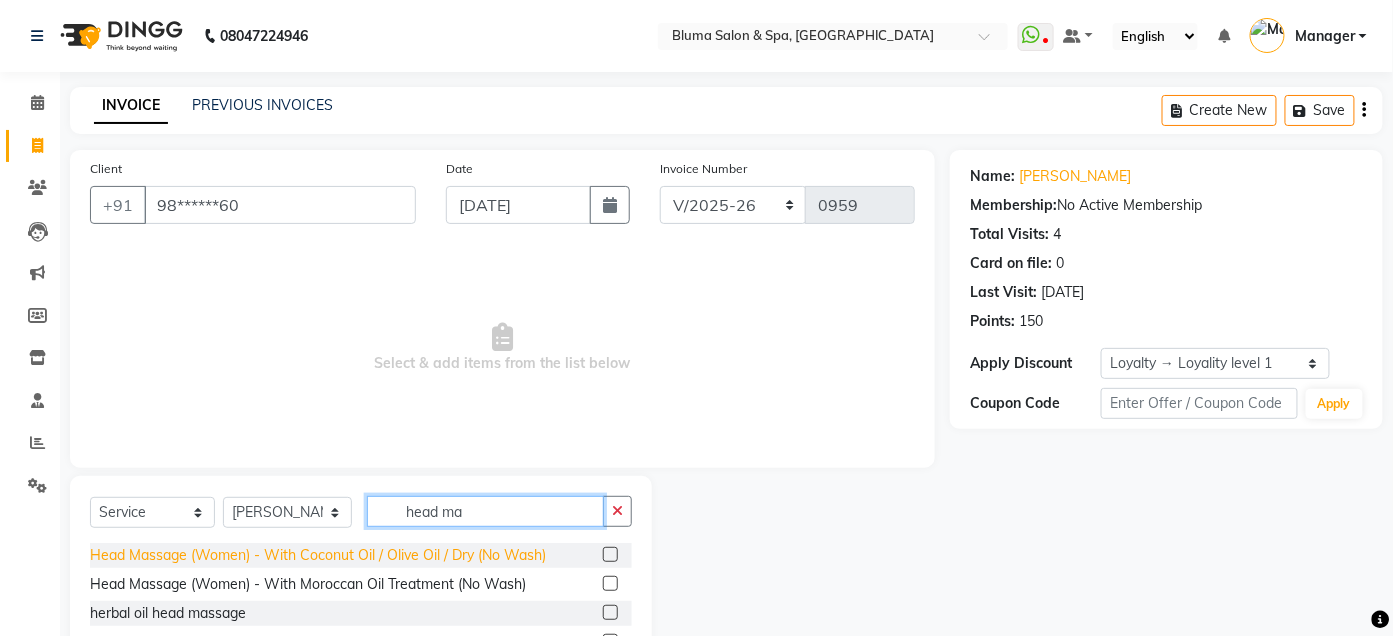type on "head ma" 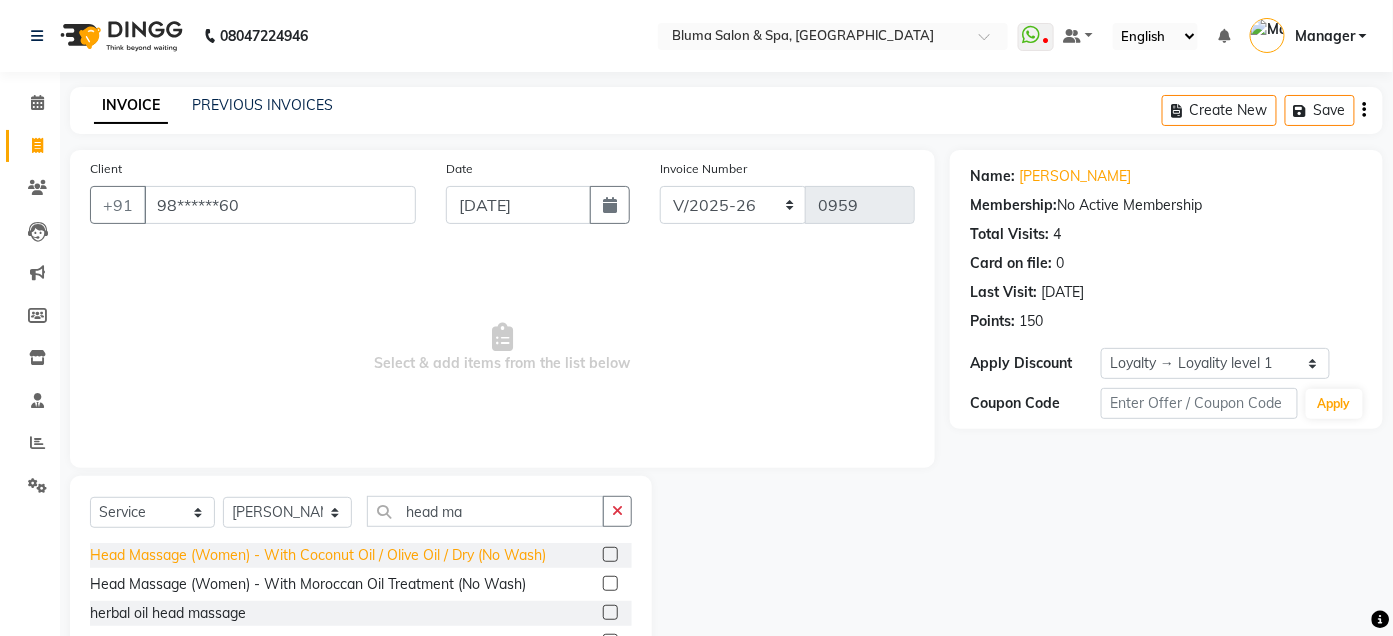 click on "Head Massage (Women) - With Coconut Oil / Olive Oil / Dry (No Wash)" 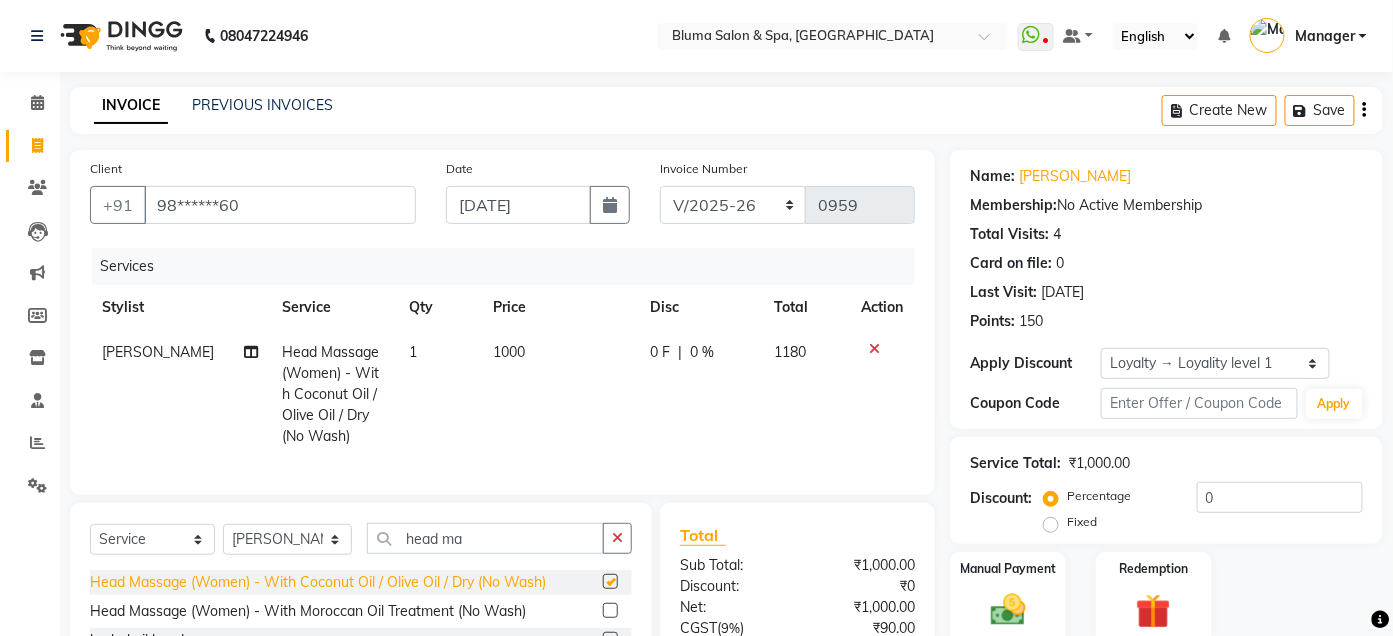 checkbox on "false" 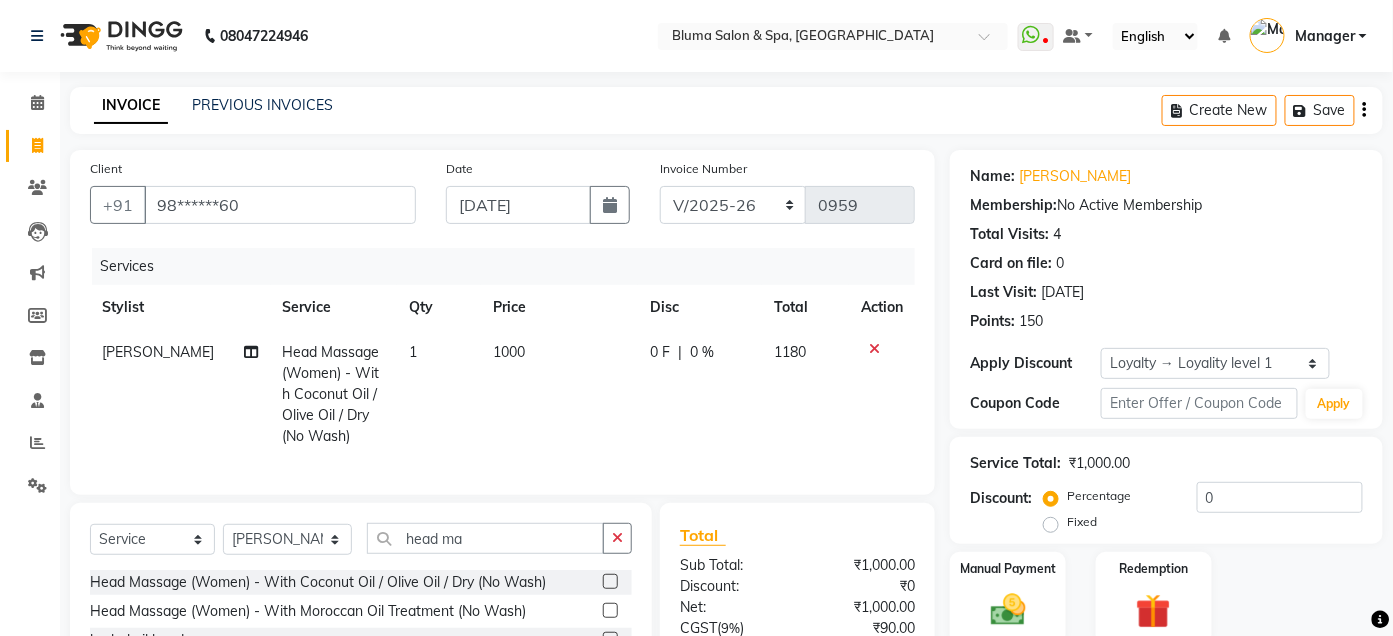 click on "1000" 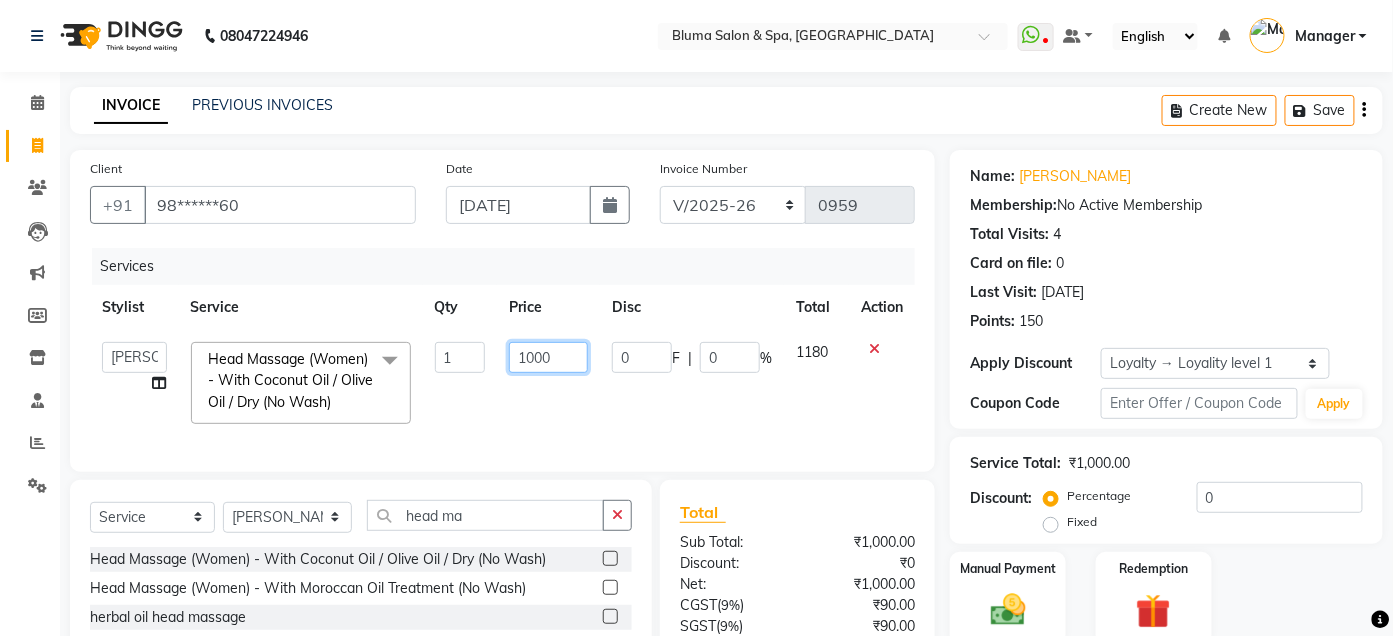 click on "1000" 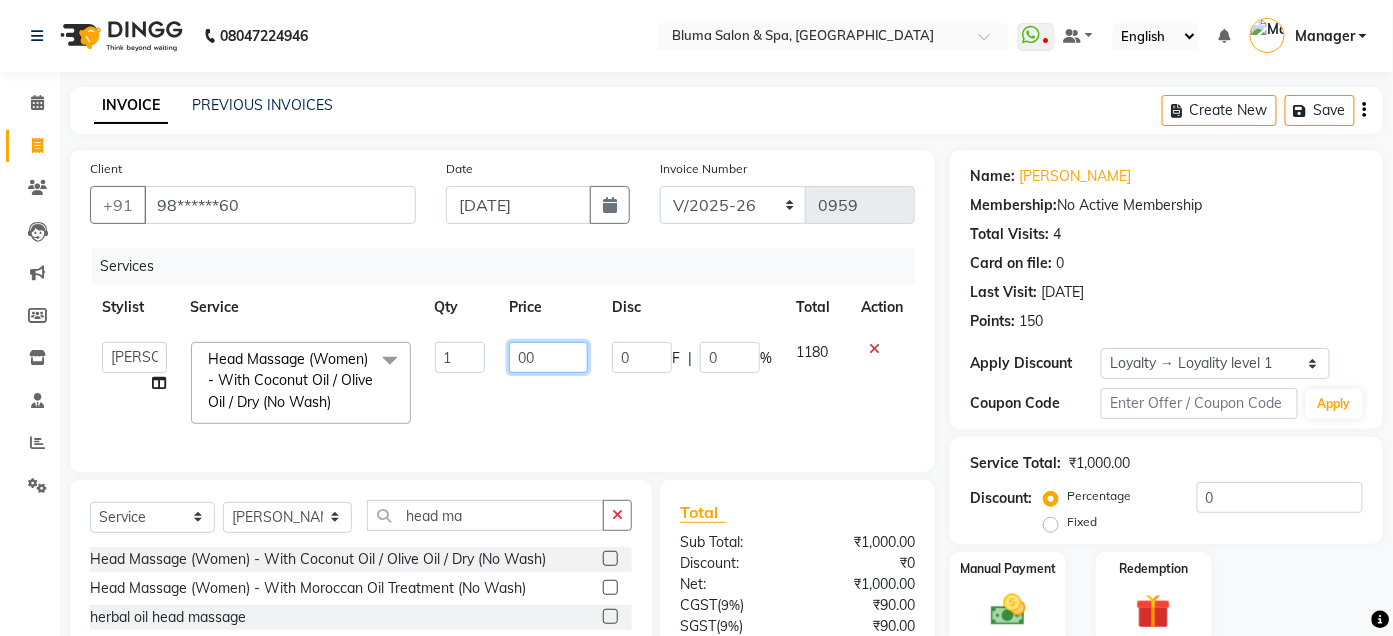 type on "500" 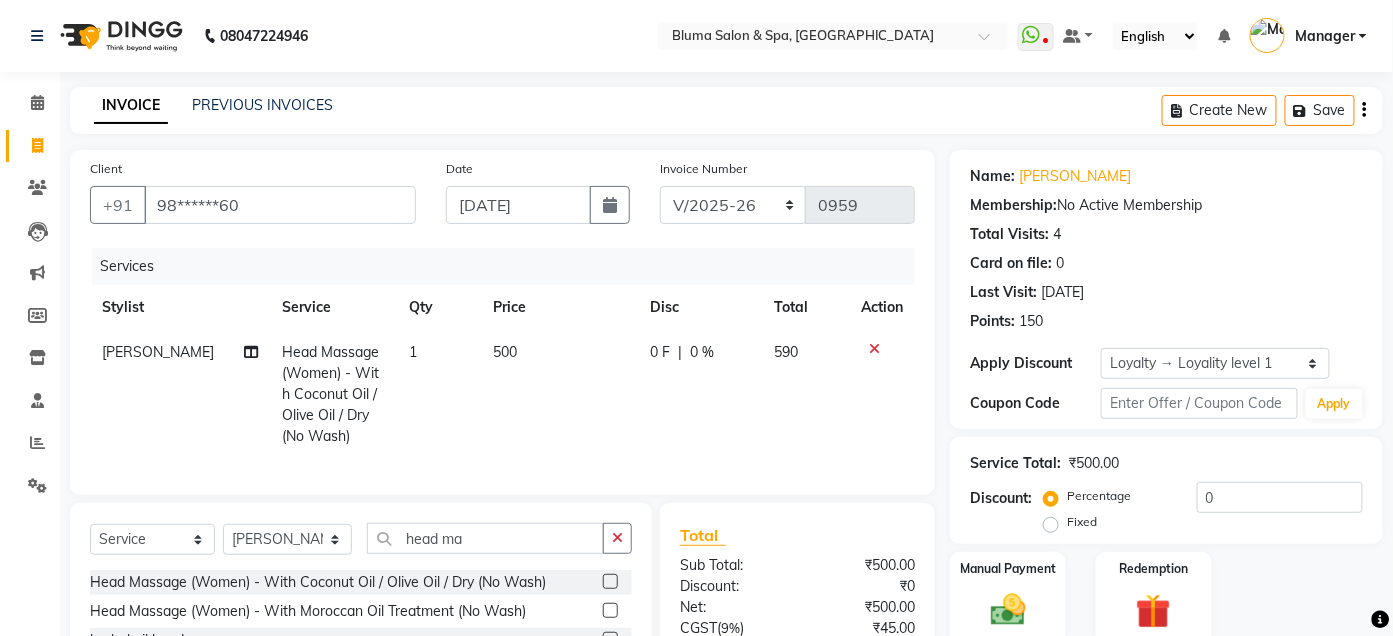 click on "500" 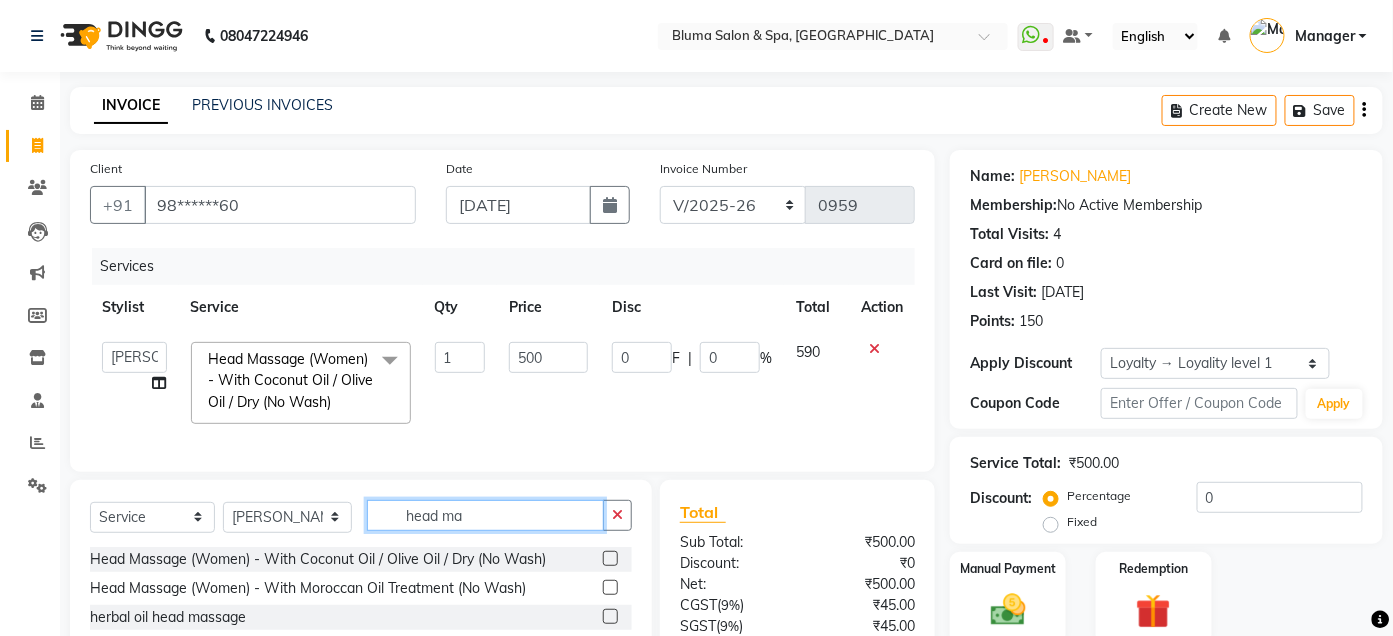 click on "head ma" 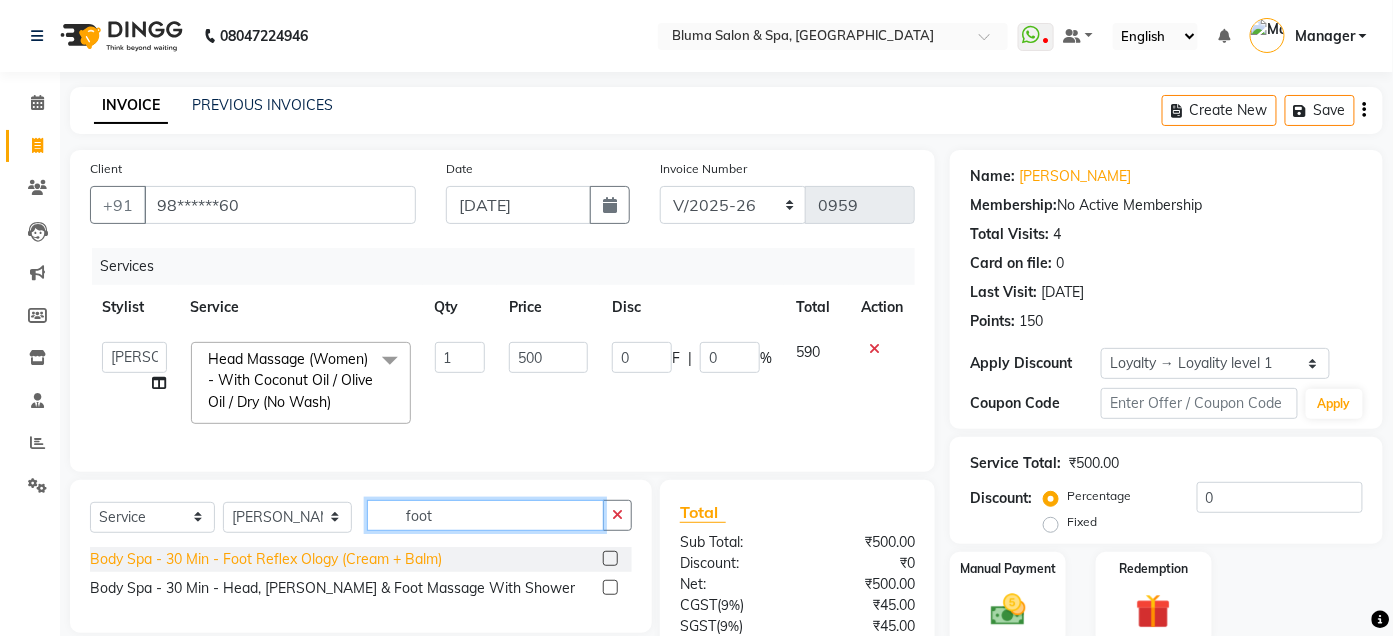type on "foot" 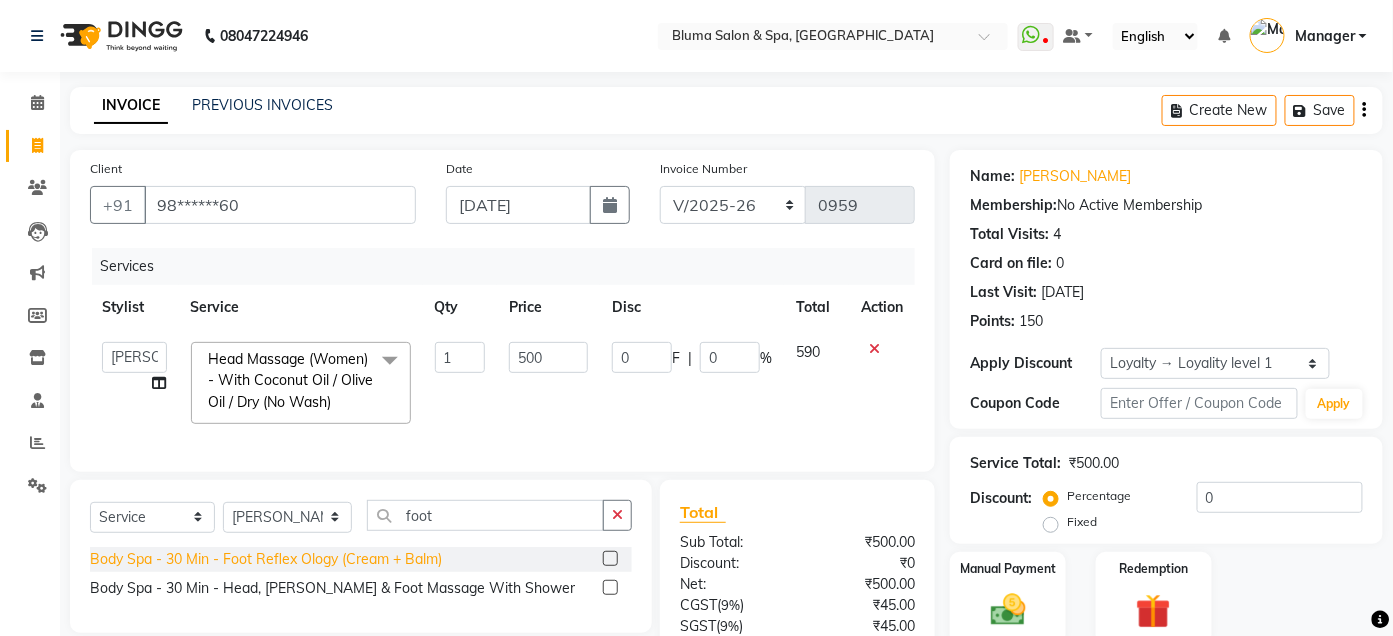 click on "Body Spa - 30 Min -  Foot Reflex Ology (Cream + Balm)" 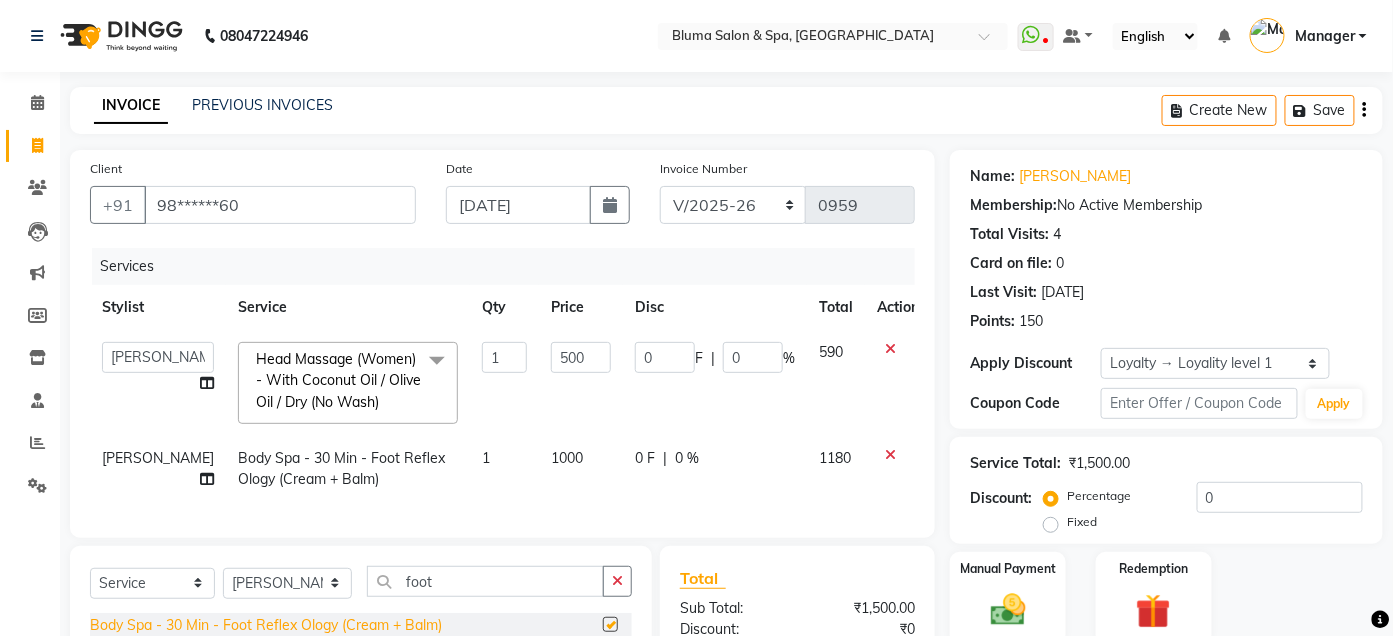 checkbox on "false" 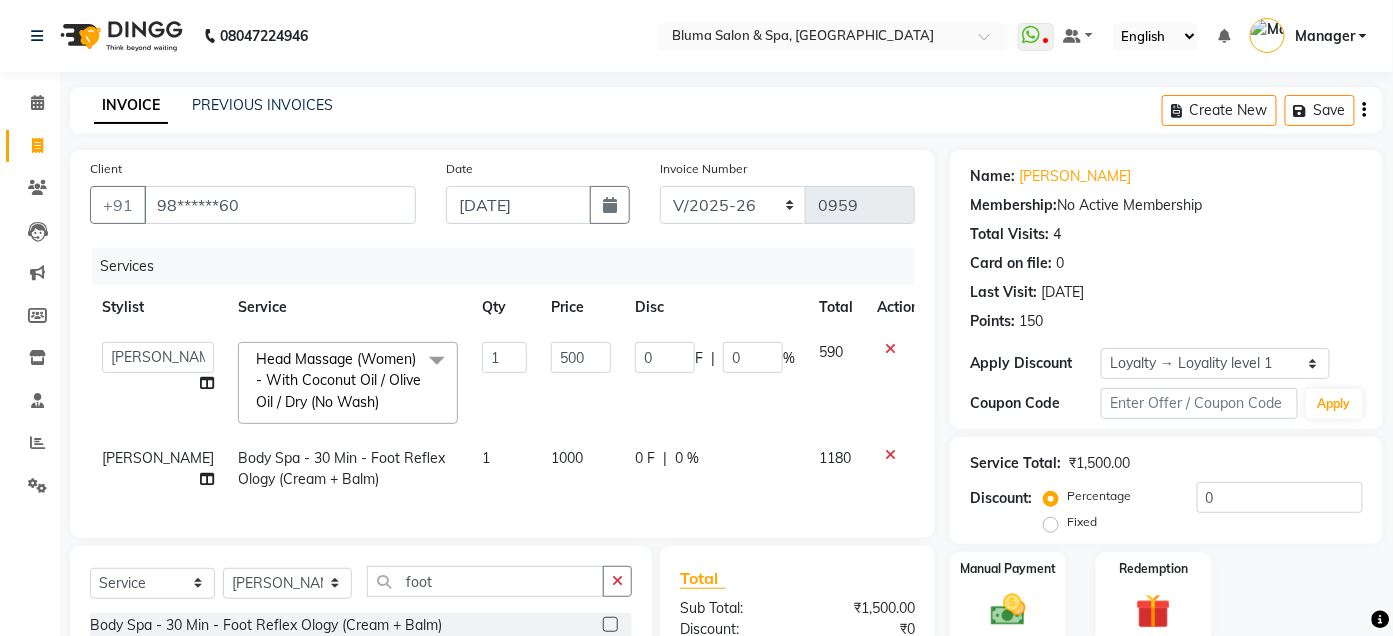 click on "1000" 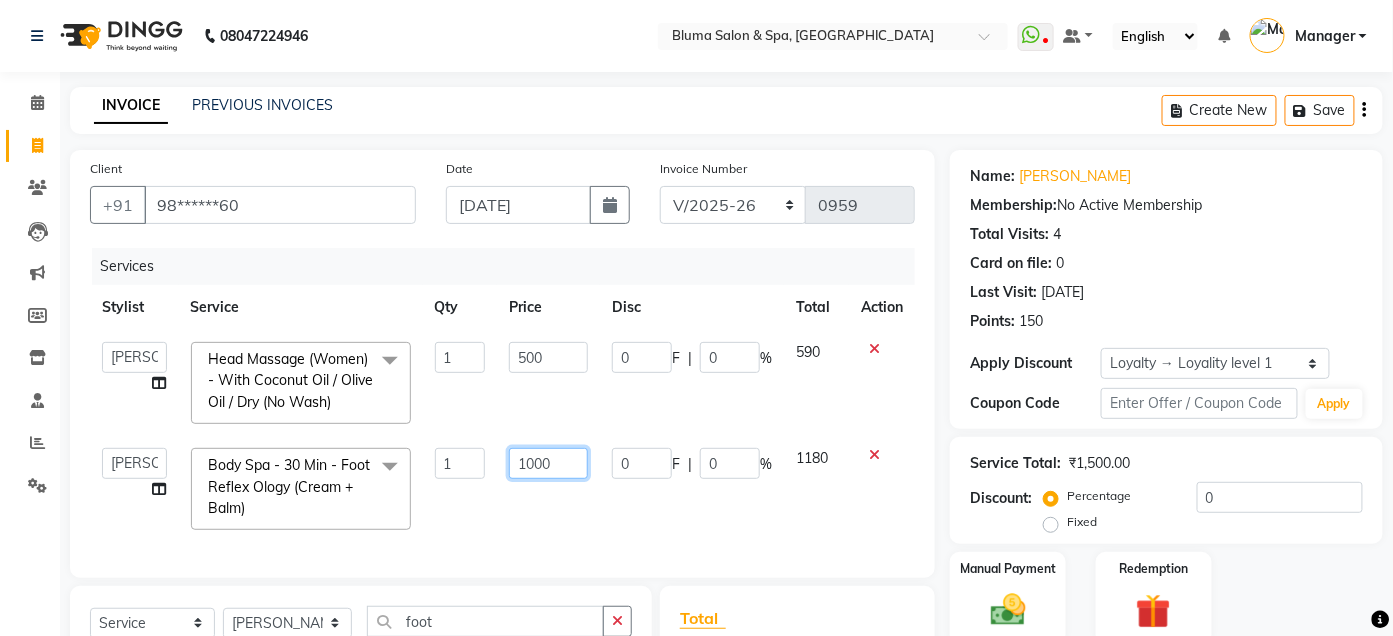 click on "1000" 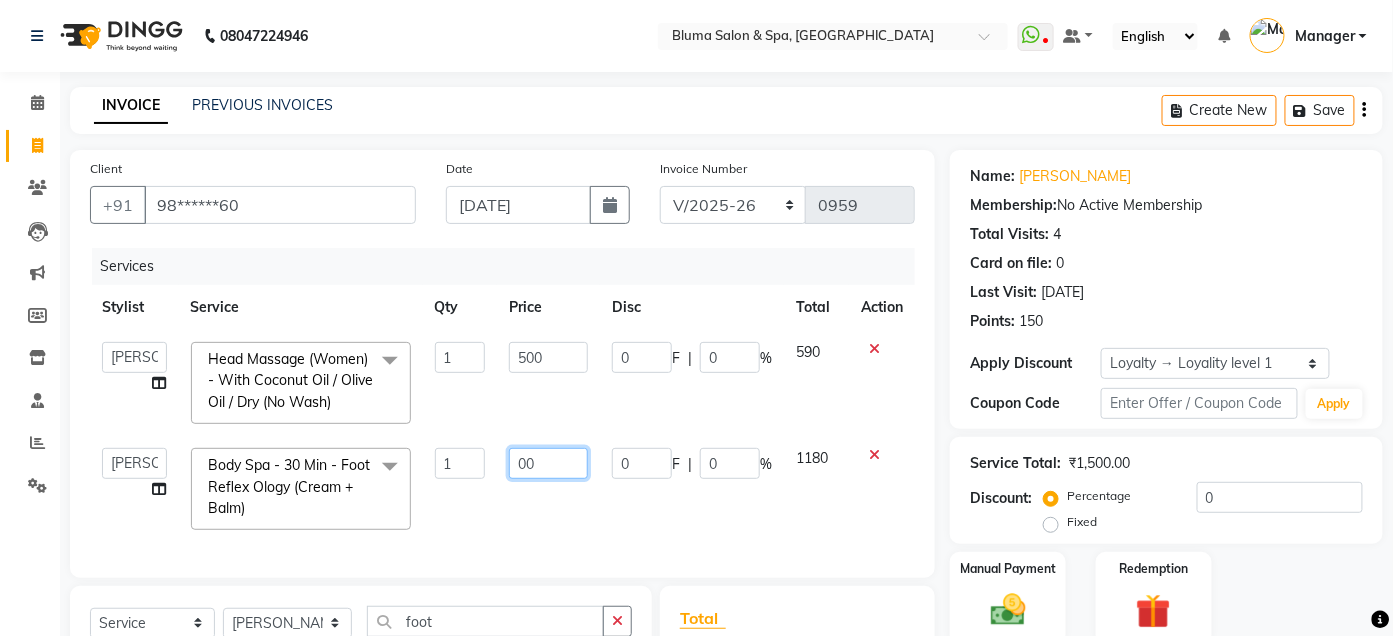 type on "500" 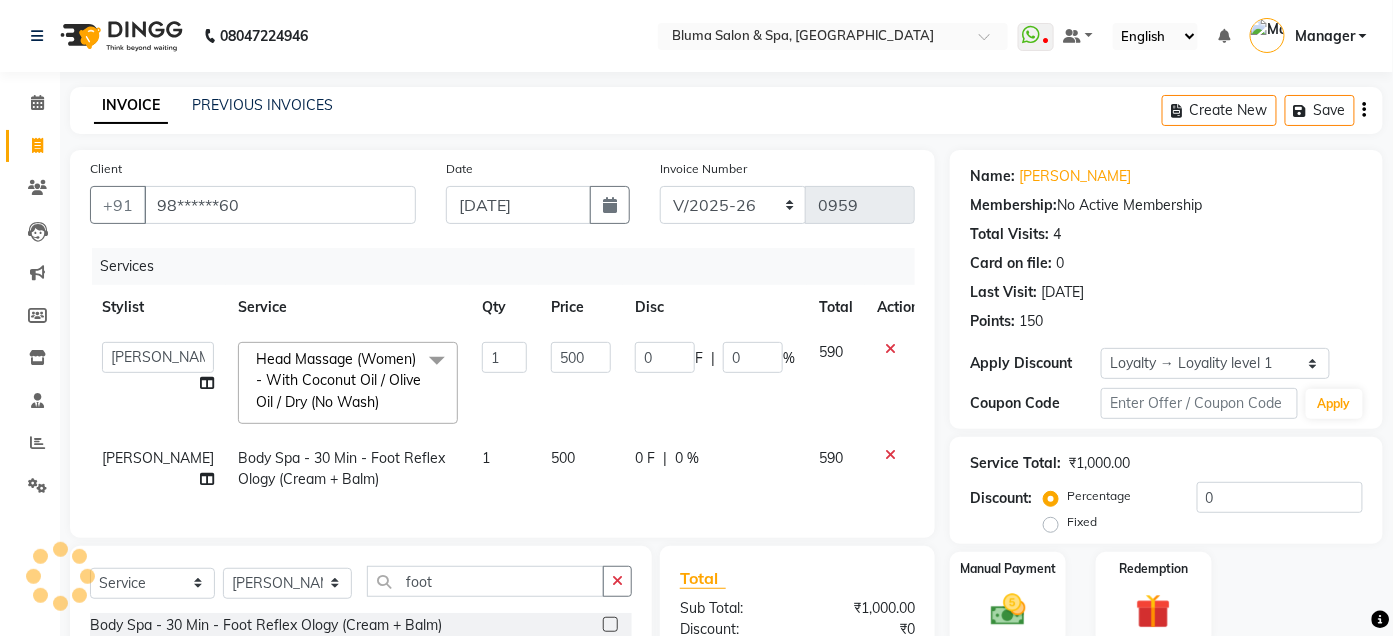 click on "Services Stylist Service Qty Price Disc Total Action  Admin   Ajay [PERSON_NAME]    [PERSON_NAME] [PERSON_NAME]   Manager   [PERSON_NAME]   [PERSON_NAME]   [PERSON_NAME]    pooja [PERSON_NAME]   [PERSON_NAME]   [PERSON_NAME]   [PERSON_NAME]  Head Massage (Women) - With Coconut Oil / Olive Oil / Dry (No Wash)  x Hair Cut (Women) - Hair Cut By Senior Hair Stylist Hair Cut (Women) - Hair Trim (Without Hair Wash & Blow Dry). Hair Cut (Women) - Hair Cut By Creative Hair Stylist hair trim without wash Hair Cut (Women) - Fringes eye lash extention jaccuzie EYELASH EXTENTION  EYELASH EXTENTION REFILL [MEDICAL_DATA] (per unit)for SKIN Thread Lifting ( per head) Derma filler  Glutation IV injeaction (one vials) per session  Glutation IV injection (one vials) 6sessions Glutation IV injection (two vials) per session Glutation IV injection (two vials) 6 session Glutation IV injection (four vials) per session Glutation IV injection (four vials) 6 session PRP INJECTION (hair) per session  PRP INJECTION (hair) 6 SESSION MICROBLADING eyebrow aroma" 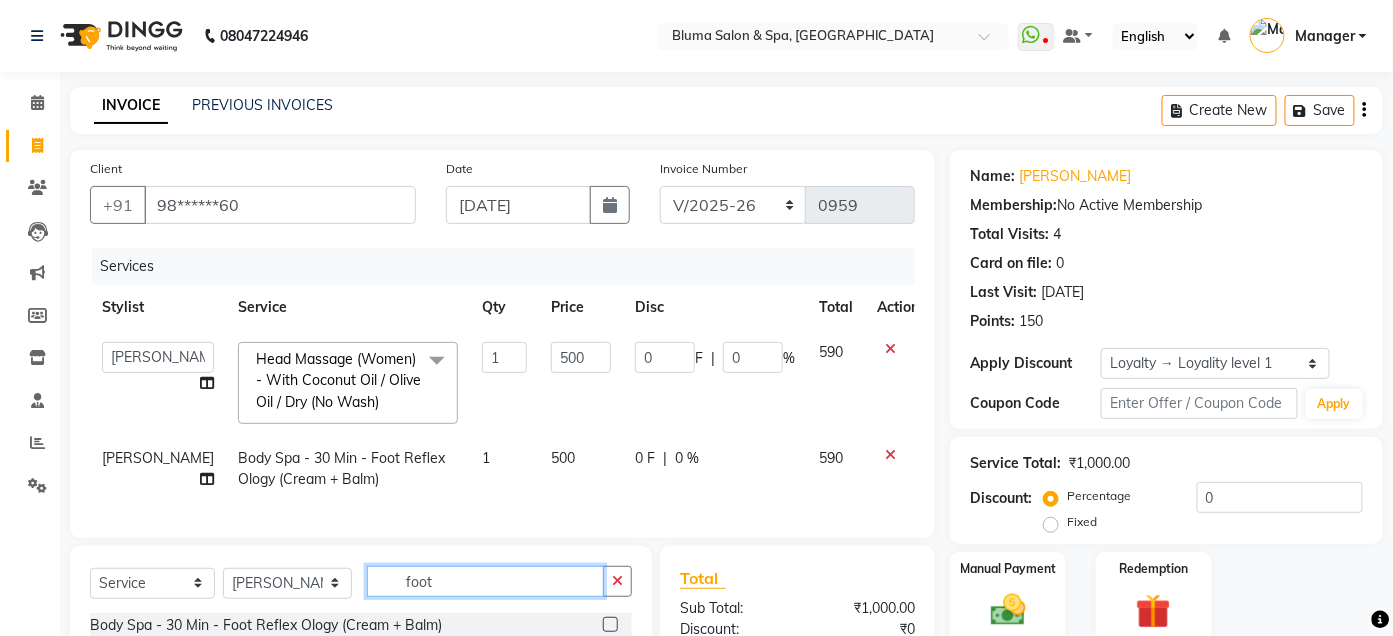 click on "foot" 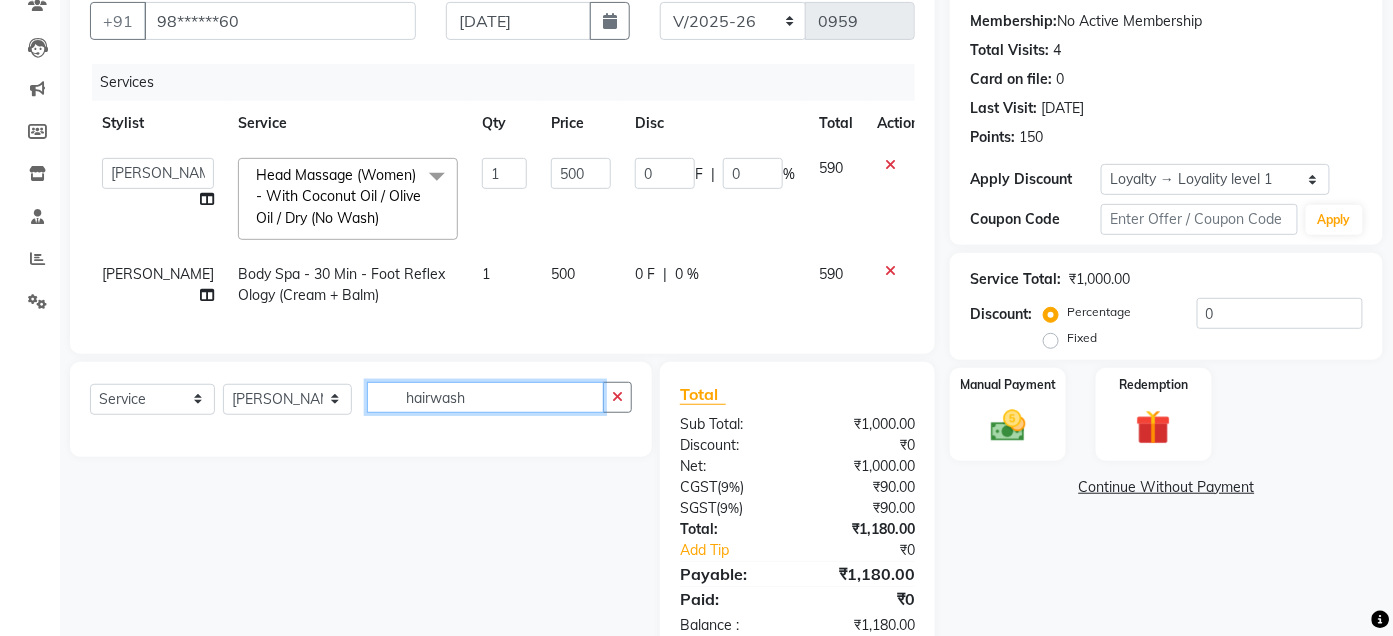 scroll, scrollTop: 252, scrollLeft: 0, axis: vertical 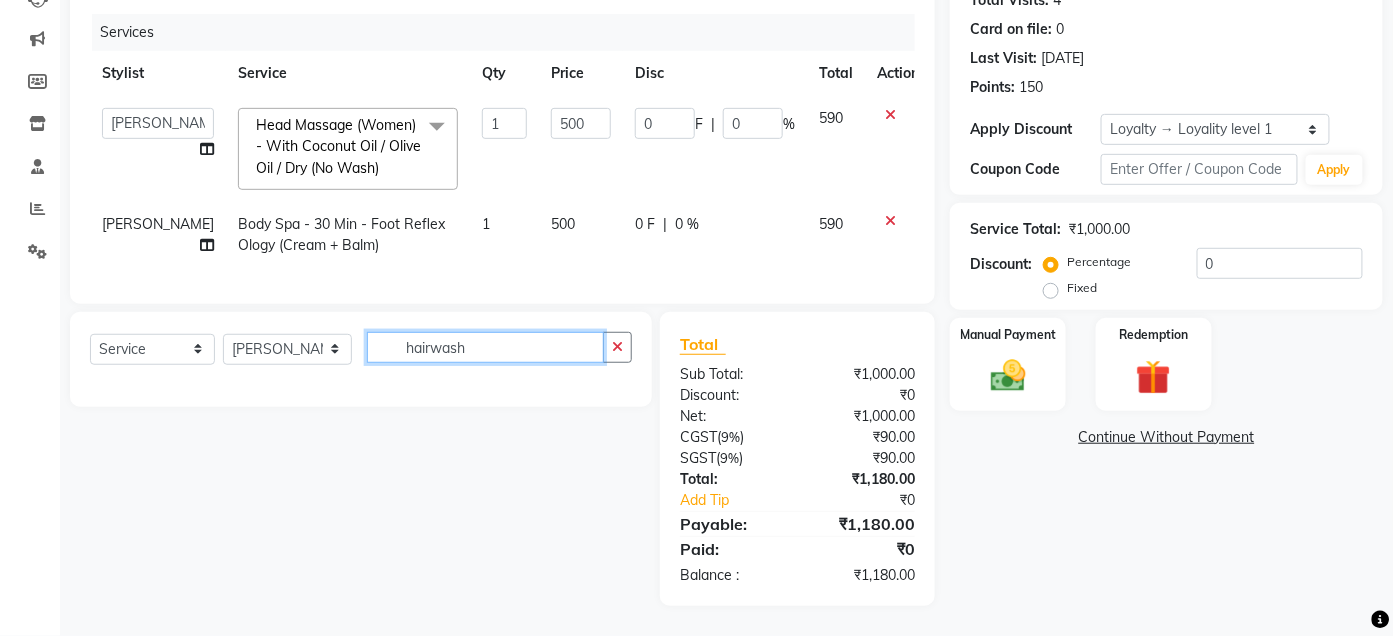type on "hairwash" 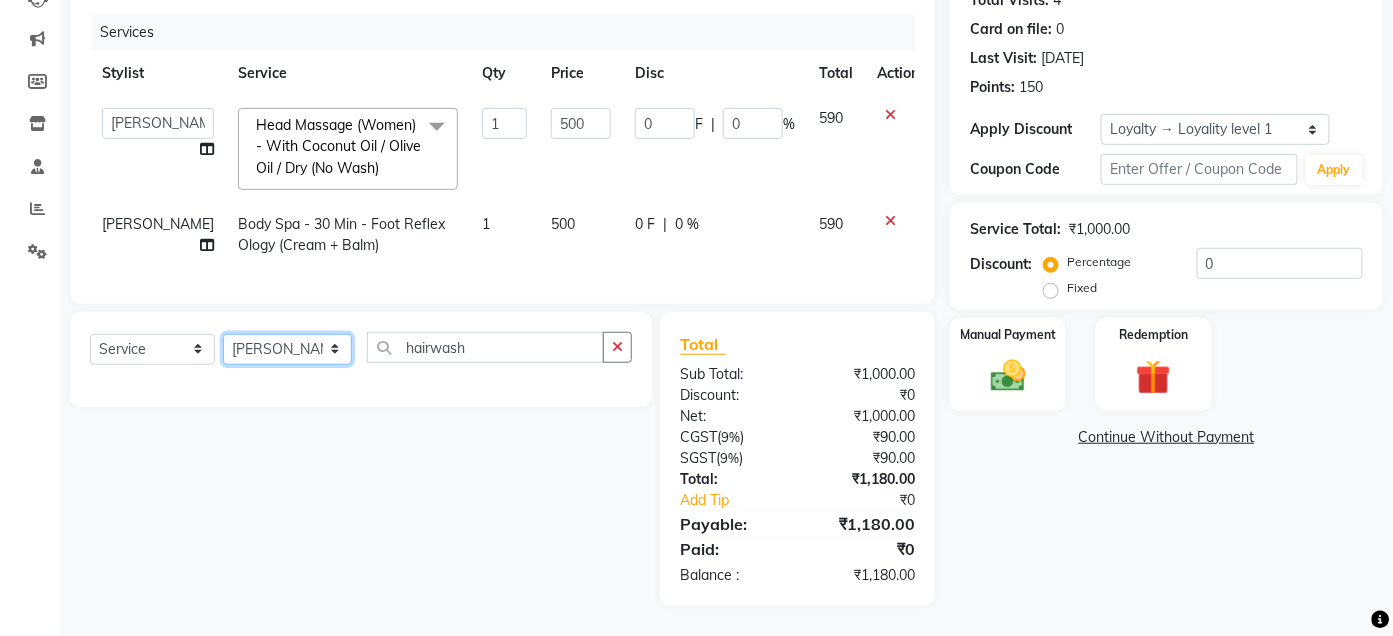 click on "Select Stylist Admin Ajay [PERSON_NAME]  [PERSON_NAME] [PERSON_NAME] Manager [PERSON_NAME] [PERSON_NAME] [PERSON_NAME]  pooja [PERSON_NAME] [PERSON_NAME] [PERSON_NAME] [PERSON_NAME]" 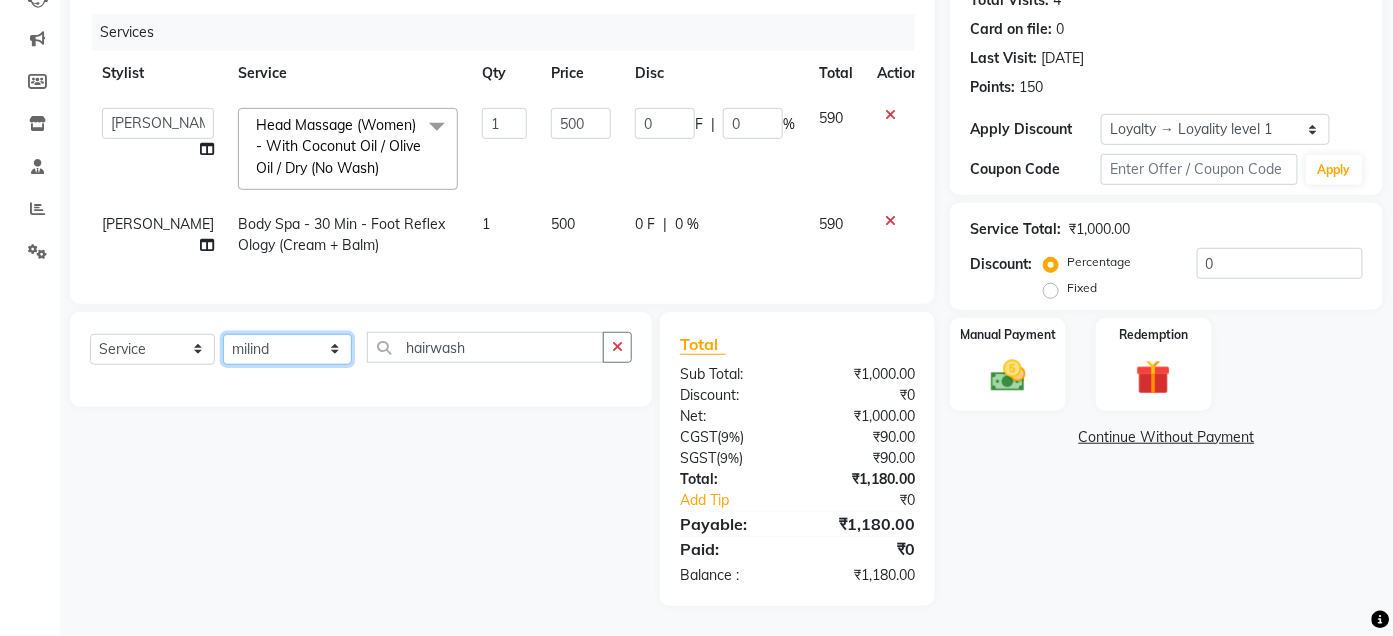 click on "Select Stylist Admin Ajay [PERSON_NAME]  [PERSON_NAME] [PERSON_NAME] Manager [PERSON_NAME] [PERSON_NAME] [PERSON_NAME]  pooja [PERSON_NAME] [PERSON_NAME] [PERSON_NAME] [PERSON_NAME]" 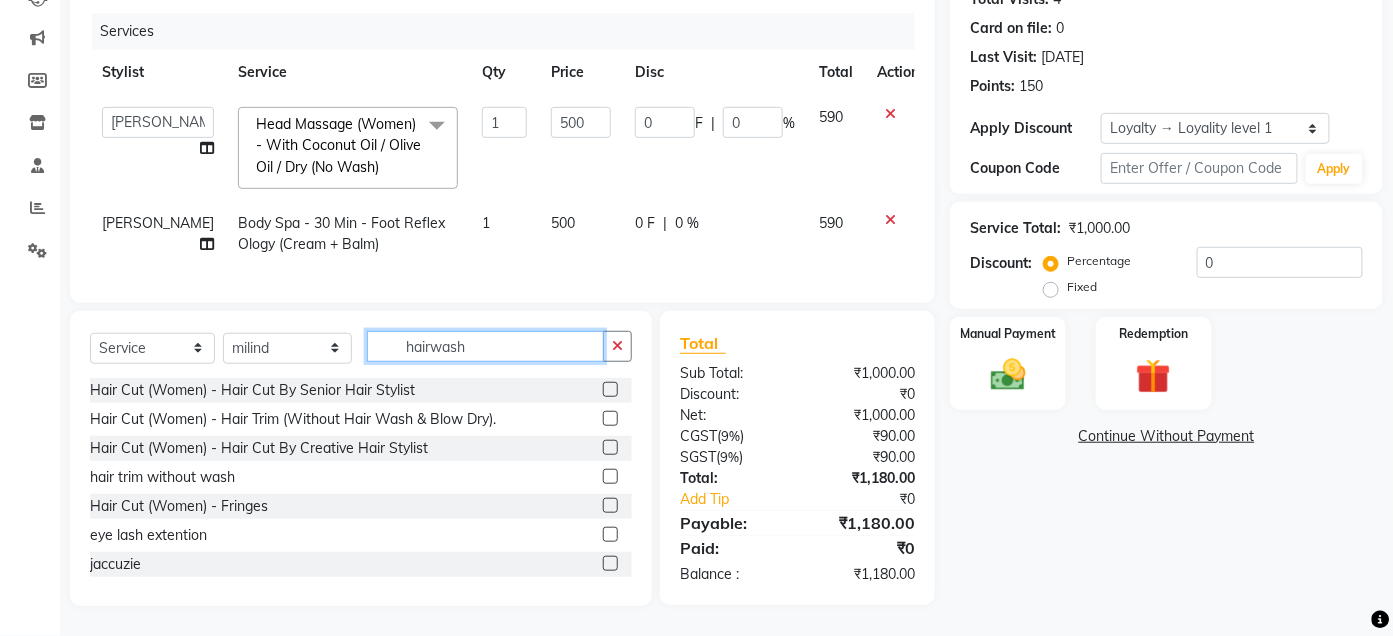 click on "hairwash" 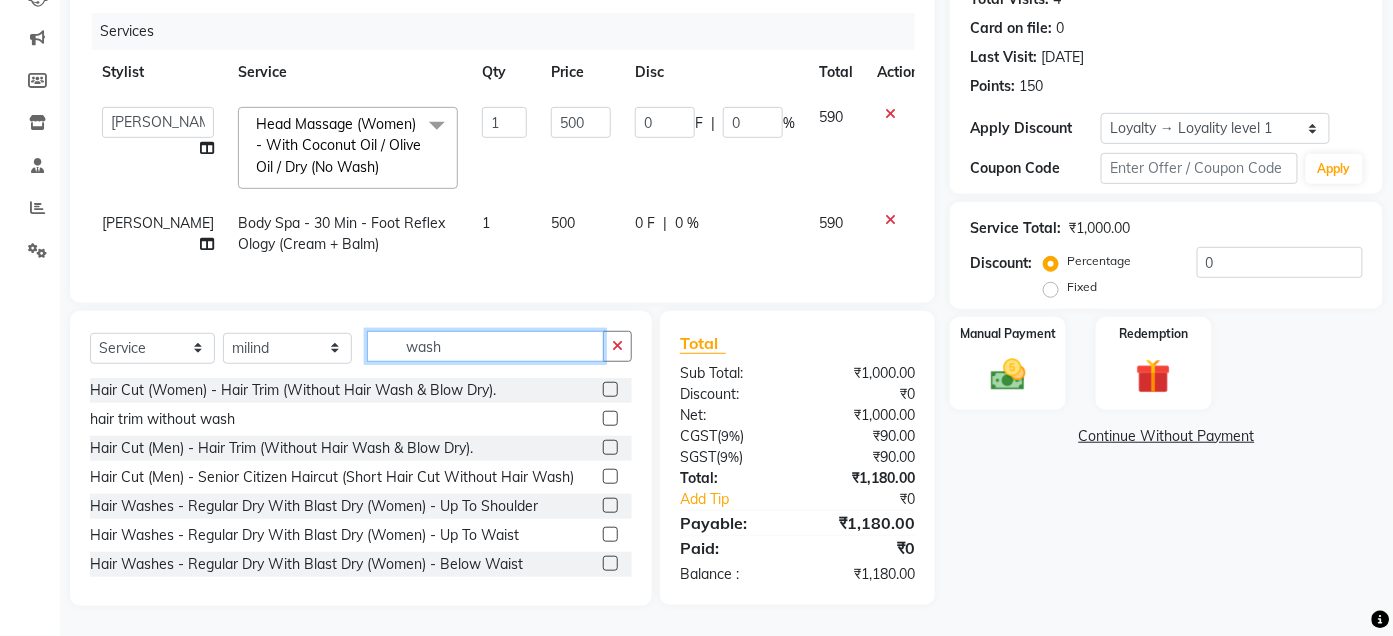 click on "wash" 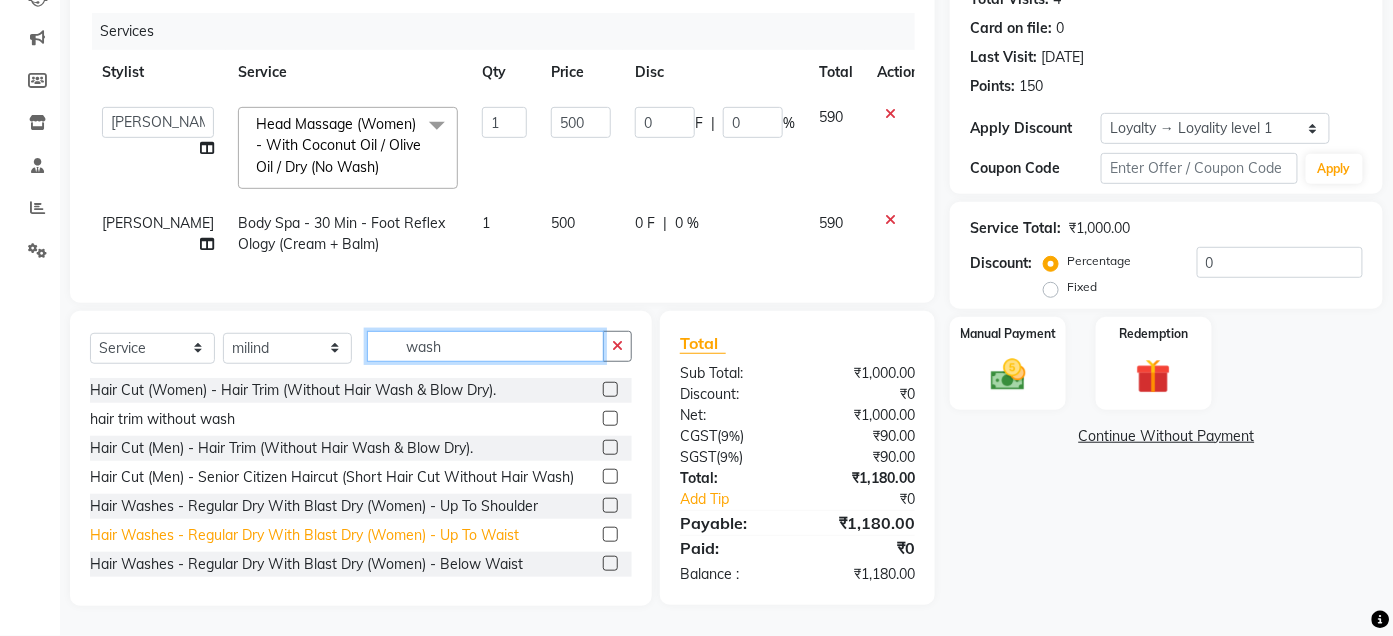 type on "wash" 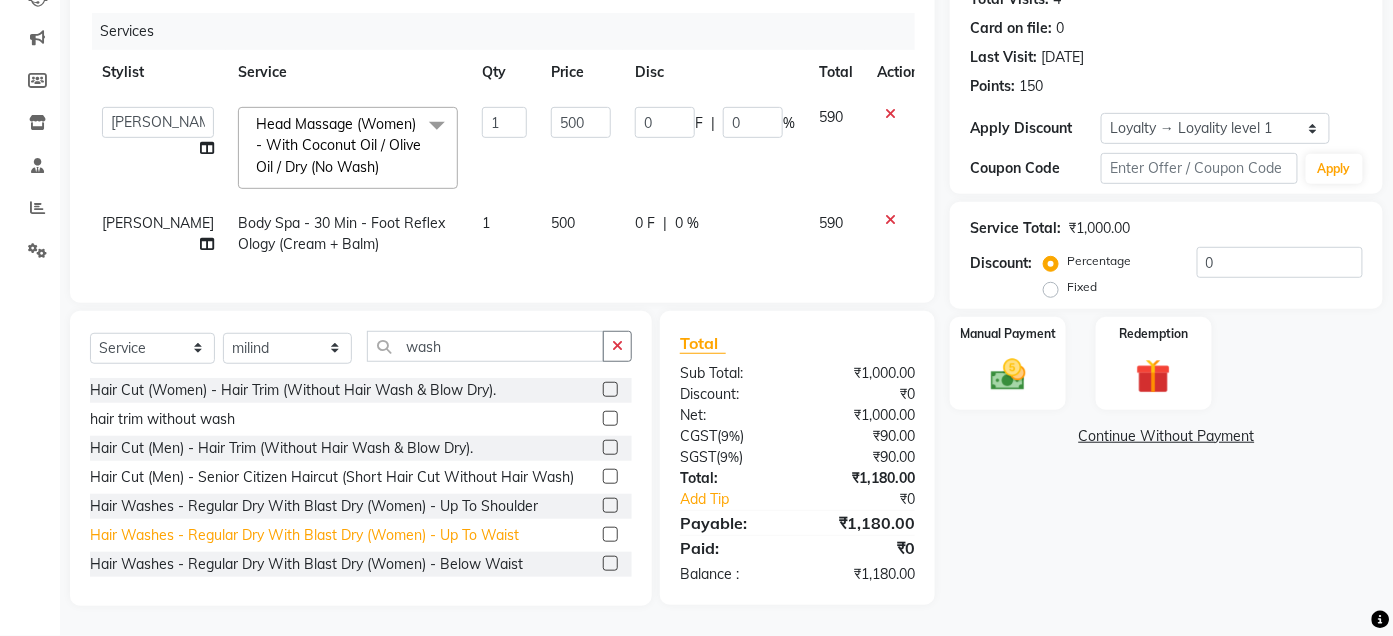 click on "Hair Washes - Regular Dry With Blast Dry (Women) - Up To Waist" 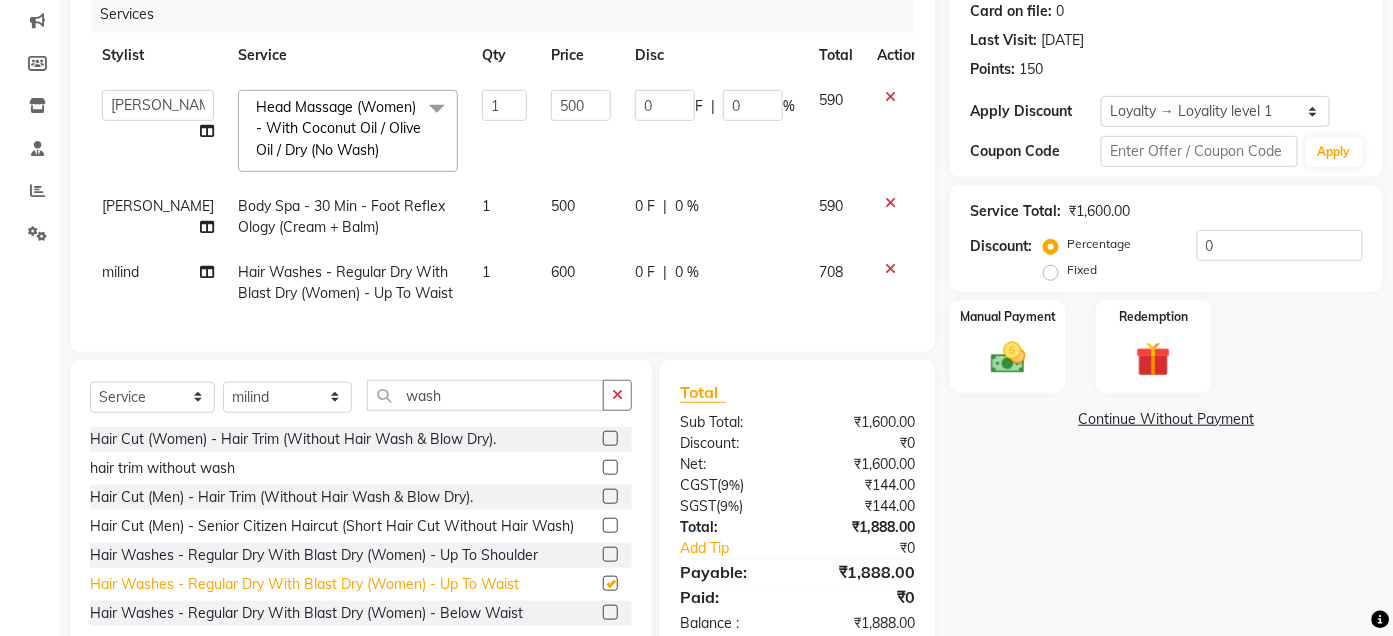 checkbox on "false" 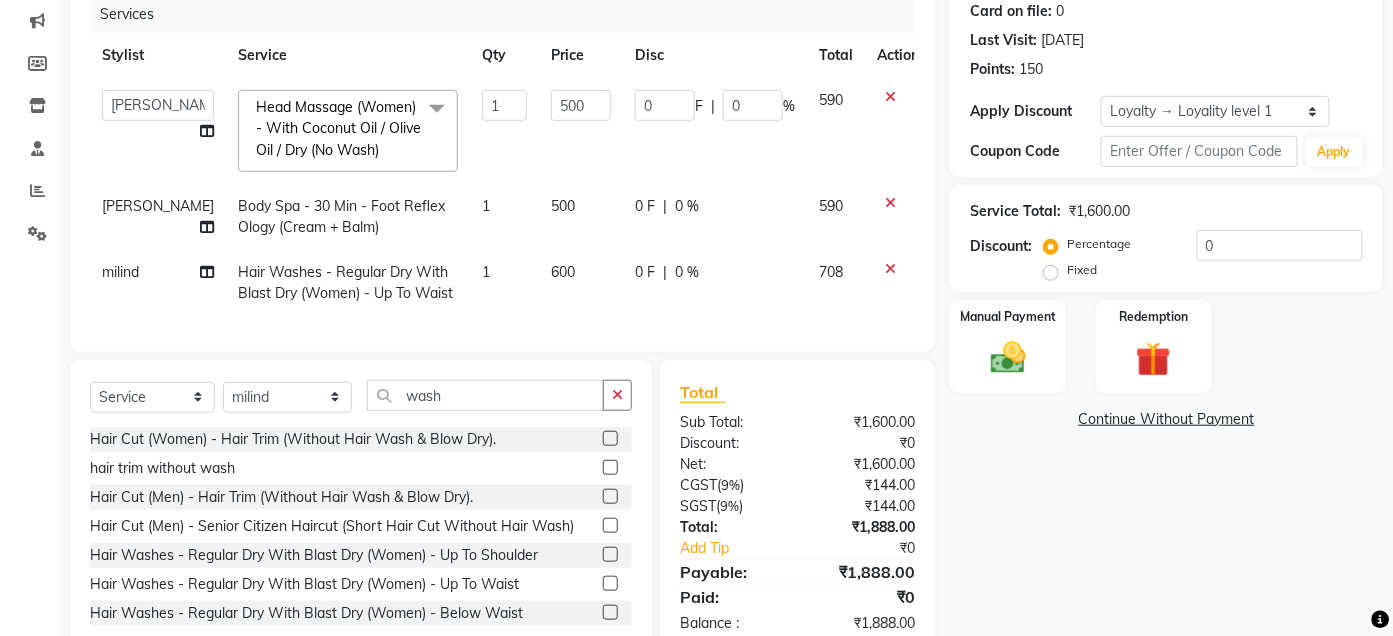 click on "600" 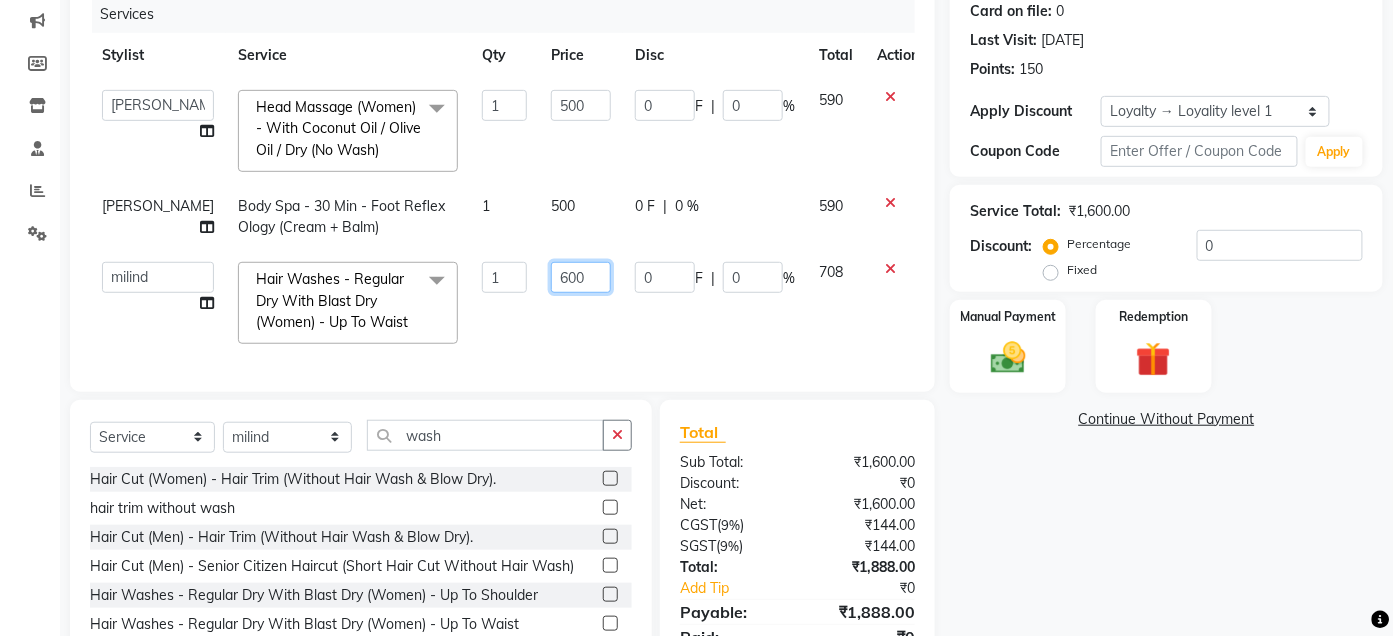 click on "600" 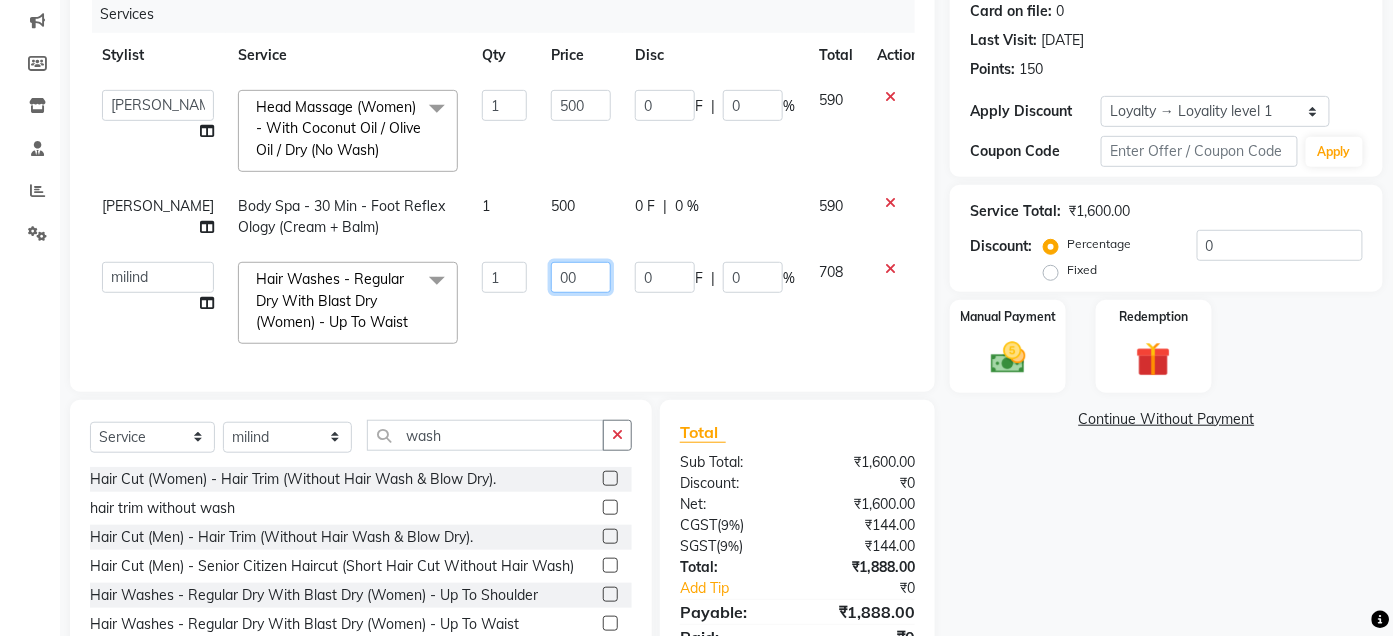 type on "500" 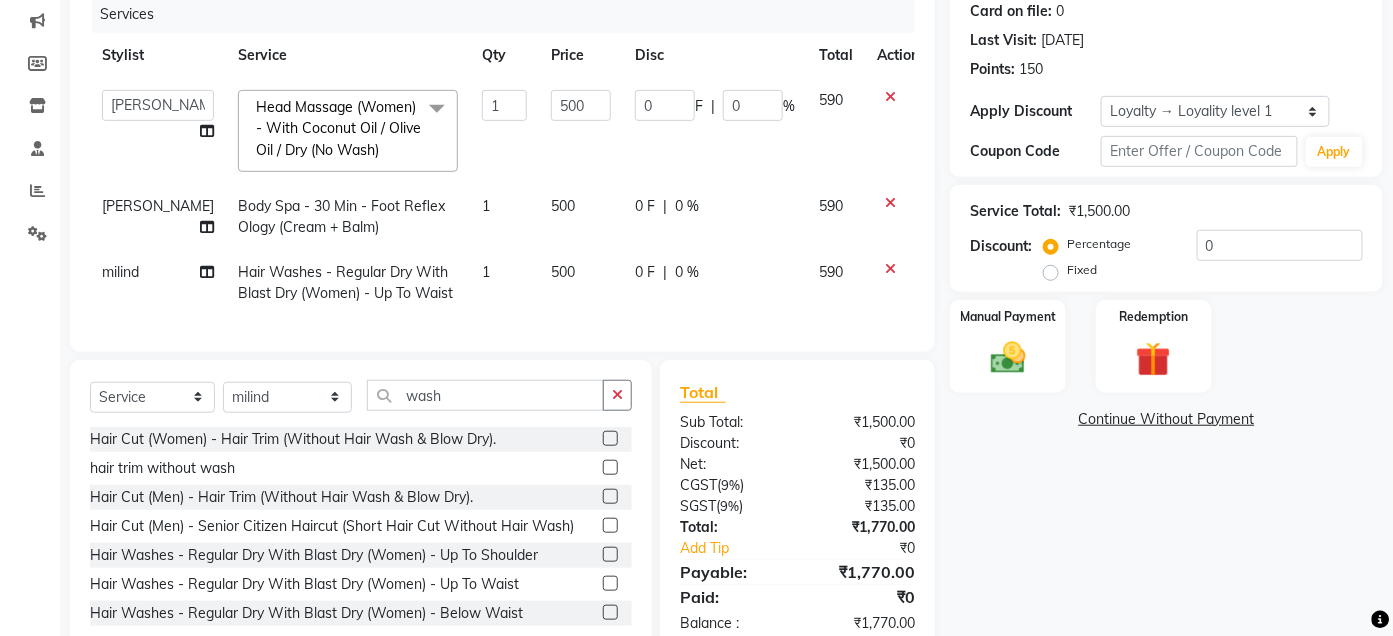 click on "Services Stylist Service Qty Price Disc Total Action  Admin   Ajay [PERSON_NAME]    [PERSON_NAME] [PERSON_NAME]   Manager   [PERSON_NAME]   [PERSON_NAME]   [PERSON_NAME]    pooja [PERSON_NAME]   [PERSON_NAME]   [PERSON_NAME]   [PERSON_NAME]  Head Massage (Women) - With Coconut Oil / Olive Oil / Dry (No Wash)  x Hair Cut (Women) - Hair Cut By Senior Hair Stylist Hair Cut (Women) - Hair Trim (Without Hair Wash & Blow Dry). Hair Cut (Women) - Hair Cut By Creative Hair Stylist hair trim without wash Hair Cut (Women) - Fringes eye lash extention jaccuzie EYELASH EXTENTION  EYELASH EXTENTION REFILL [MEDICAL_DATA] (per unit)for SKIN Thread Lifting ( per head) Derma filler  Glutation IV injeaction (one vials) per session  Glutation IV injection (one vials) 6sessions Glutation IV injection (two vials) per session Glutation IV injection (two vials) 6 session Glutation IV injection (four vials) per session Glutation IV injection (four vials) 6 session PRP INJECTION (hair) per session  PRP INJECTION (hair) 6 SESSION MICROBLADING eyebrow aroma" 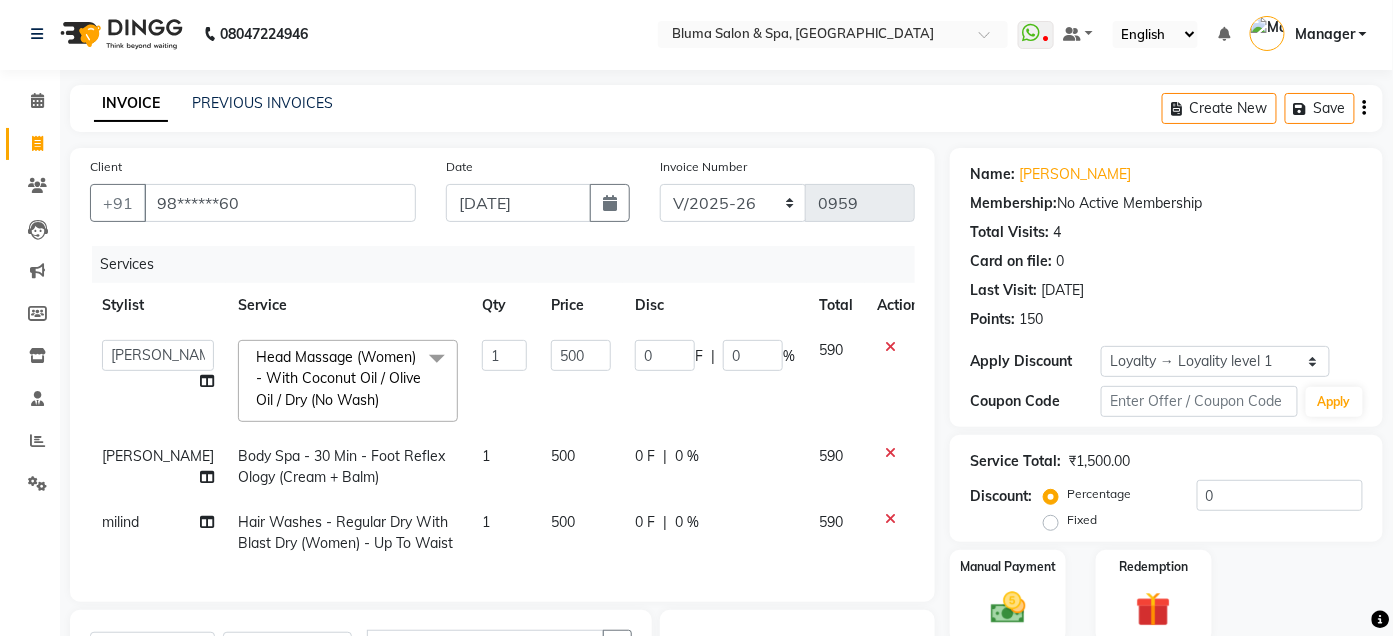scroll, scrollTop: 0, scrollLeft: 0, axis: both 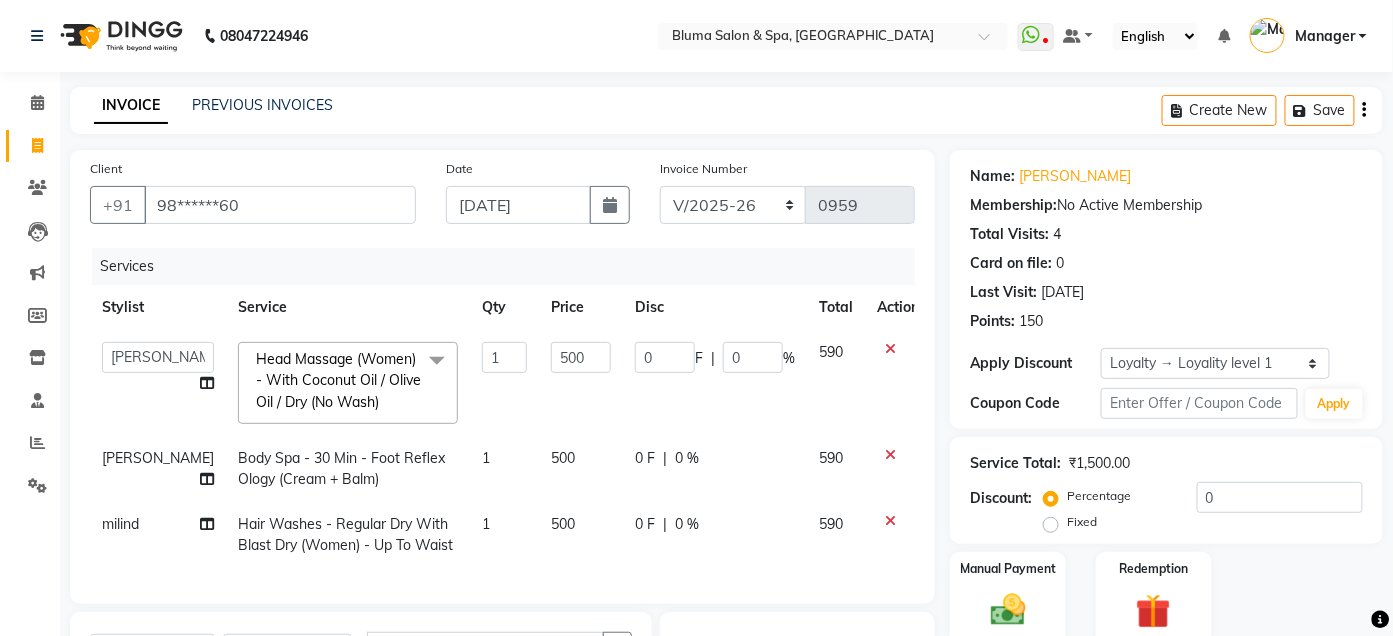 click on "Create New   Save" 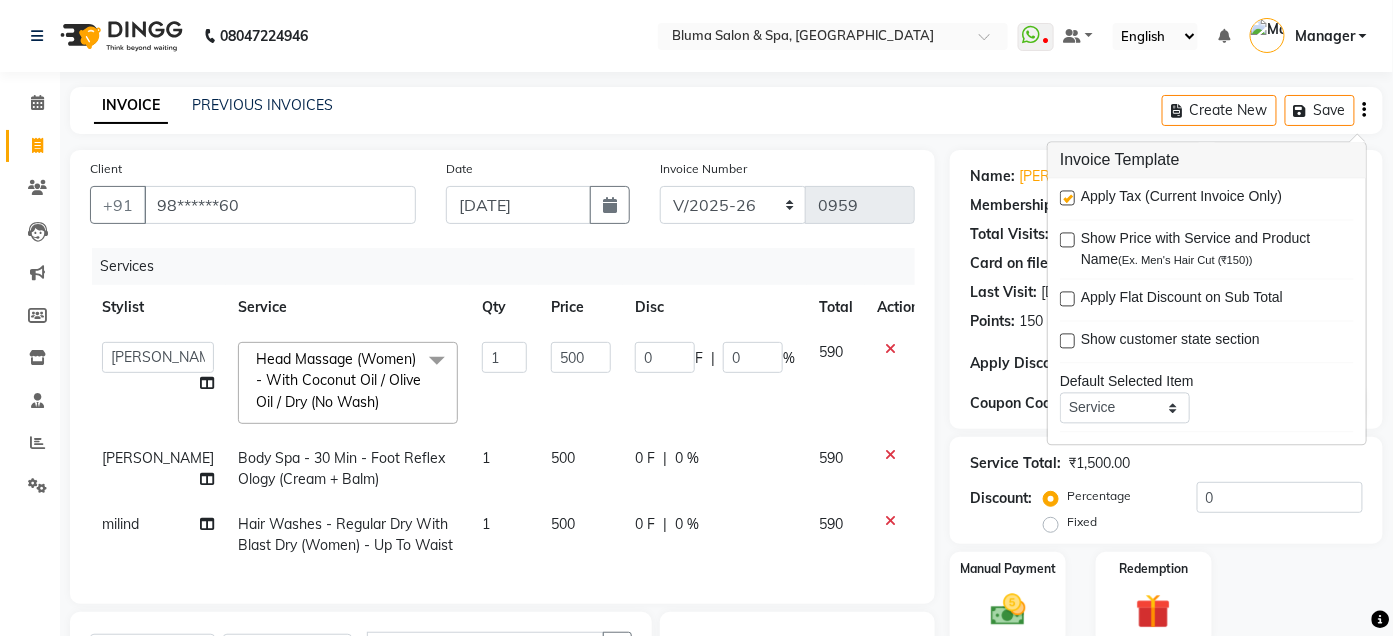 click at bounding box center (1067, 198) 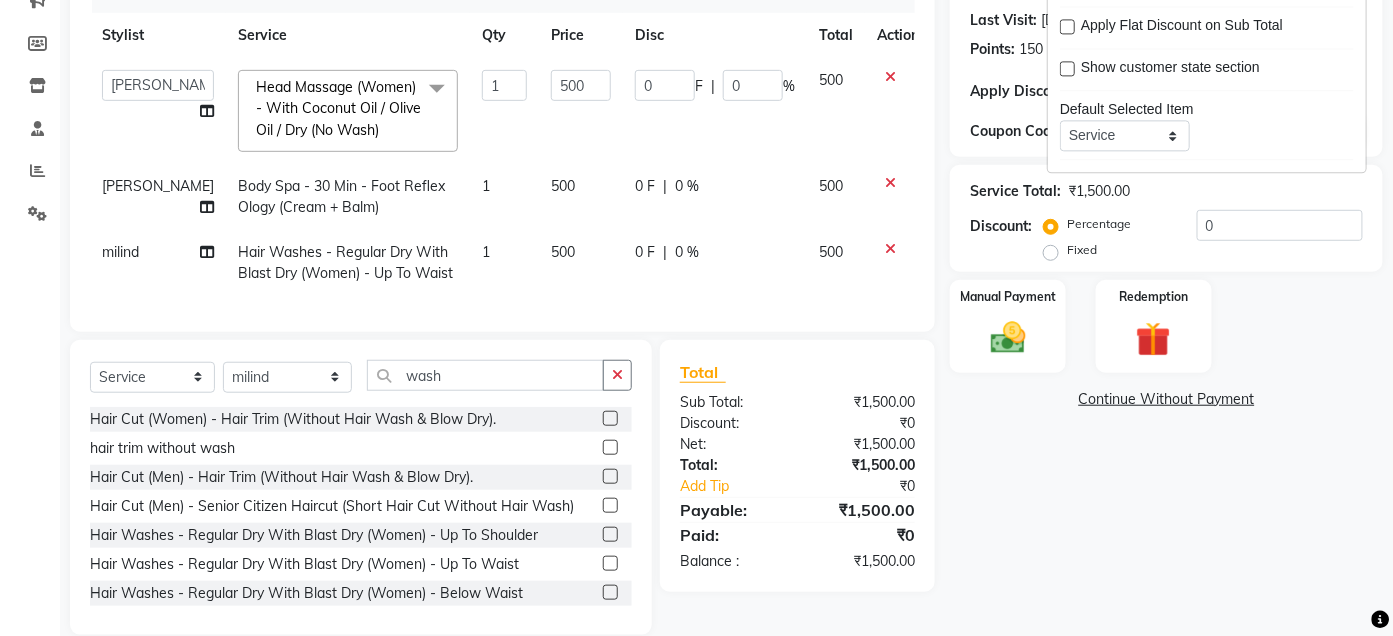 scroll, scrollTop: 319, scrollLeft: 0, axis: vertical 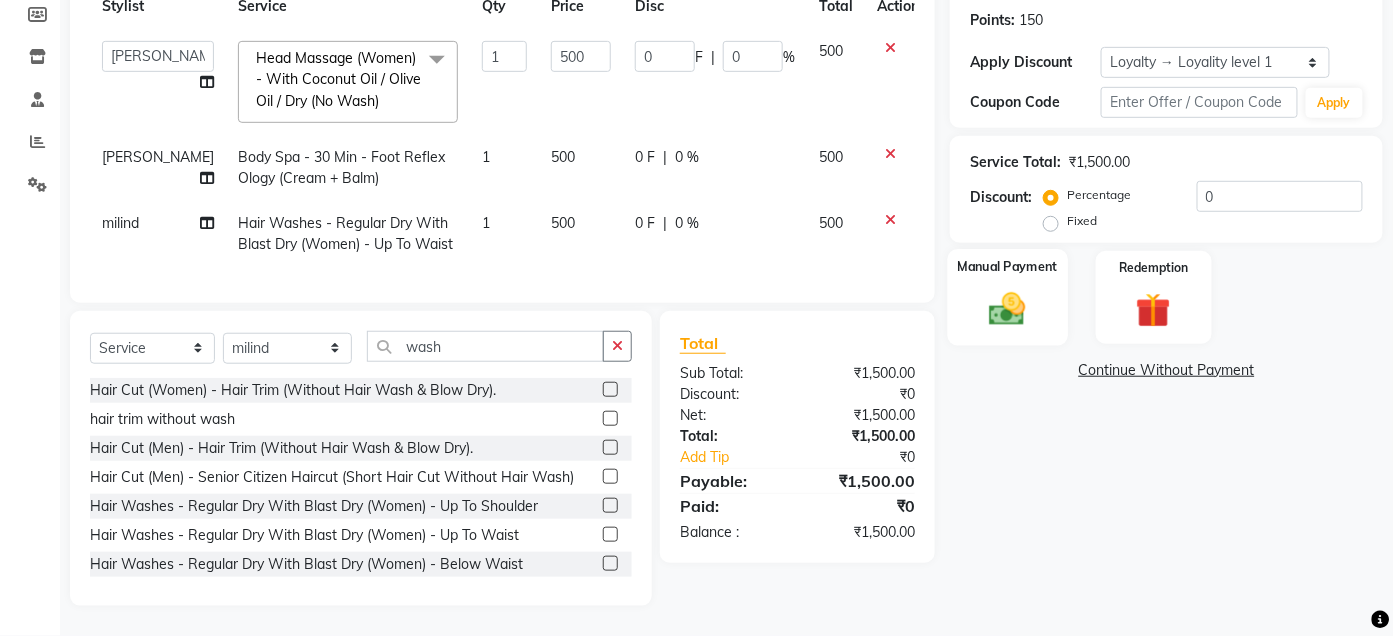 click on "Manual Payment" 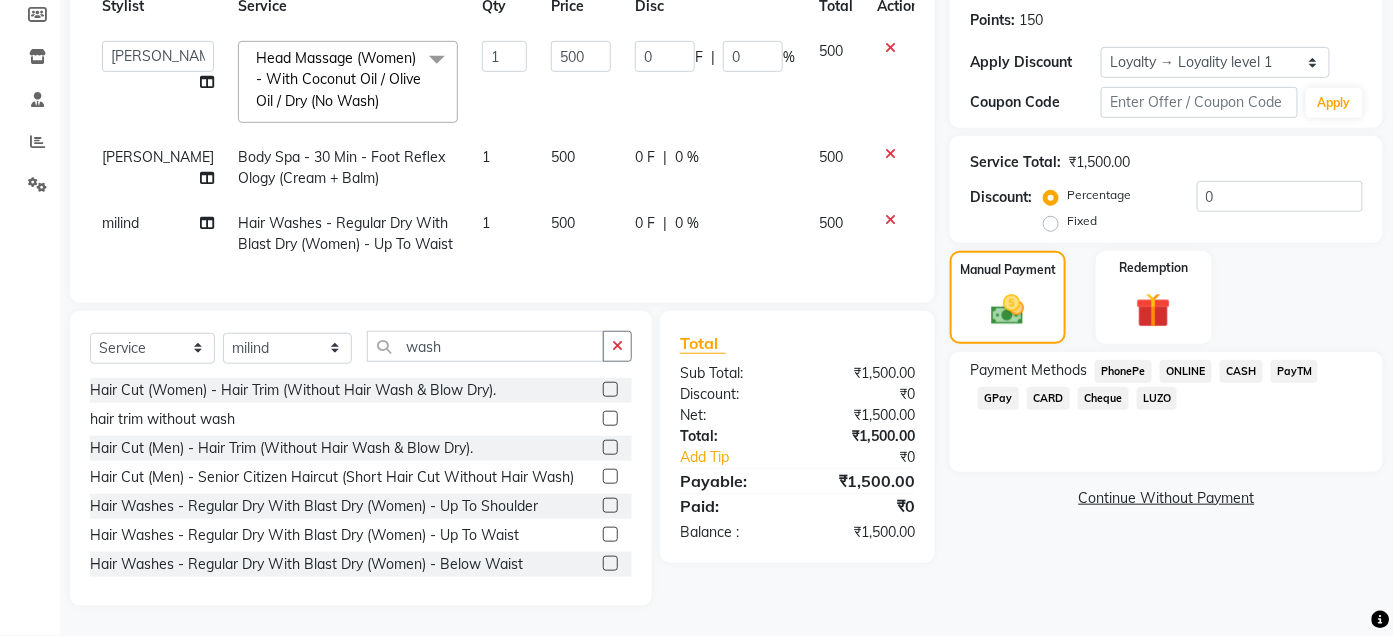 click on "Payment Methods  PhonePe   ONLINE   CASH   PayTM   GPay   CARD   Cheque   LUZO" 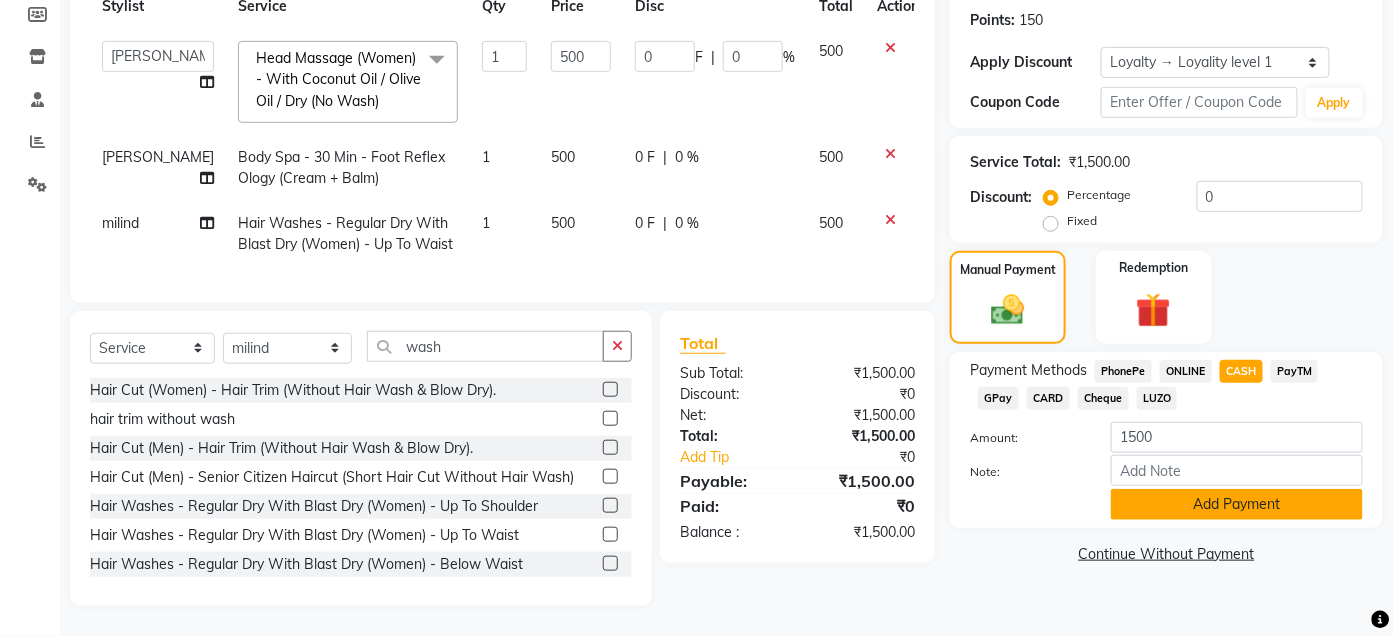 click on "Add Payment" 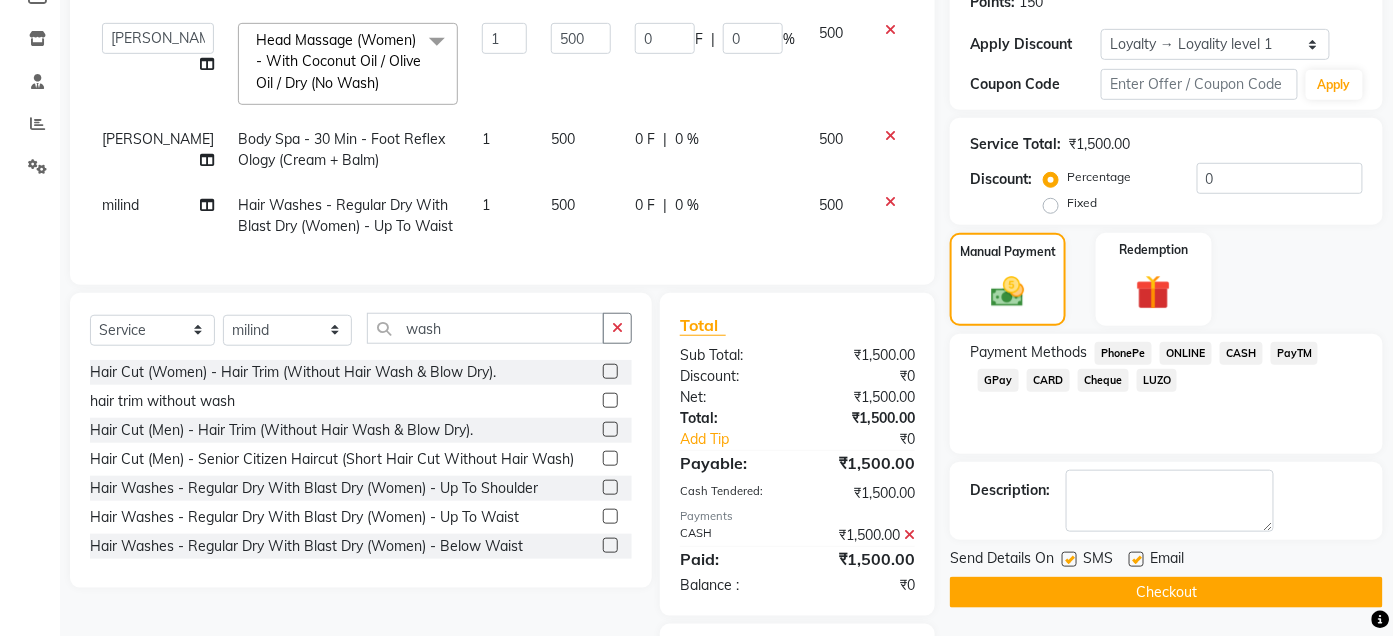 click 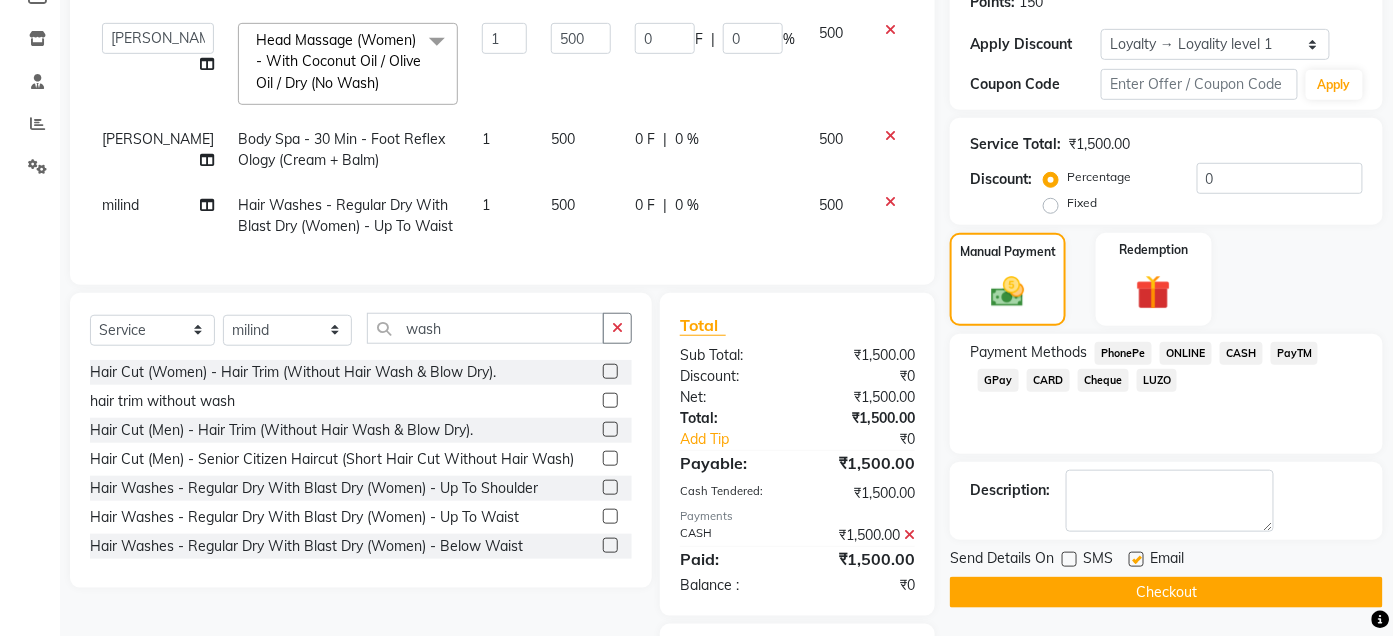 click 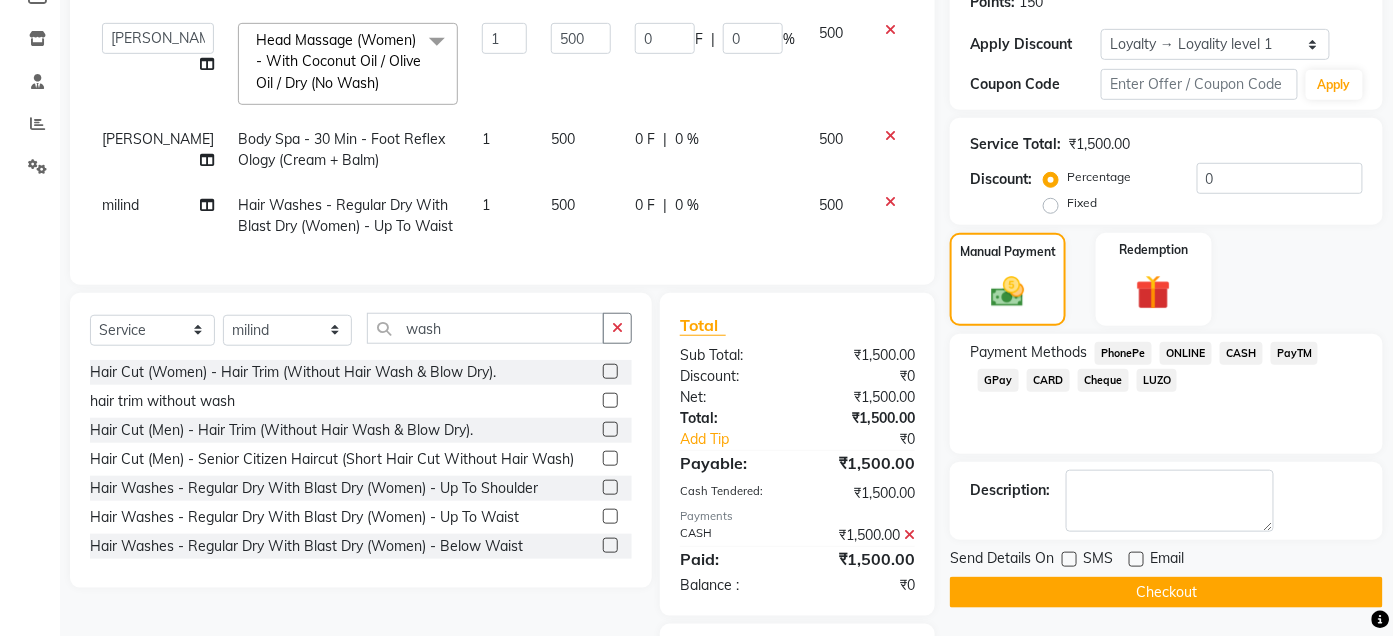 click on "Checkout" 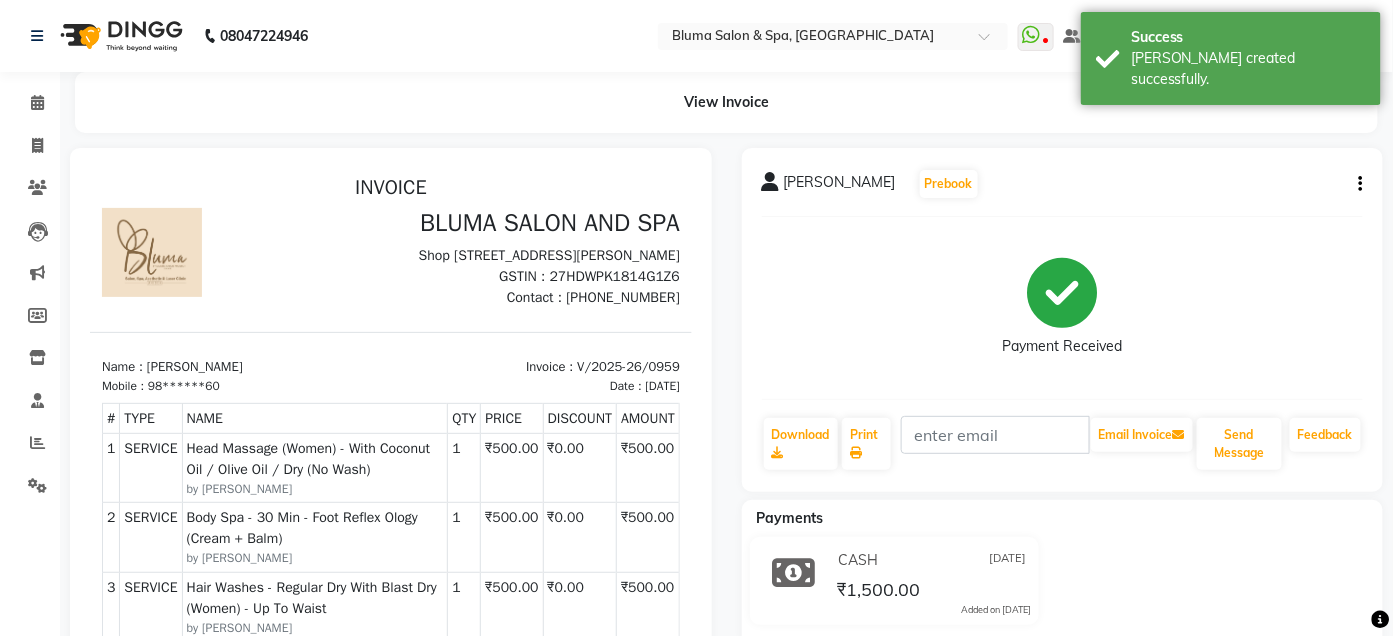 scroll, scrollTop: 0, scrollLeft: 0, axis: both 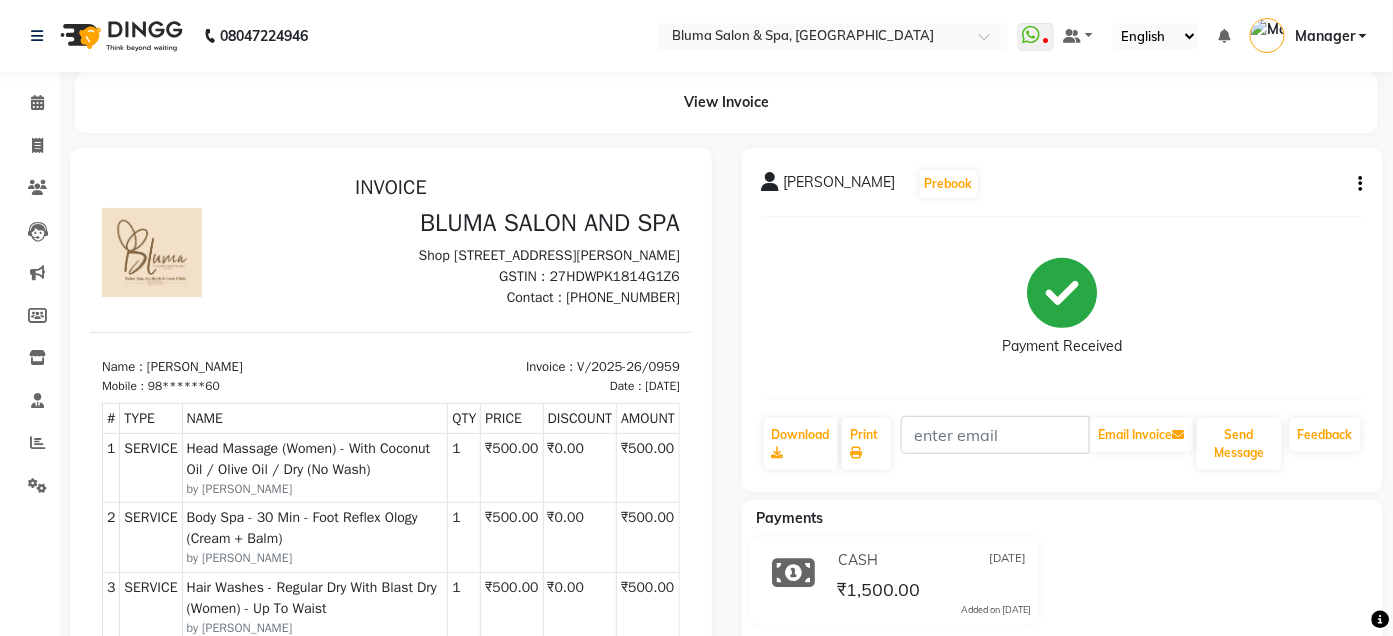 click 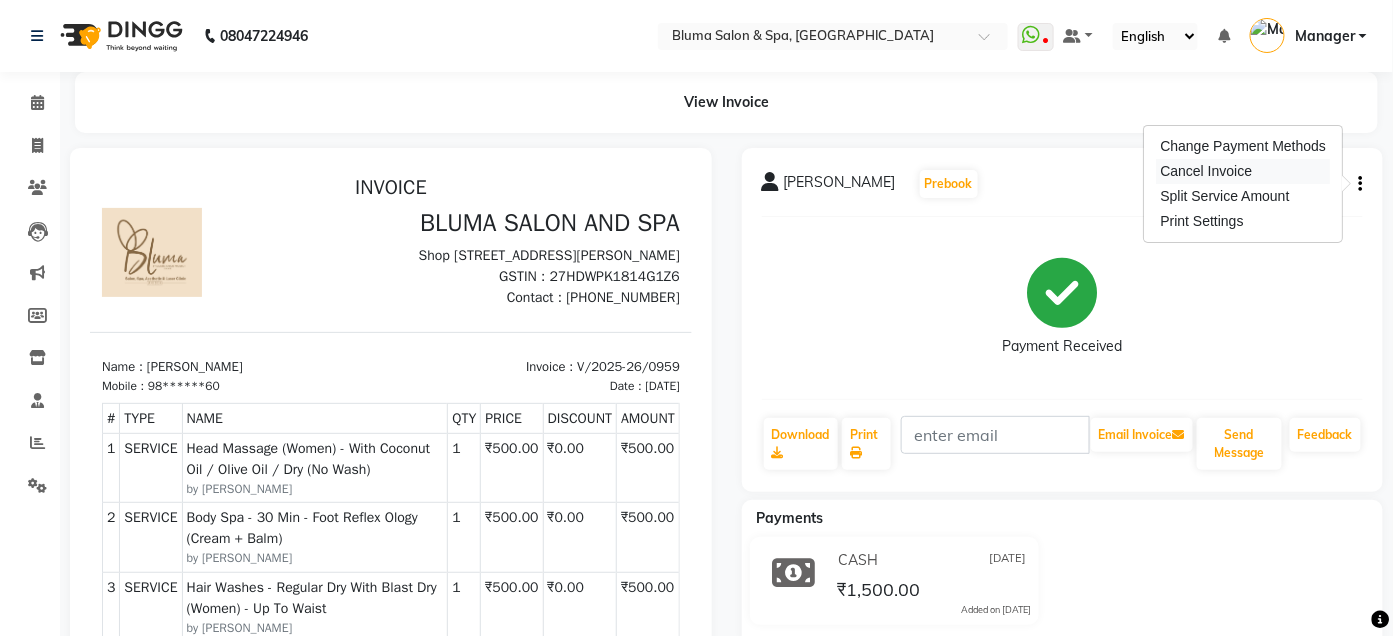 click on "Cancel Invoice" at bounding box center [1244, 171] 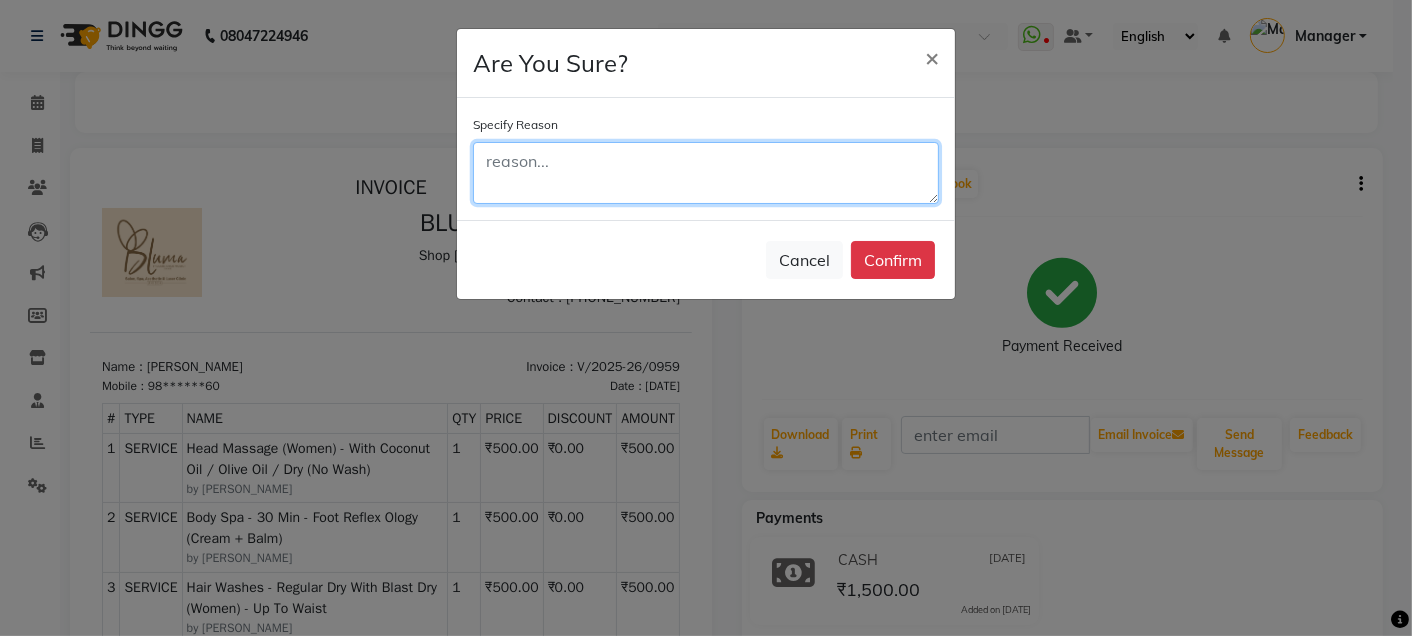 click 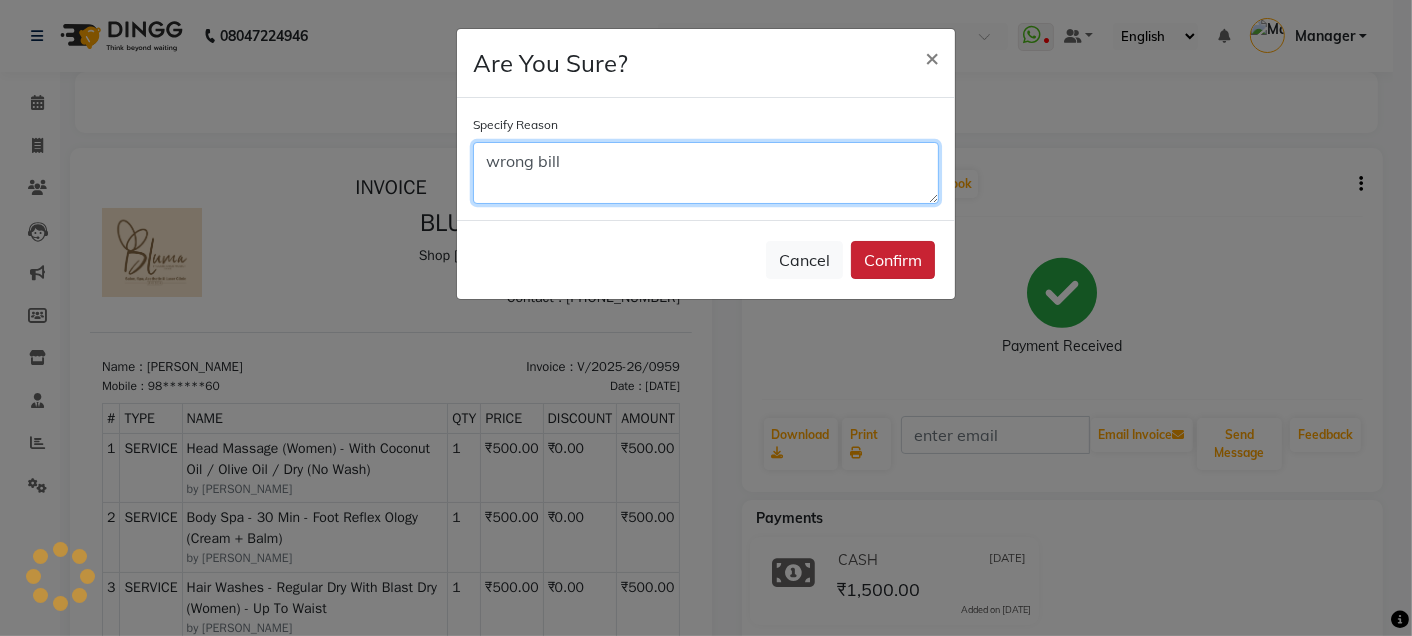 type on "wrong bill" 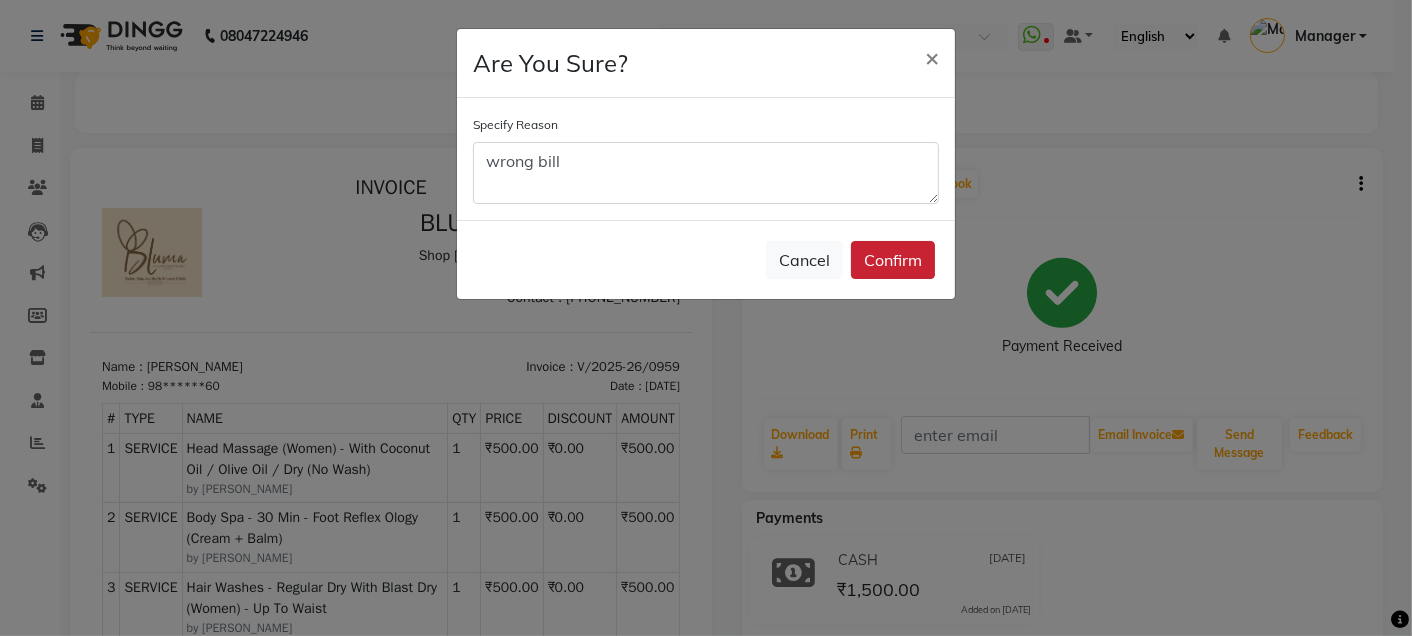 click on "Confirm" 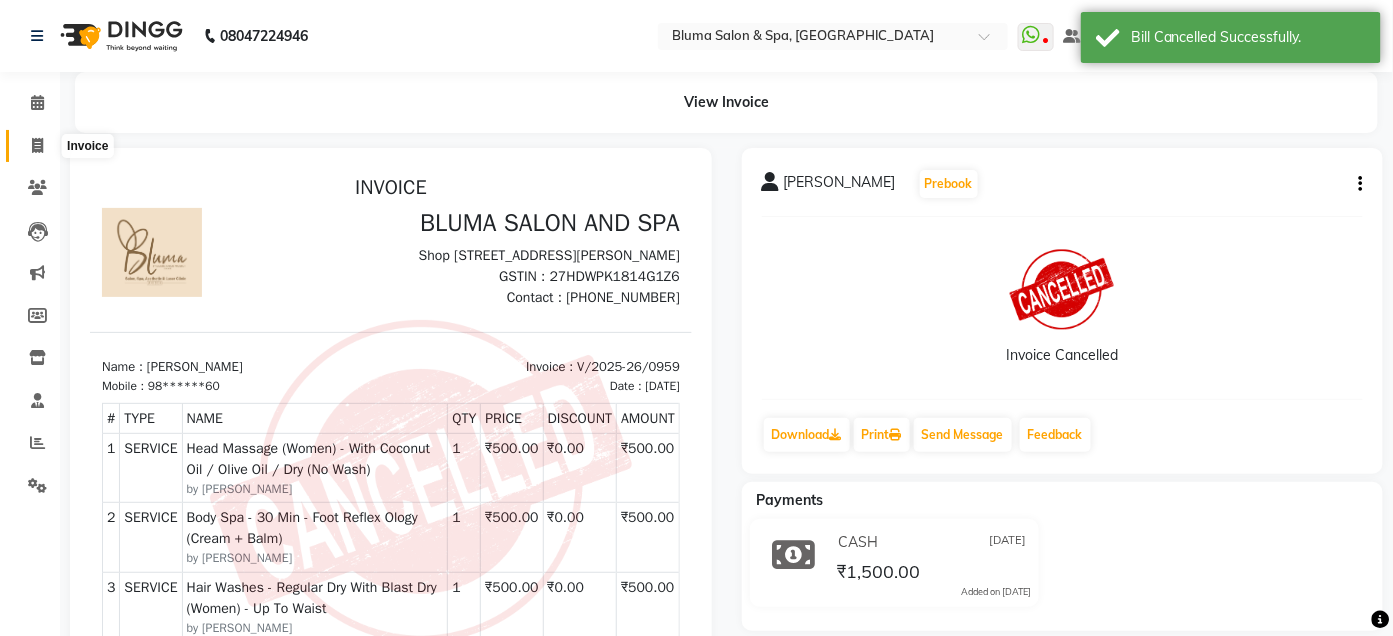 click 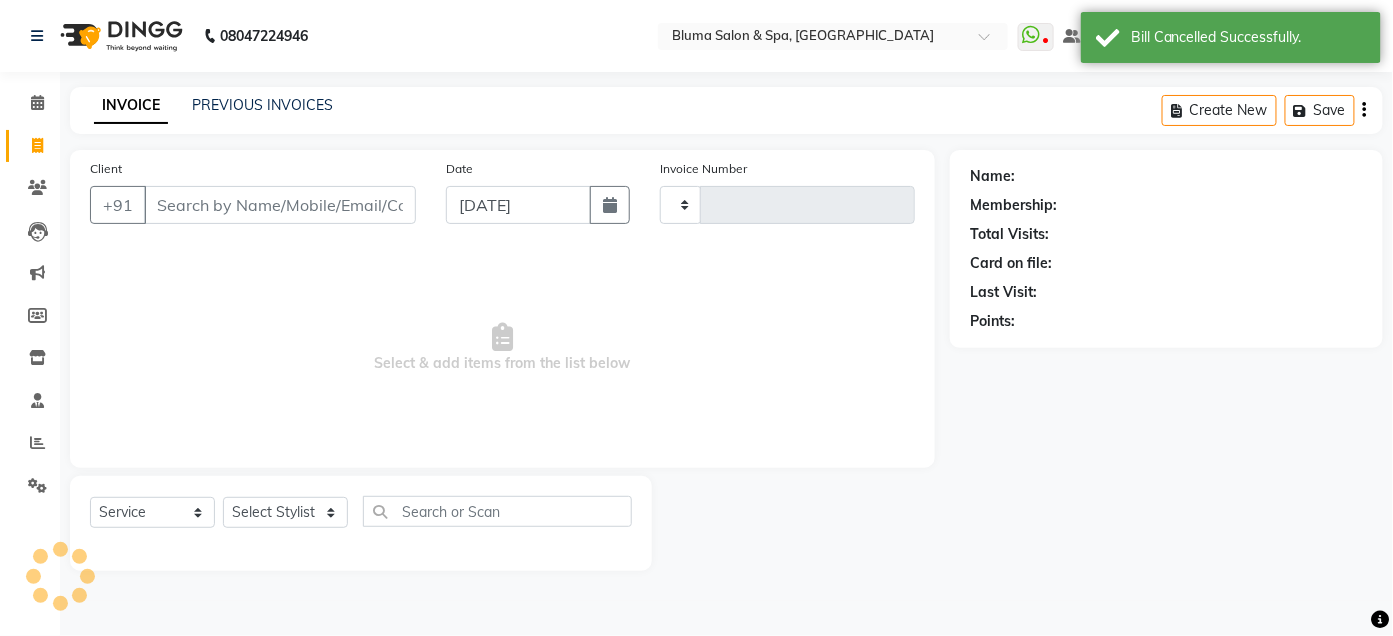 type on "0960" 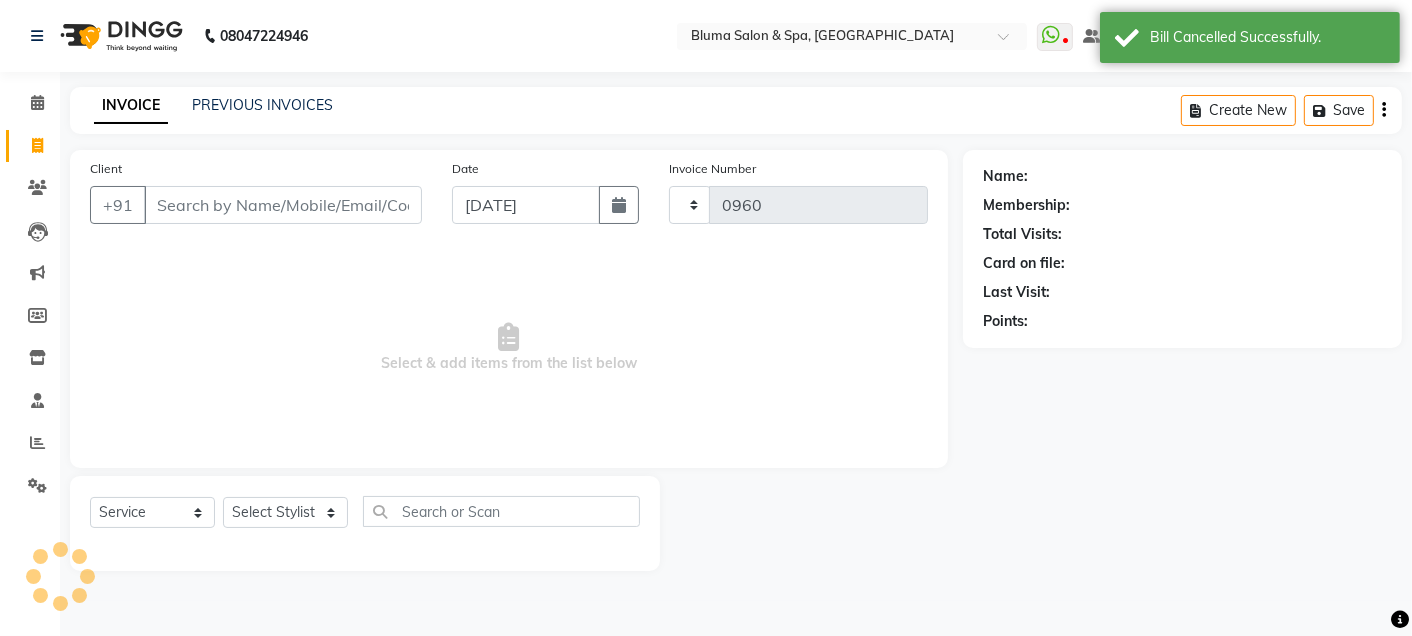 select on "3653" 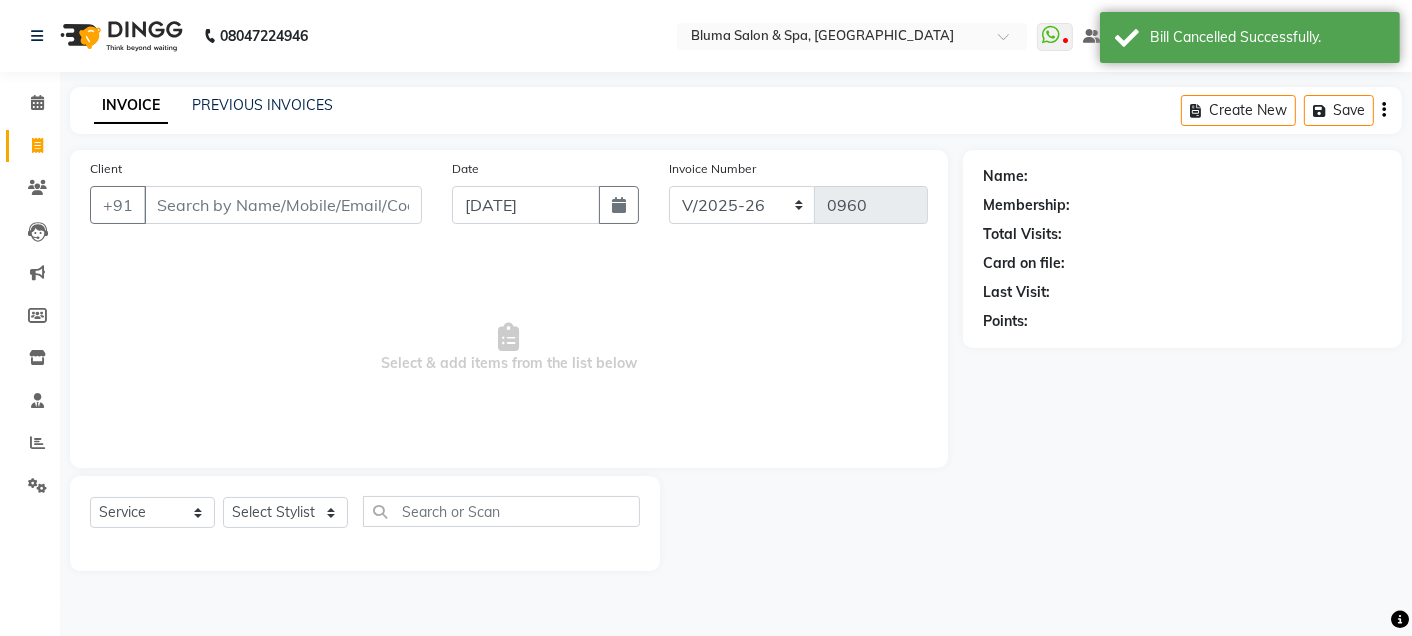click on "Client" at bounding box center (283, 205) 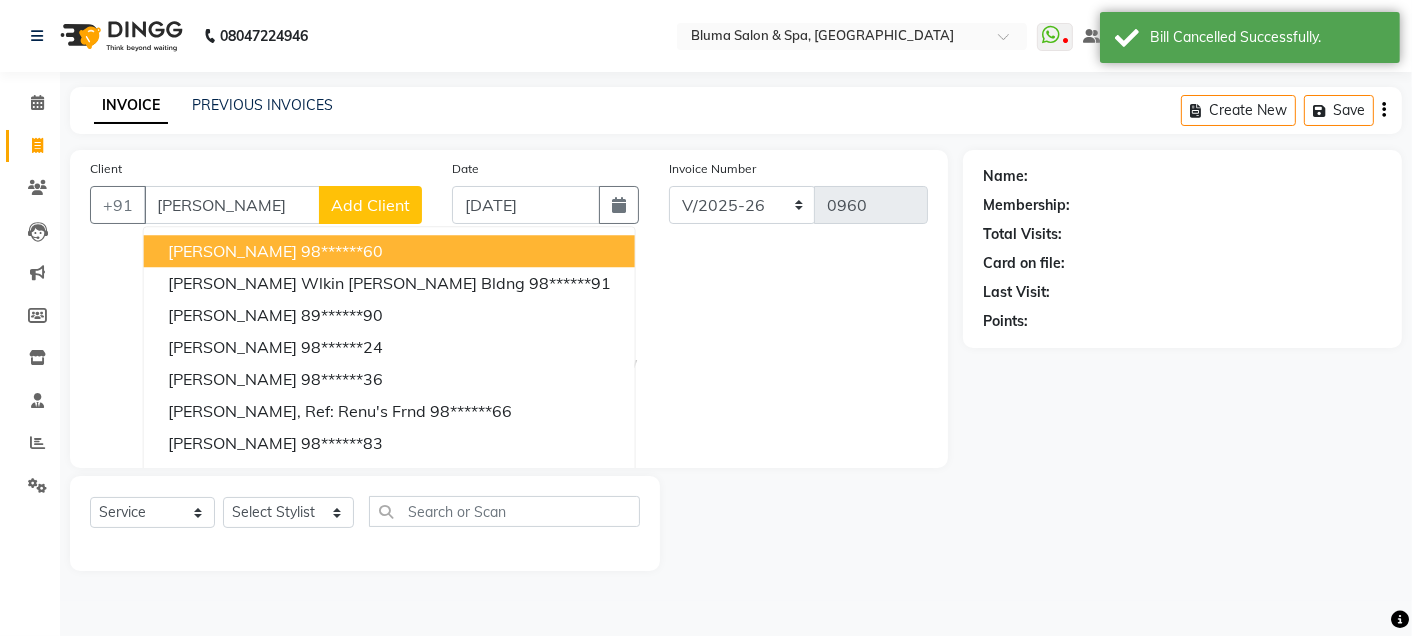 click on "[PERSON_NAME]" at bounding box center [232, 251] 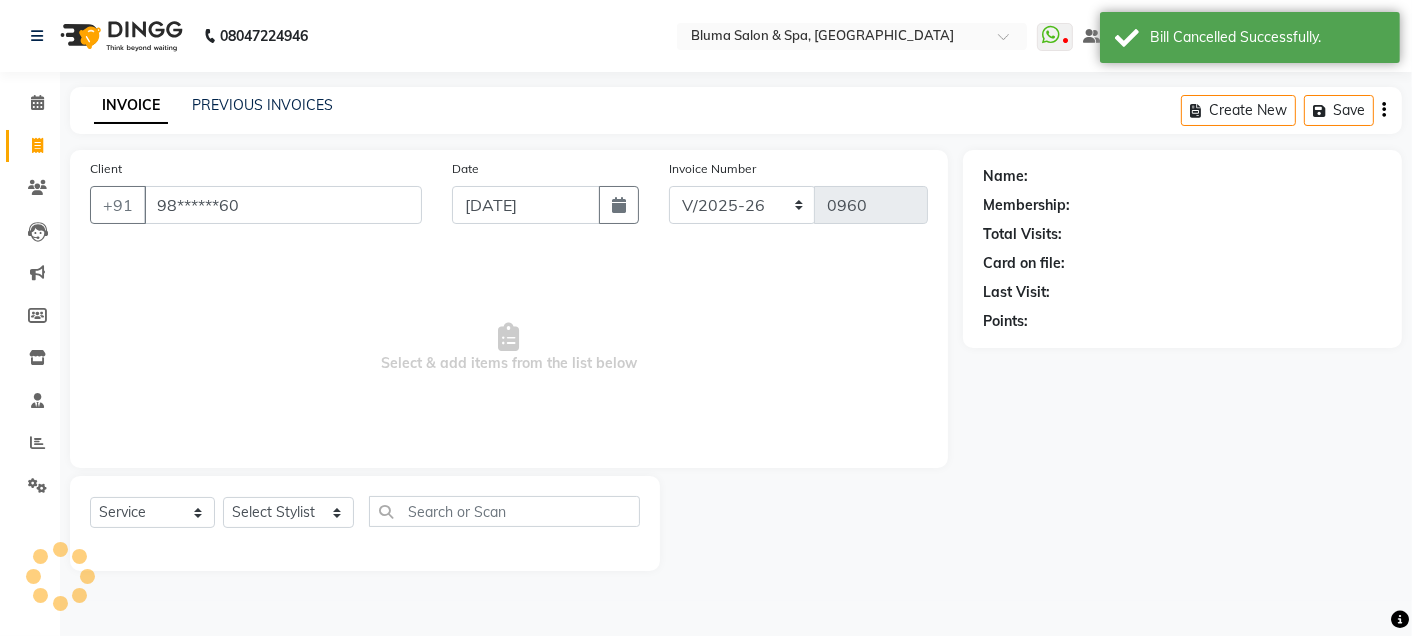type on "98******60" 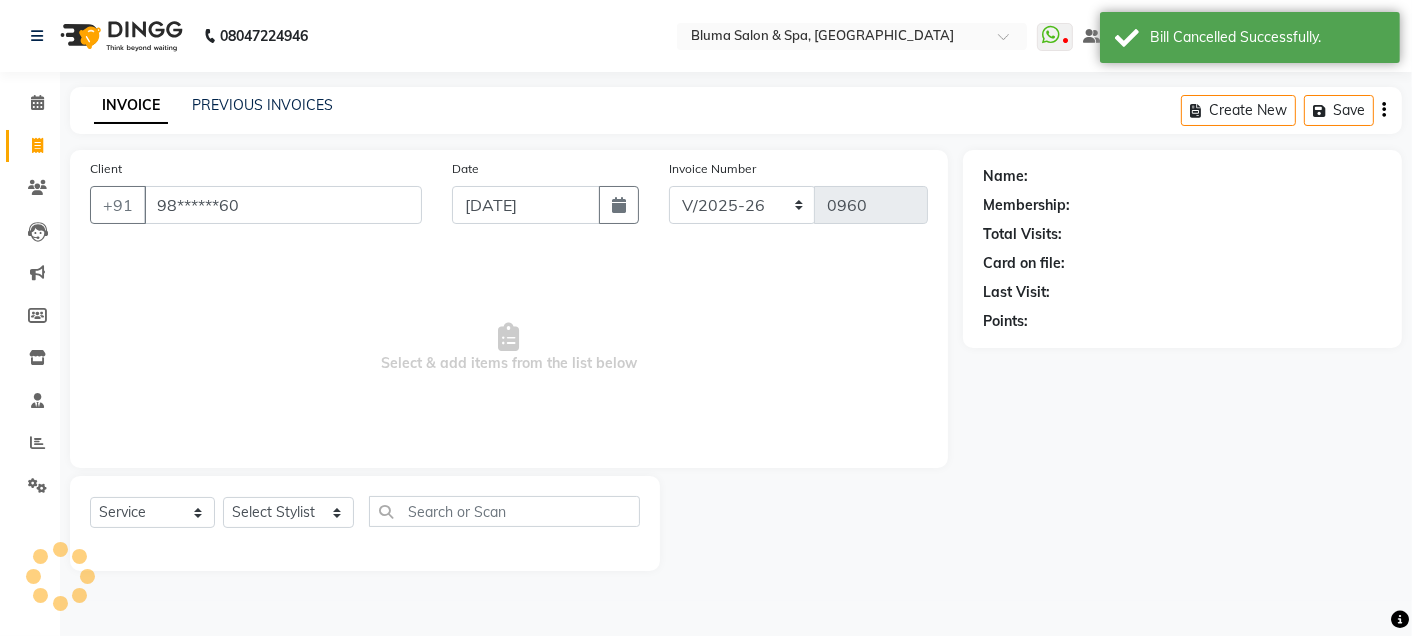 select on "1: Object" 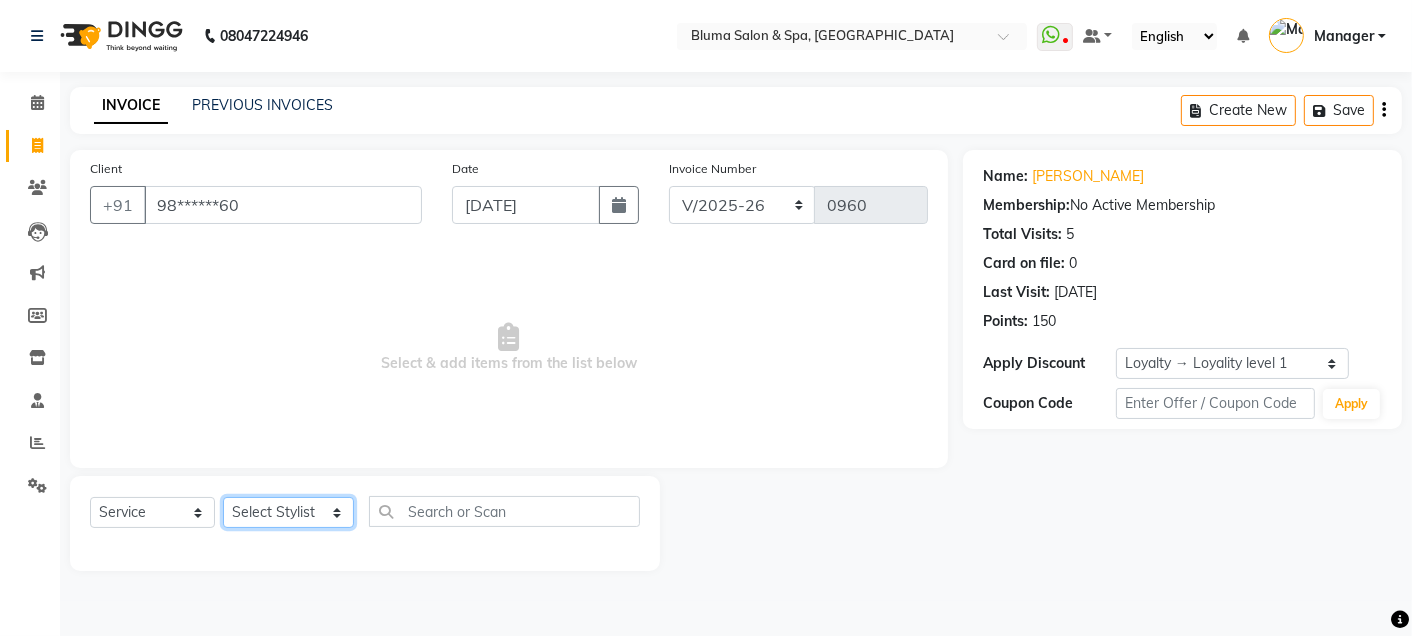 click on "Select Stylist Admin Ajay [PERSON_NAME]  [PERSON_NAME] [PERSON_NAME] Manager [PERSON_NAME] [PERSON_NAME] [PERSON_NAME]  pooja [PERSON_NAME] [PERSON_NAME] [PERSON_NAME] [PERSON_NAME]" 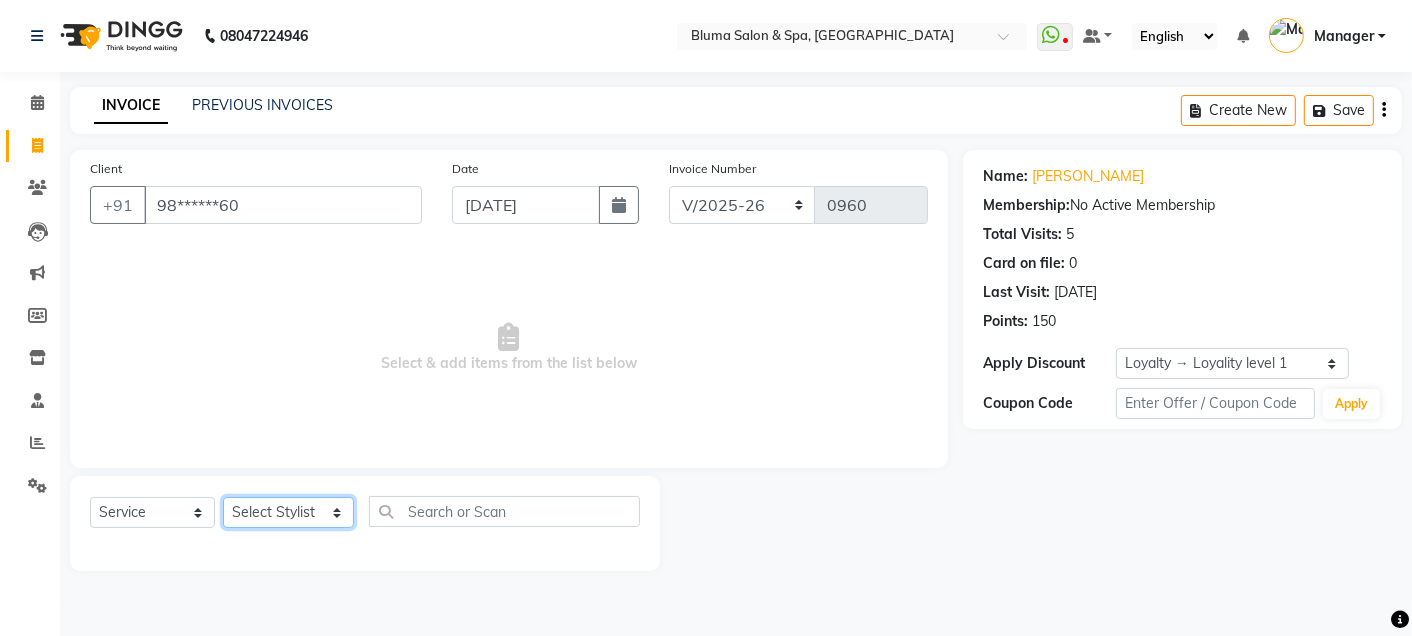 select on "30719" 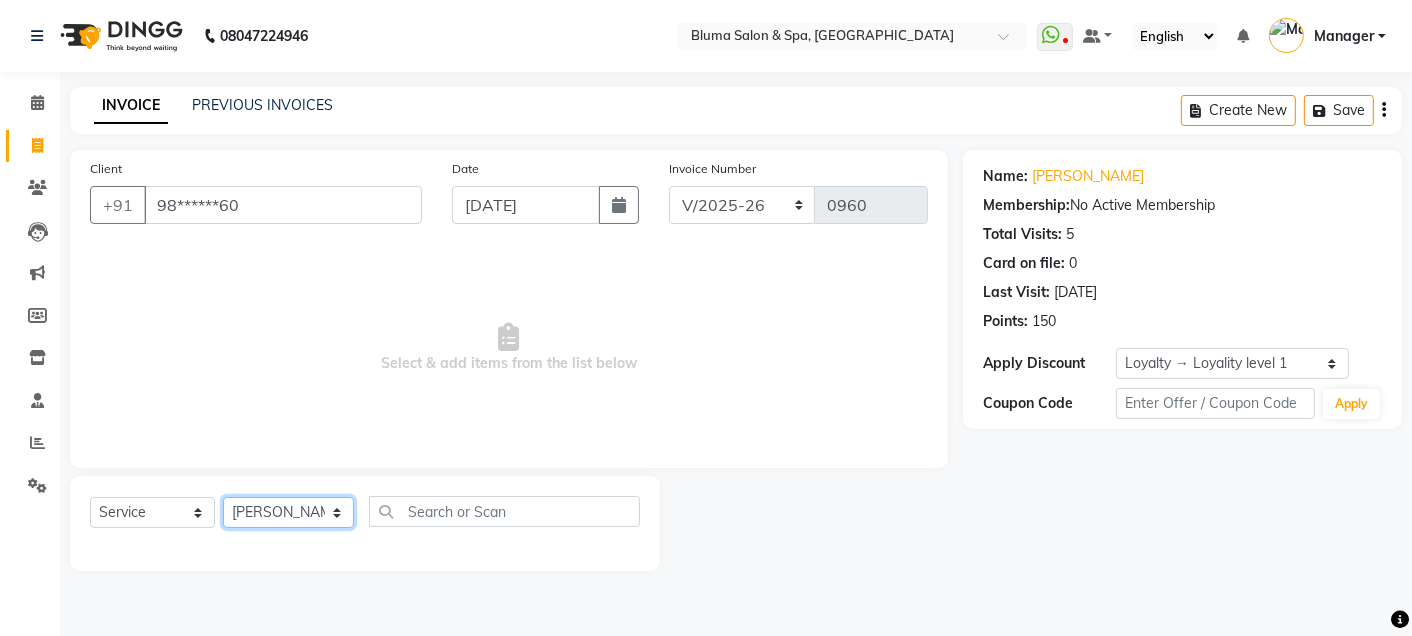 click on "Select Stylist Admin Ajay [PERSON_NAME]  [PERSON_NAME] [PERSON_NAME] Manager [PERSON_NAME] [PERSON_NAME] [PERSON_NAME]  pooja [PERSON_NAME] [PERSON_NAME] [PERSON_NAME] [PERSON_NAME]" 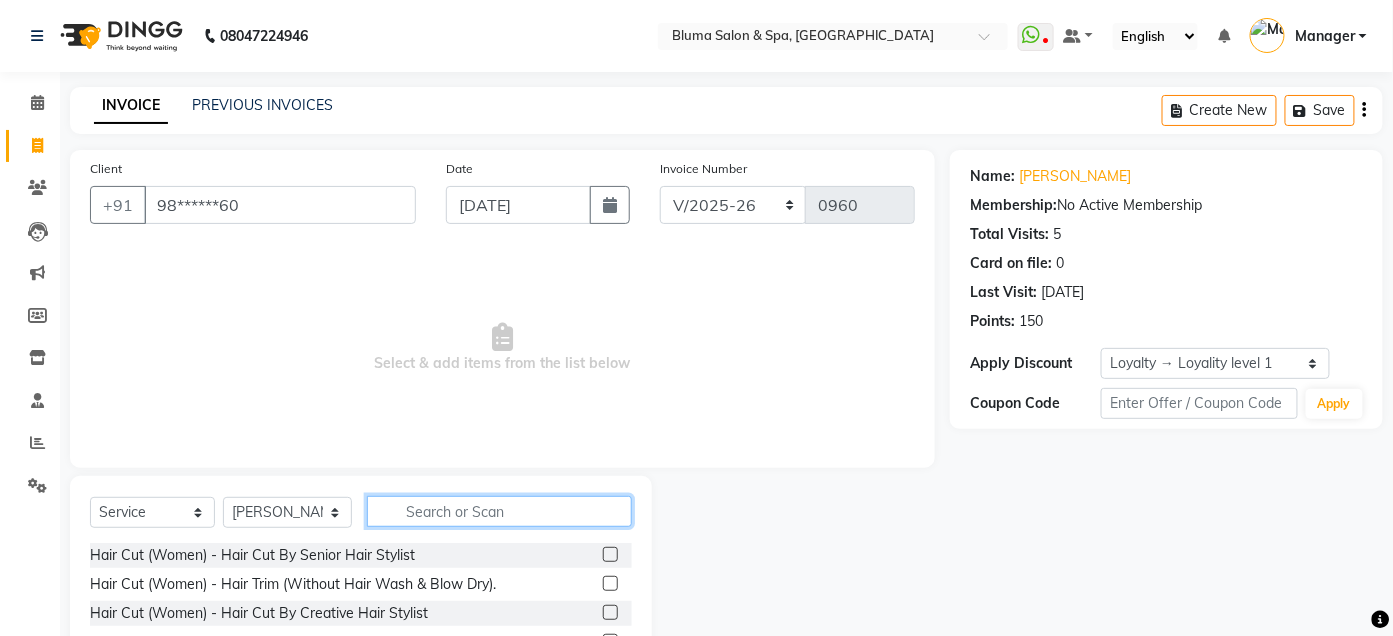 click 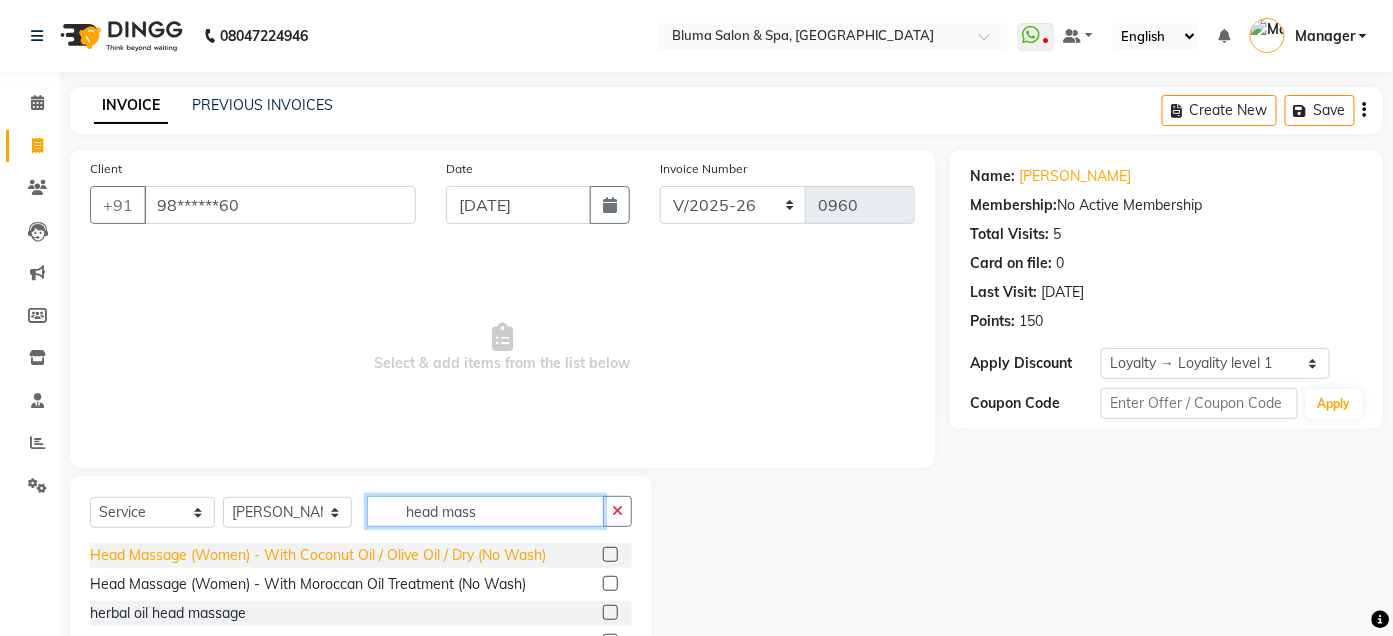 type on "head mass" 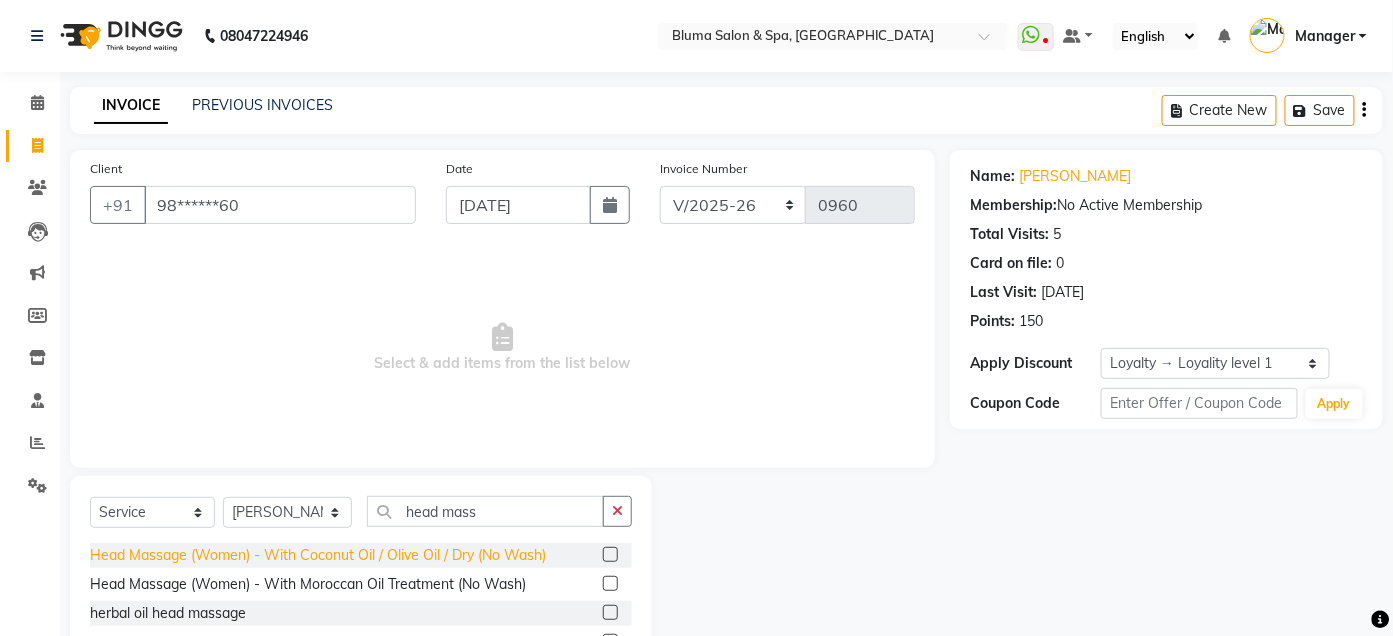 click on "Head Massage (Women) - With Coconut Oil / Olive Oil / Dry (No Wash)" 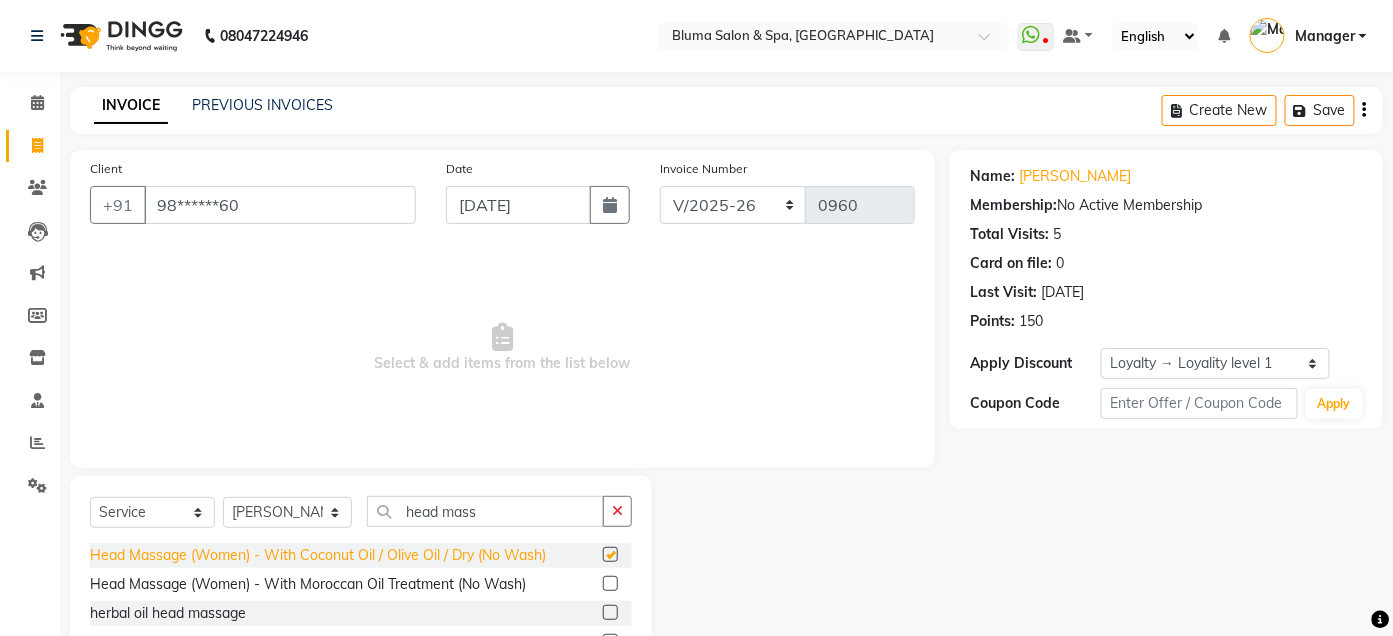 checkbox on "false" 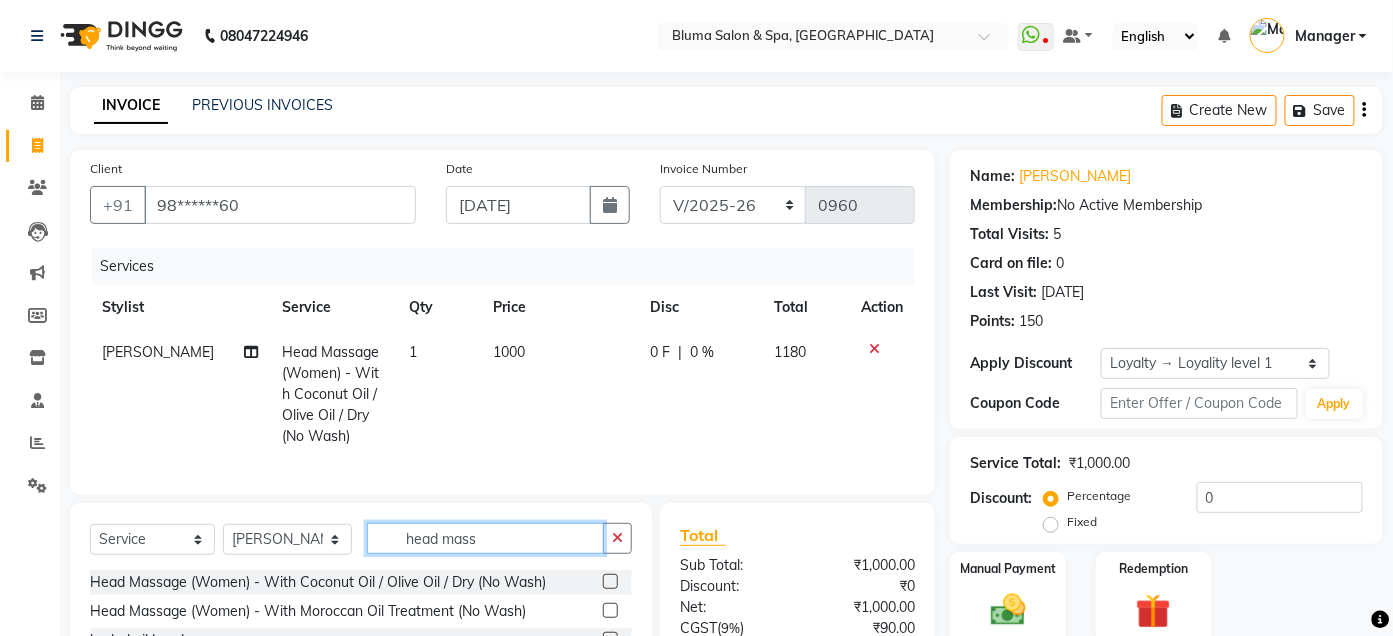 click on "head mass" 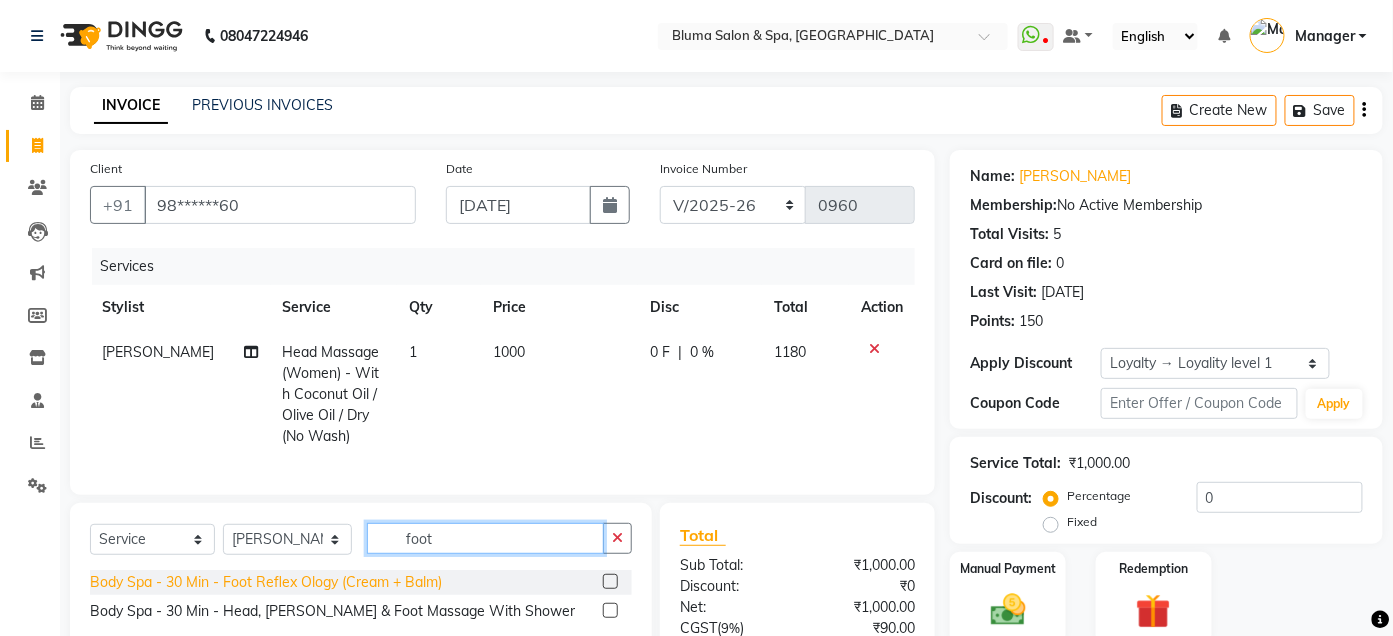 type on "foot" 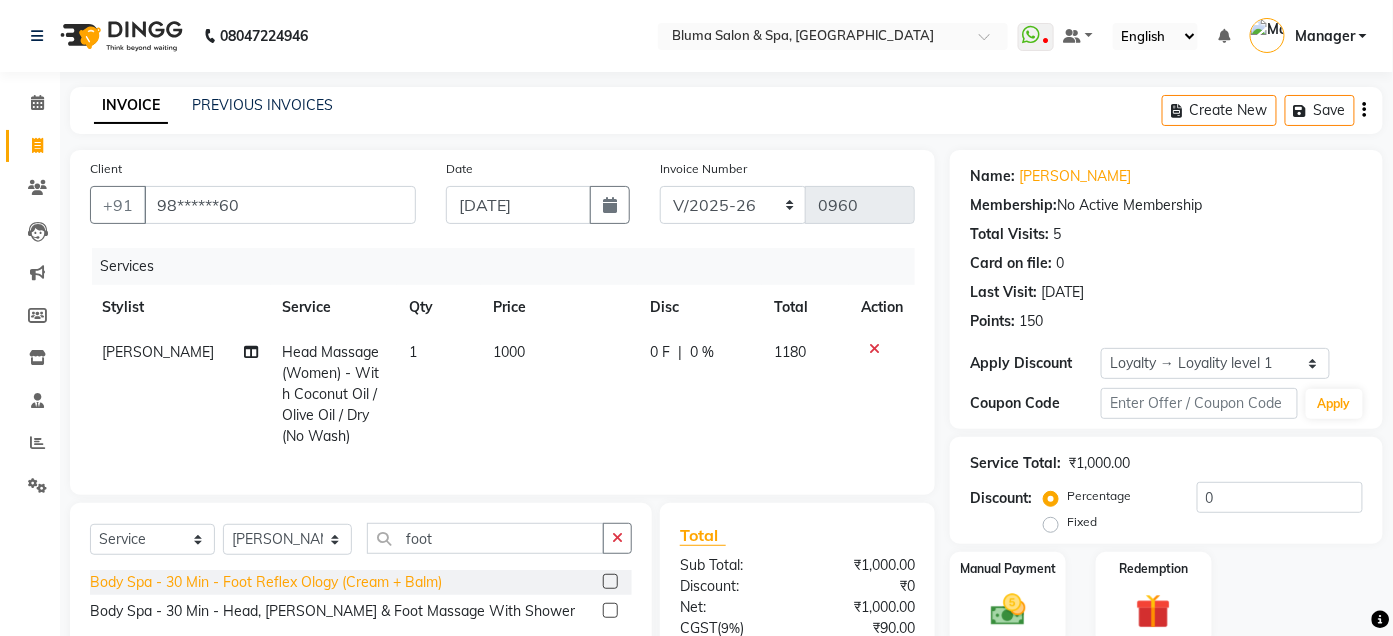click on "Body Spa - 30 Min -  Foot Reflex Ology (Cream + Balm)" 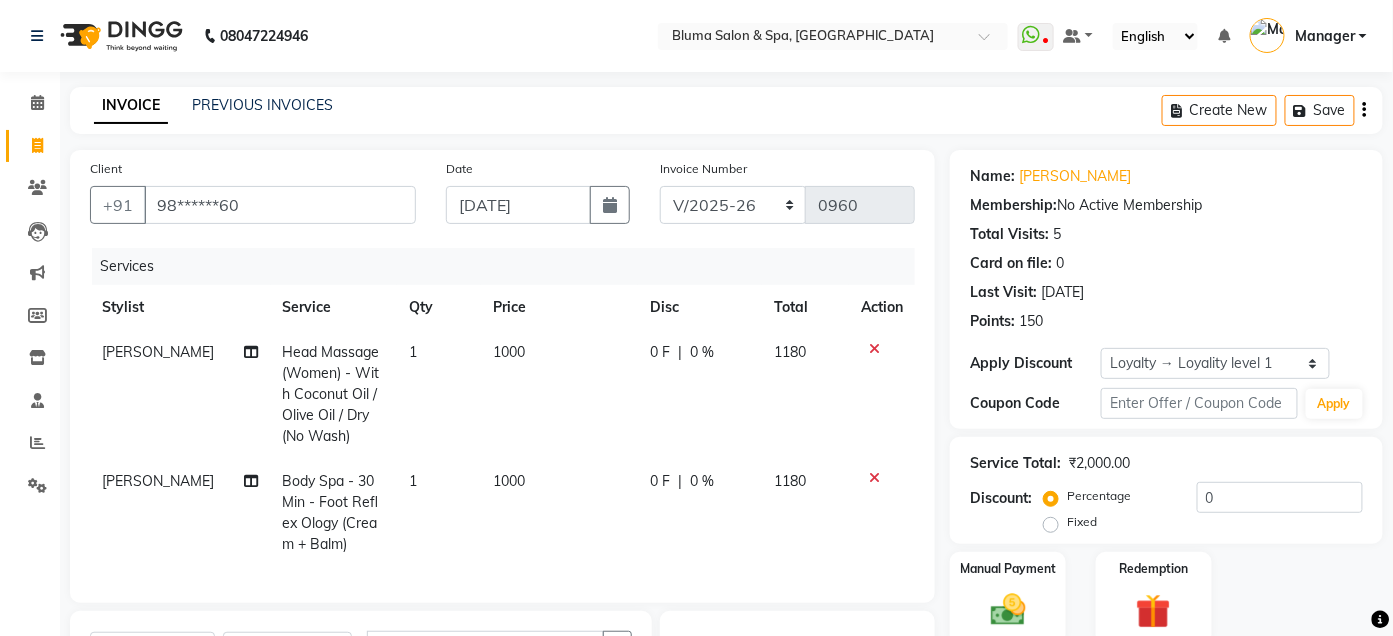 checkbox on "false" 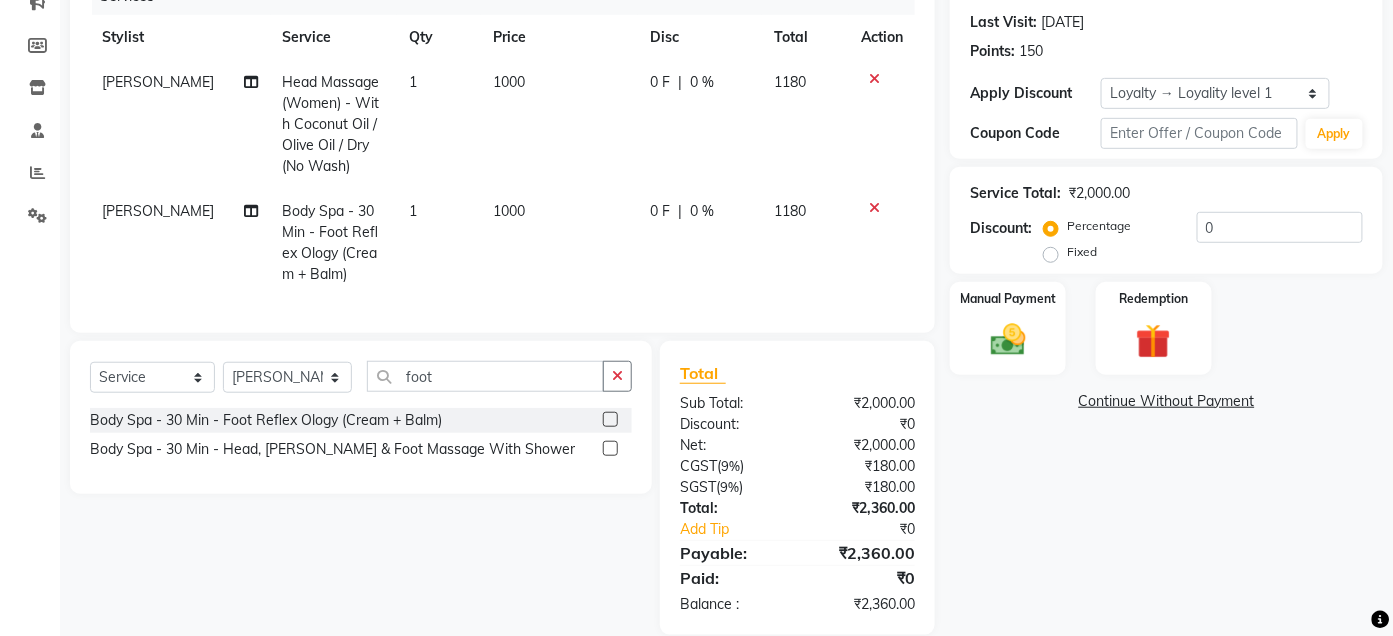 scroll, scrollTop: 317, scrollLeft: 0, axis: vertical 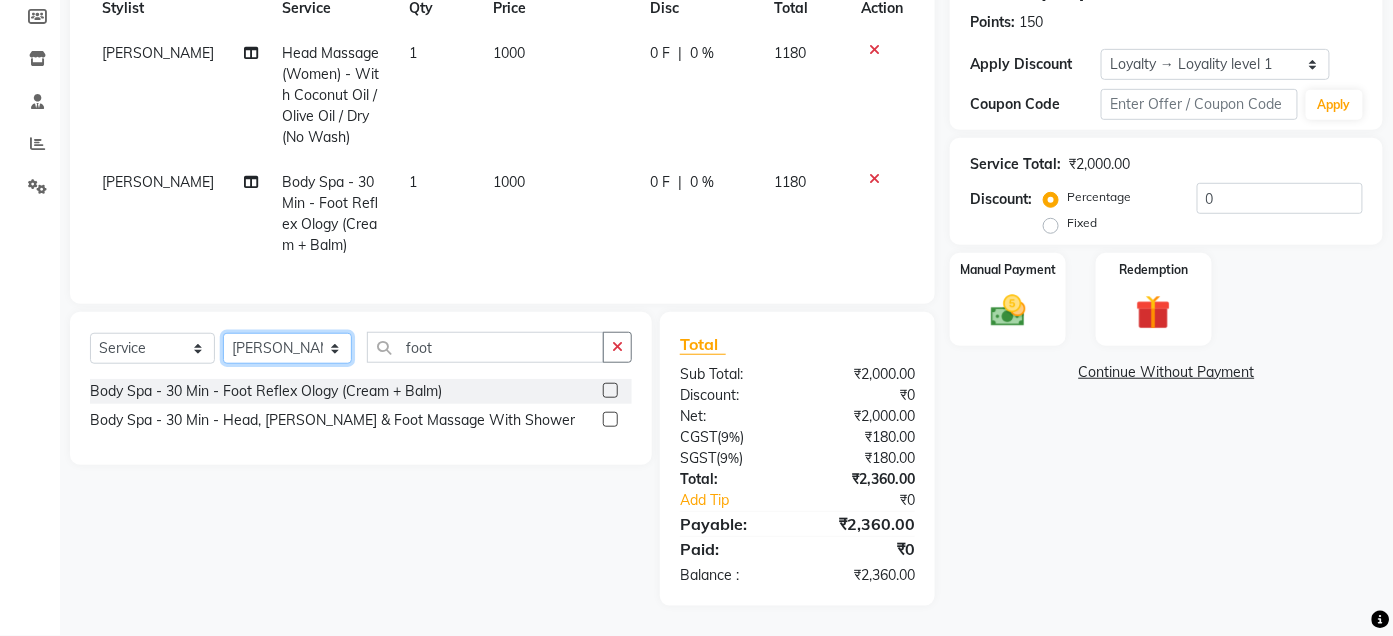 click on "Select Stylist Admin Ajay [PERSON_NAME]  [PERSON_NAME] [PERSON_NAME] Manager [PERSON_NAME] [PERSON_NAME] [PERSON_NAME]  pooja [PERSON_NAME] [PERSON_NAME] [PERSON_NAME] [PERSON_NAME]" 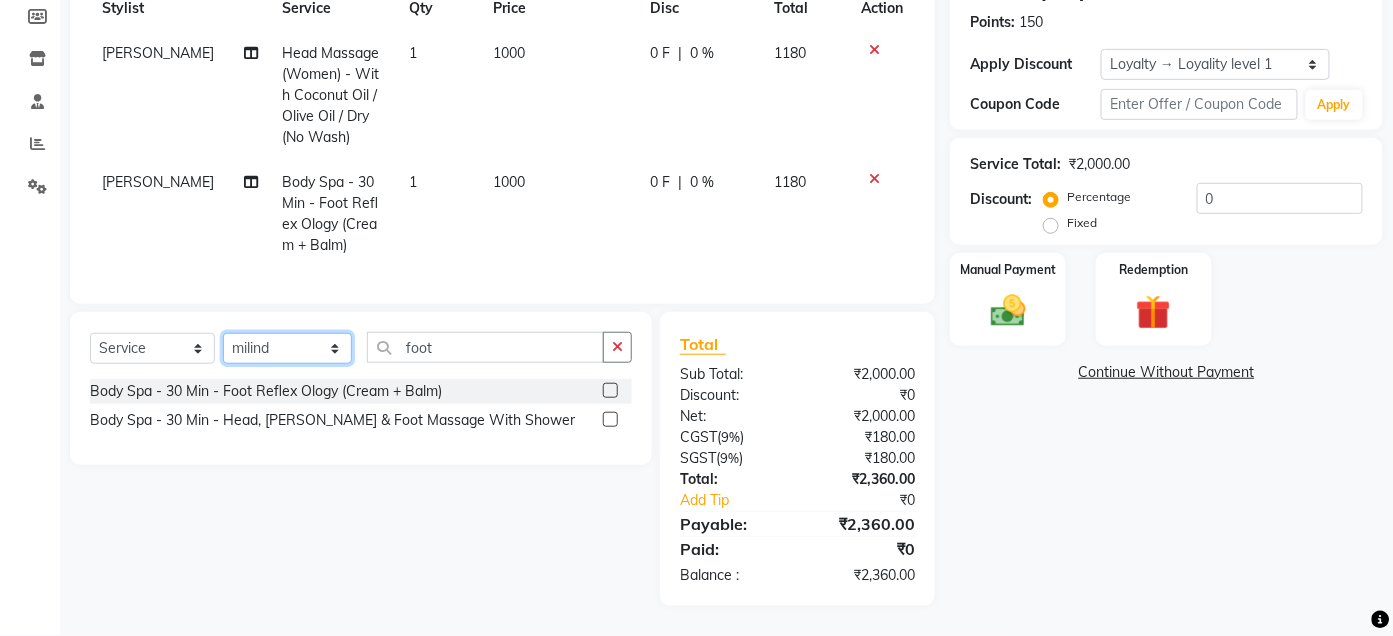 click on "Select Stylist Admin Ajay [PERSON_NAME]  [PERSON_NAME] [PERSON_NAME] Manager [PERSON_NAME] [PERSON_NAME] [PERSON_NAME]  pooja [PERSON_NAME] [PERSON_NAME] [PERSON_NAME] [PERSON_NAME]" 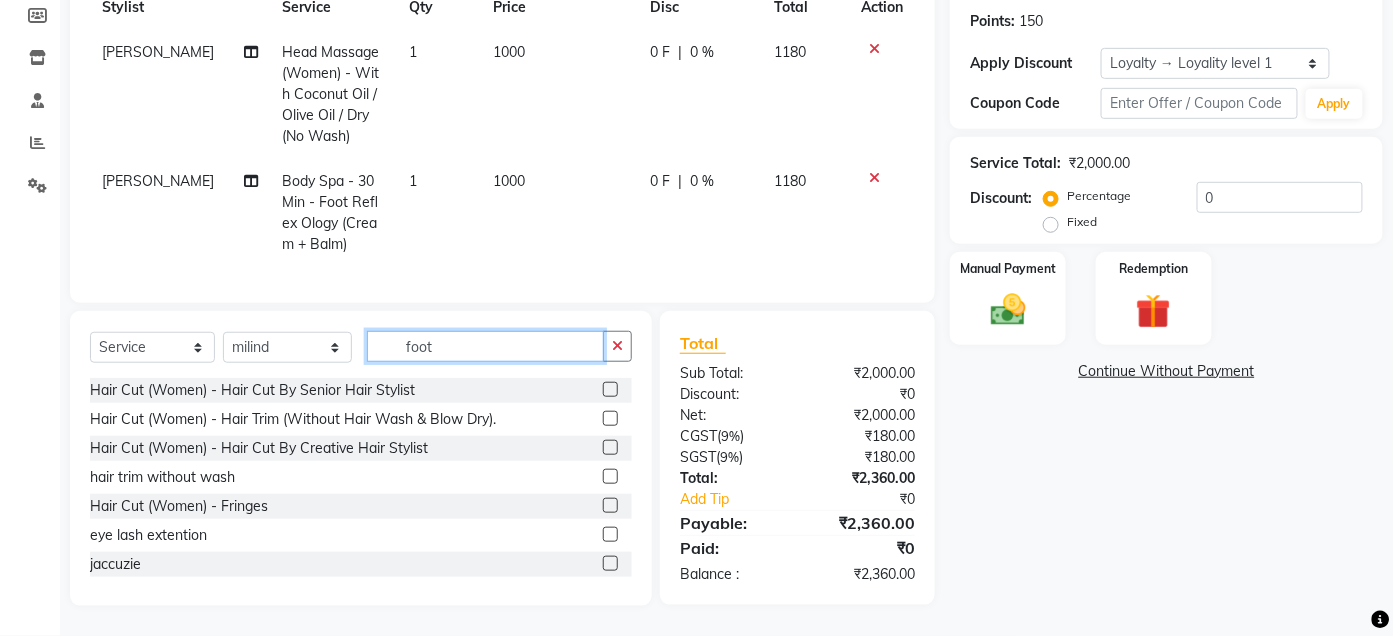 click on "foot" 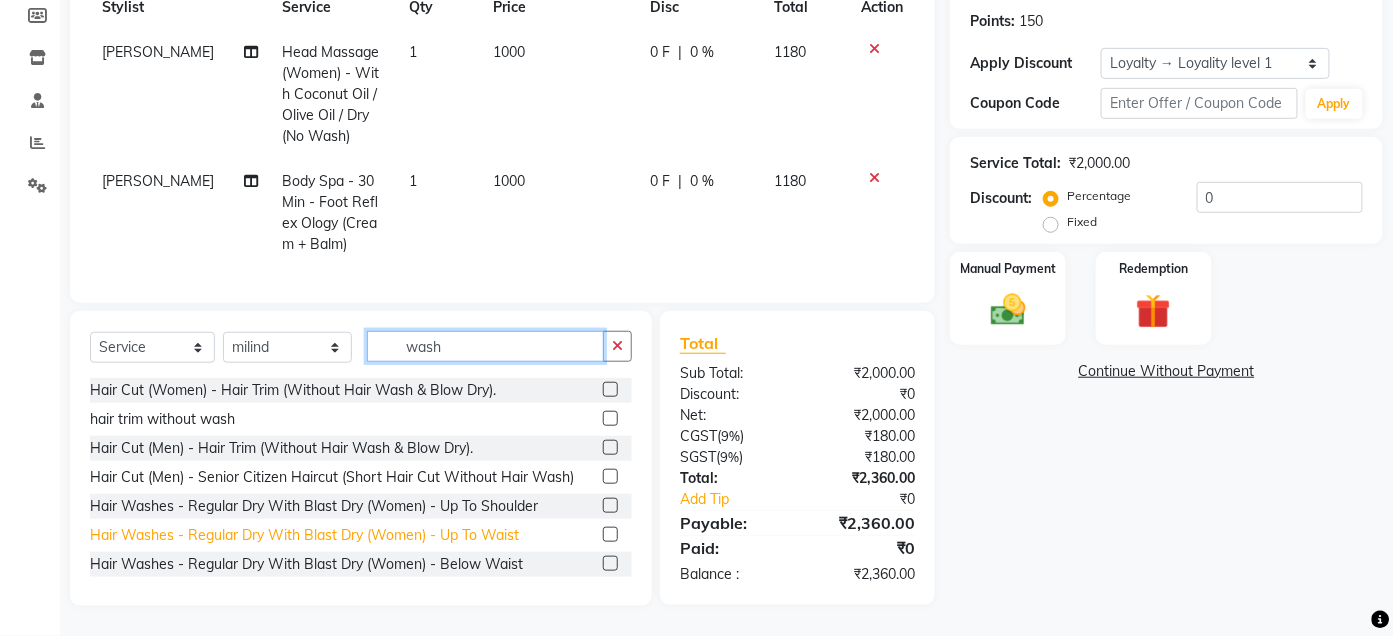 type on "wash" 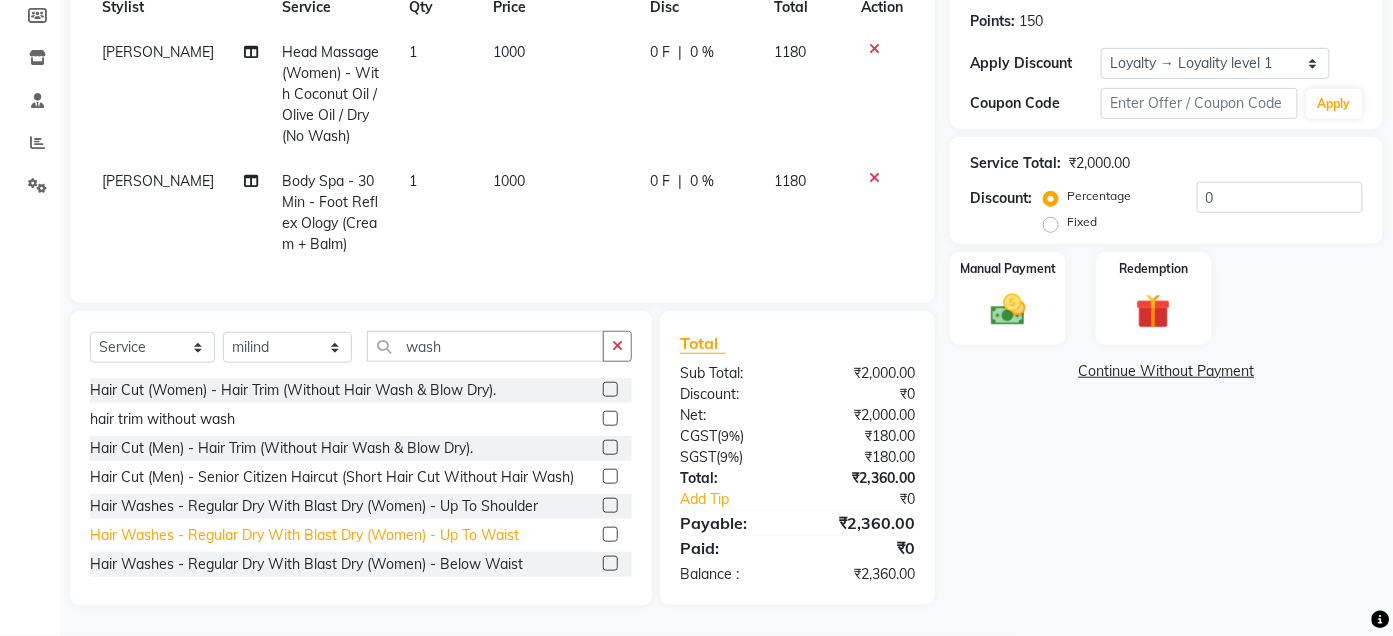 click on "Hair Washes - Regular Dry With Blast Dry (Women) - Up To Waist" 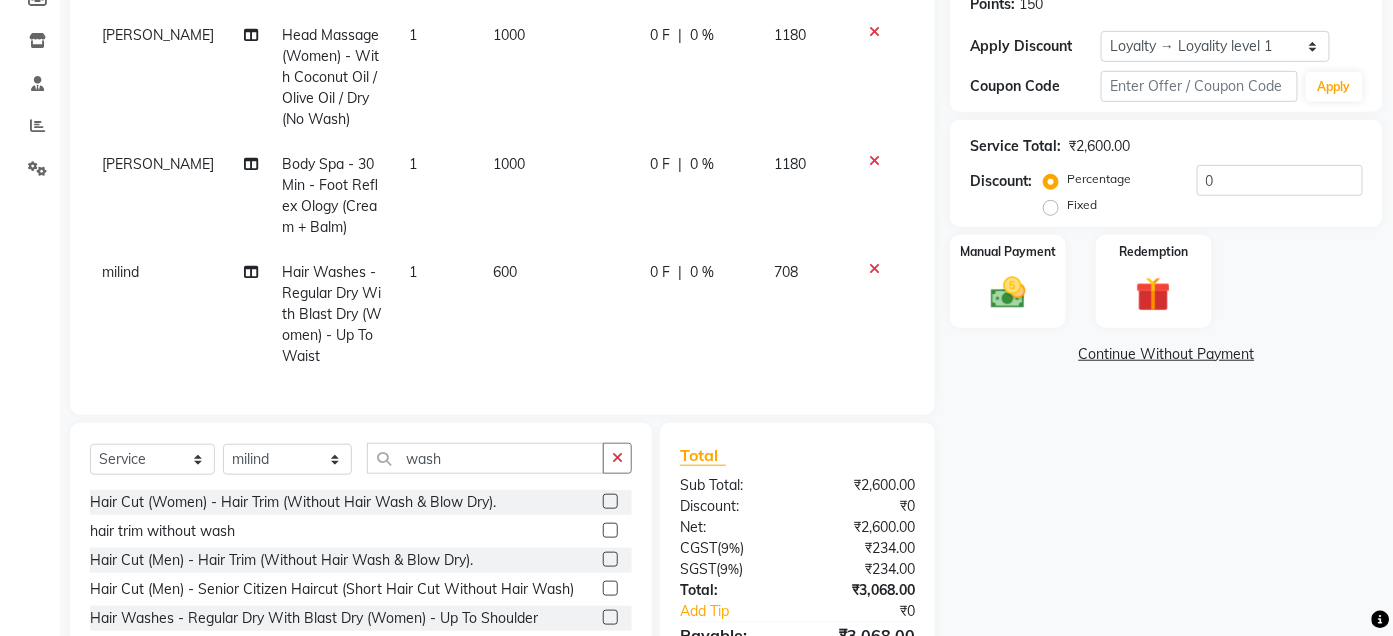 checkbox on "false" 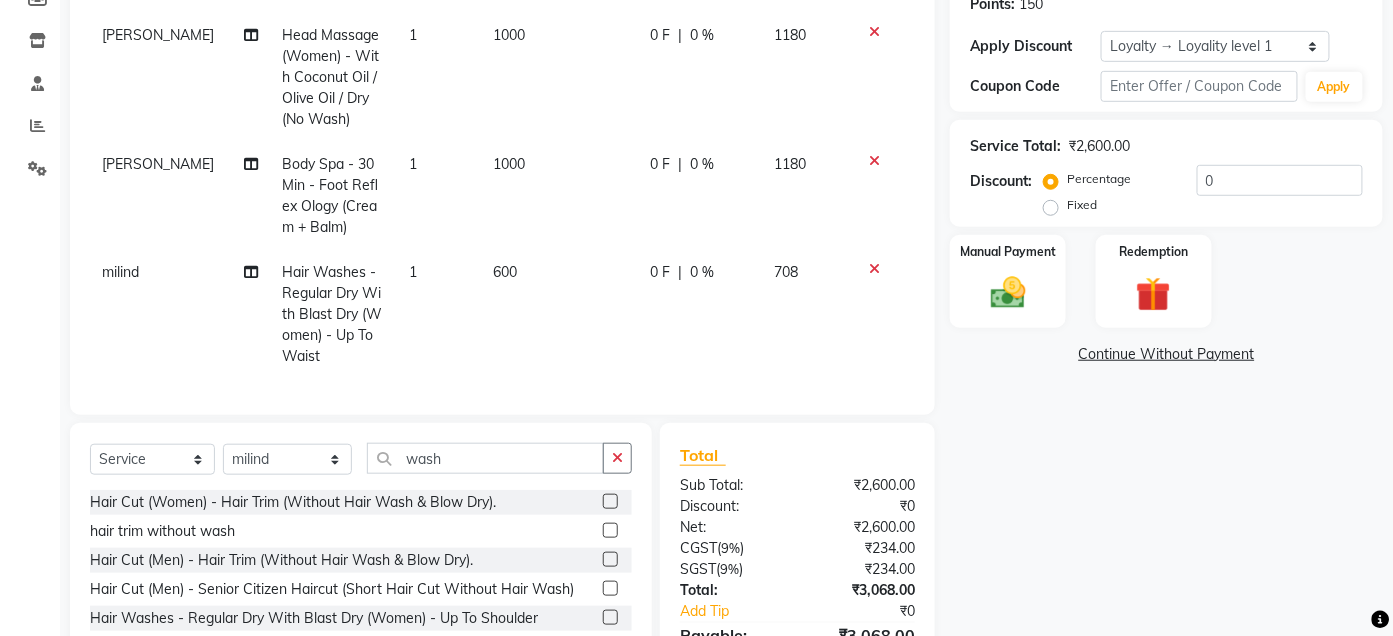 click on "1000" 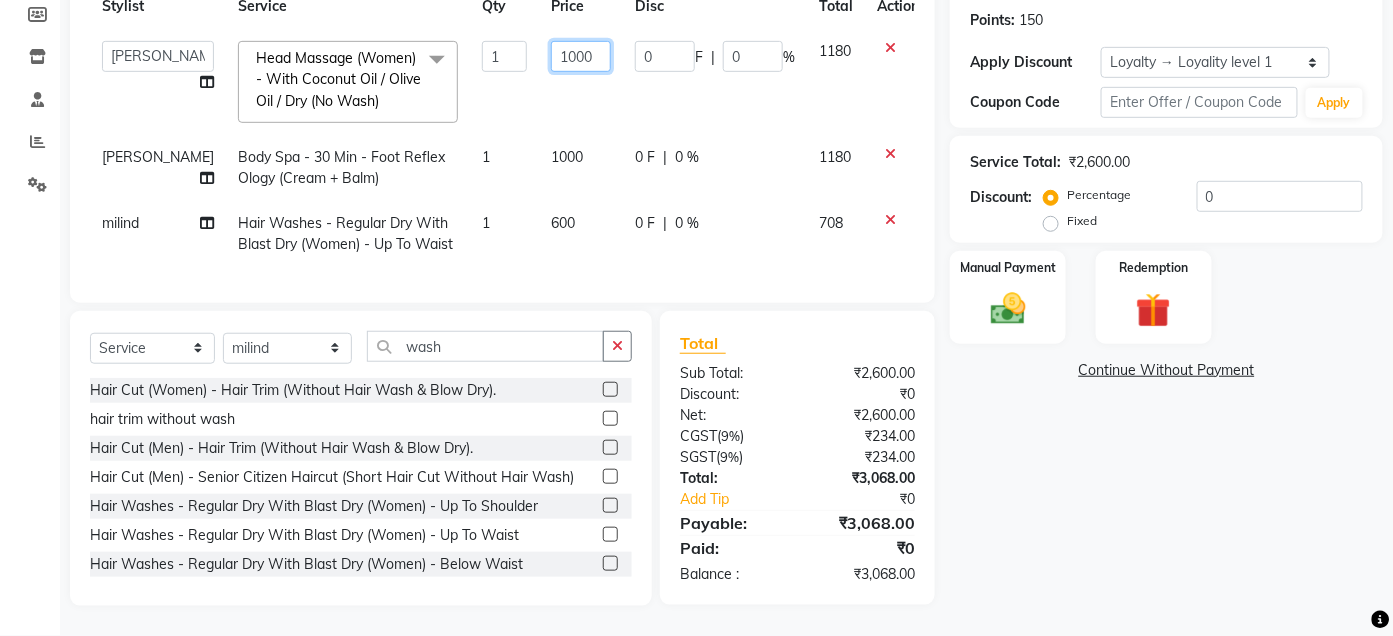 click on "1000" 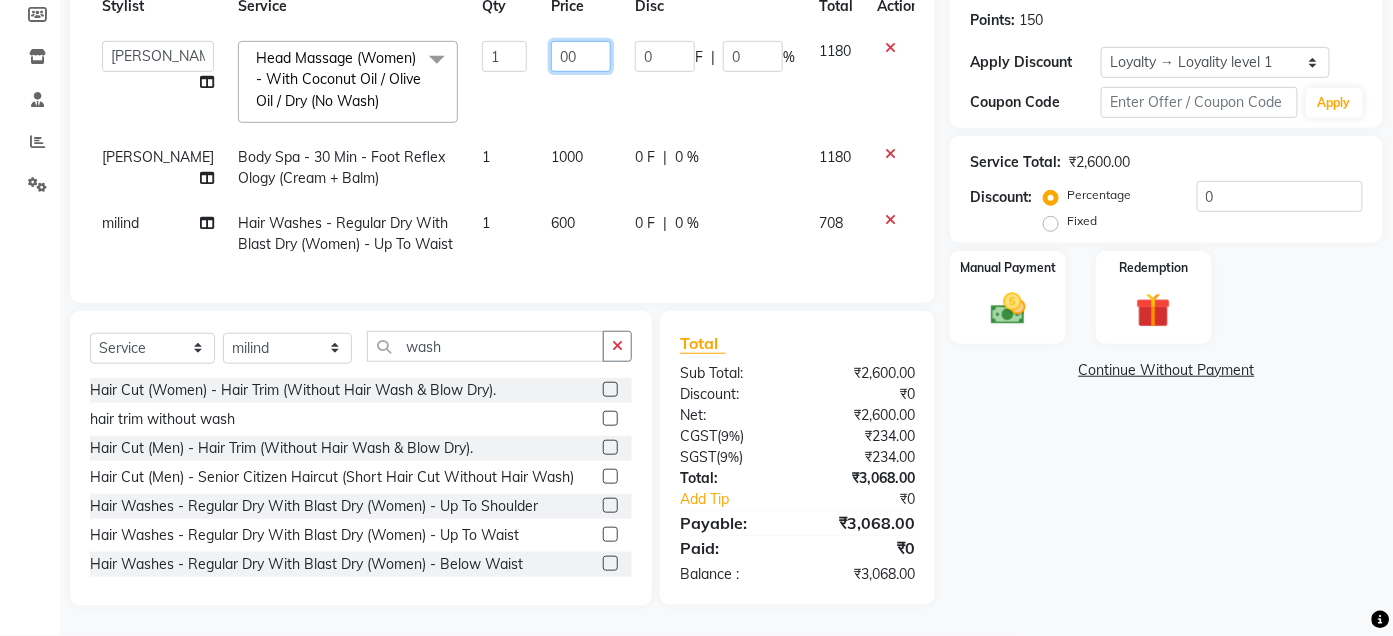 type on "500" 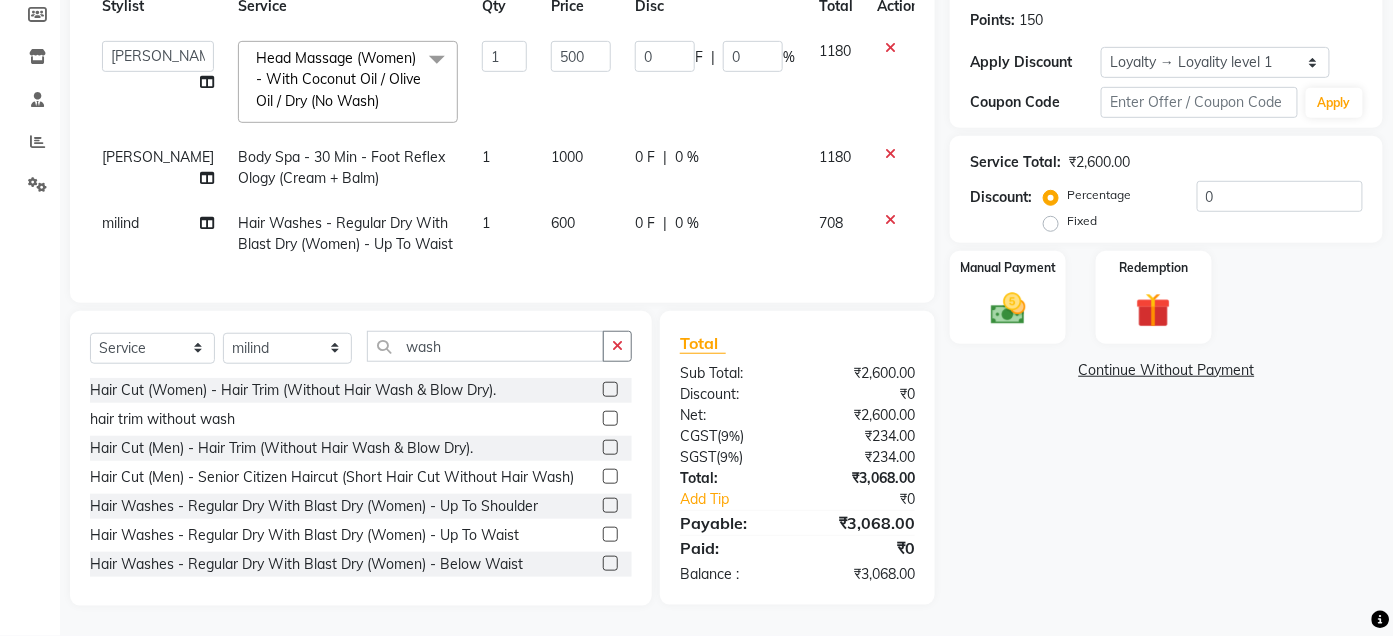 click on "1000" 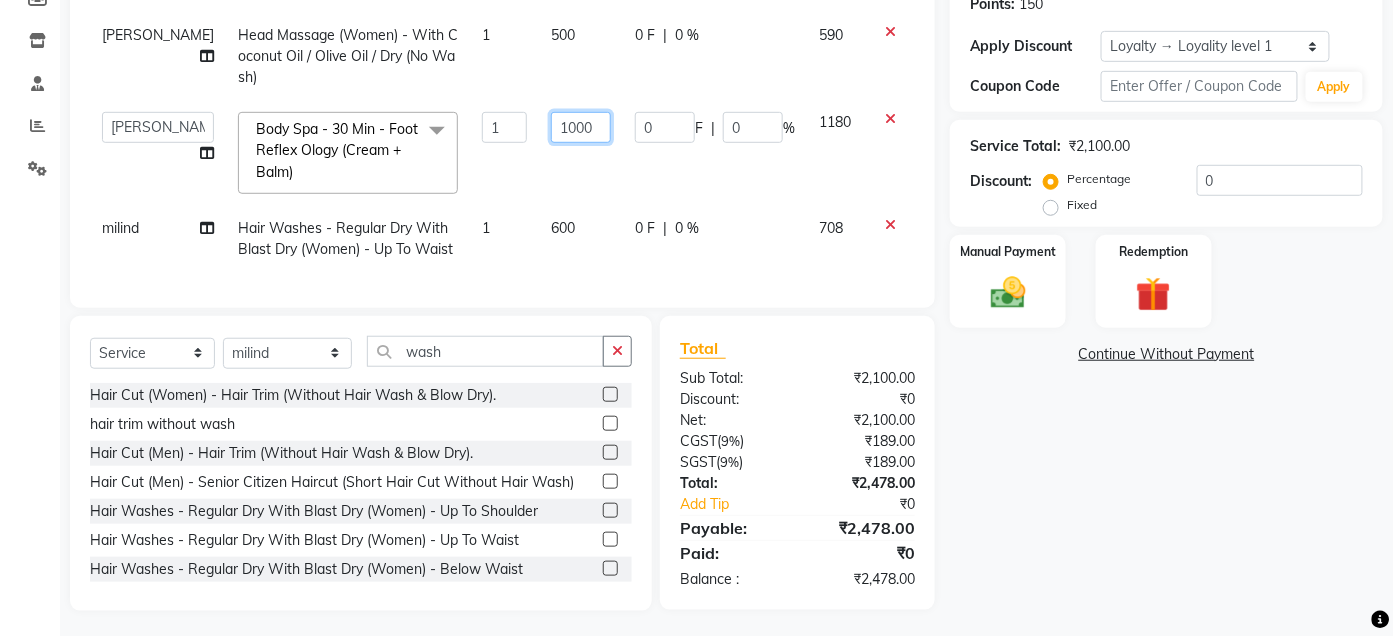 click on "1000" 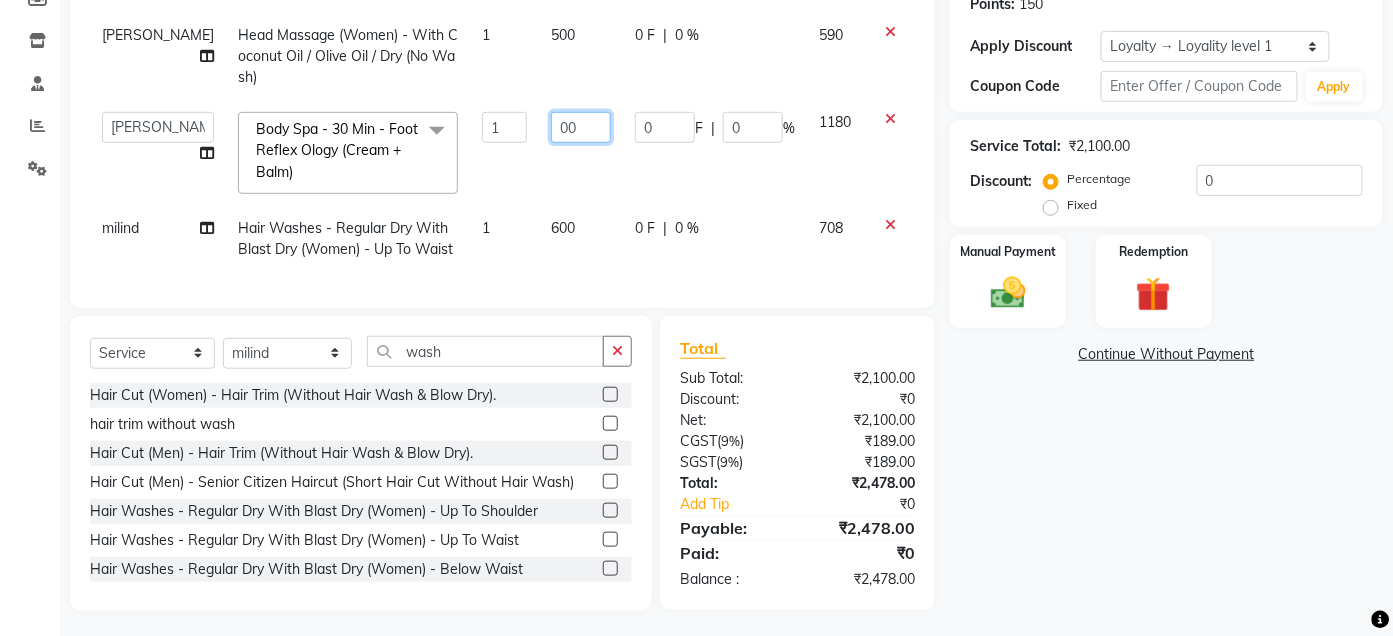 type on "500" 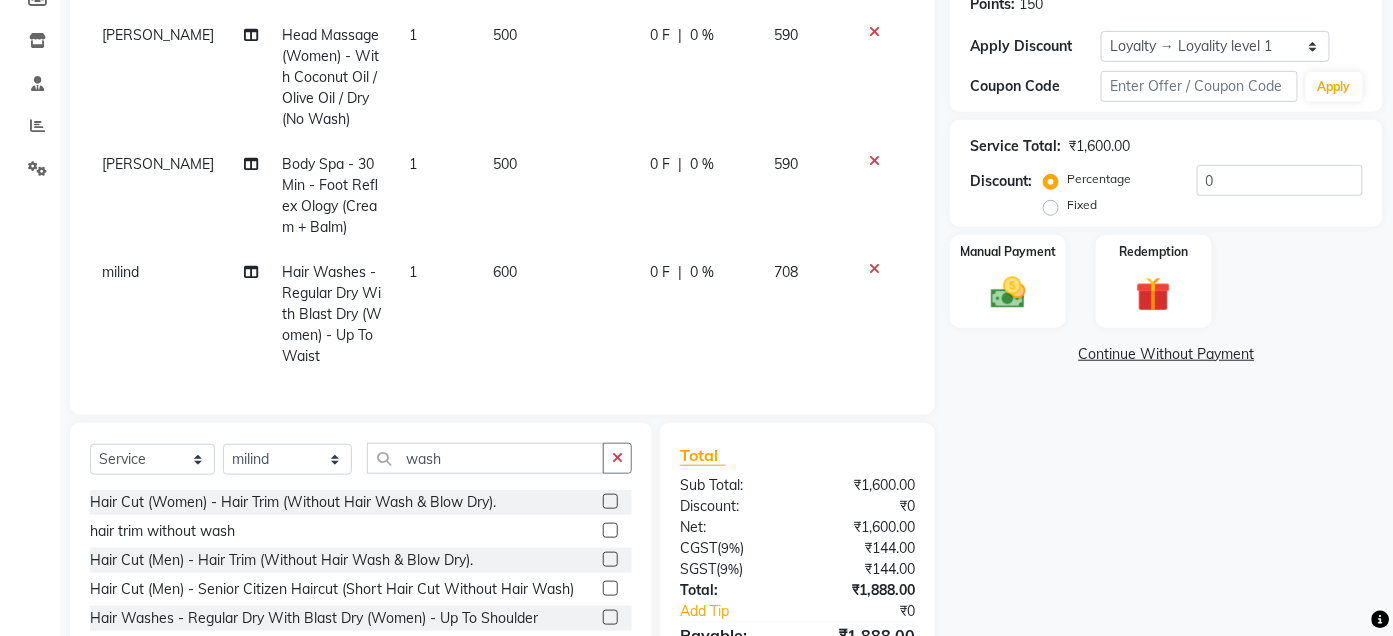 click on "[PERSON_NAME] Massage (Women) - With Coconut Oil / Olive Oil / Dry (No Wash) 1 500 0 F | 0 % 590 [PERSON_NAME] Body Spa - 30 Min -  Foot Reflex Ology (Cream + Balm) 1 500 0 F | 0 % 590 milind Hair Washes - Regular Dry With Blast Dry (Women) - Up To Waist 1 600 0 F | 0 % 708" 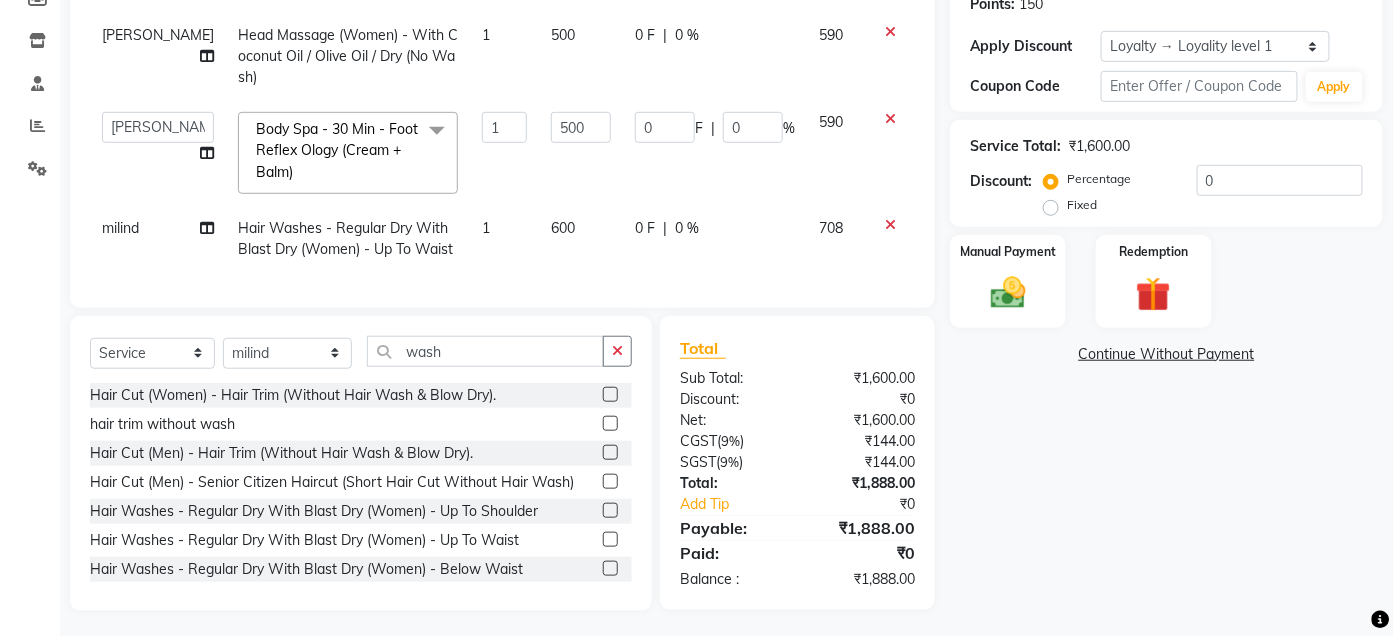 click on "600" 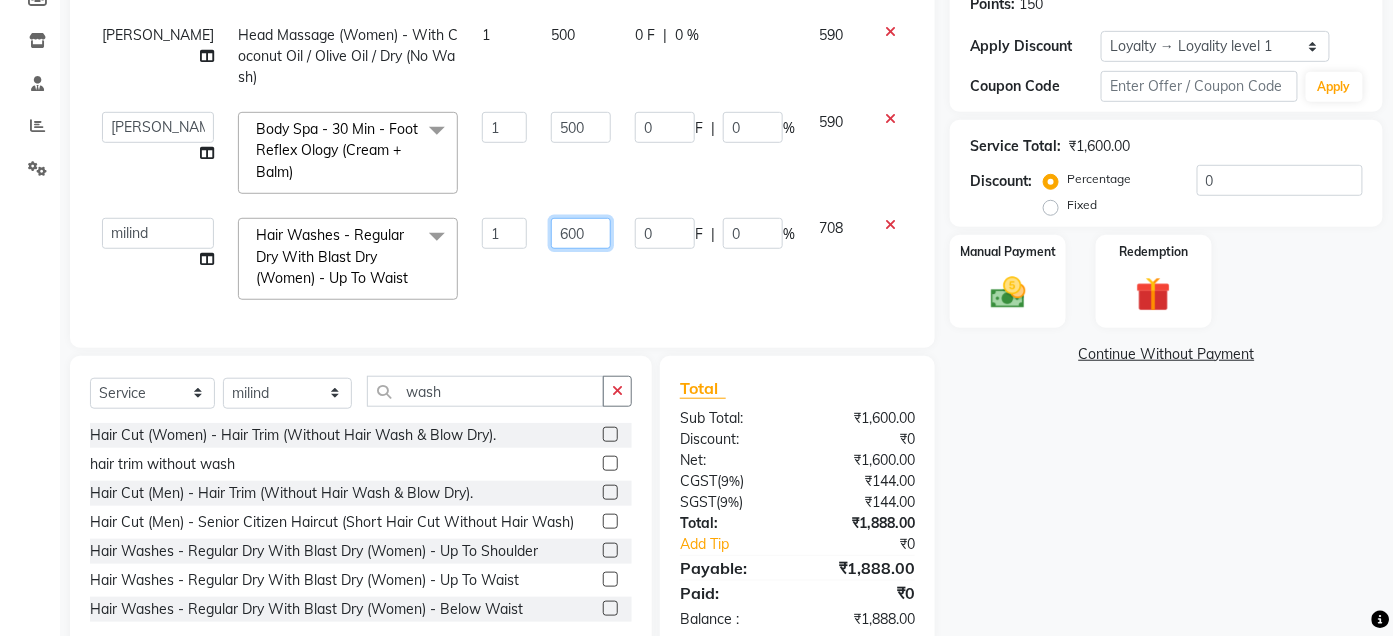 click on "600" 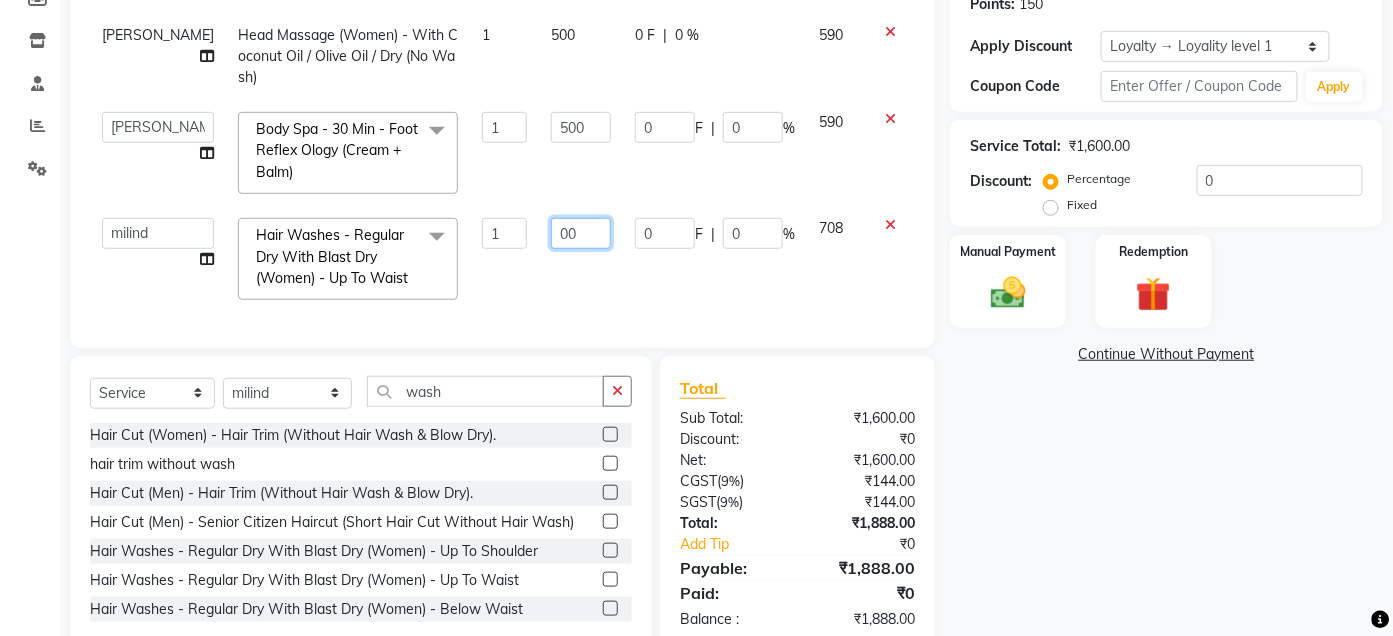 type on "500" 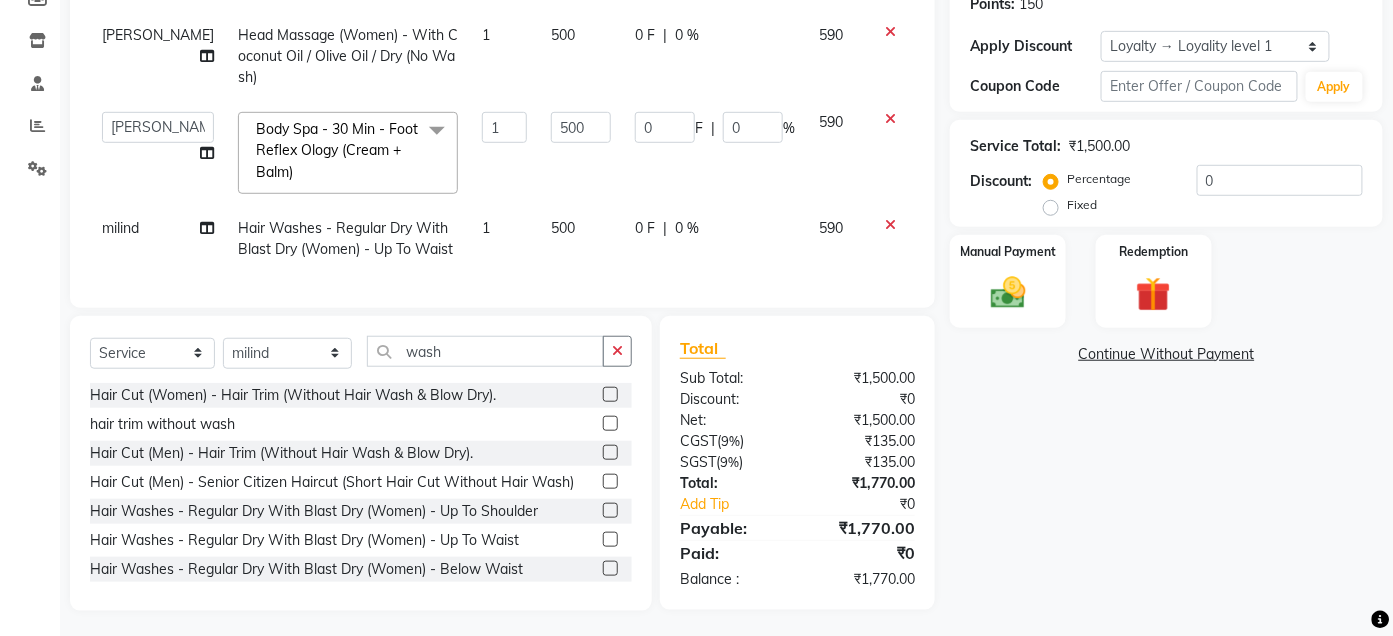 click on "500" 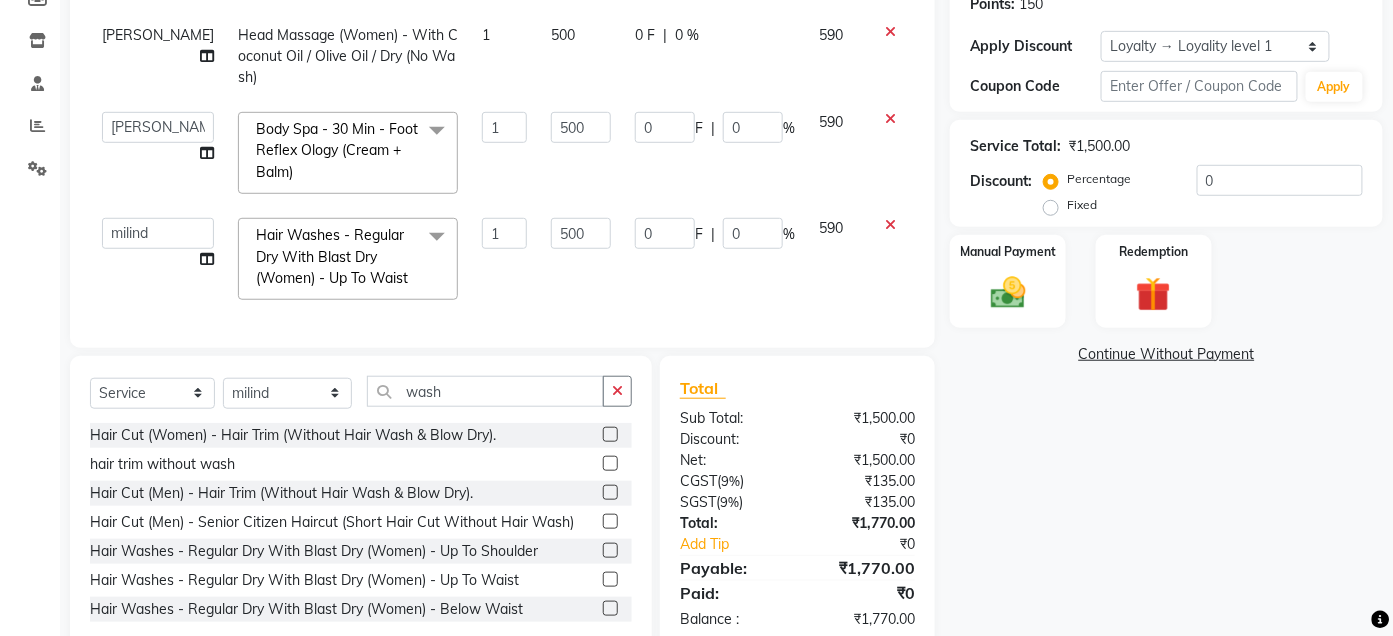 scroll, scrollTop: 0, scrollLeft: 0, axis: both 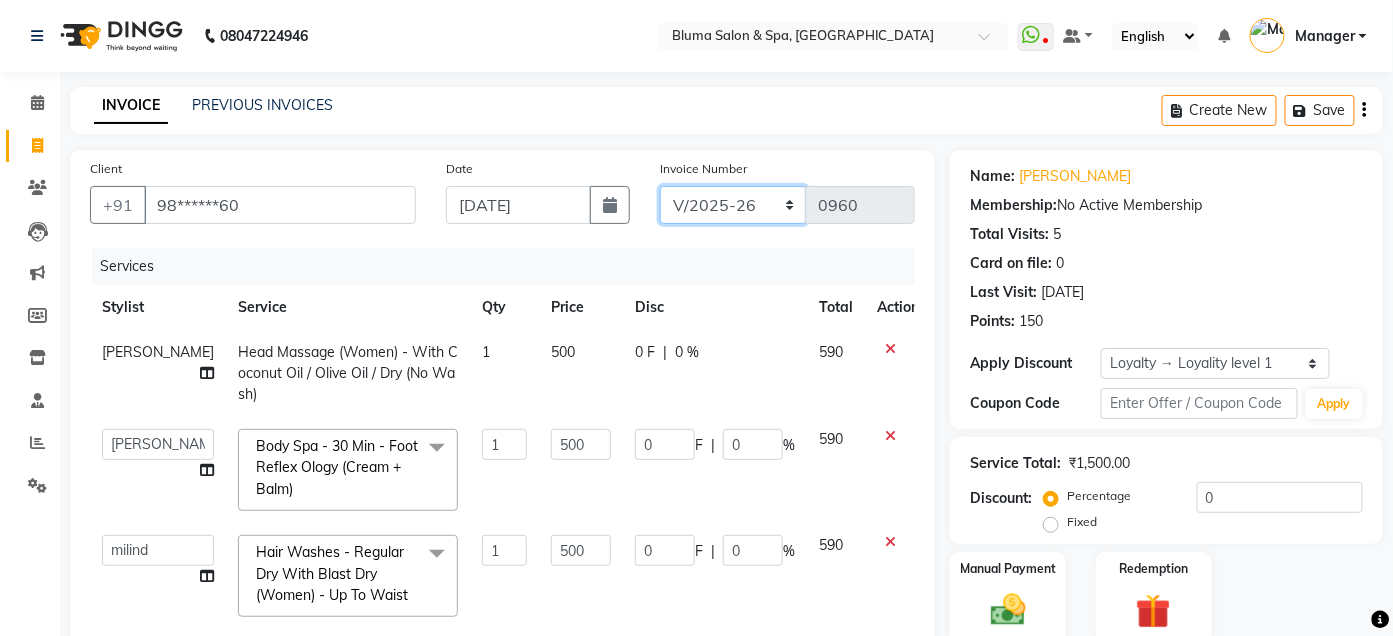 click on "ALN/2025-26 AL/2025-26 BKN/2025-26 BK/2025-26 V/2025 V/2025-26" 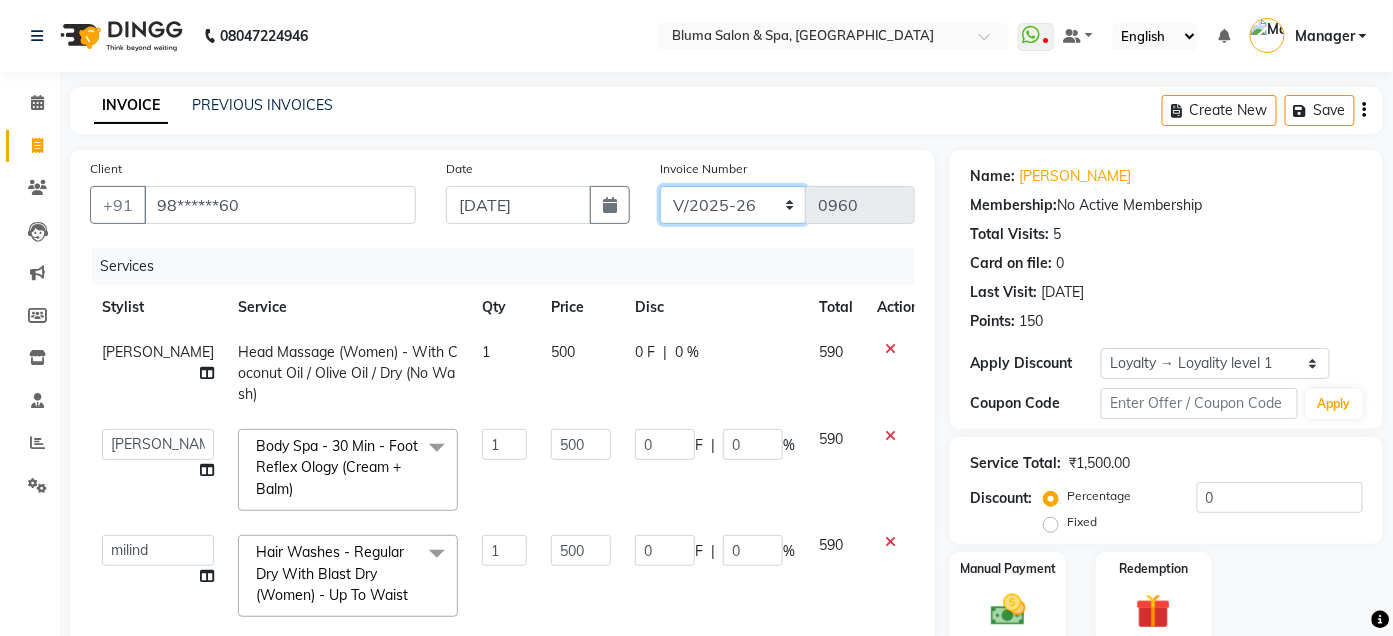 select on "7730" 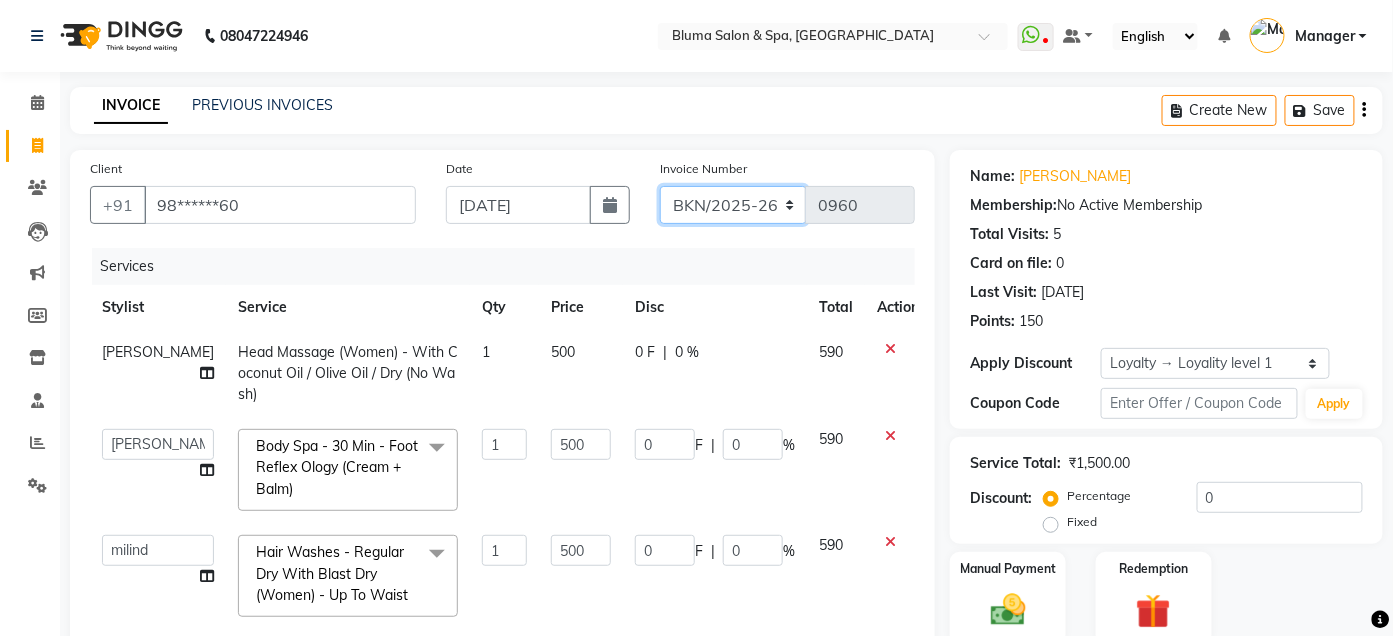 click on "ALN/2025-26 AL/2025-26 BKN/2025-26 BK/2025-26 V/2025 V/2025-26" 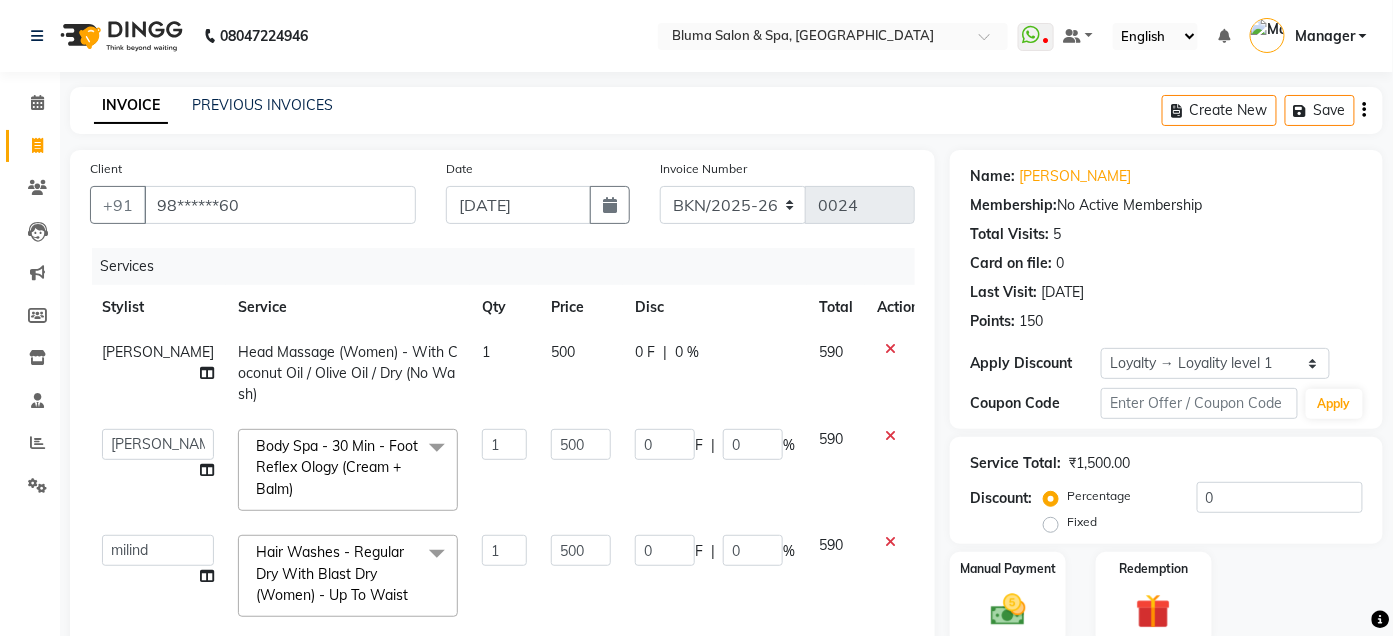 click 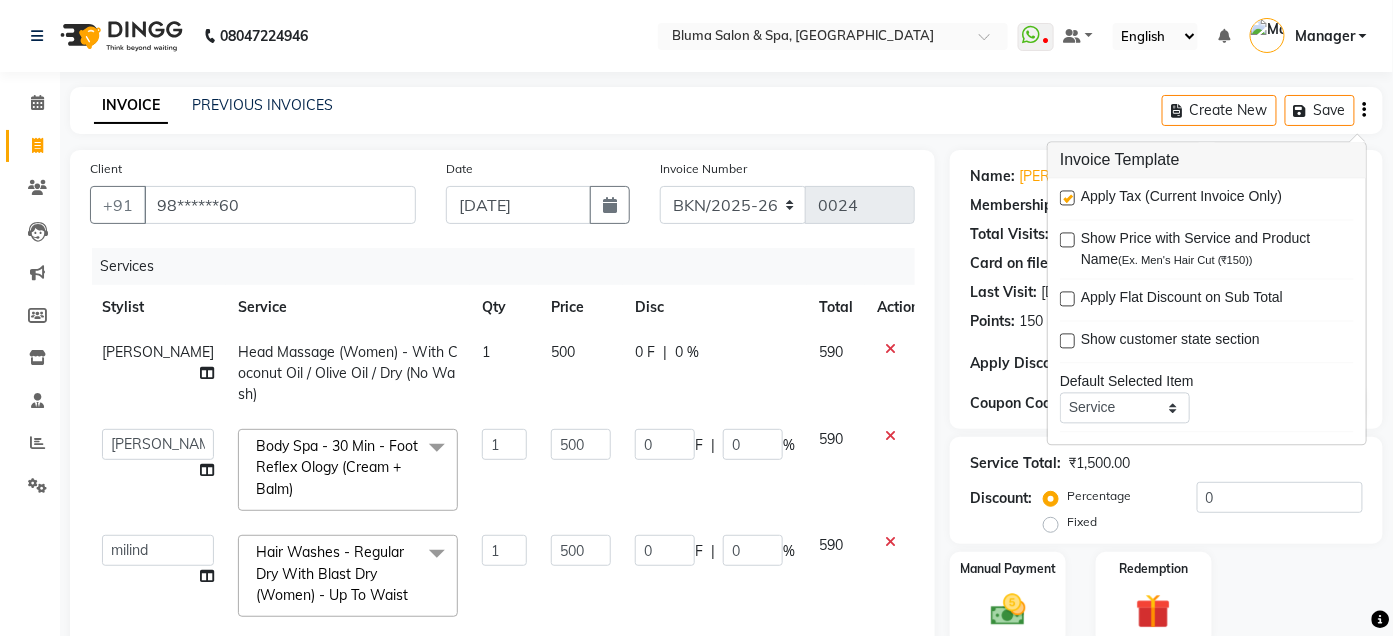 click at bounding box center (1067, 198) 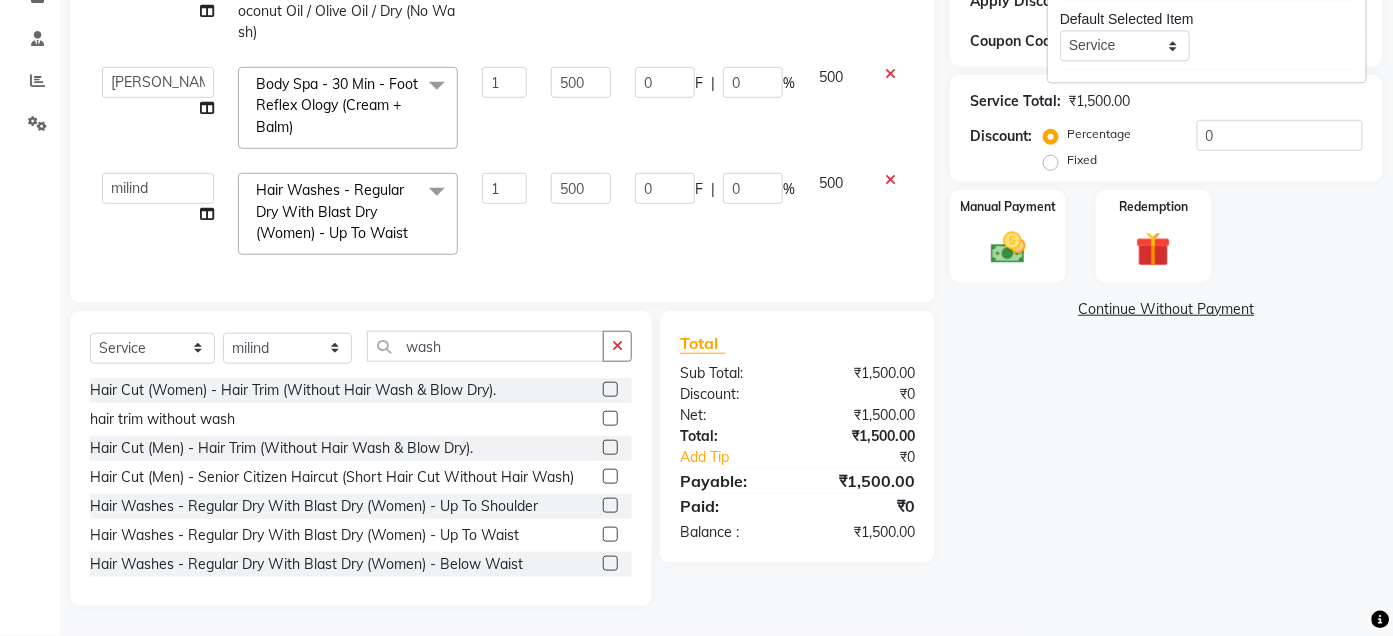 scroll, scrollTop: 380, scrollLeft: 0, axis: vertical 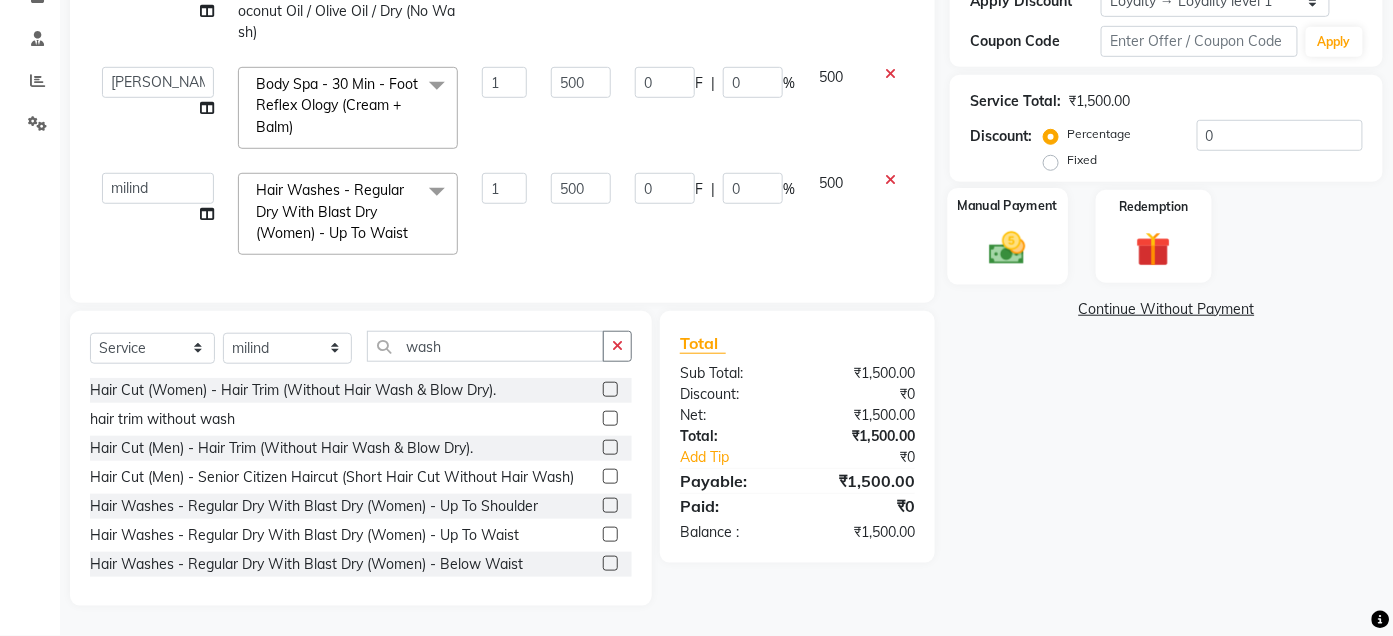 click 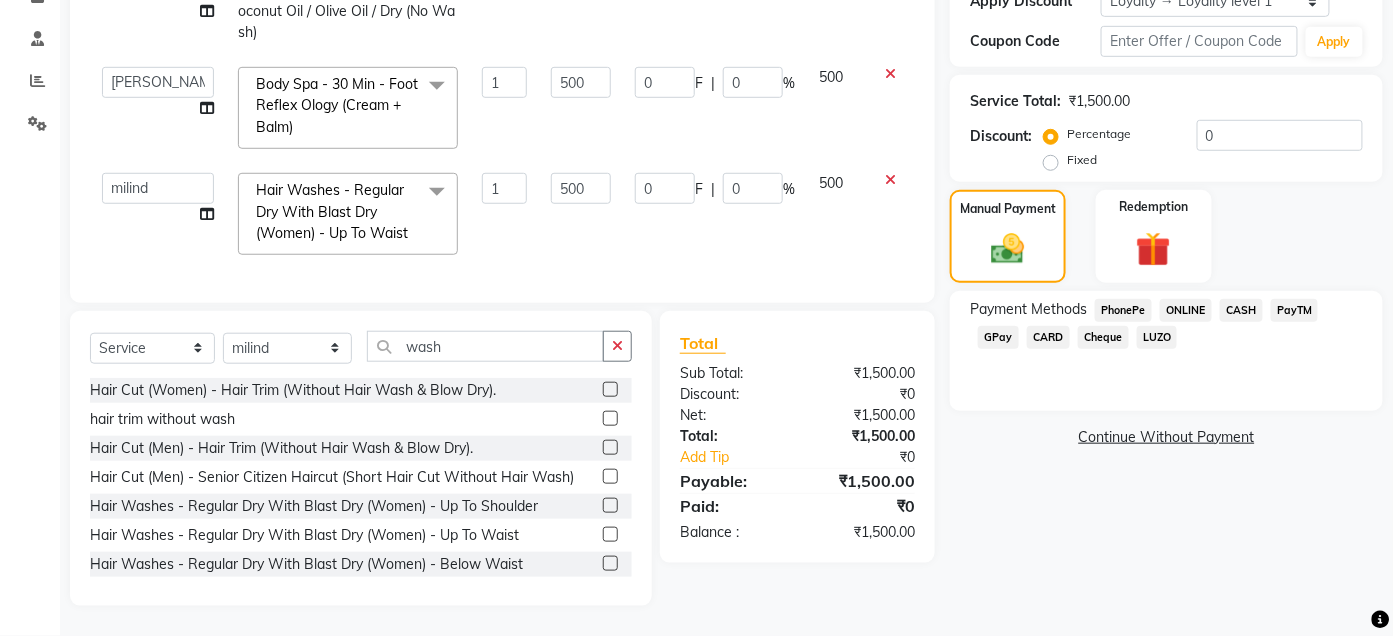 click on "CASH" 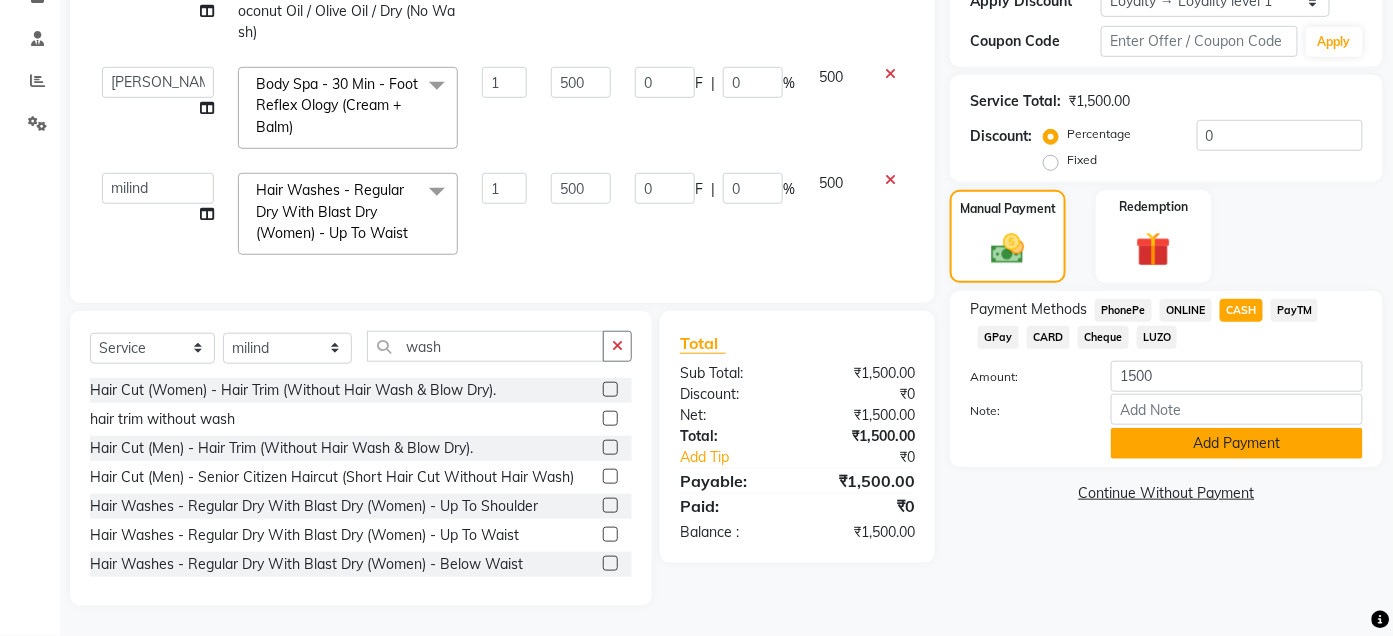 click on "Add Payment" 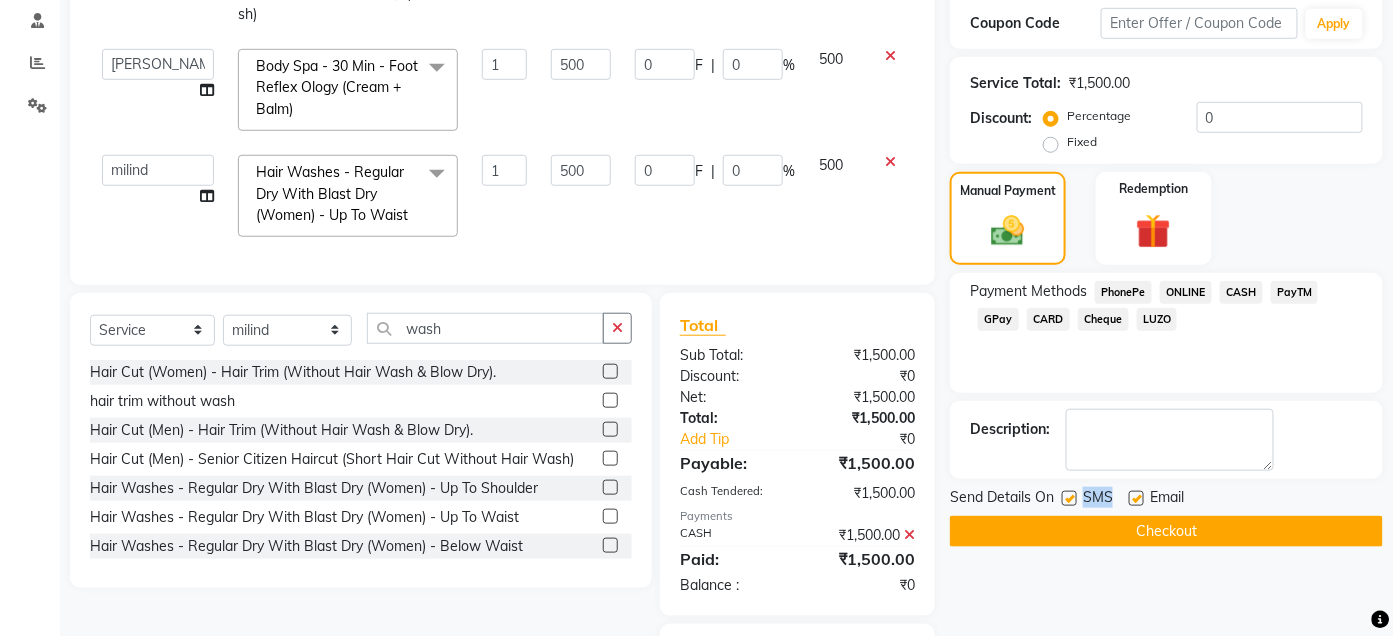 drag, startPoint x: 1070, startPoint y: 493, endPoint x: 1143, endPoint y: 496, distance: 73.061615 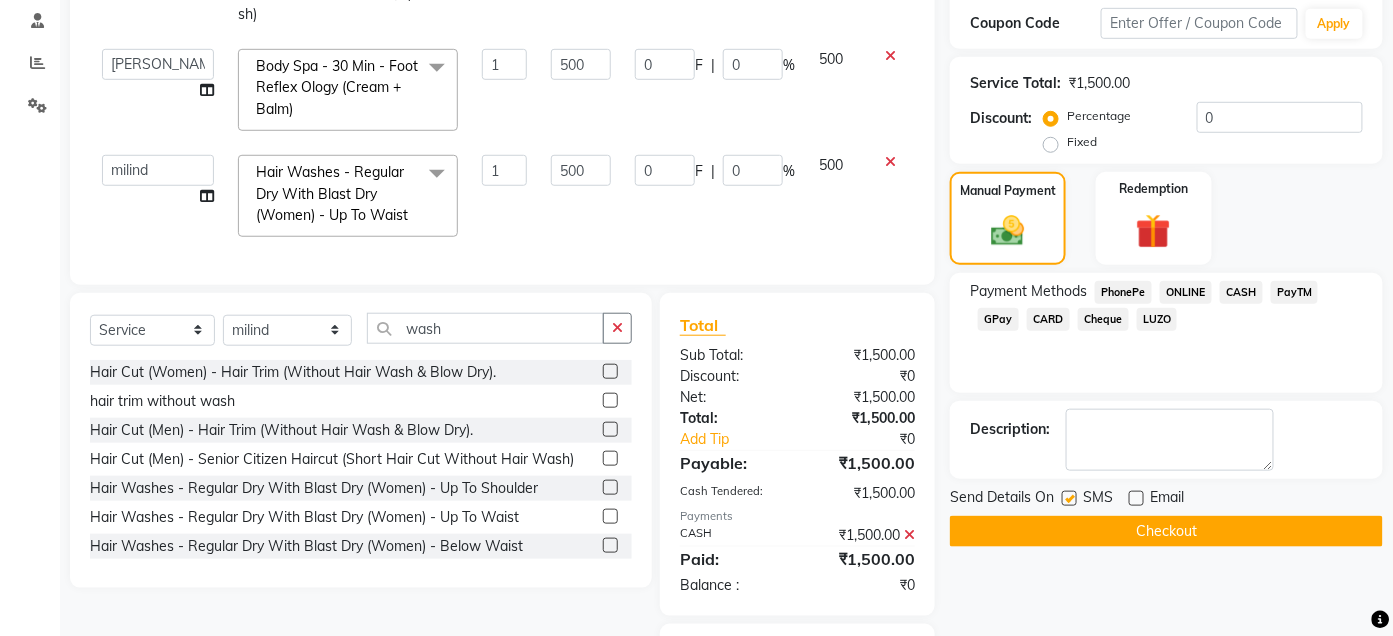 click 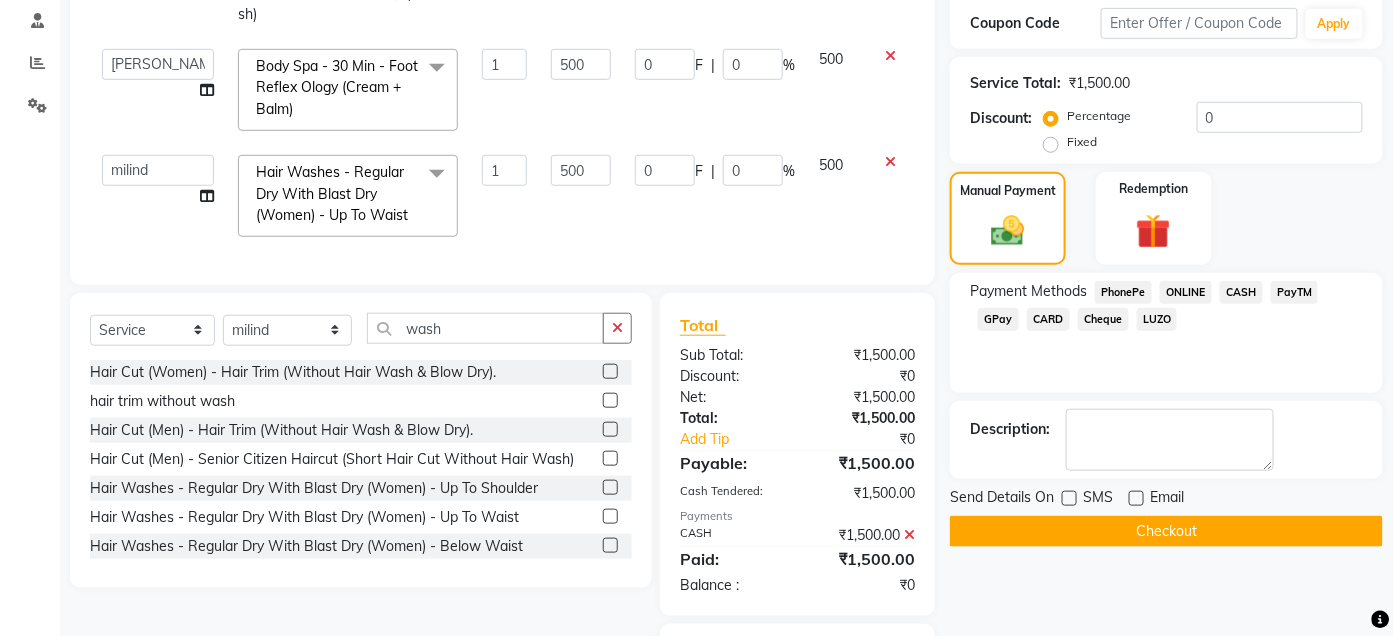 click on "Checkout" 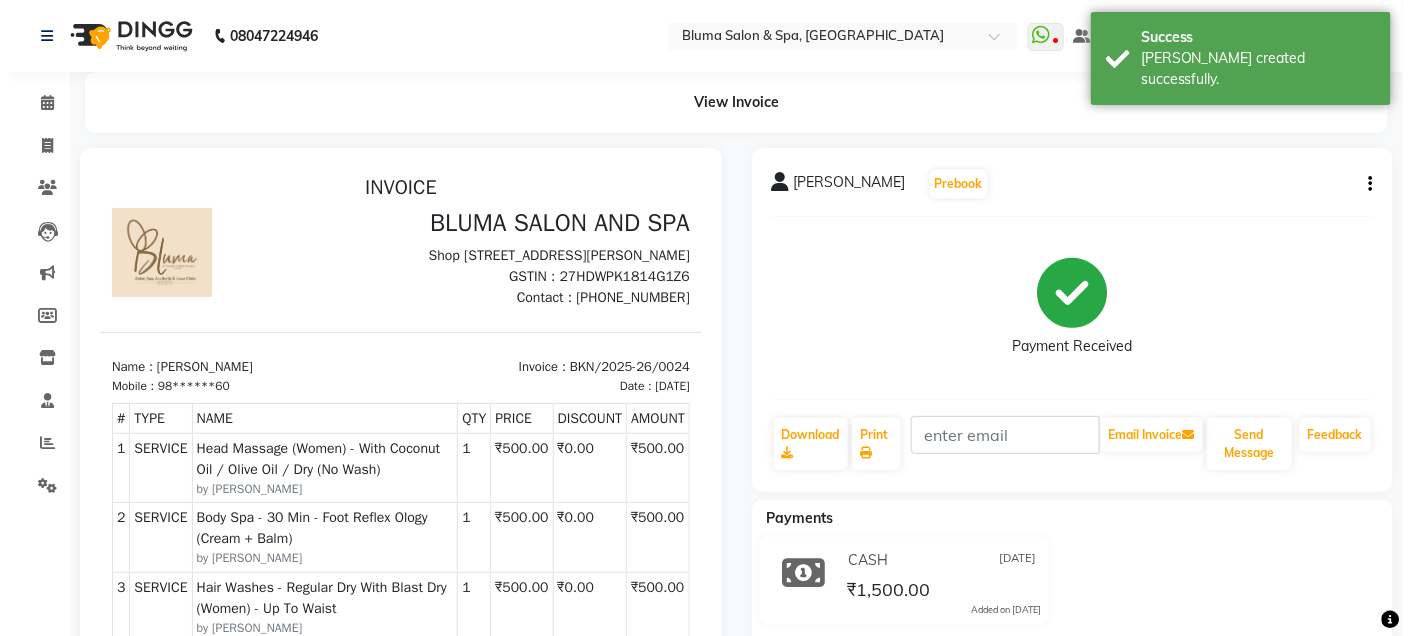 scroll, scrollTop: 0, scrollLeft: 0, axis: both 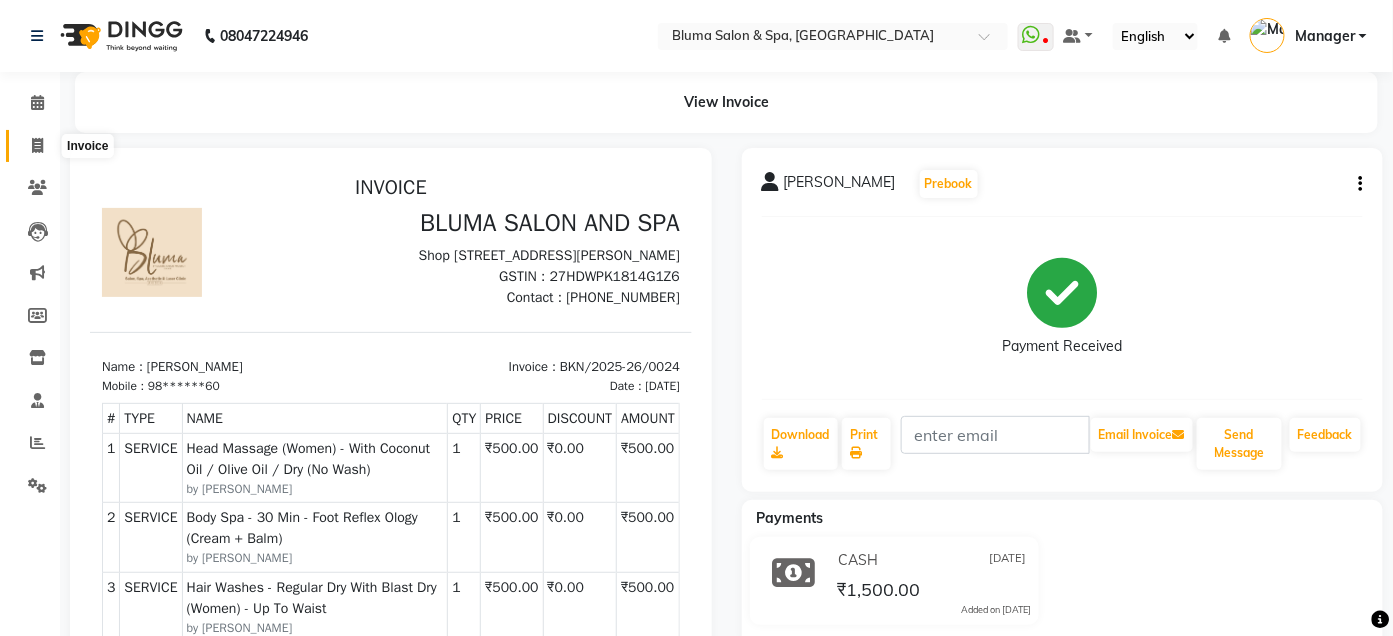 click 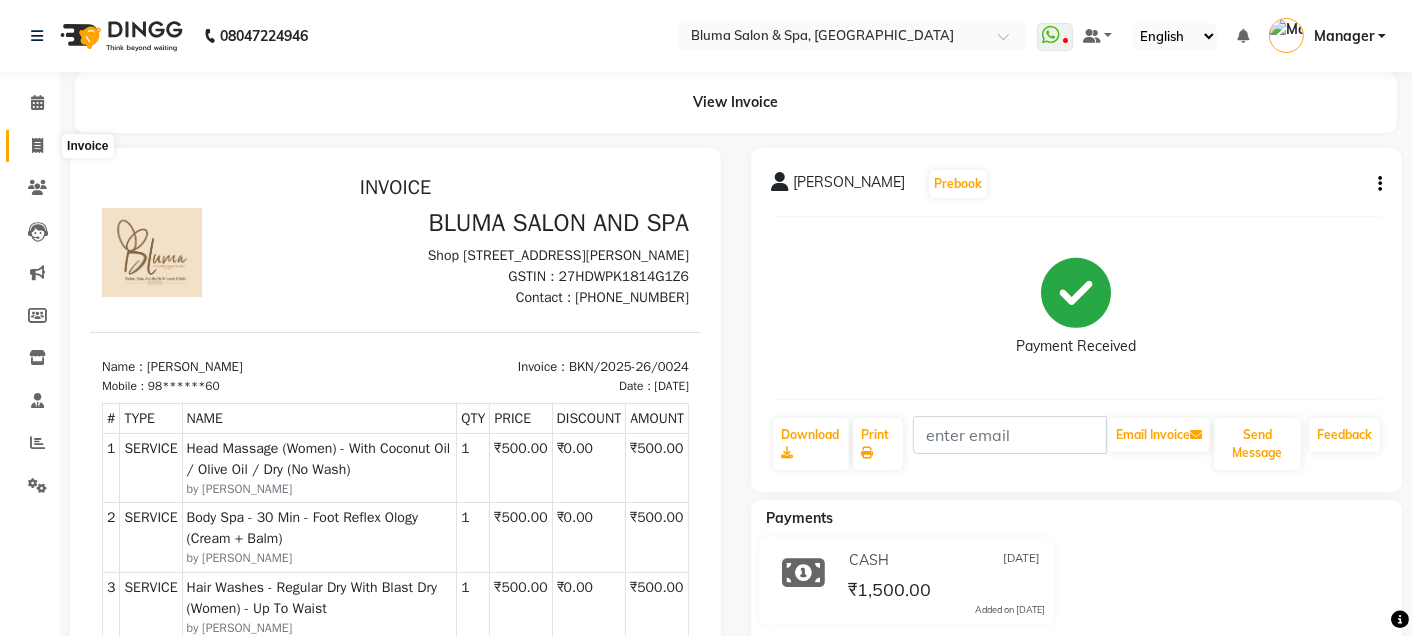 select on "3653" 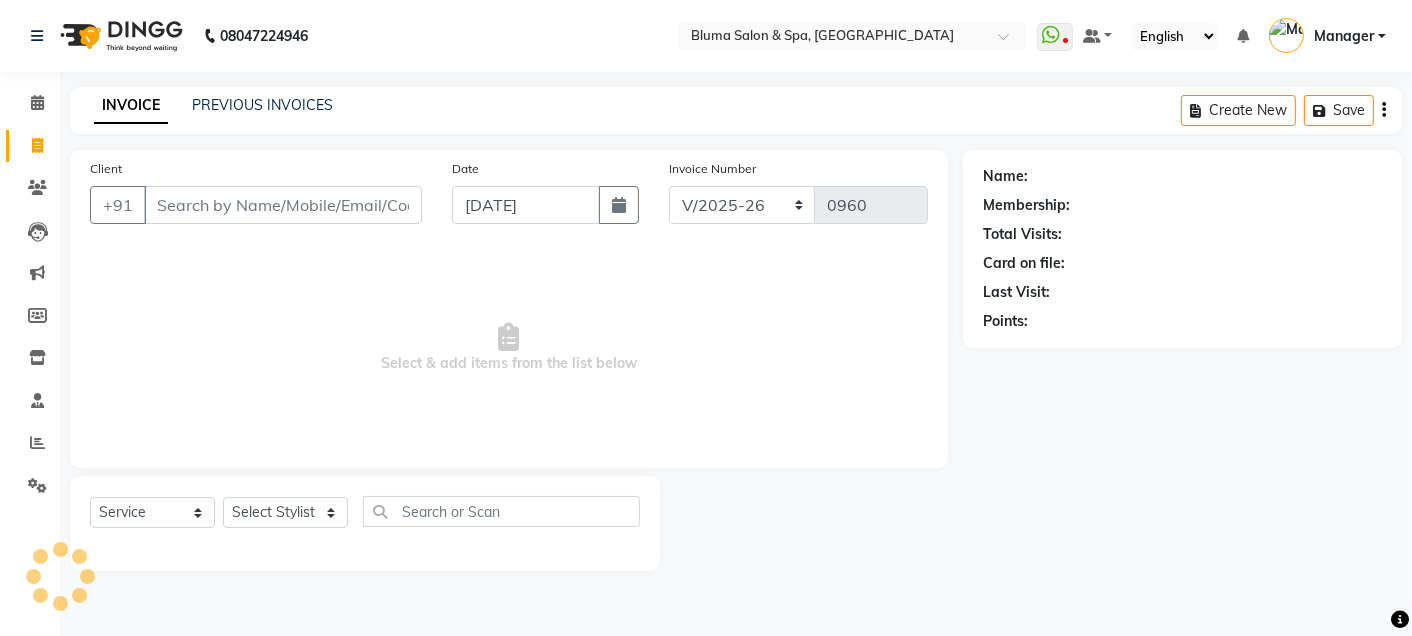 click on "Client" at bounding box center [283, 205] 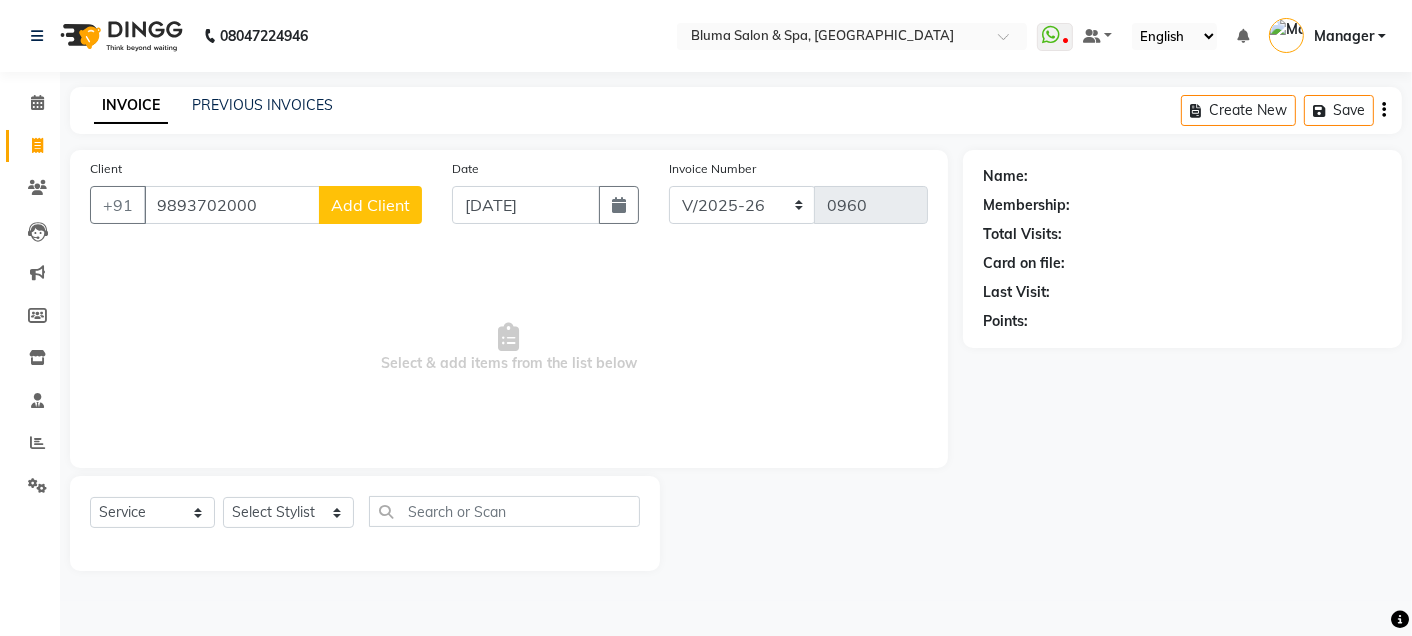 type on "9893702000" 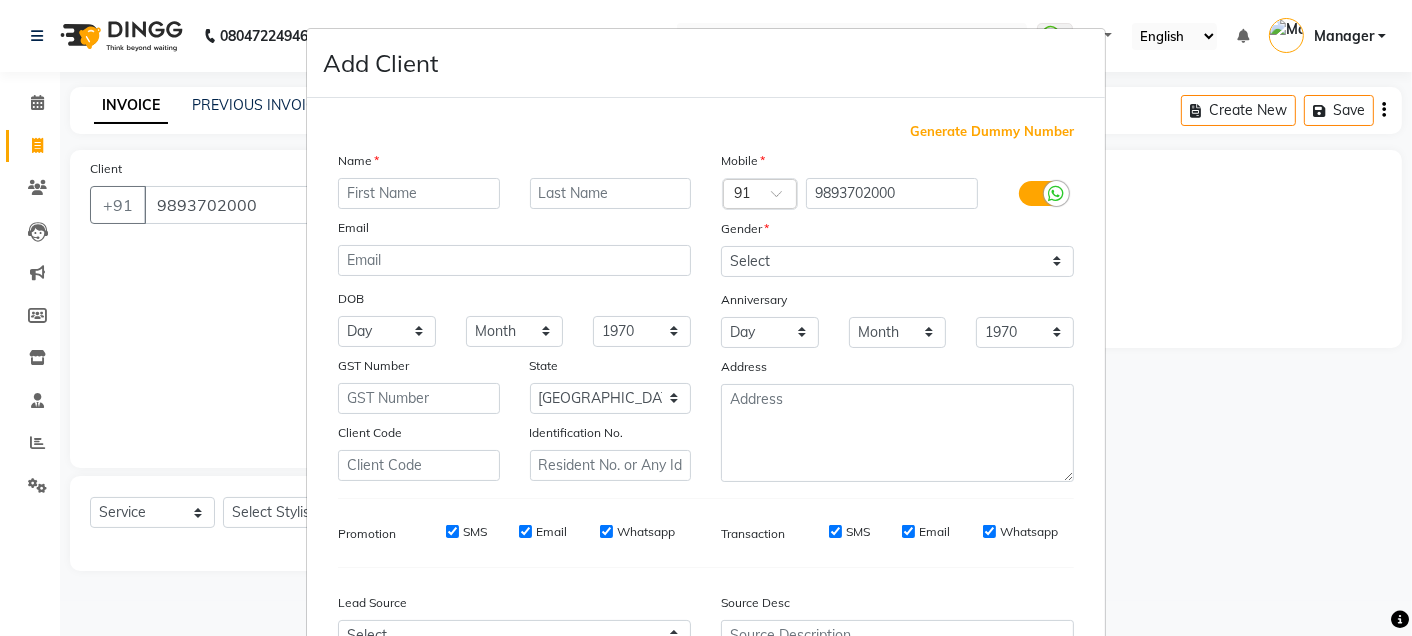 click at bounding box center (419, 193) 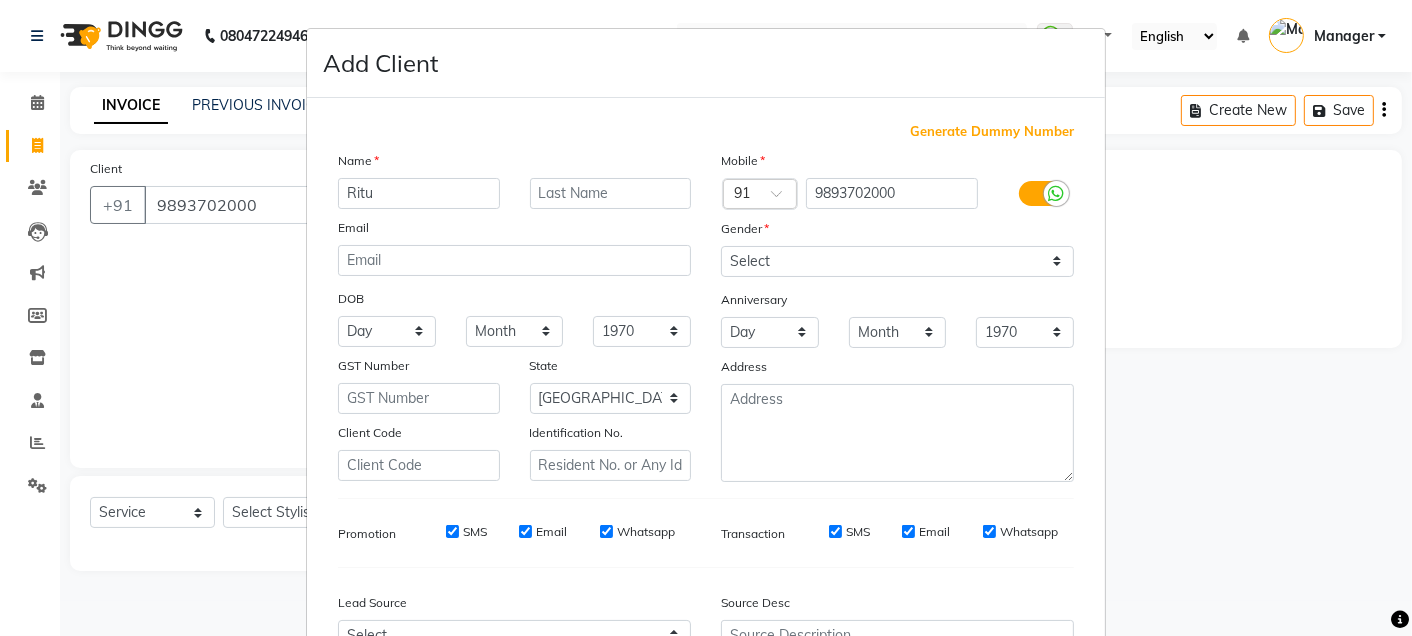 type on "Ritu" 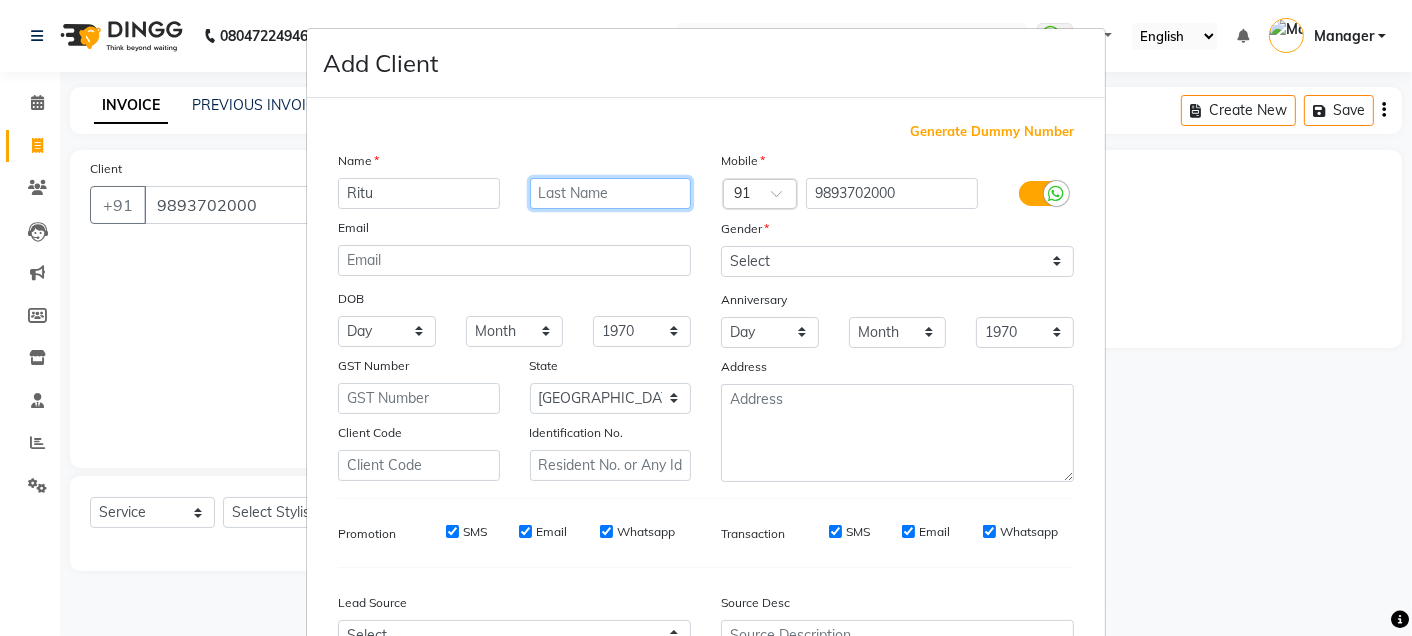 click at bounding box center [611, 193] 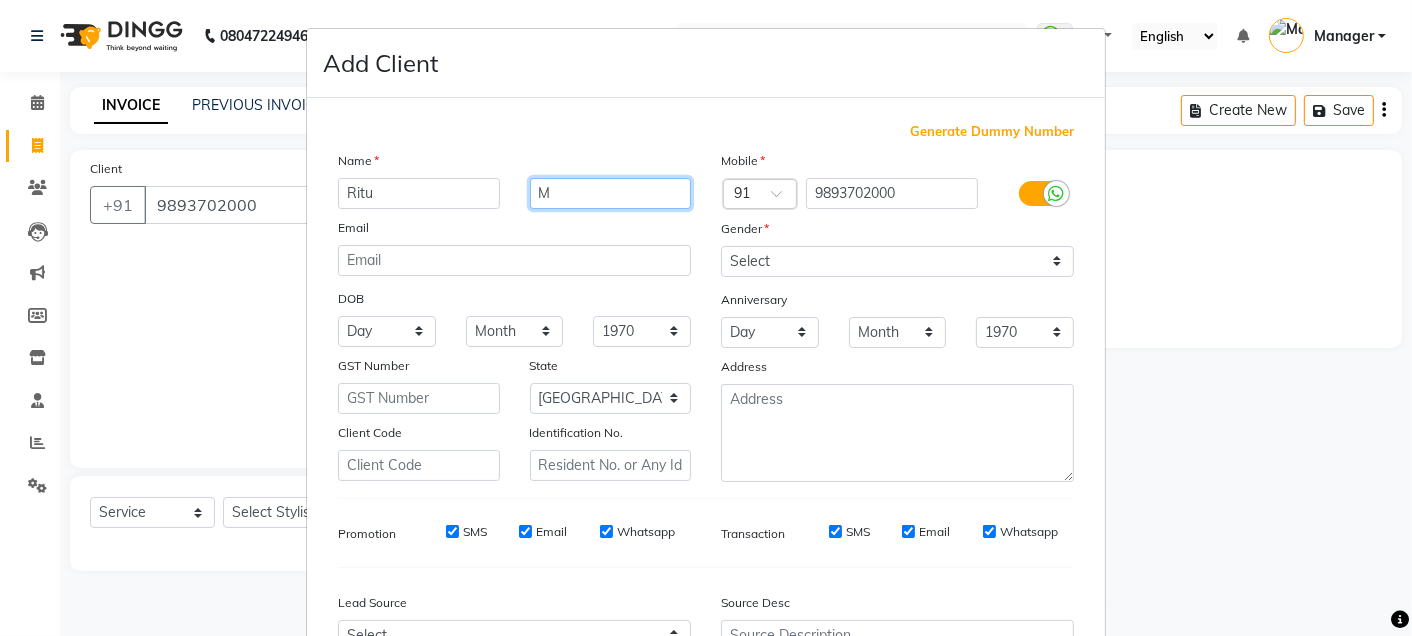 type on "M" 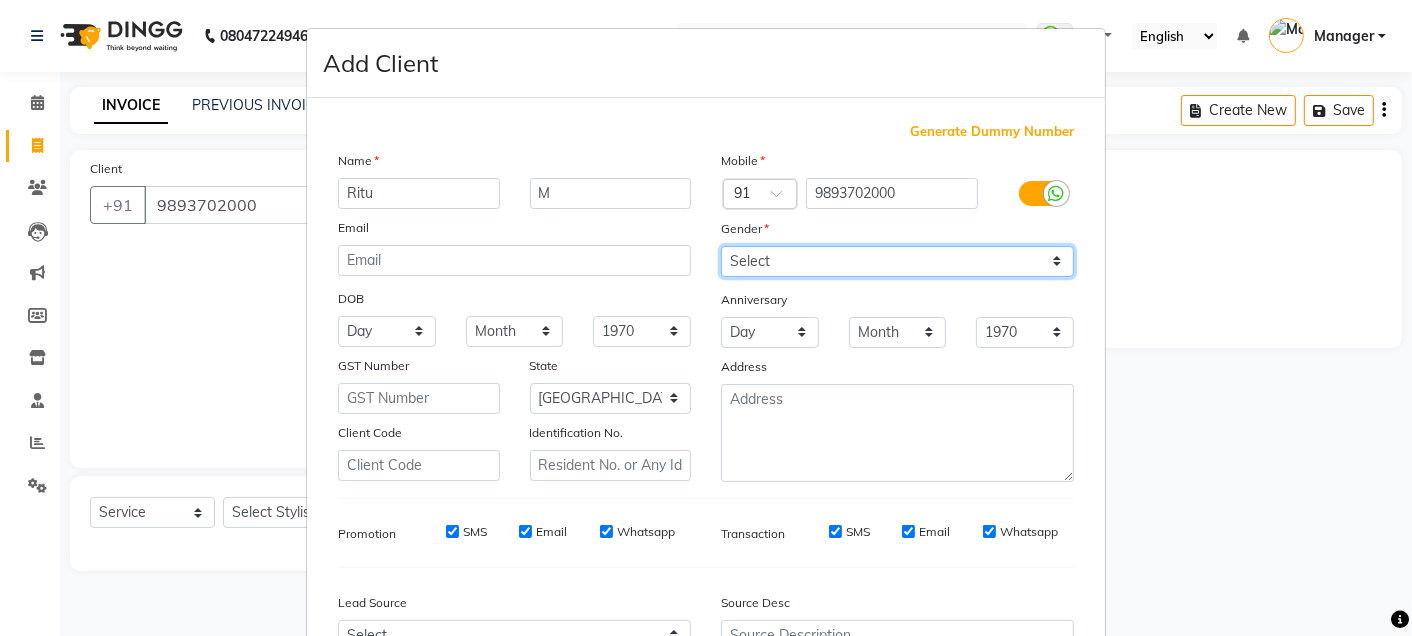 click on "Select [DEMOGRAPHIC_DATA] [DEMOGRAPHIC_DATA] Other Prefer Not To Say" at bounding box center [897, 261] 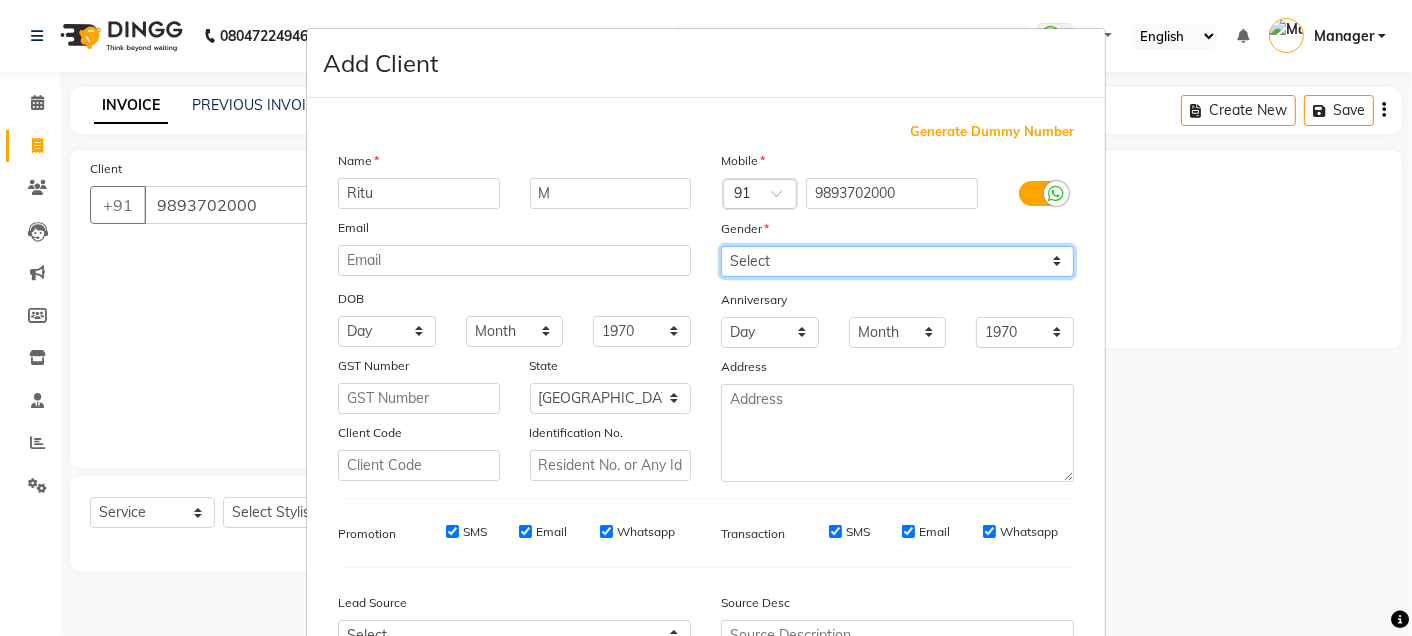 select on "[DEMOGRAPHIC_DATA]" 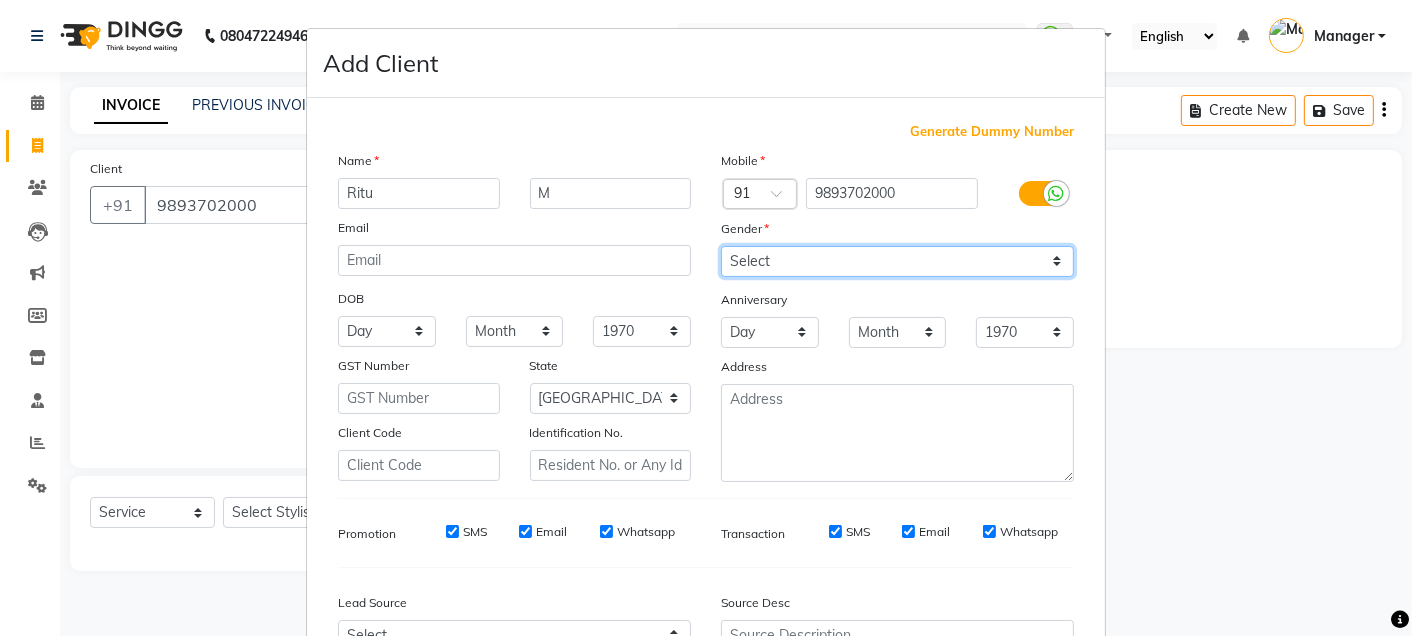 click on "Select [DEMOGRAPHIC_DATA] [DEMOGRAPHIC_DATA] Other Prefer Not To Say" at bounding box center (897, 261) 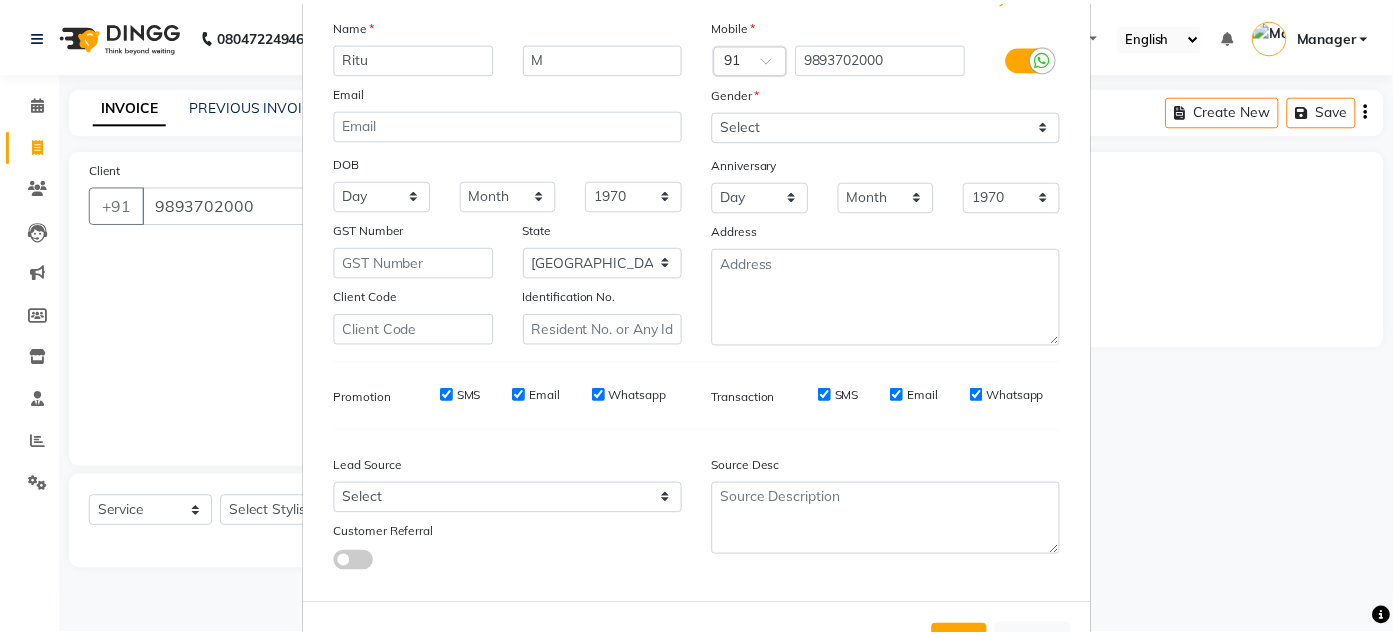 scroll, scrollTop: 212, scrollLeft: 0, axis: vertical 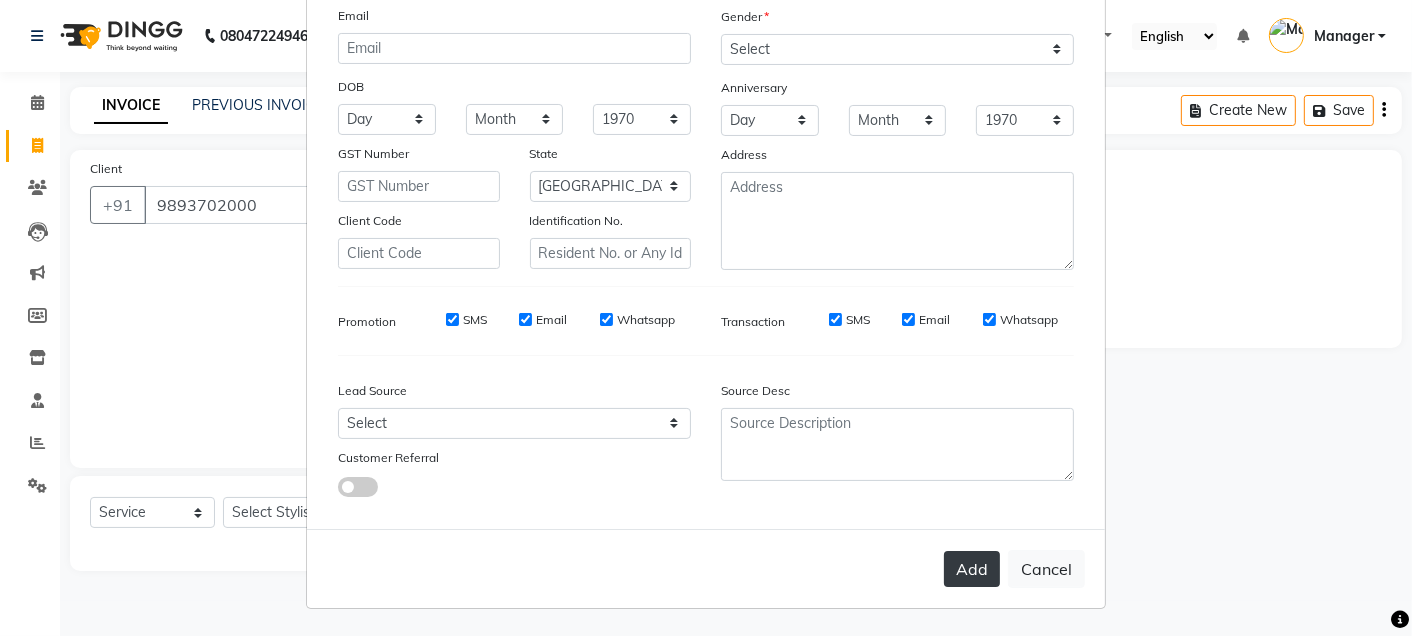click on "Add" at bounding box center [972, 569] 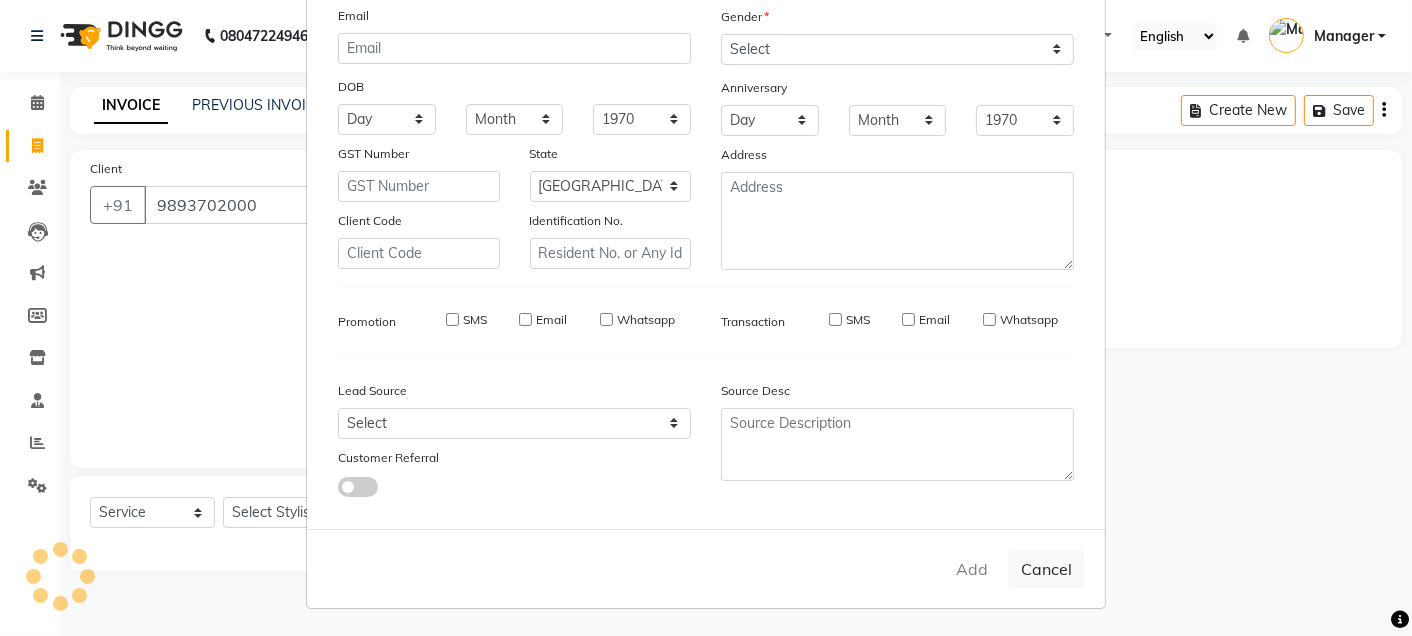 type on "98******00" 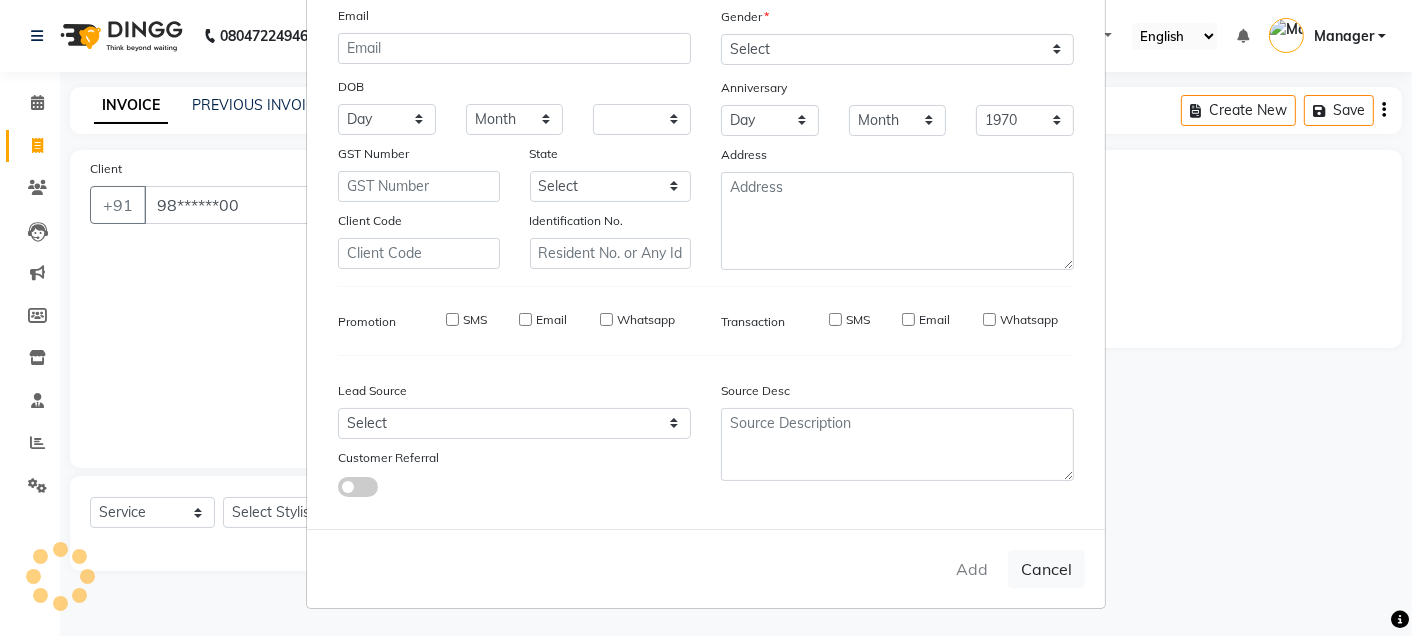 select 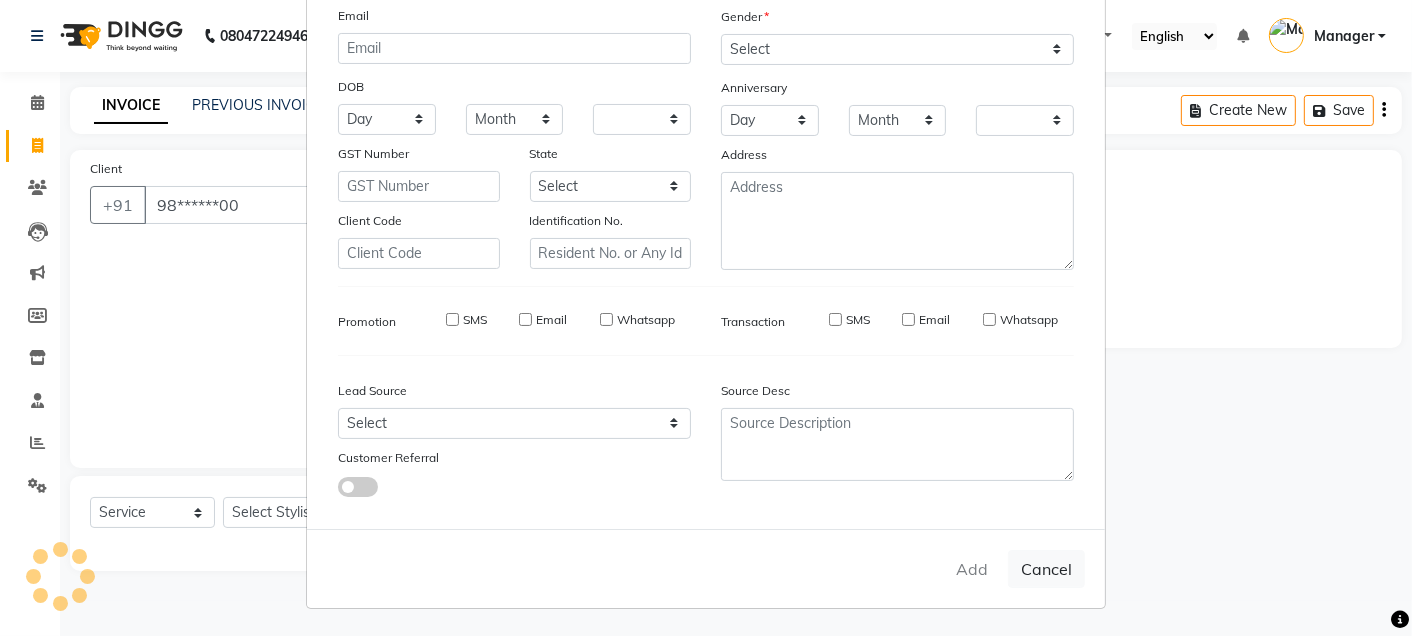 select on "1: Object" 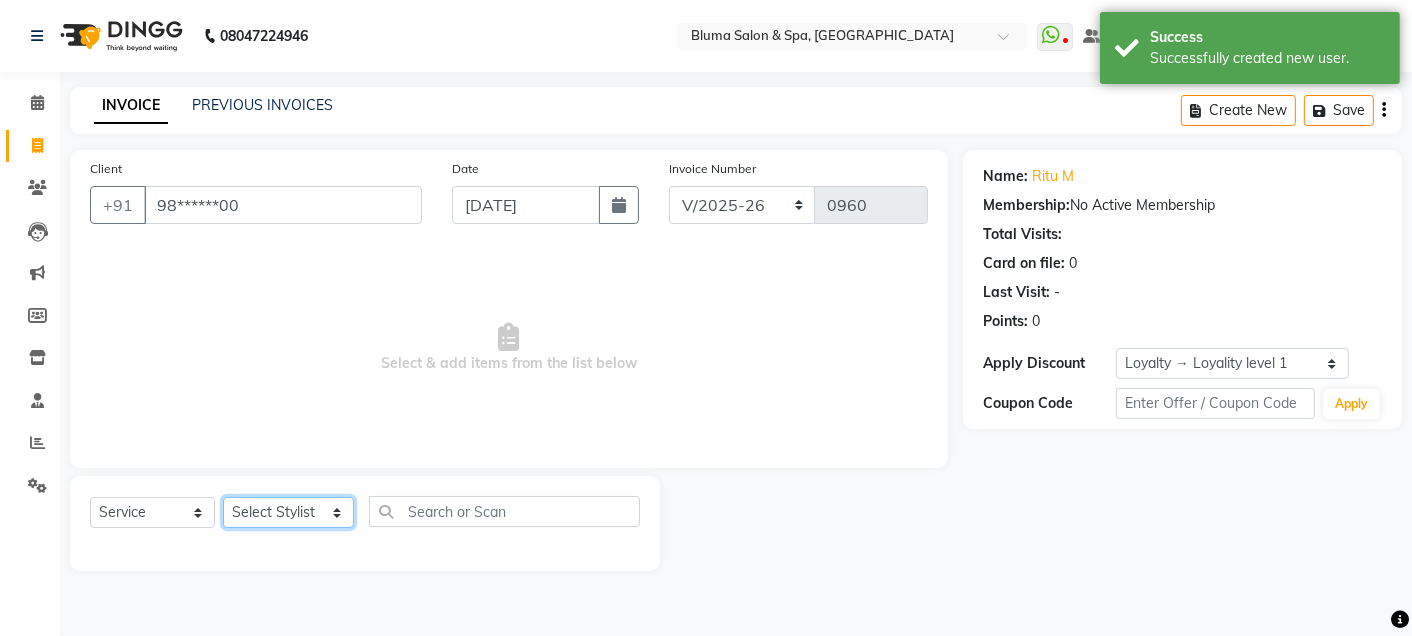 click on "Select Stylist Admin Ajay [PERSON_NAME]  [PERSON_NAME] [PERSON_NAME] Manager [PERSON_NAME] [PERSON_NAME] [PERSON_NAME]  pooja [PERSON_NAME] [PERSON_NAME] [PERSON_NAME] [PERSON_NAME]" 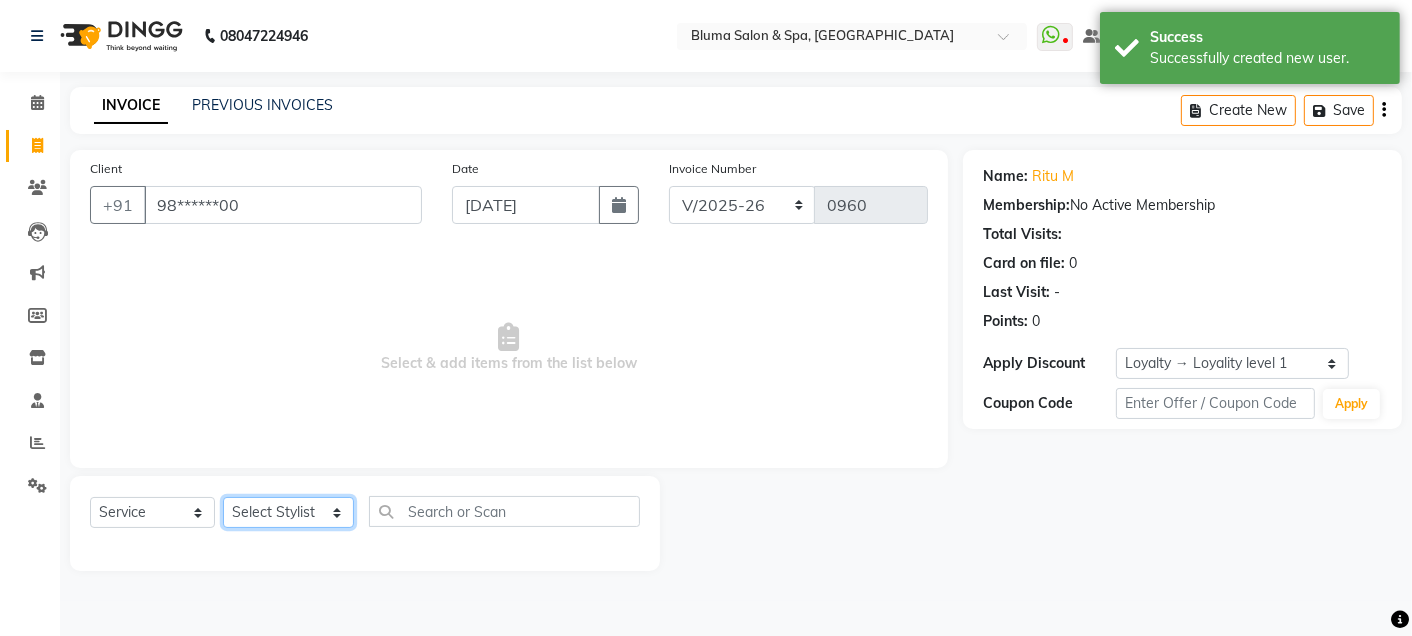 select on "85199" 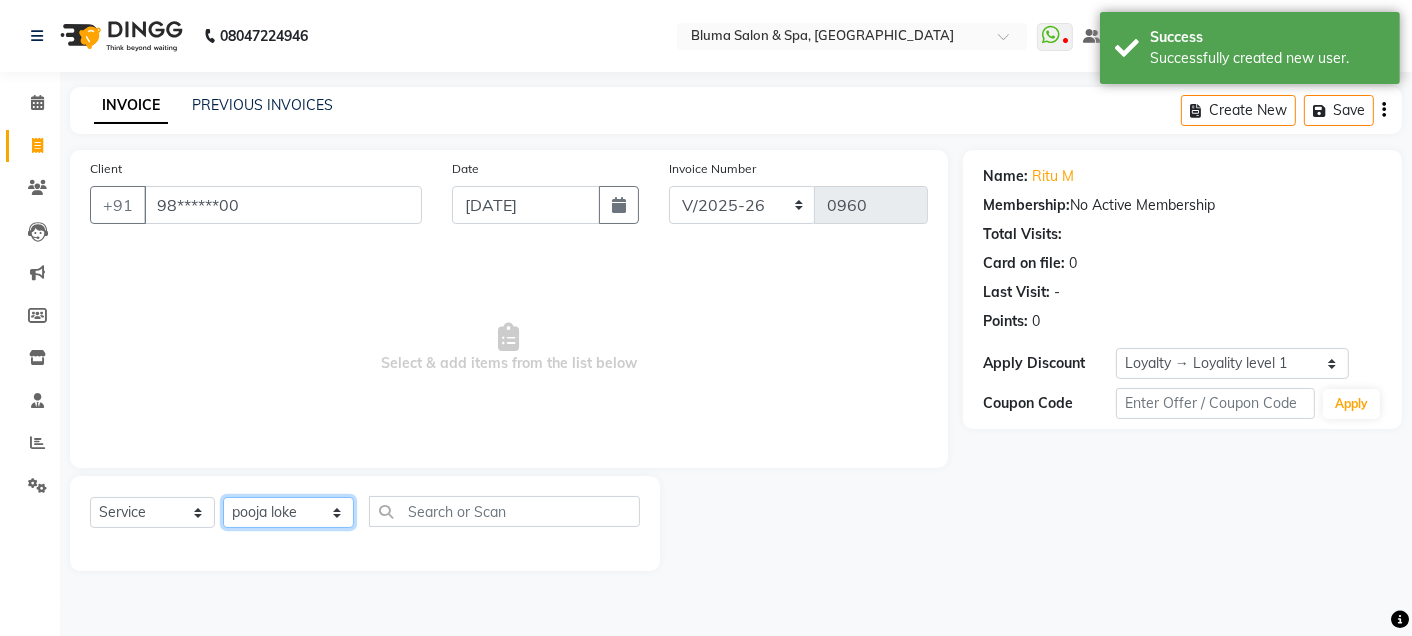 click on "Select Stylist Admin Ajay [PERSON_NAME]  [PERSON_NAME] [PERSON_NAME] Manager [PERSON_NAME] [PERSON_NAME] [PERSON_NAME]  pooja [PERSON_NAME] [PERSON_NAME] [PERSON_NAME] [PERSON_NAME]" 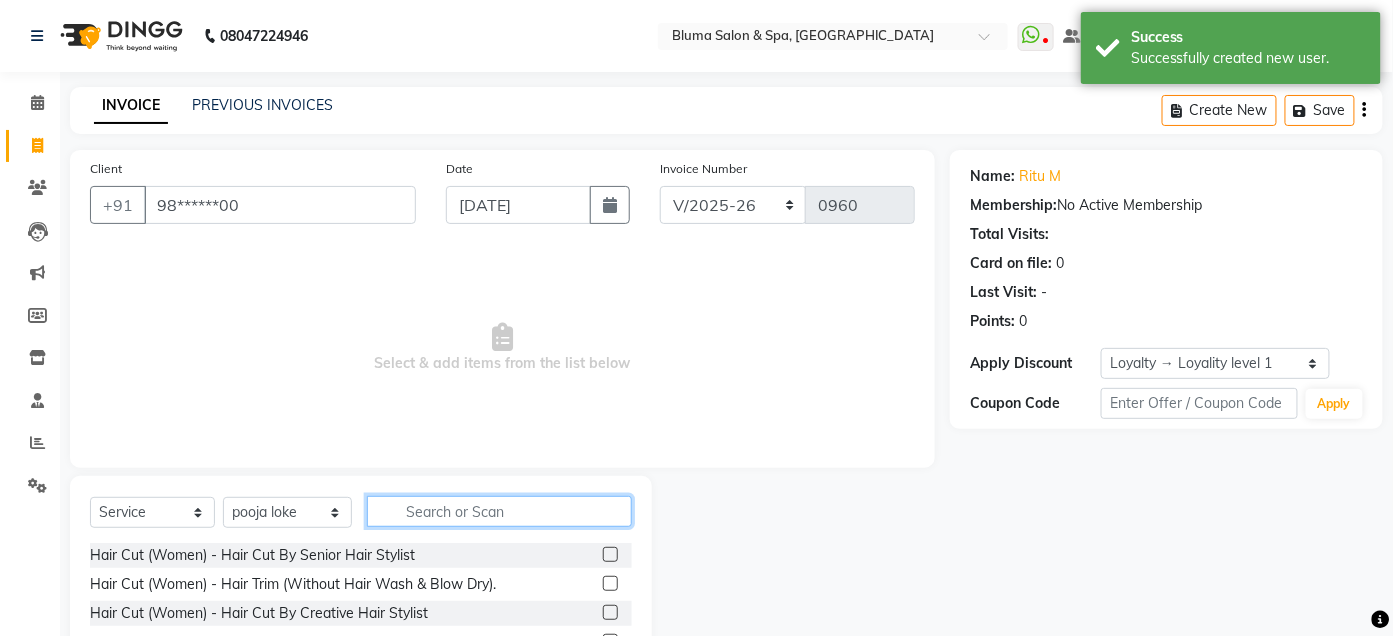 click 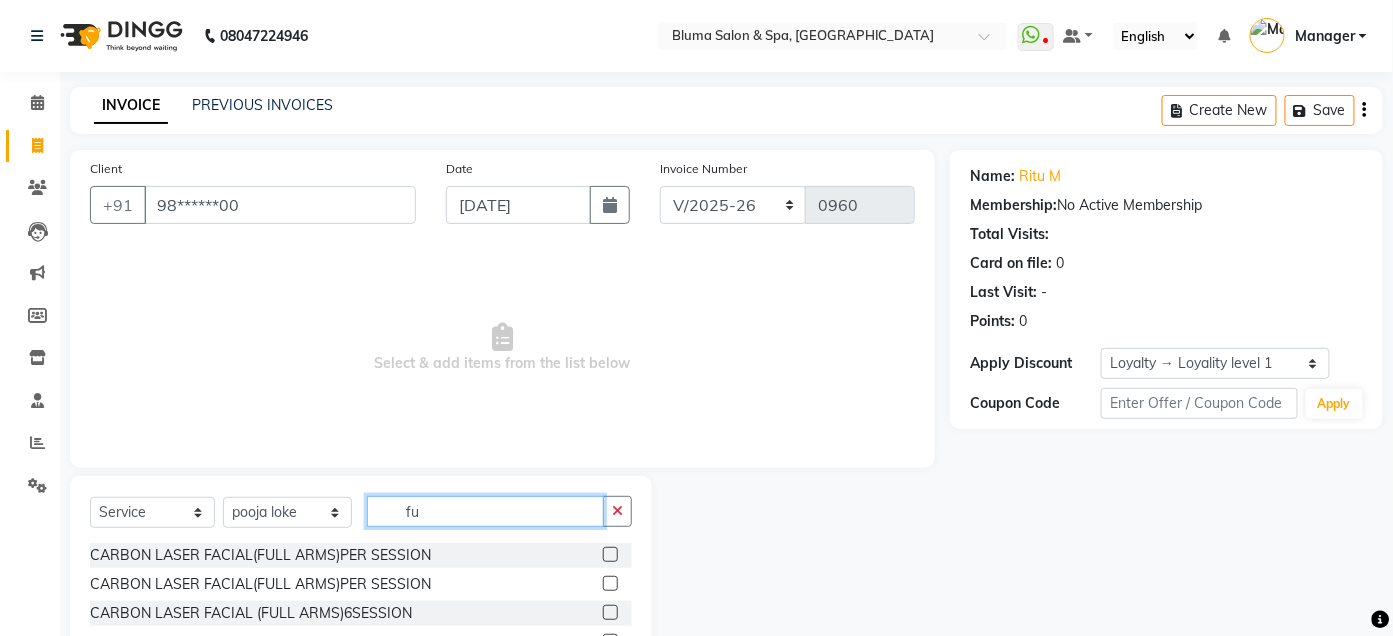 type on "f" 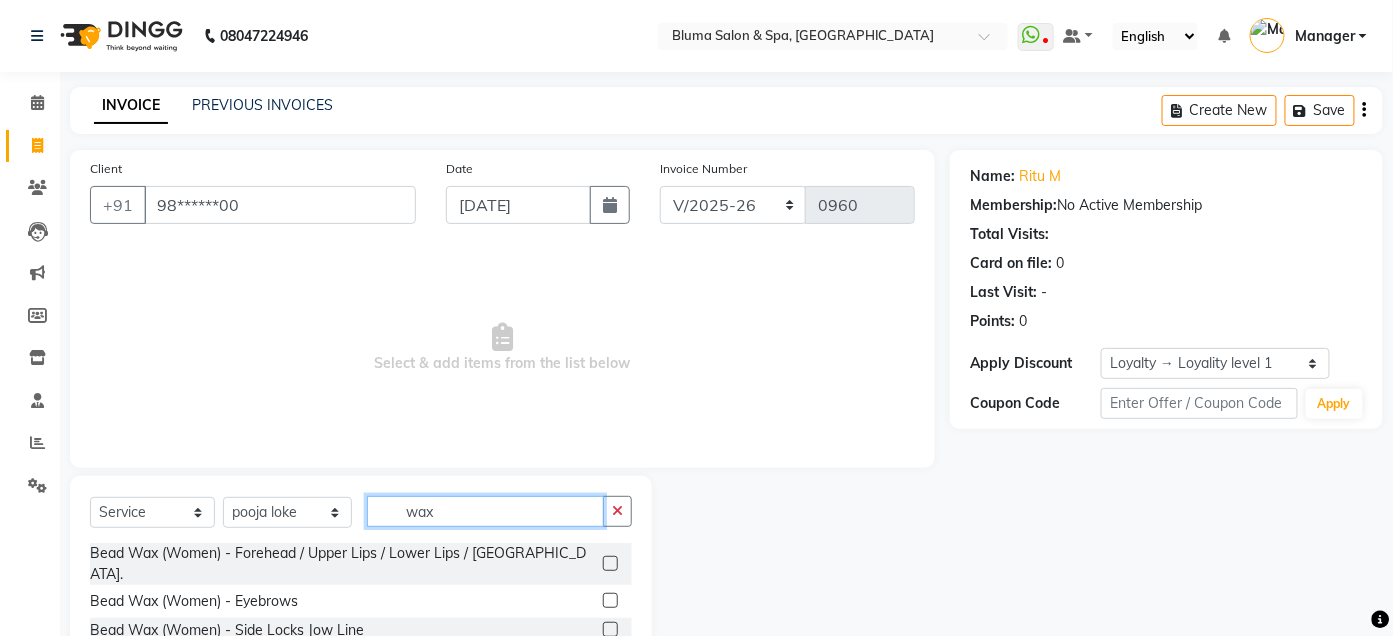 scroll, scrollTop: 164, scrollLeft: 0, axis: vertical 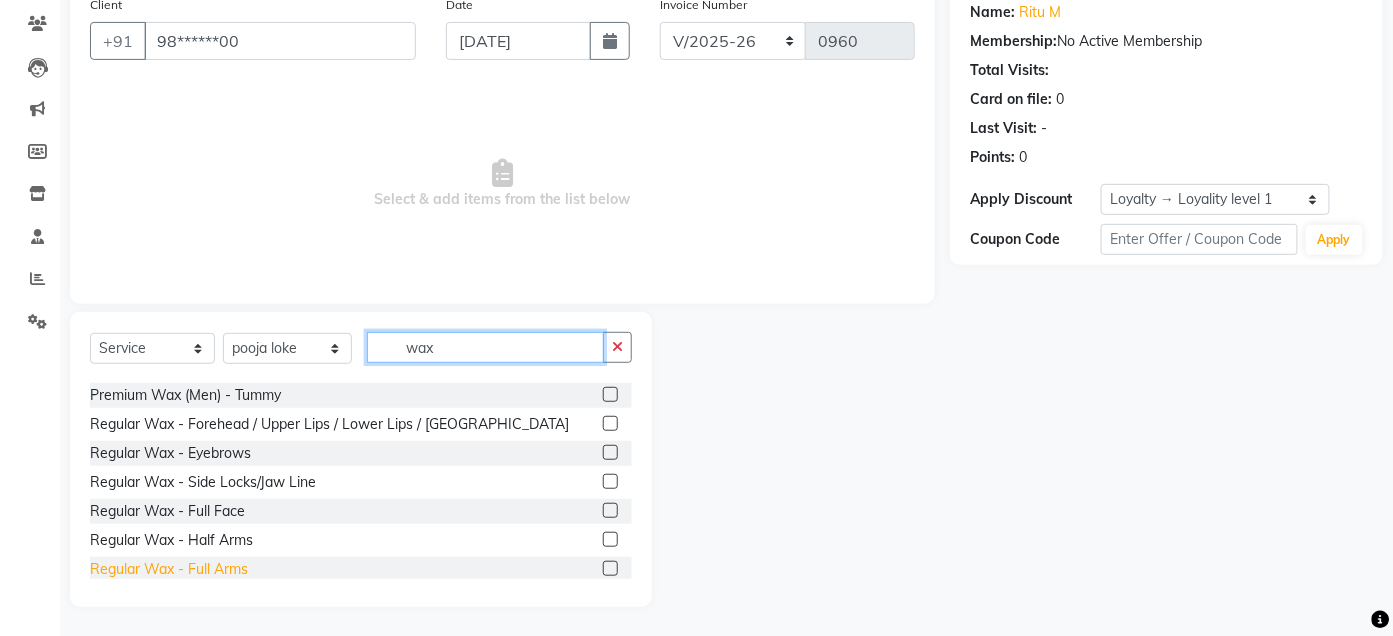type on "wax" 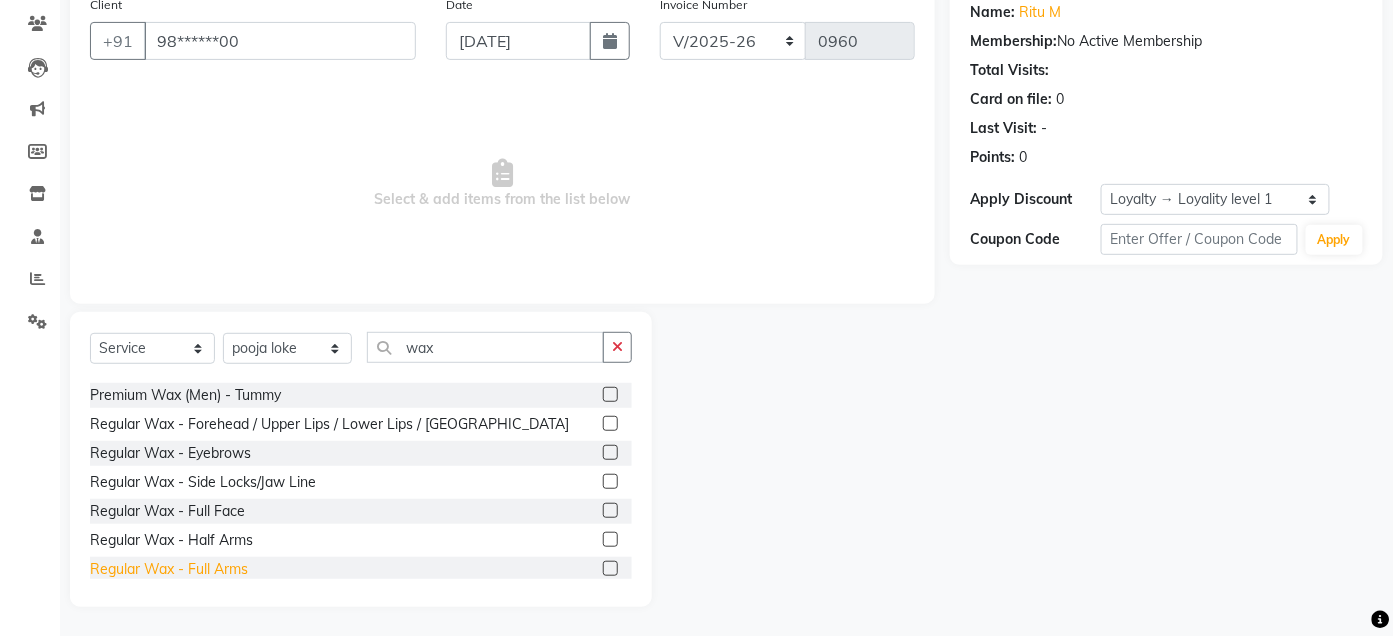 click on "Regular Wax - Full Arms" 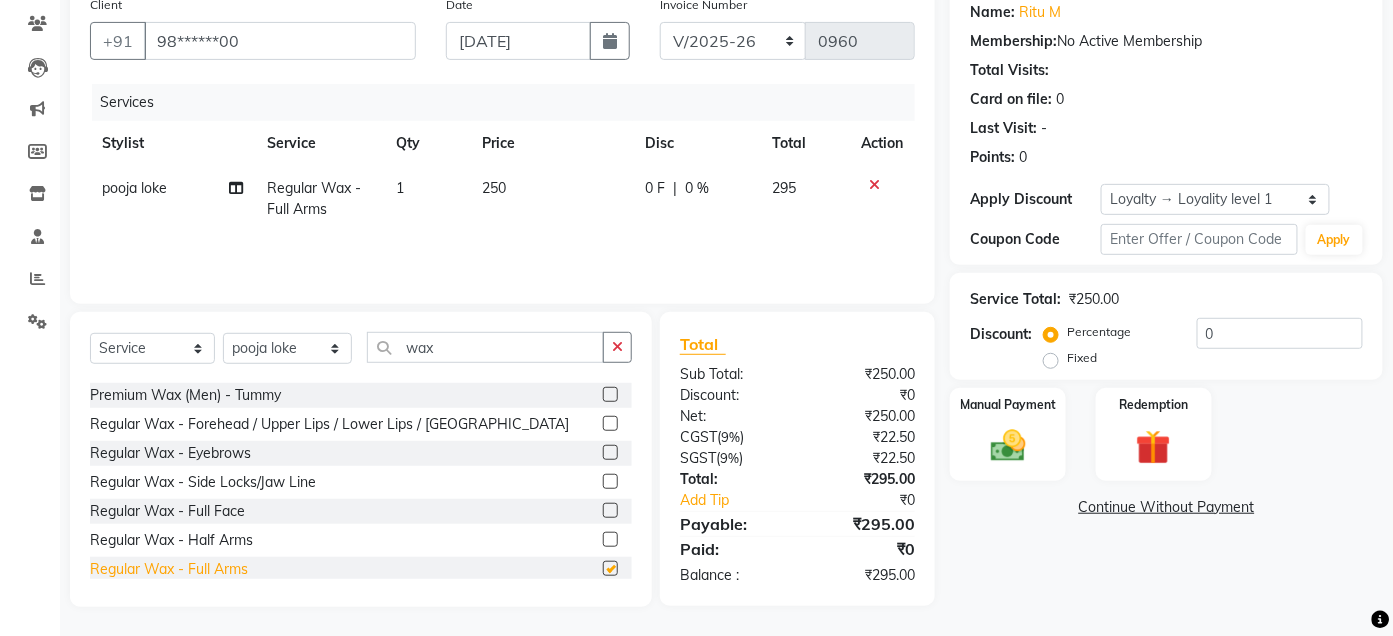 checkbox on "false" 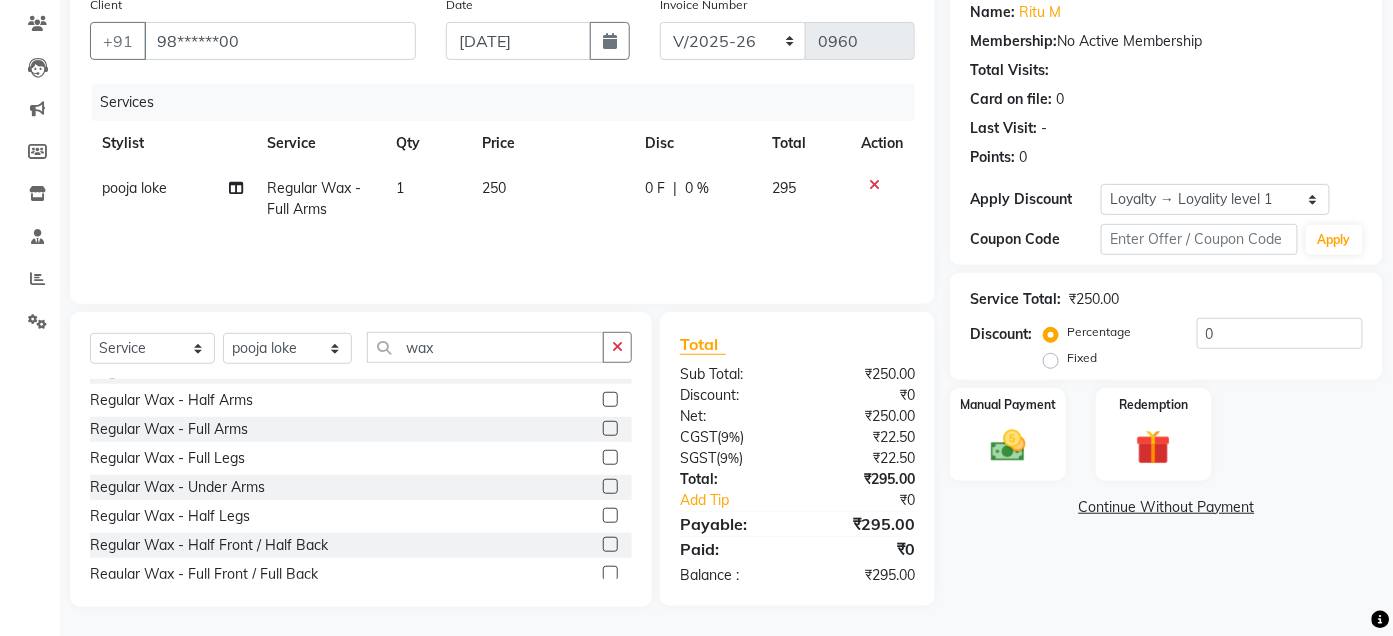 scroll, scrollTop: 1149, scrollLeft: 0, axis: vertical 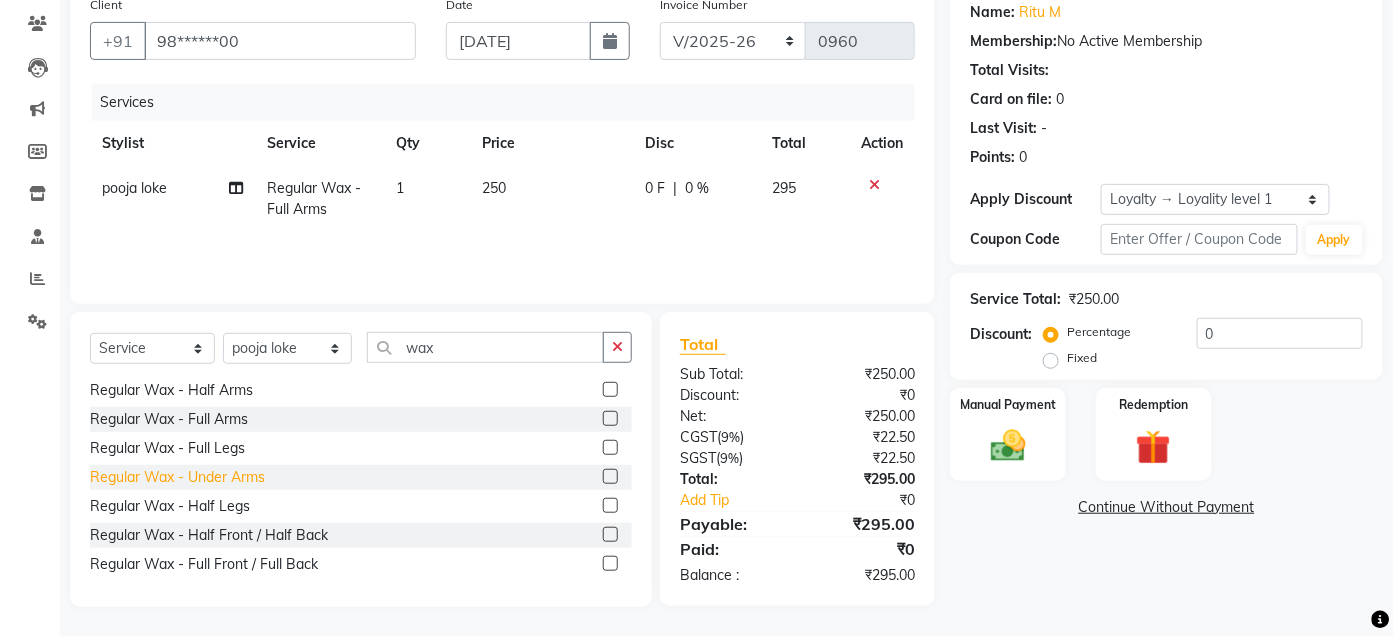 click on "Regular Wax - Under Arms" 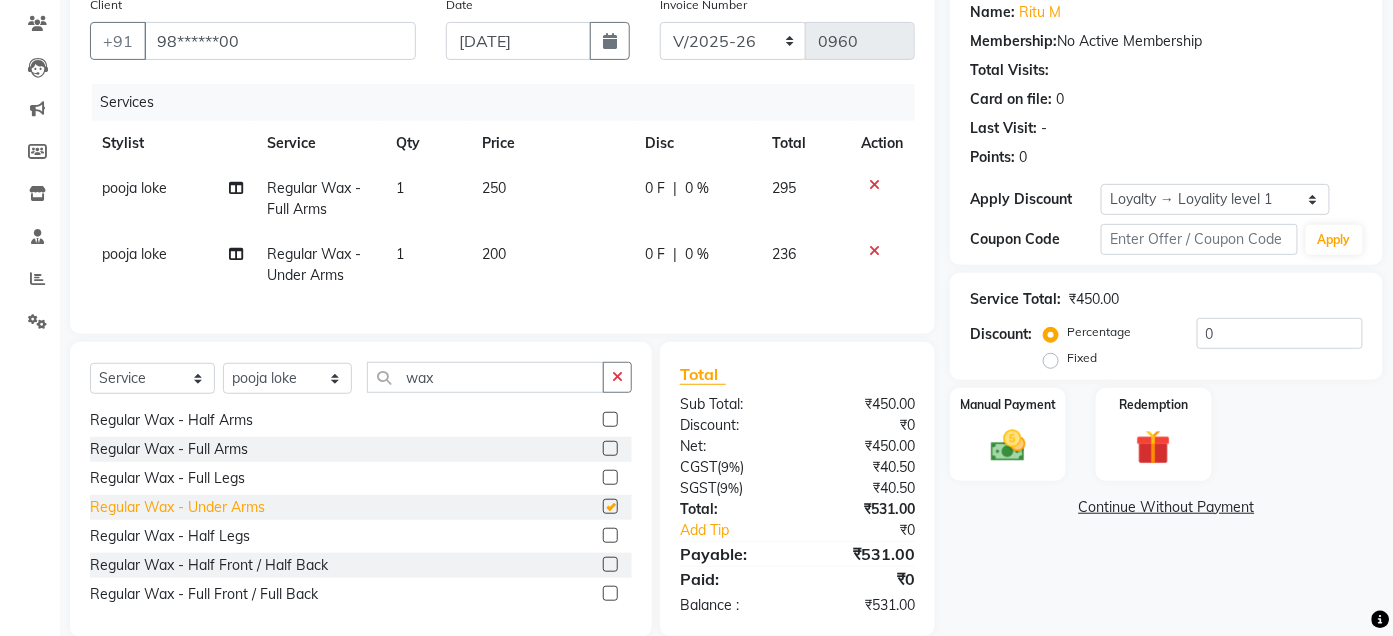 checkbox on "false" 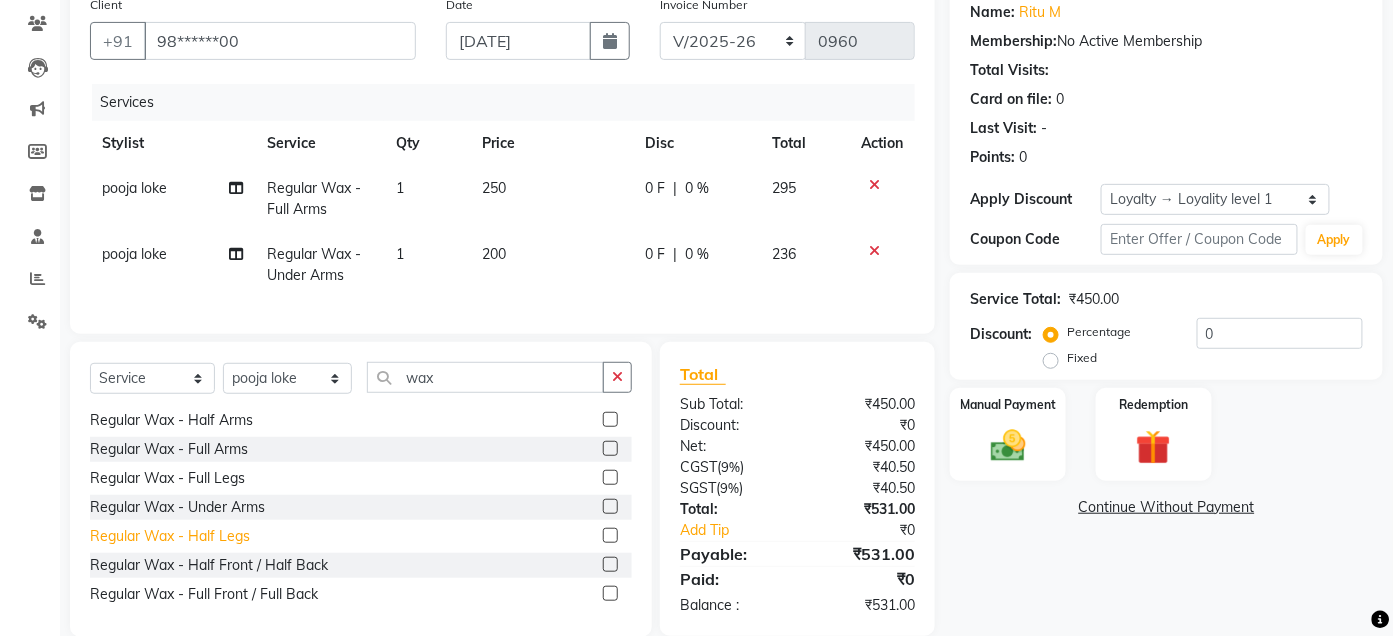 click on "Regular Wax - Half Legs" 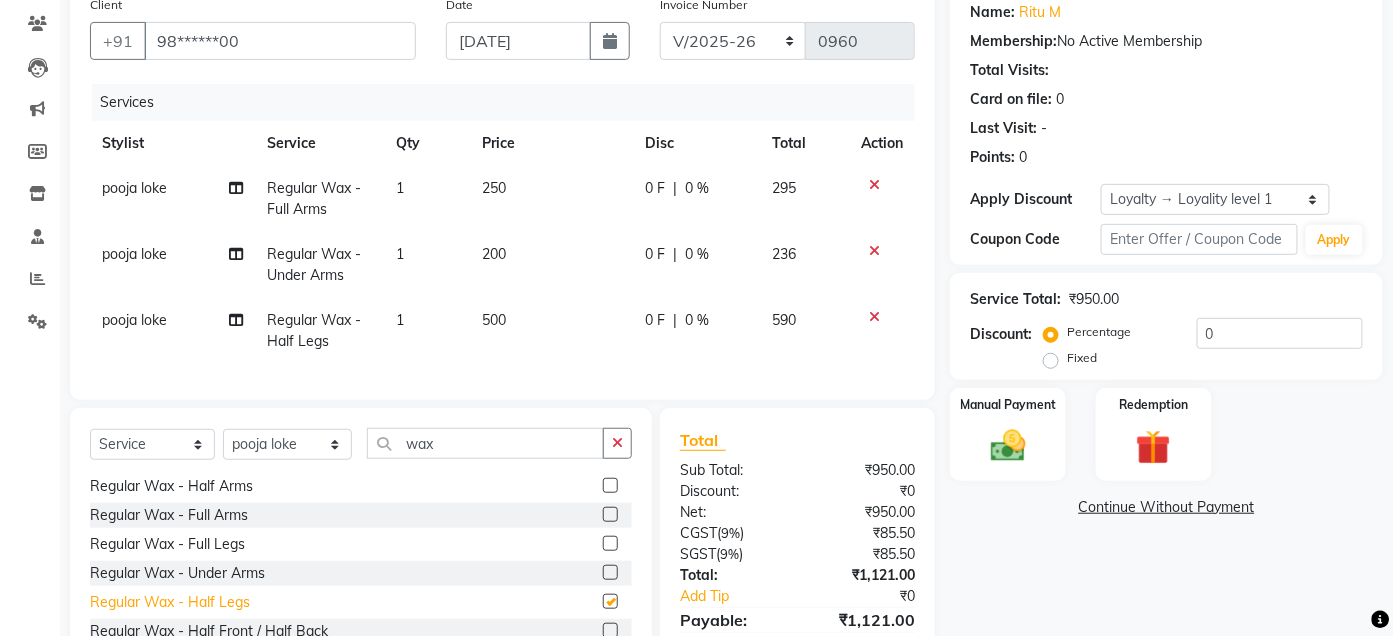 checkbox on "false" 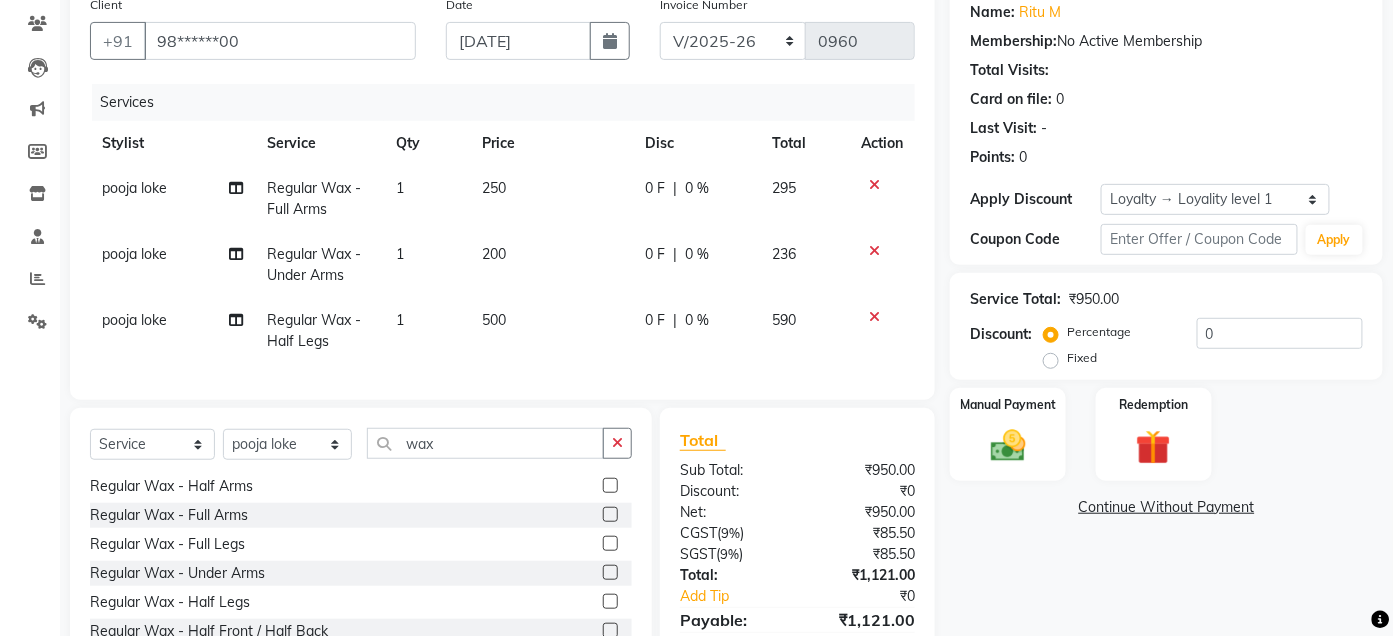 click on "200" 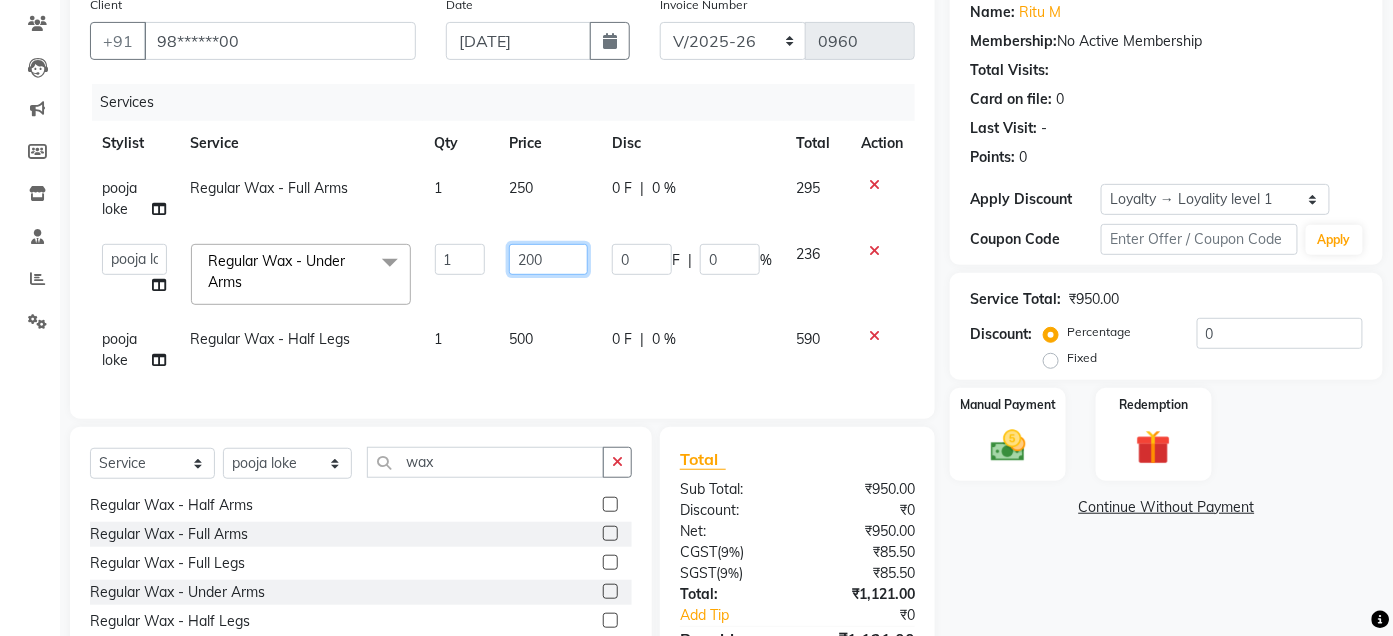 click on "200" 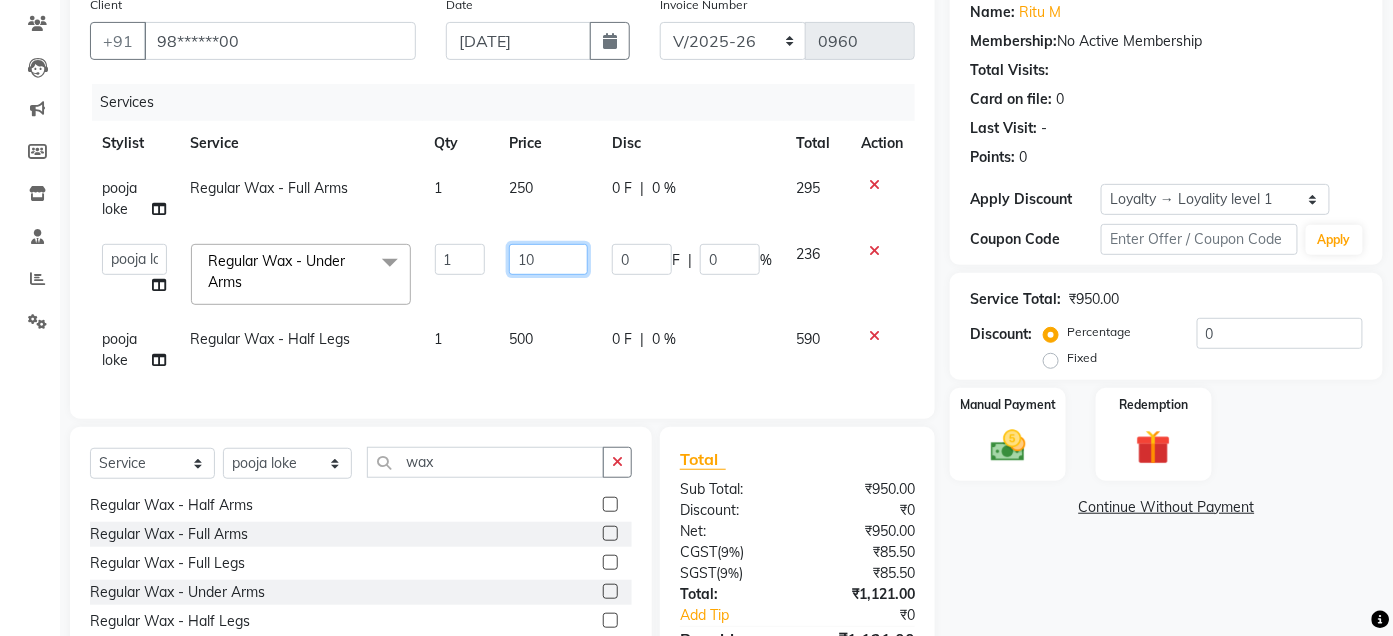 type on "150" 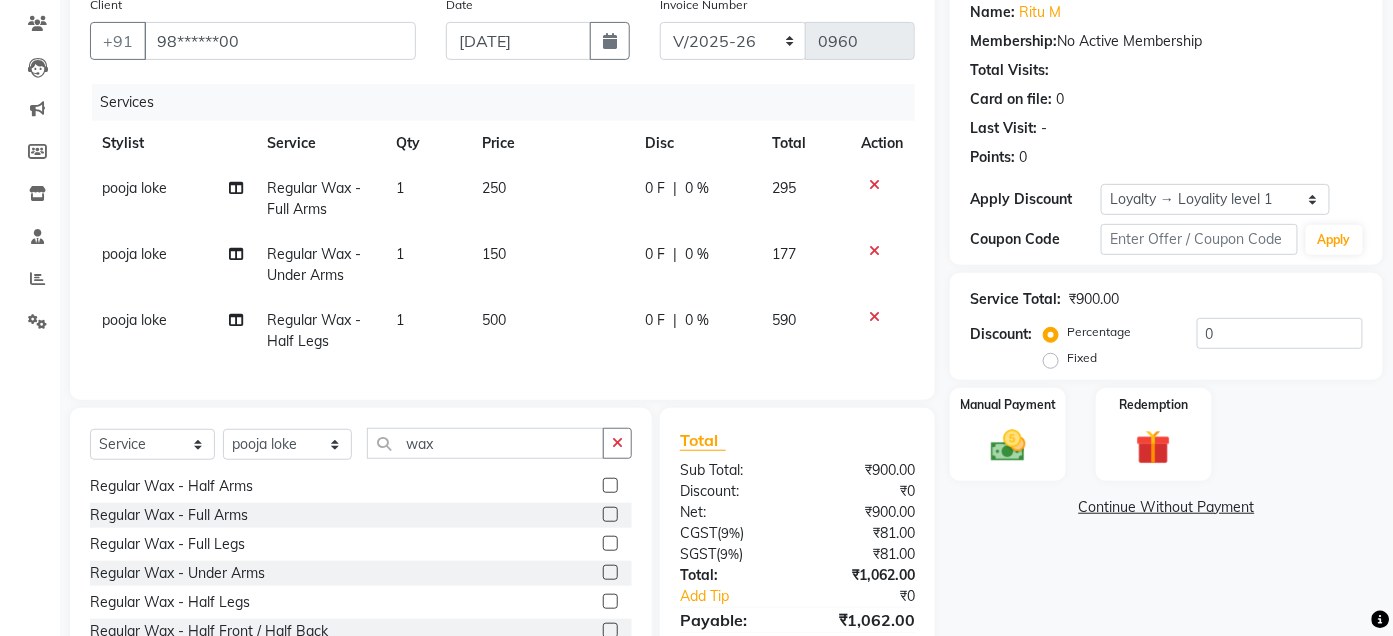 click on "500" 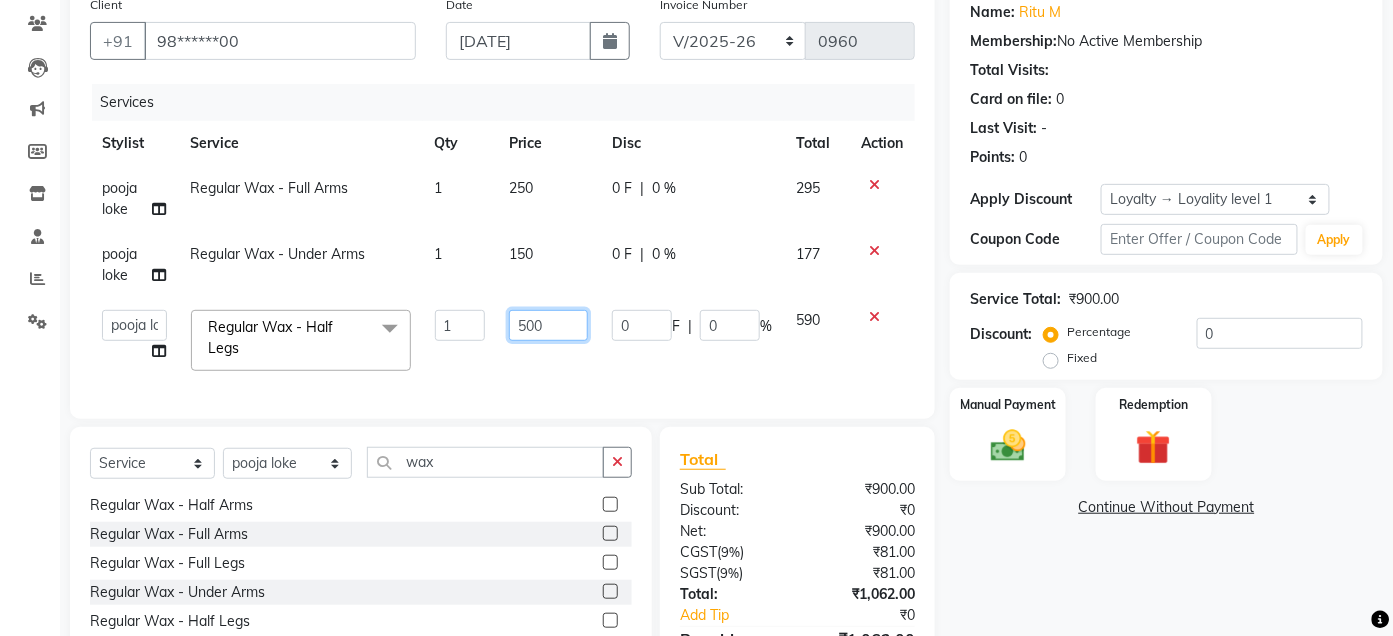 click on "500" 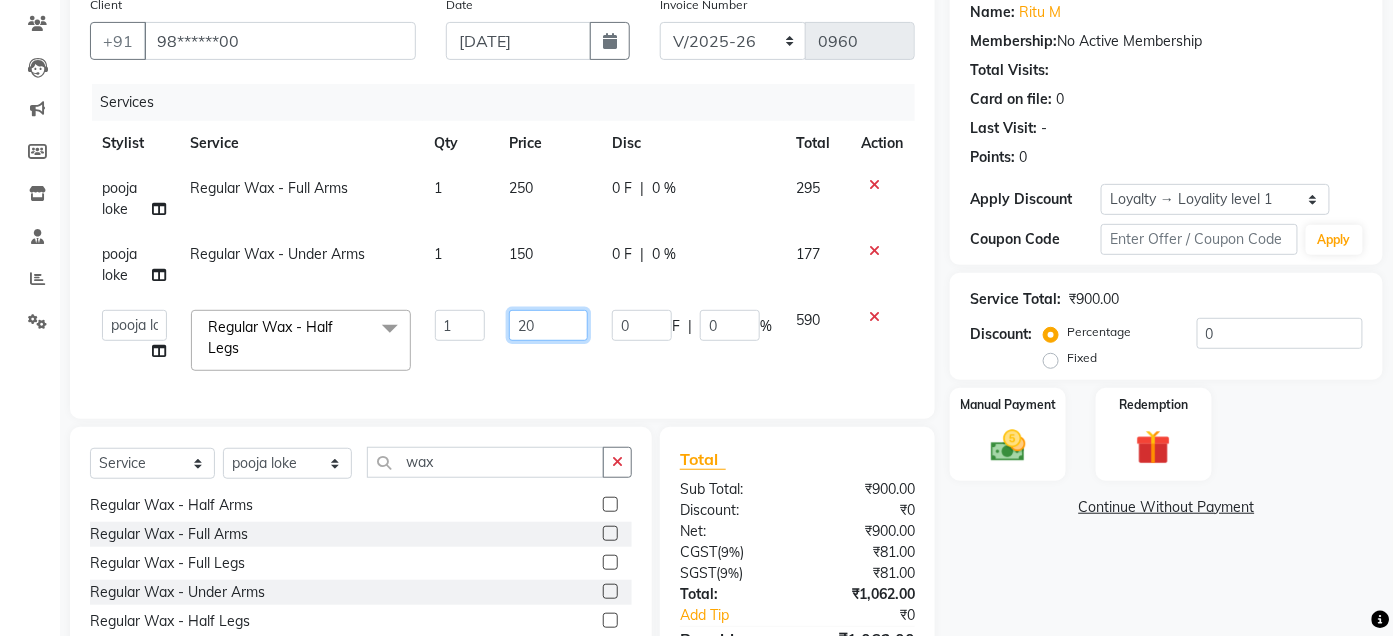 type on "200" 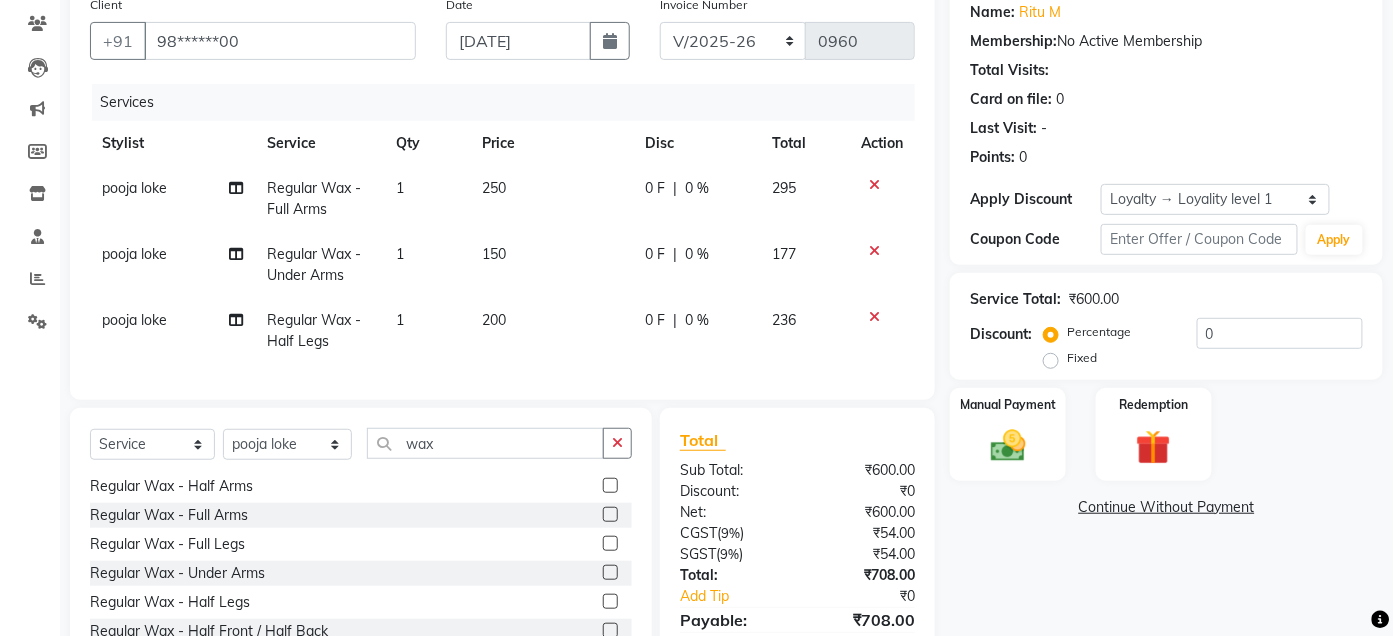 click on "Services Stylist Service Qty Price Disc Total Action pooja loke Regular Wax - Full Arms 1 250 0 F | 0 % 295 pooja loke Regular Wax - Under Arms 1 150 0 F | 0 % 177 pooja loke Regular Wax - Half Legs 1 200 0 F | 0 % 236" 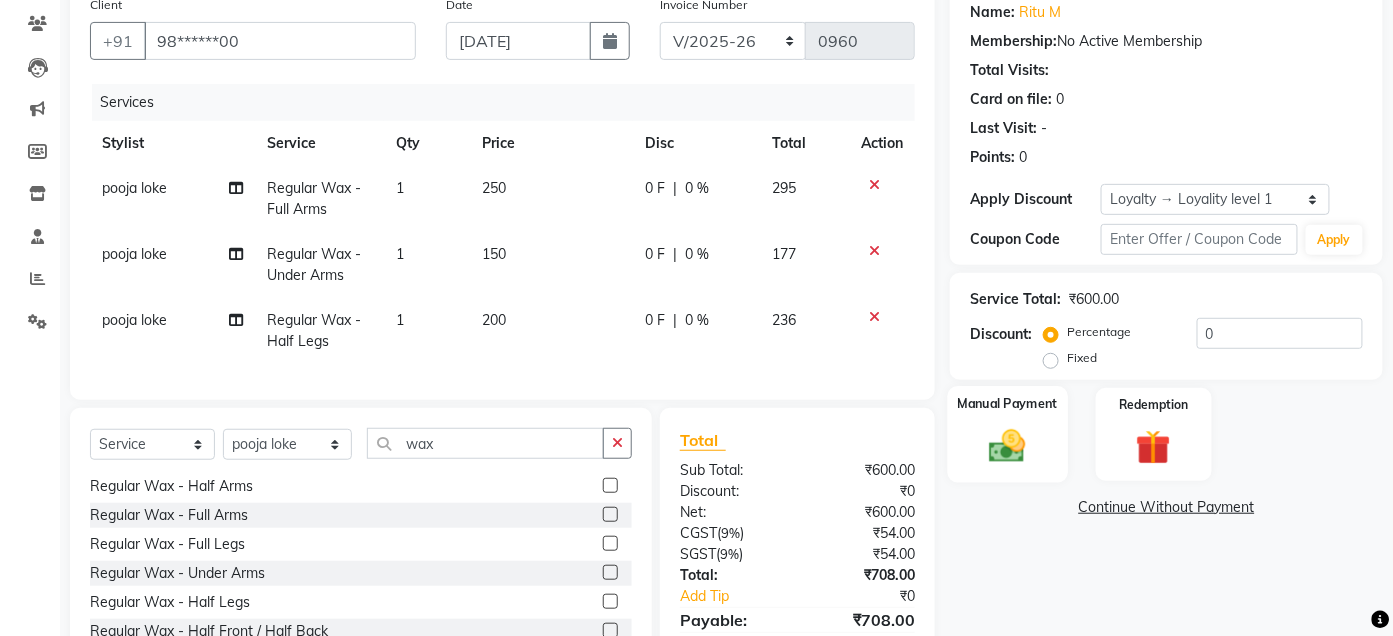click on "Manual Payment" 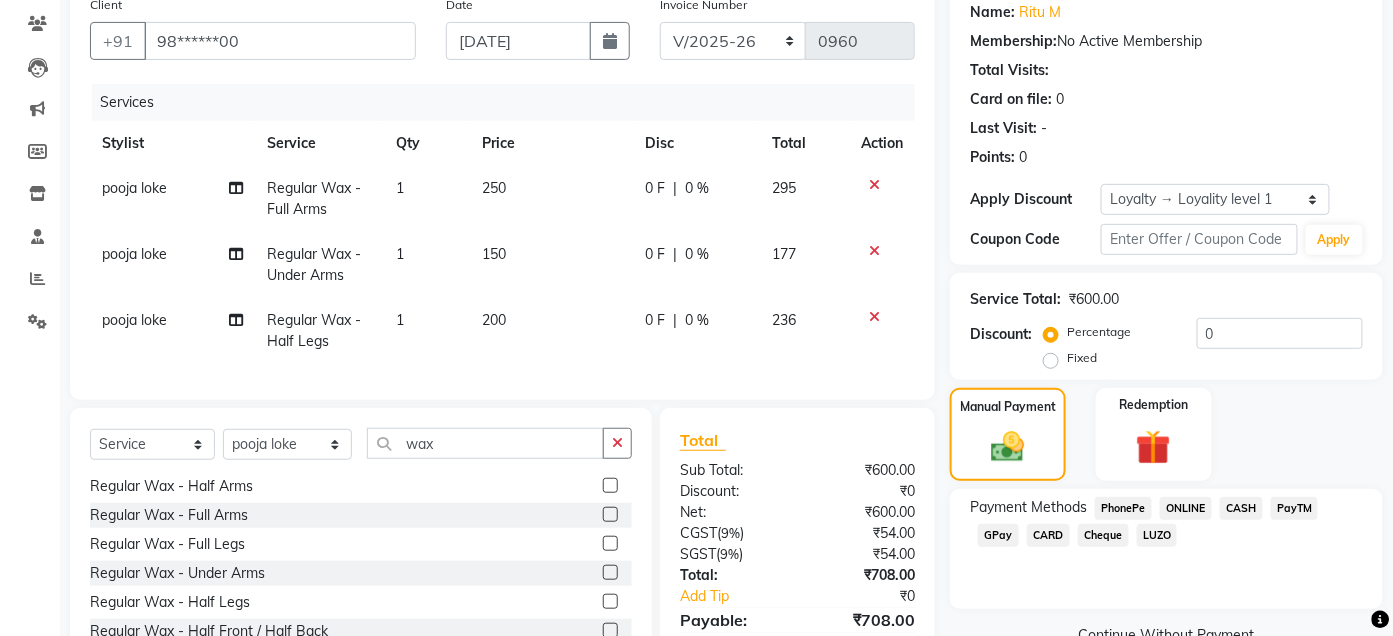 click on "CASH" 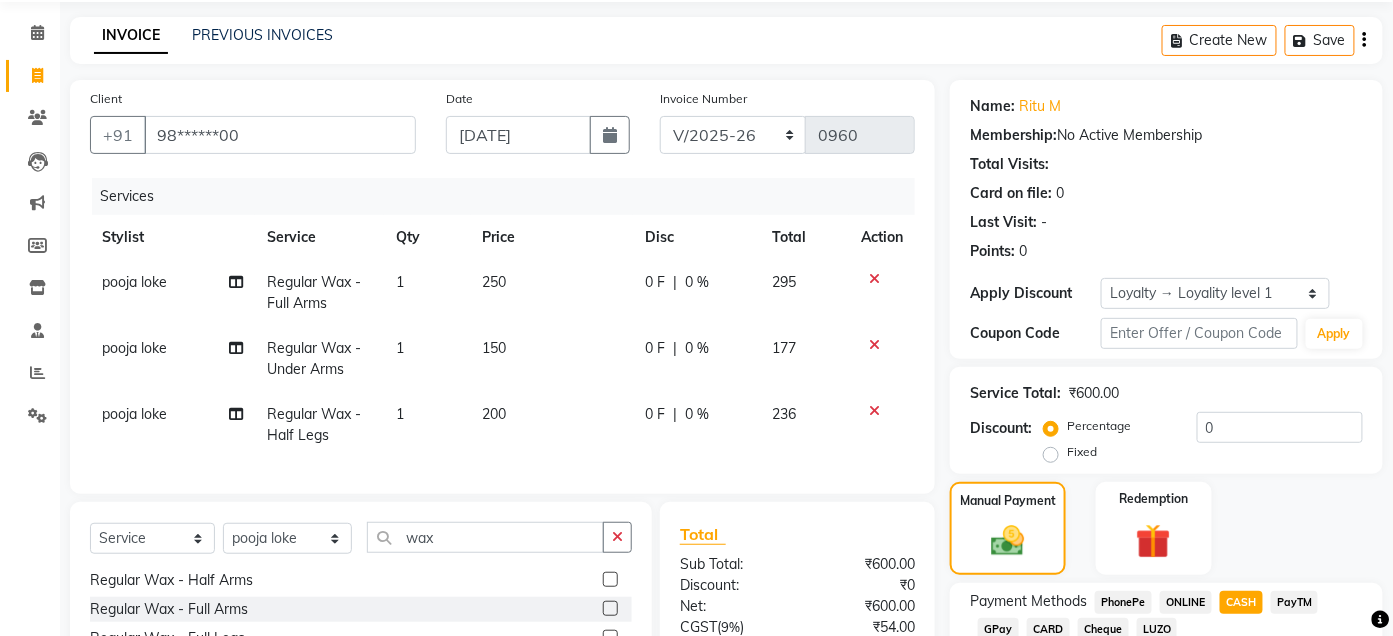 scroll, scrollTop: 0, scrollLeft: 0, axis: both 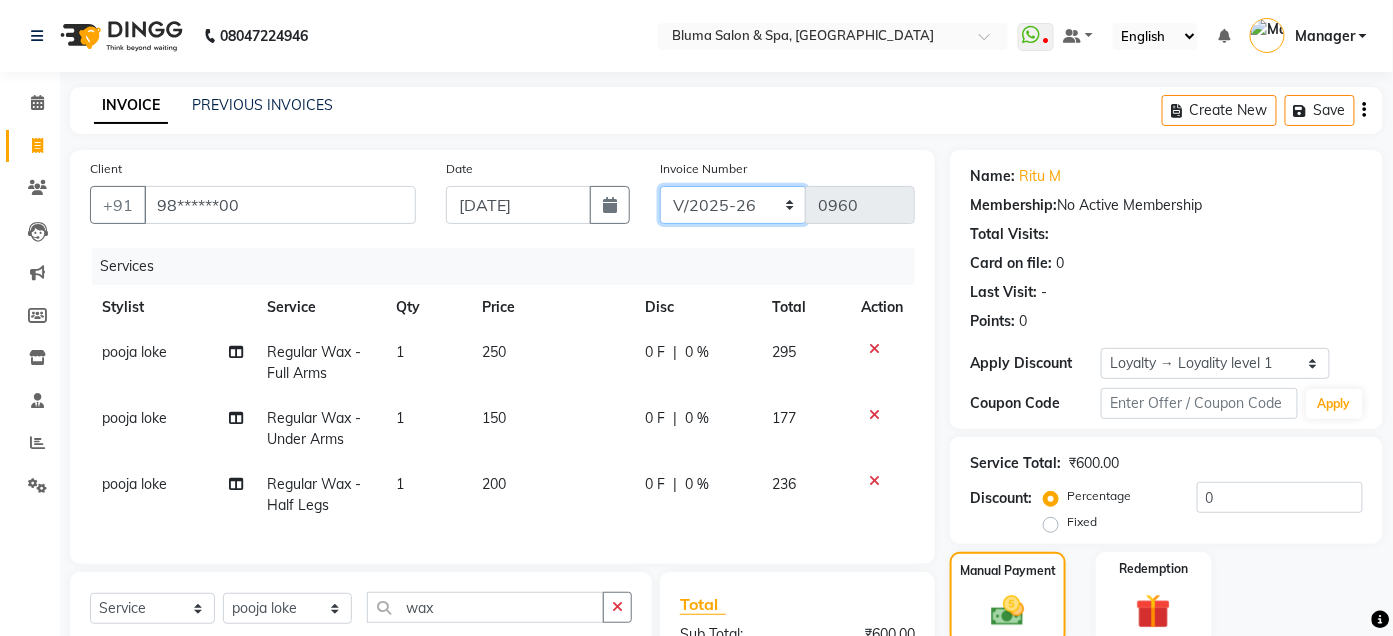click on "ALN/2025-26 AL/2025-26 BKN/2025-26 BK/2025-26 V/2025 V/2025-26" 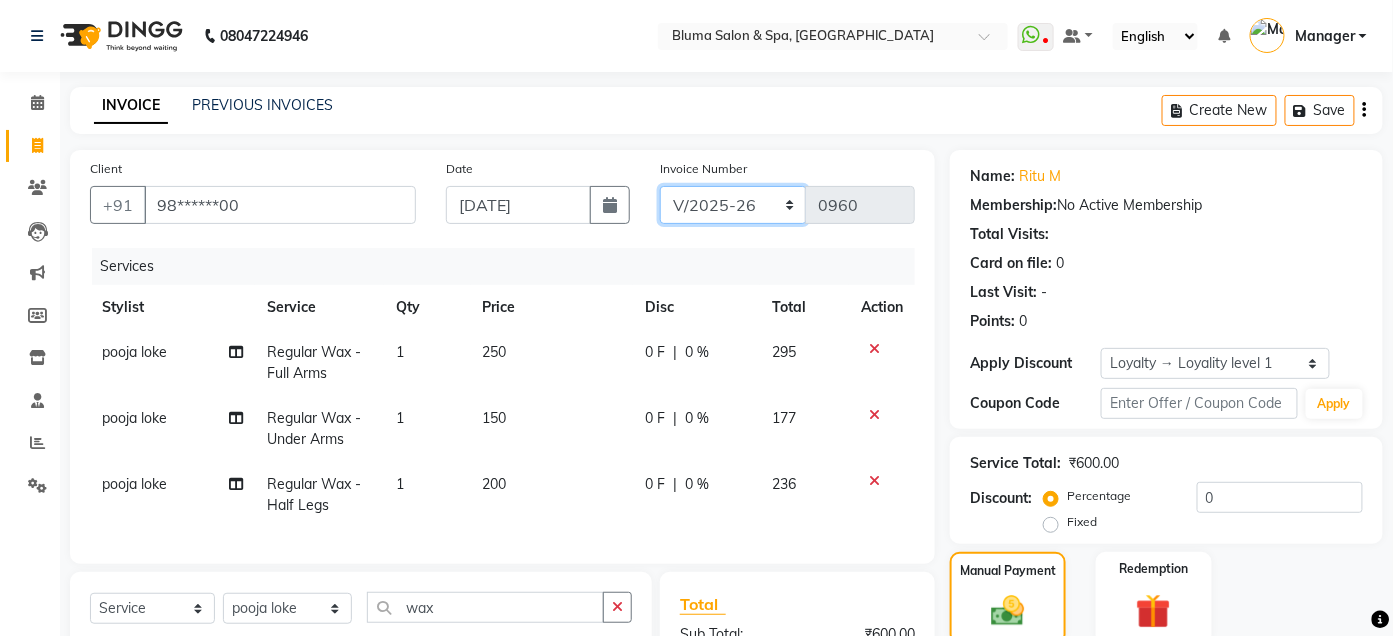 select on "7729" 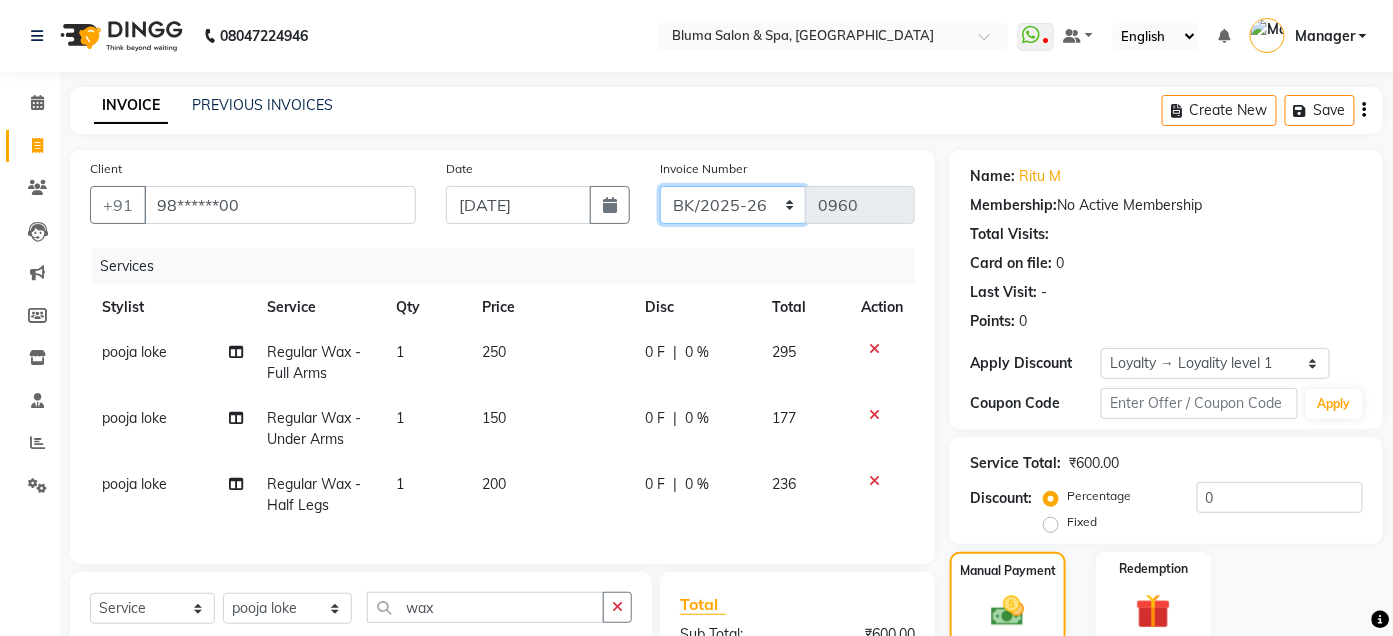 click on "ALN/2025-26 AL/2025-26 BKN/2025-26 BK/2025-26 V/2025 V/2025-26" 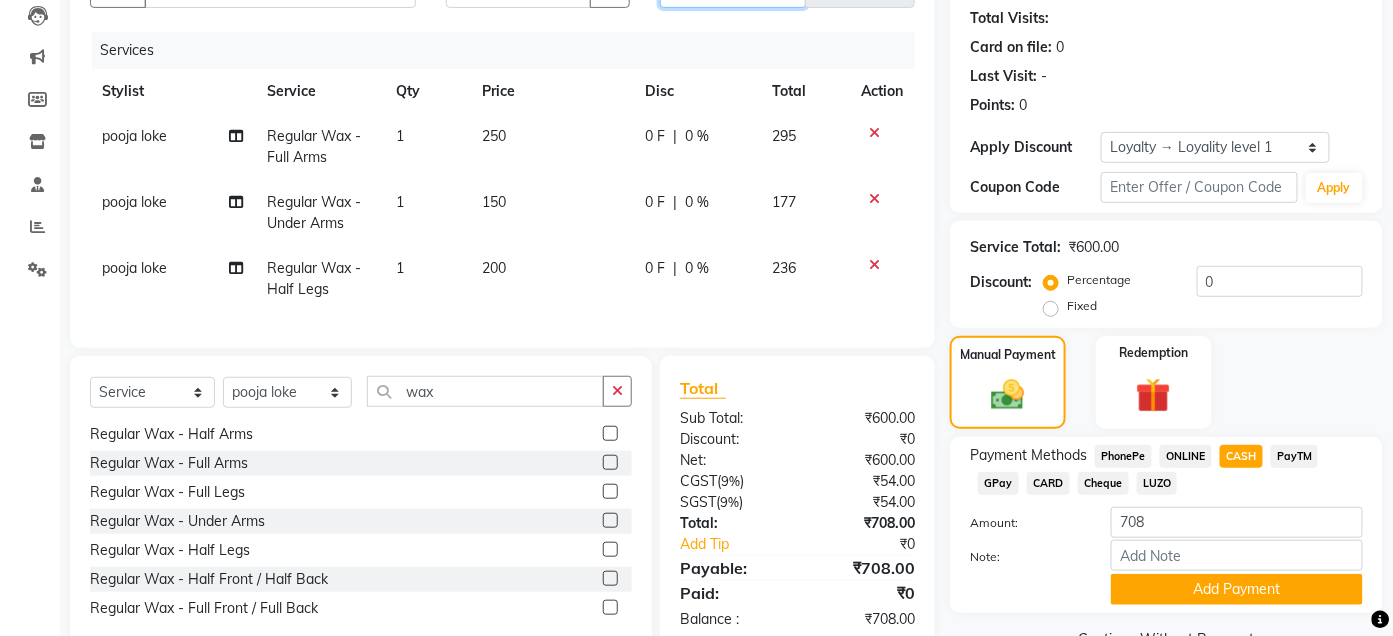 scroll, scrollTop: 278, scrollLeft: 0, axis: vertical 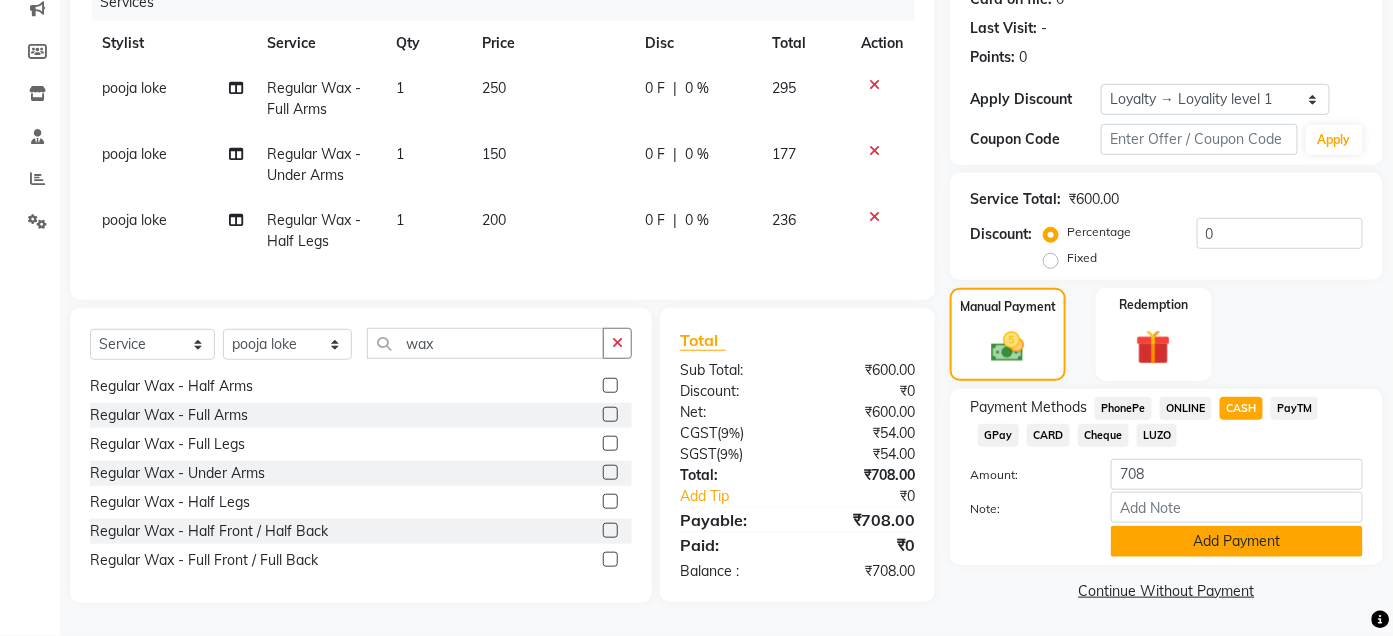 click on "Add Payment" 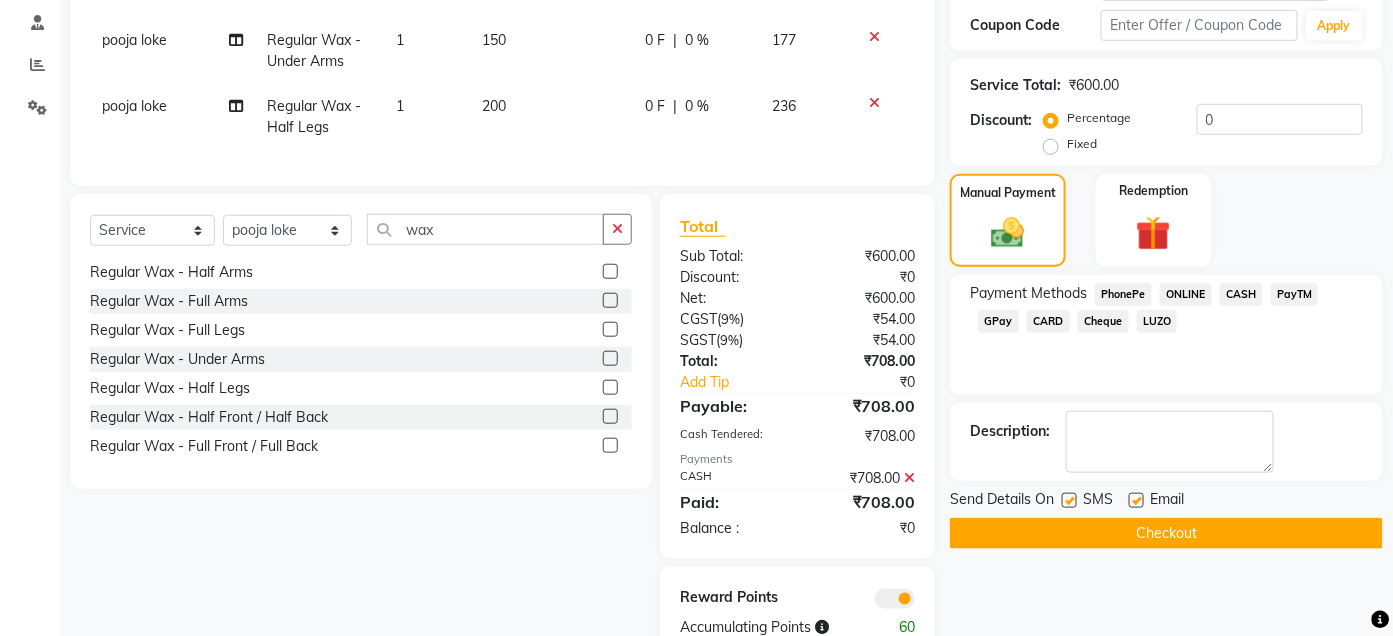 scroll, scrollTop: 447, scrollLeft: 0, axis: vertical 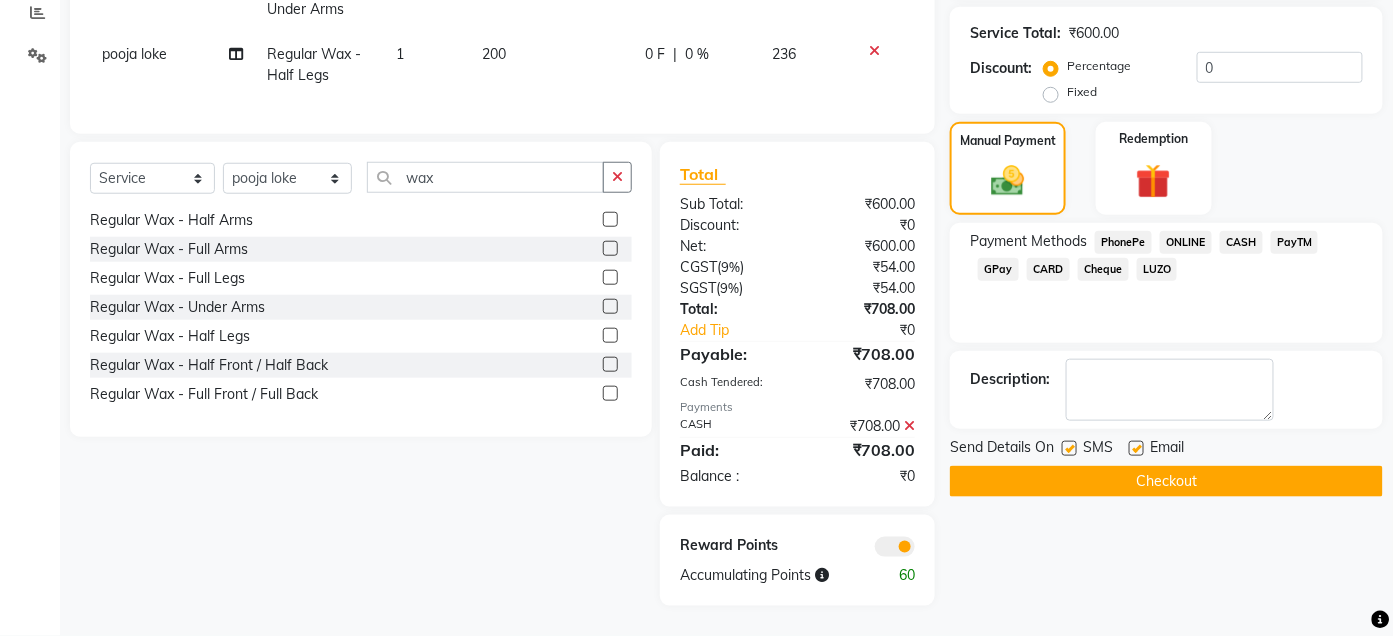 click on "Checkout" 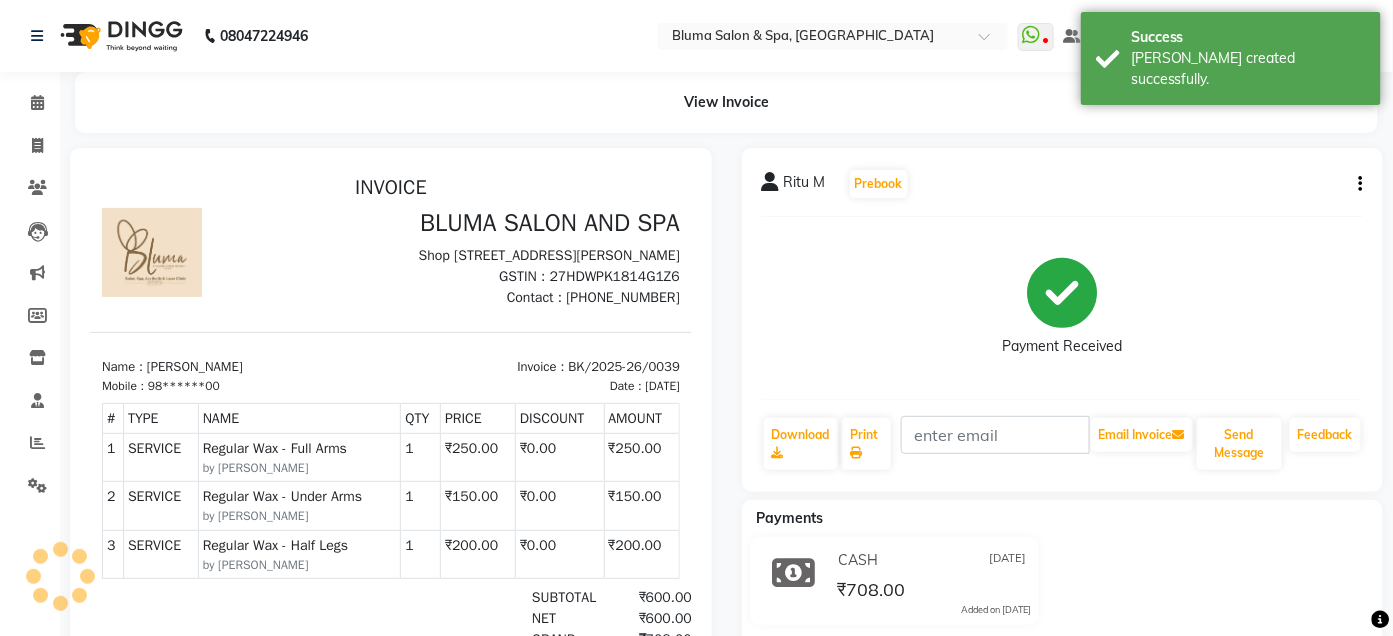 scroll, scrollTop: 0, scrollLeft: 0, axis: both 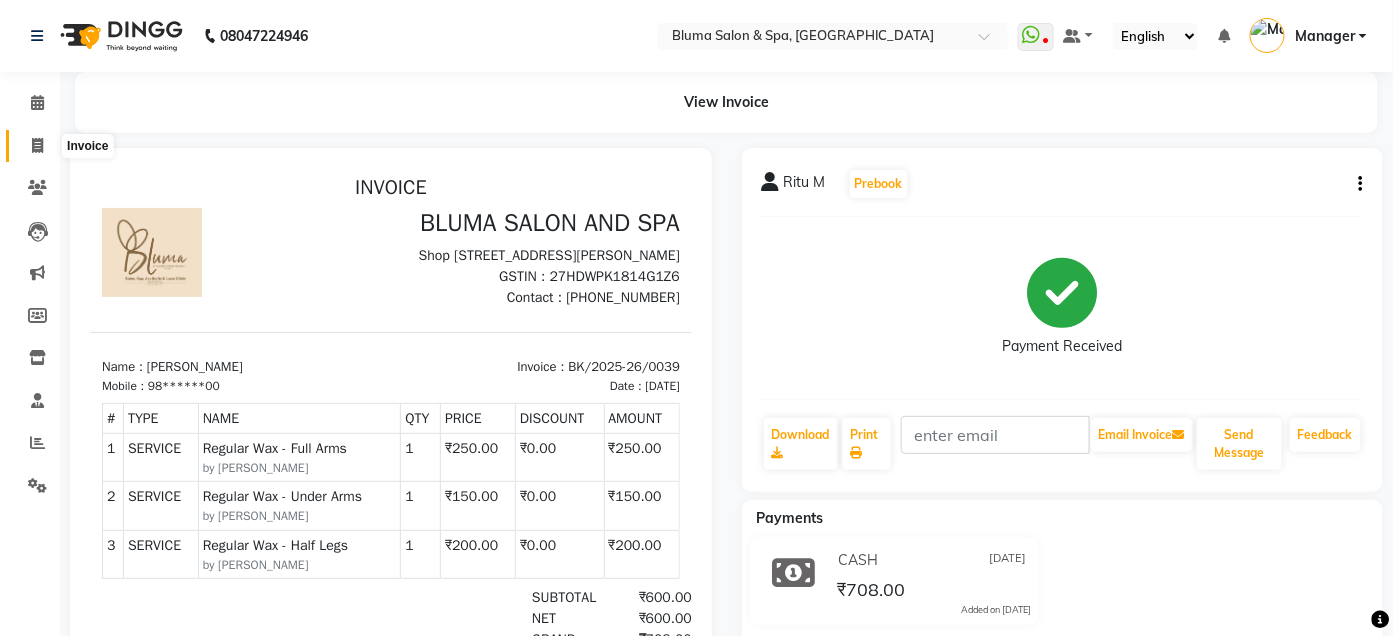 click 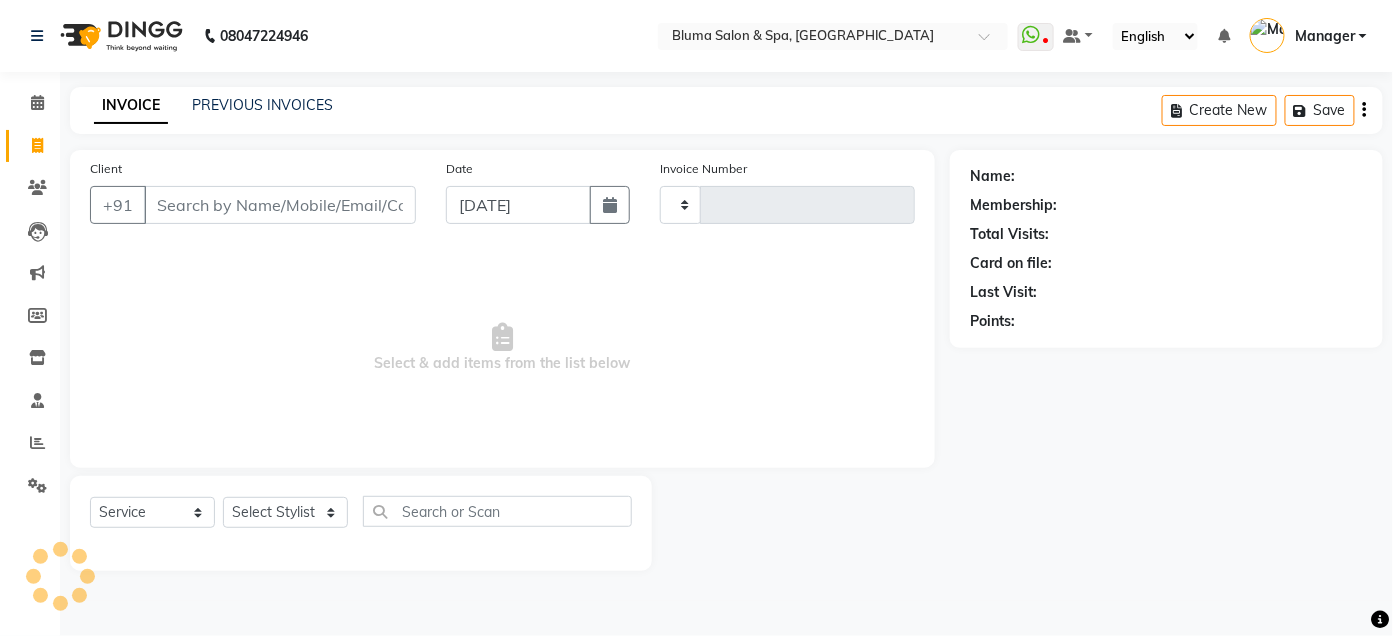 type on "0960" 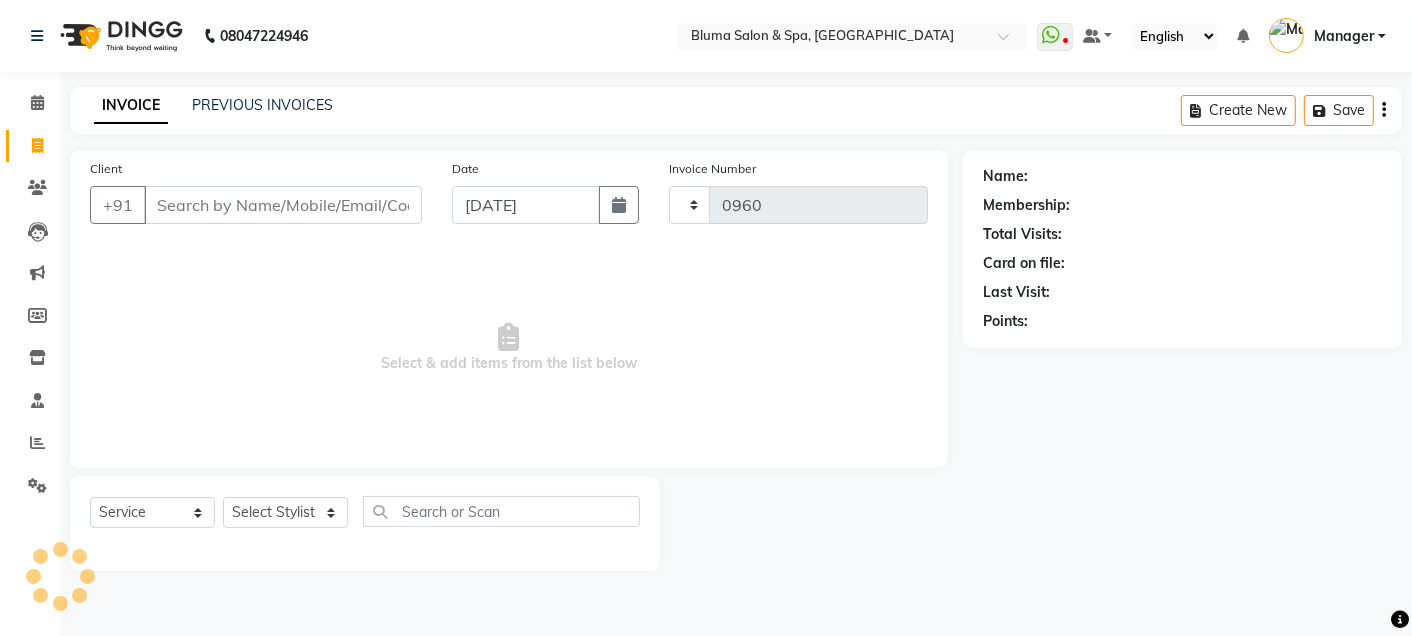select on "3653" 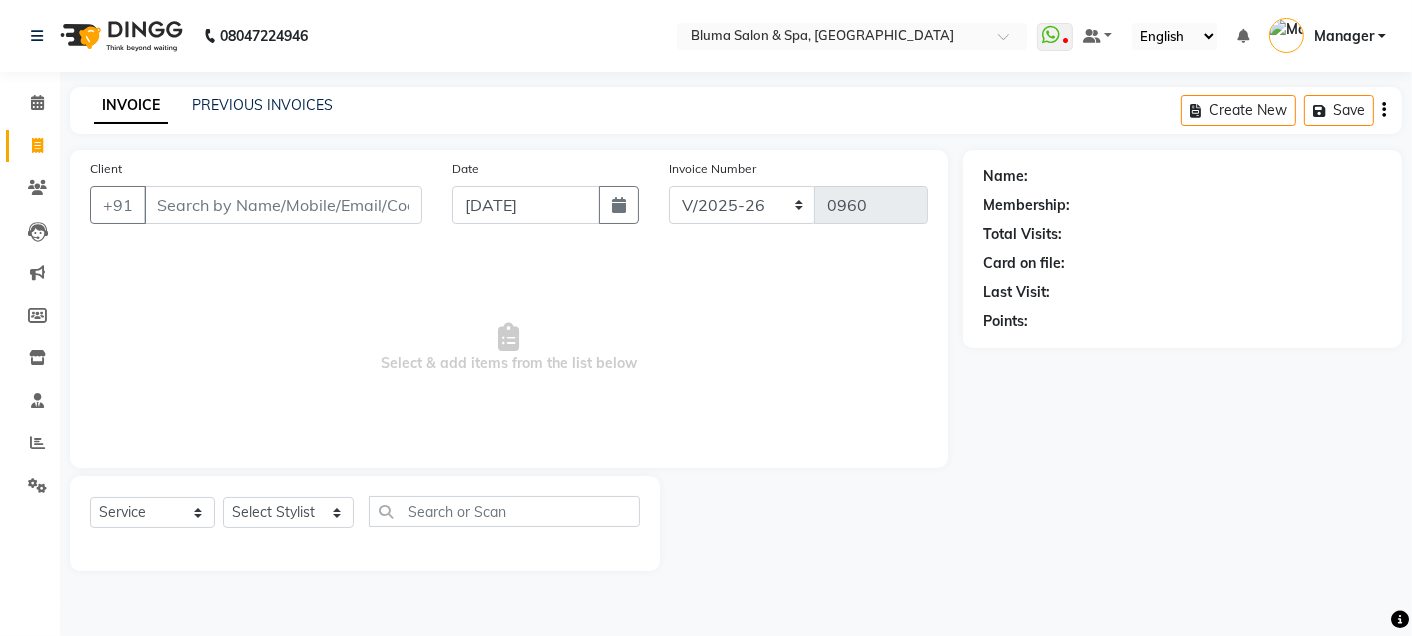 click on "Client" at bounding box center (283, 205) 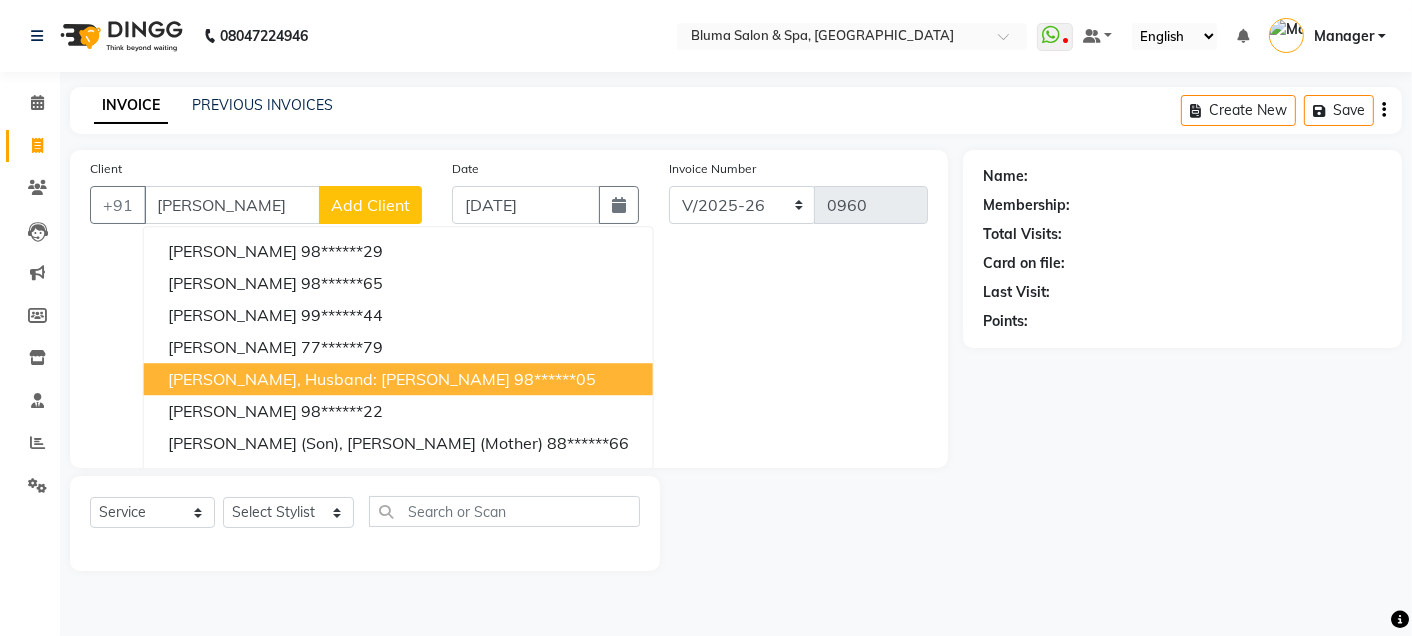 click on "[PERSON_NAME], Husband: [PERSON_NAME]" at bounding box center (339, 379) 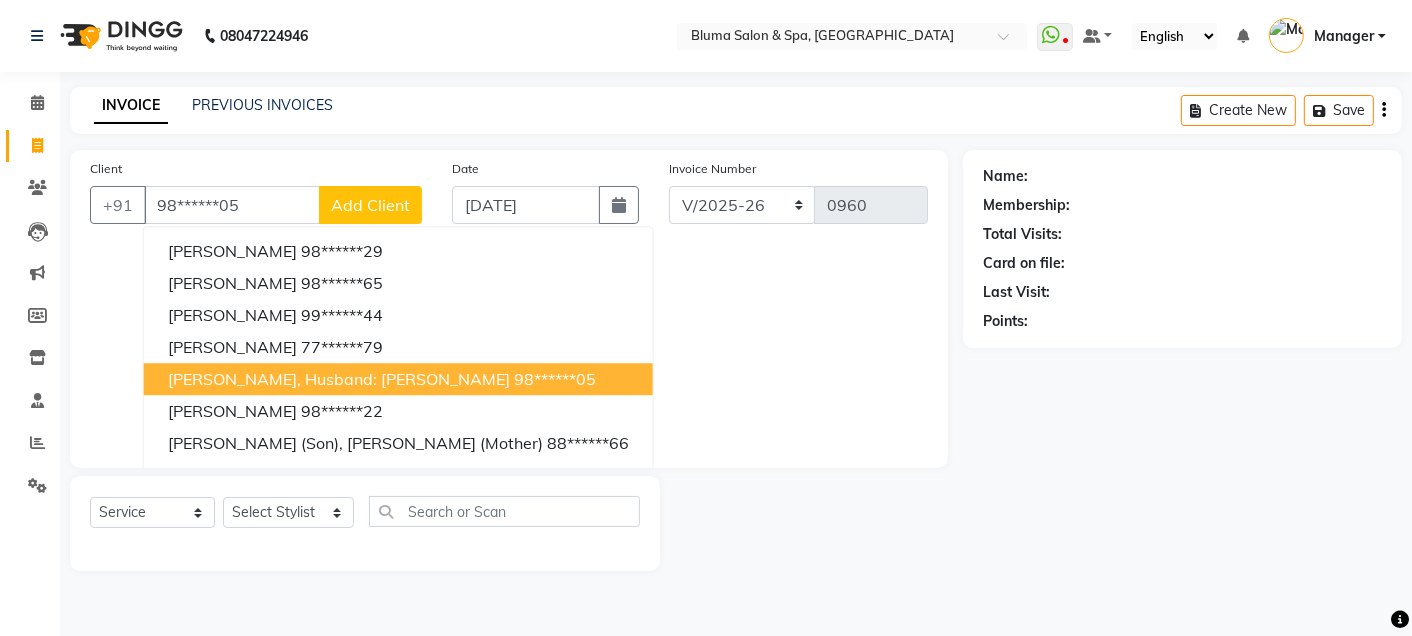 type on "98******05" 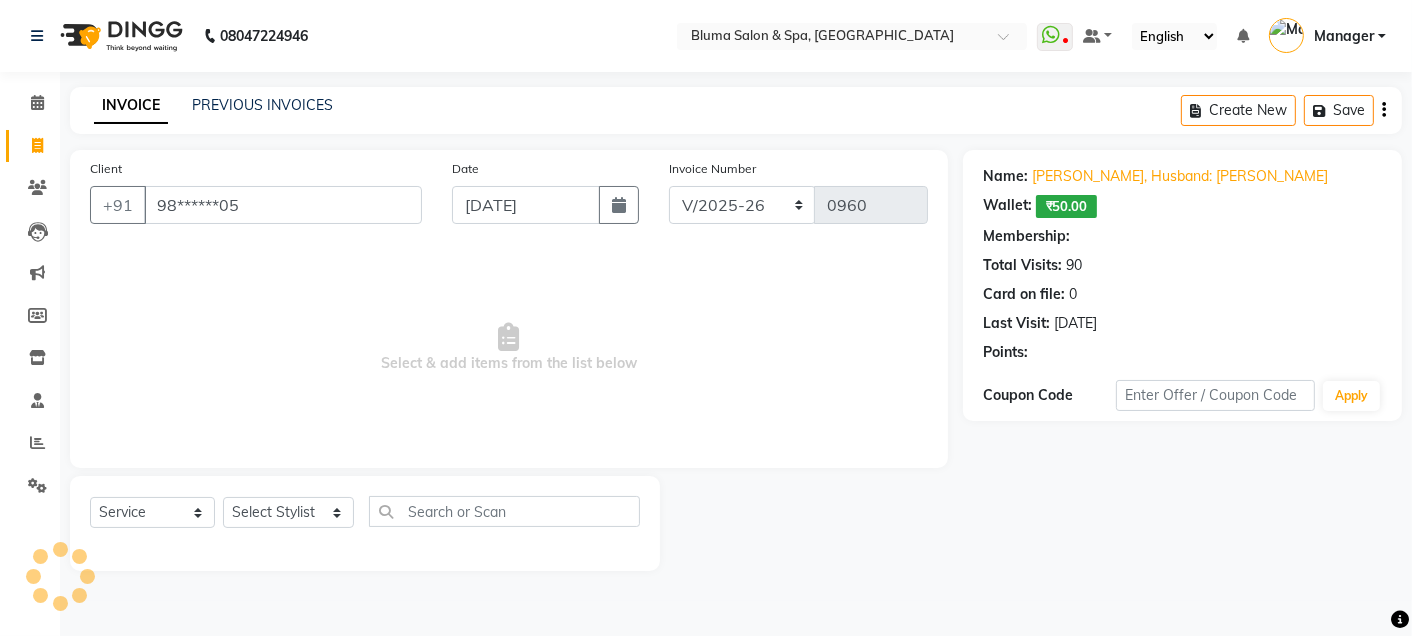 select on "1: Object" 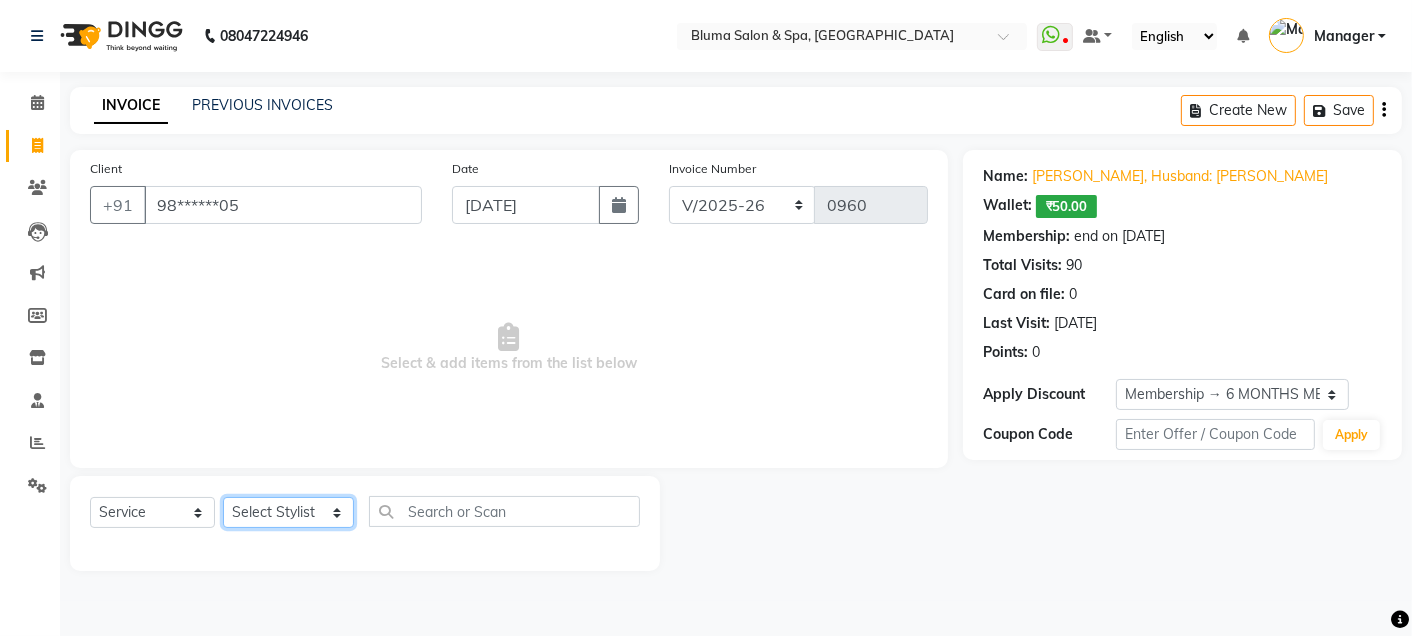click on "Select Stylist Admin Ajay [PERSON_NAME]  [PERSON_NAME] [PERSON_NAME] Manager [PERSON_NAME] [PERSON_NAME] [PERSON_NAME]  pooja [PERSON_NAME] [PERSON_NAME] [PERSON_NAME] [PERSON_NAME]" 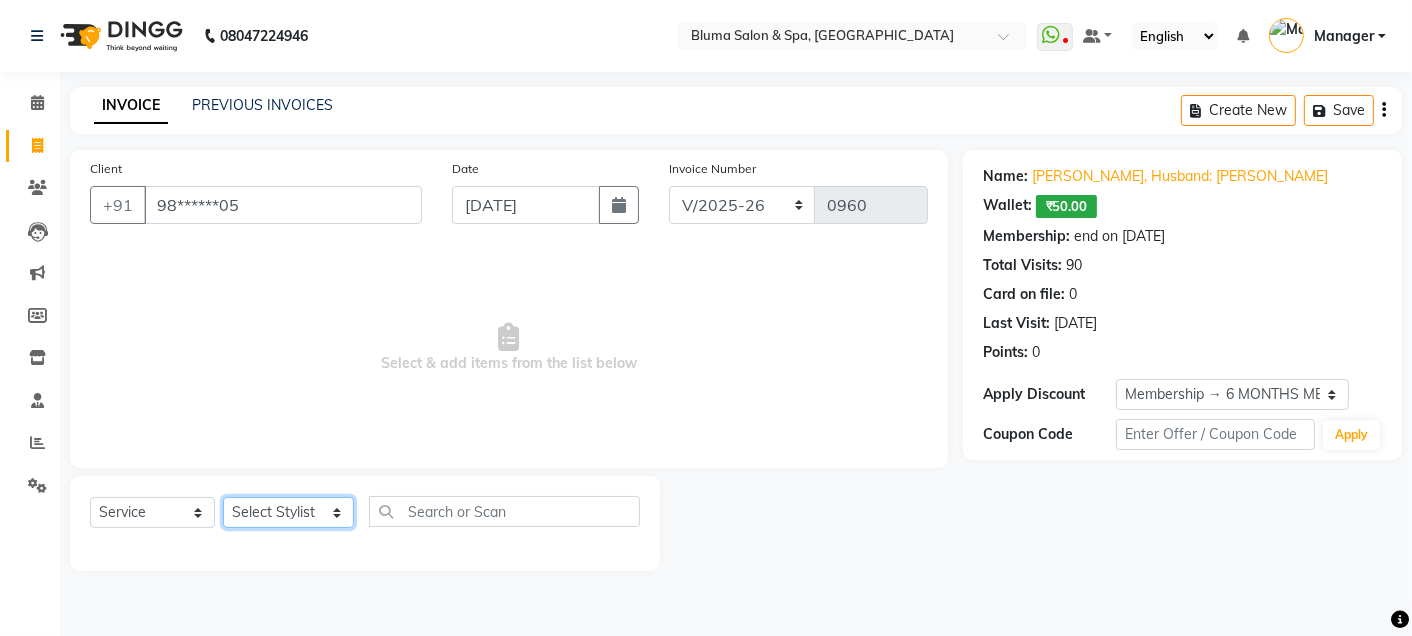 select on "75599" 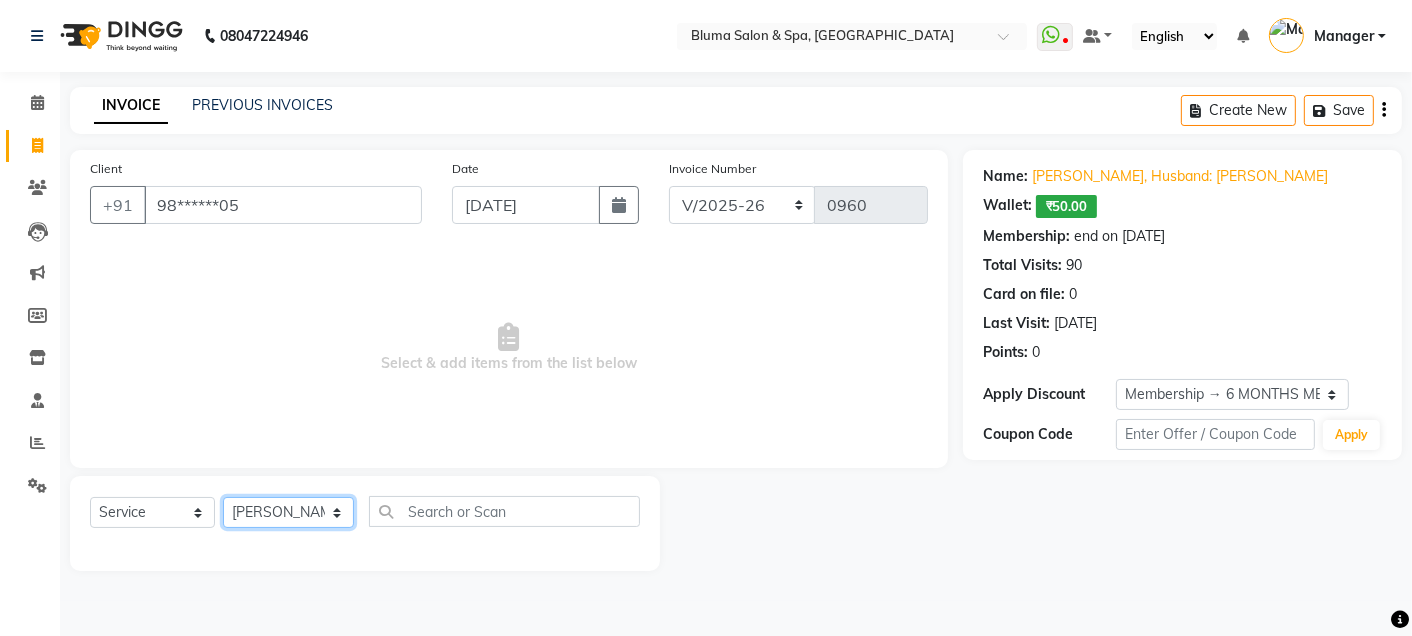 click on "Select Stylist Admin Ajay [PERSON_NAME]  [PERSON_NAME] [PERSON_NAME] Manager [PERSON_NAME] [PERSON_NAME] [PERSON_NAME]  pooja [PERSON_NAME] [PERSON_NAME] [PERSON_NAME] [PERSON_NAME]" 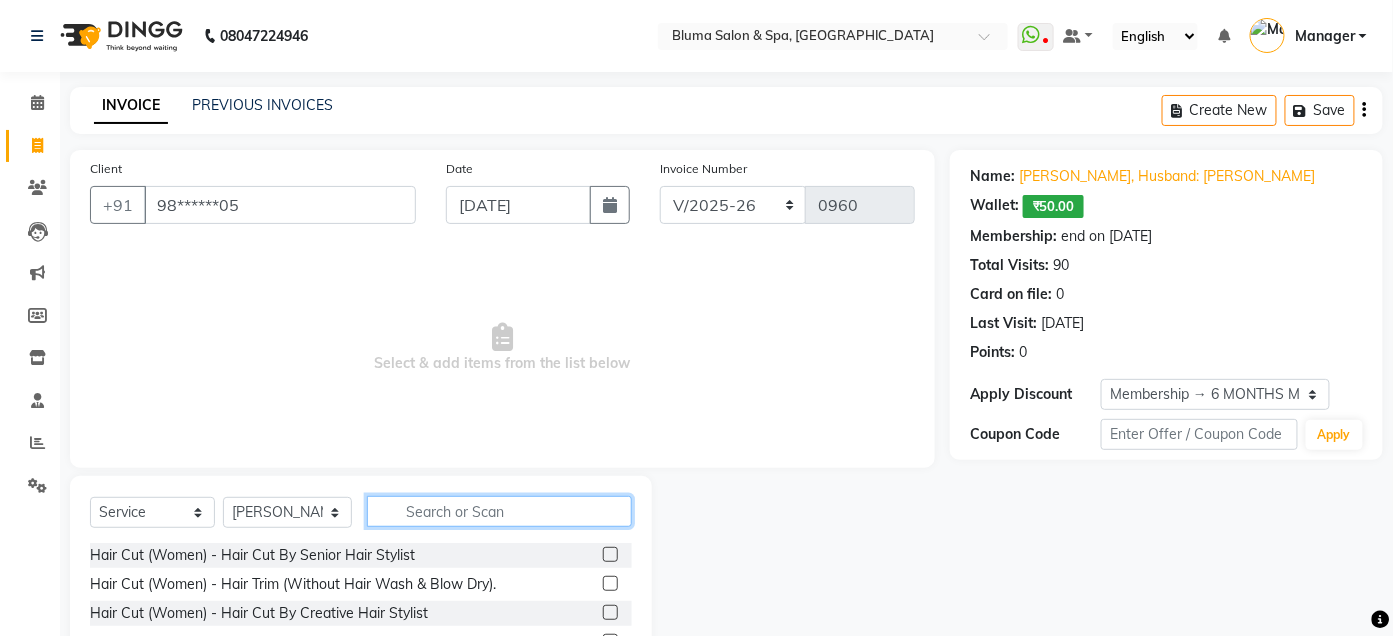 click 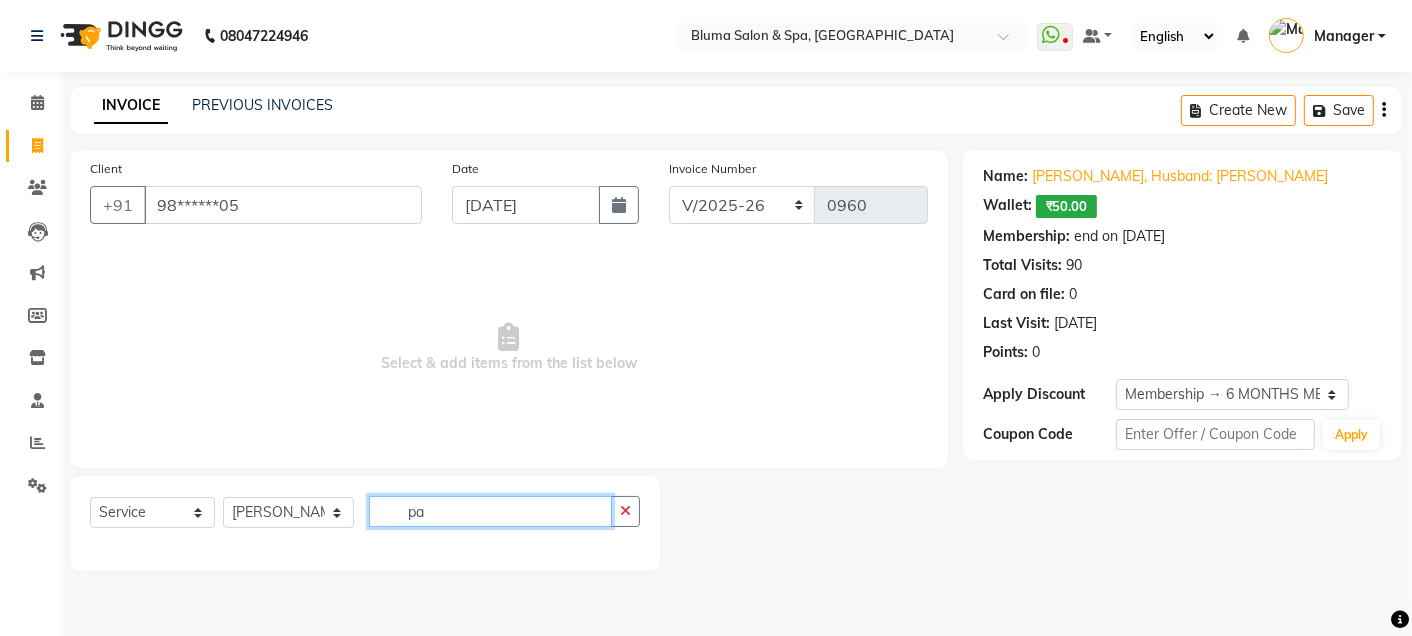 type on "p" 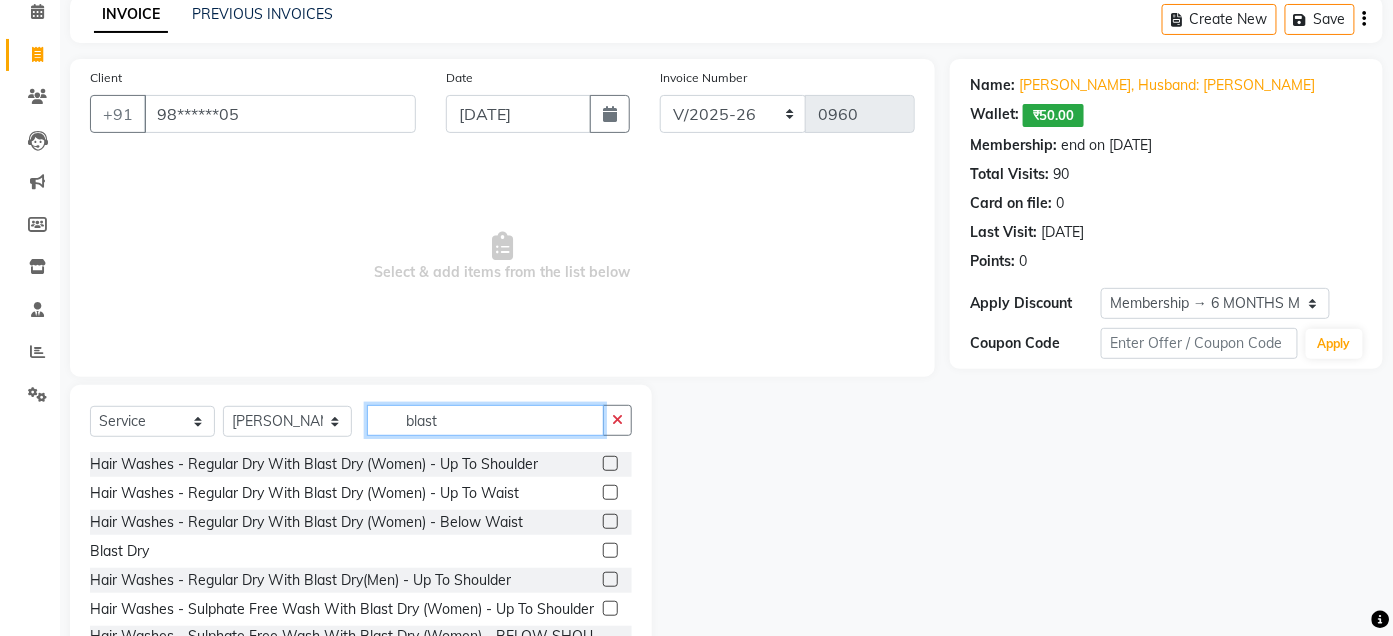 scroll, scrollTop: 164, scrollLeft: 0, axis: vertical 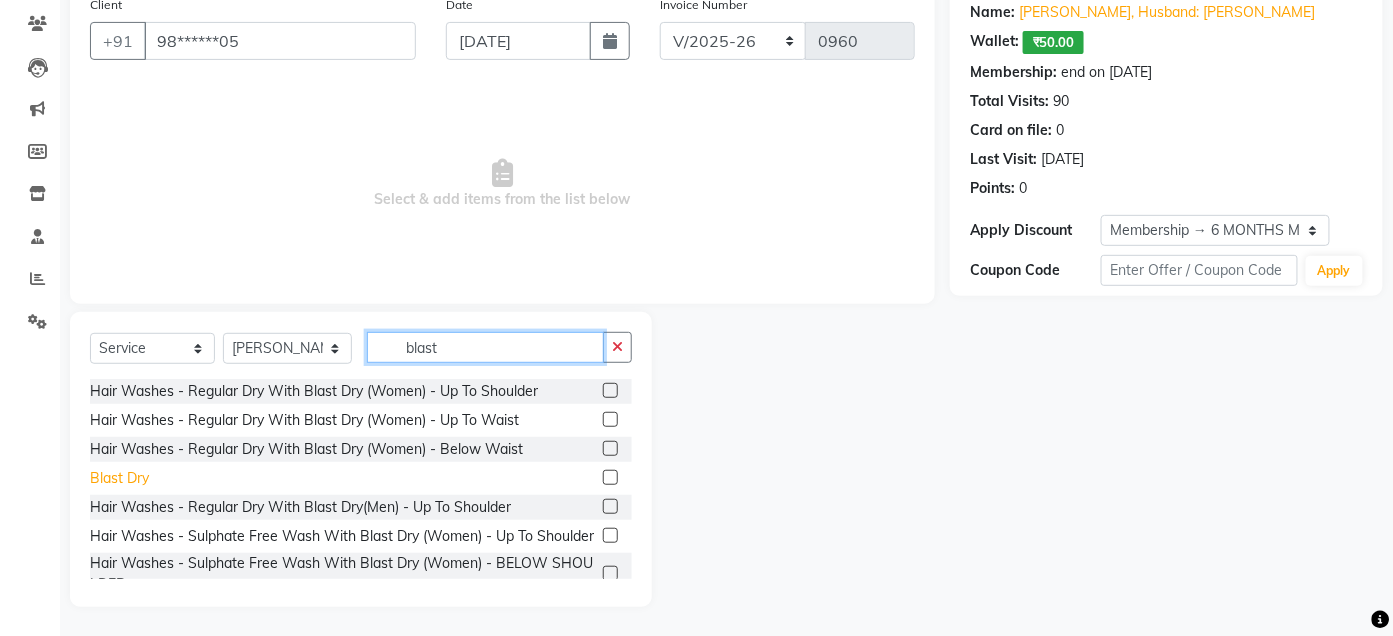 type on "blast" 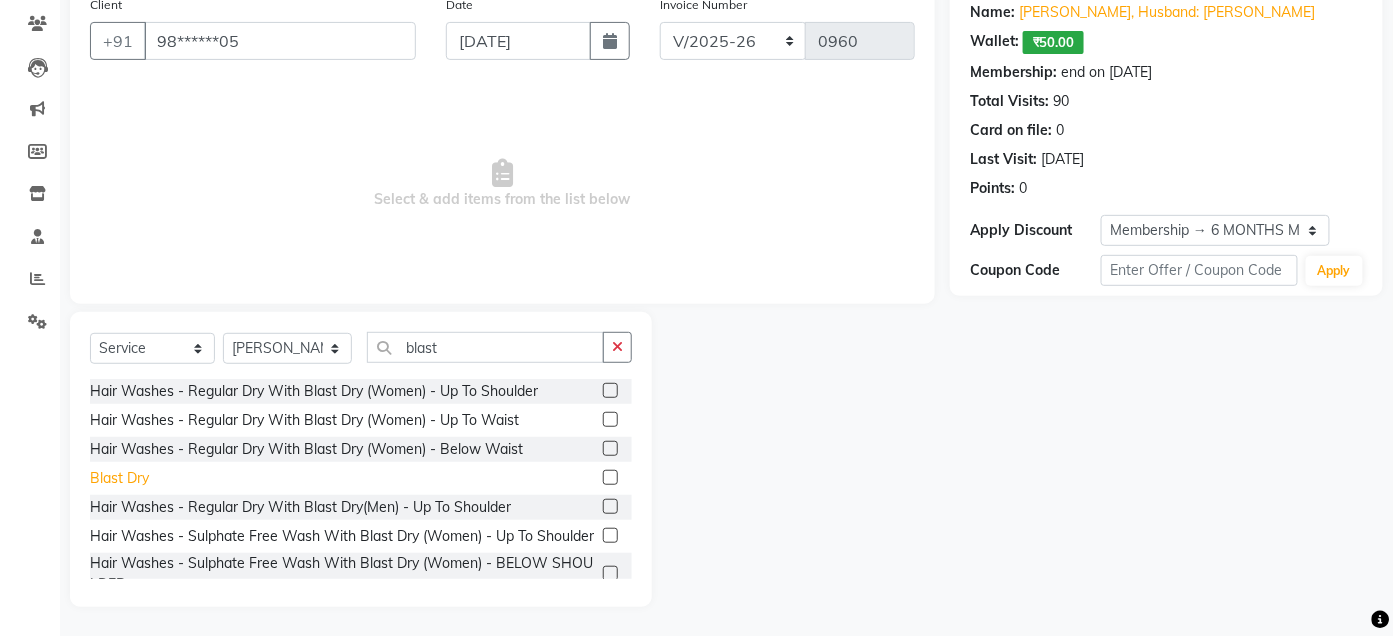 click on "Blast Dry" 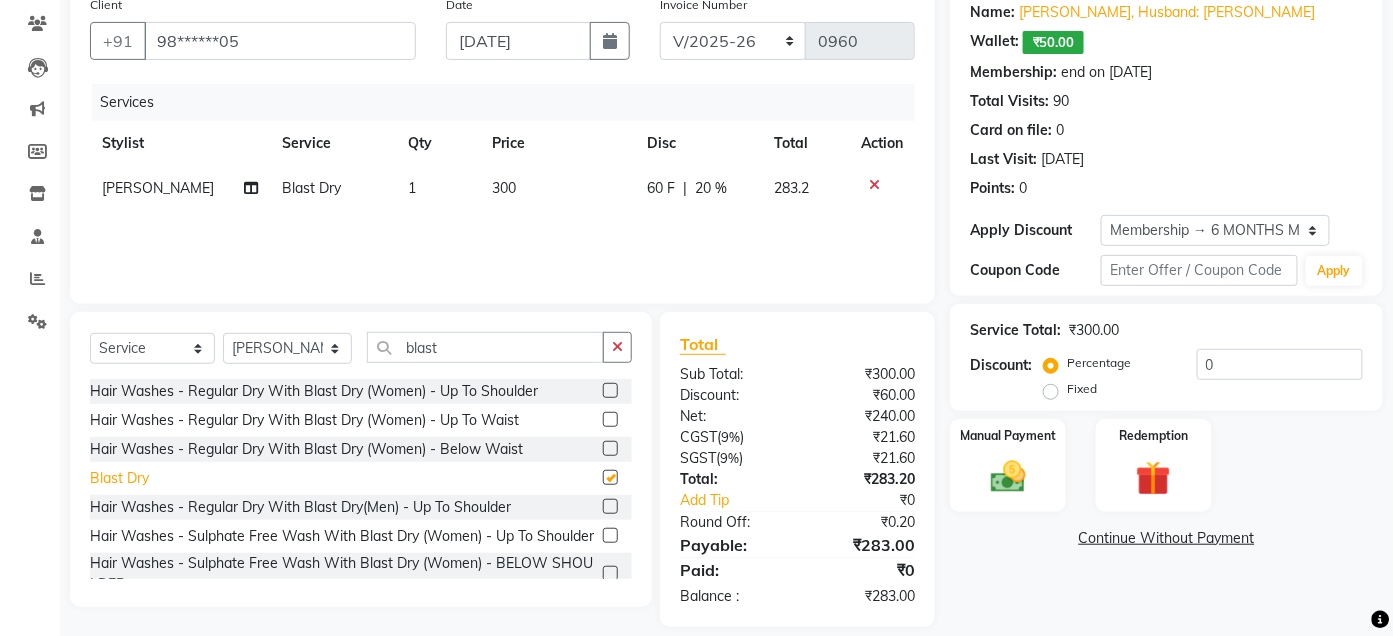 checkbox on "false" 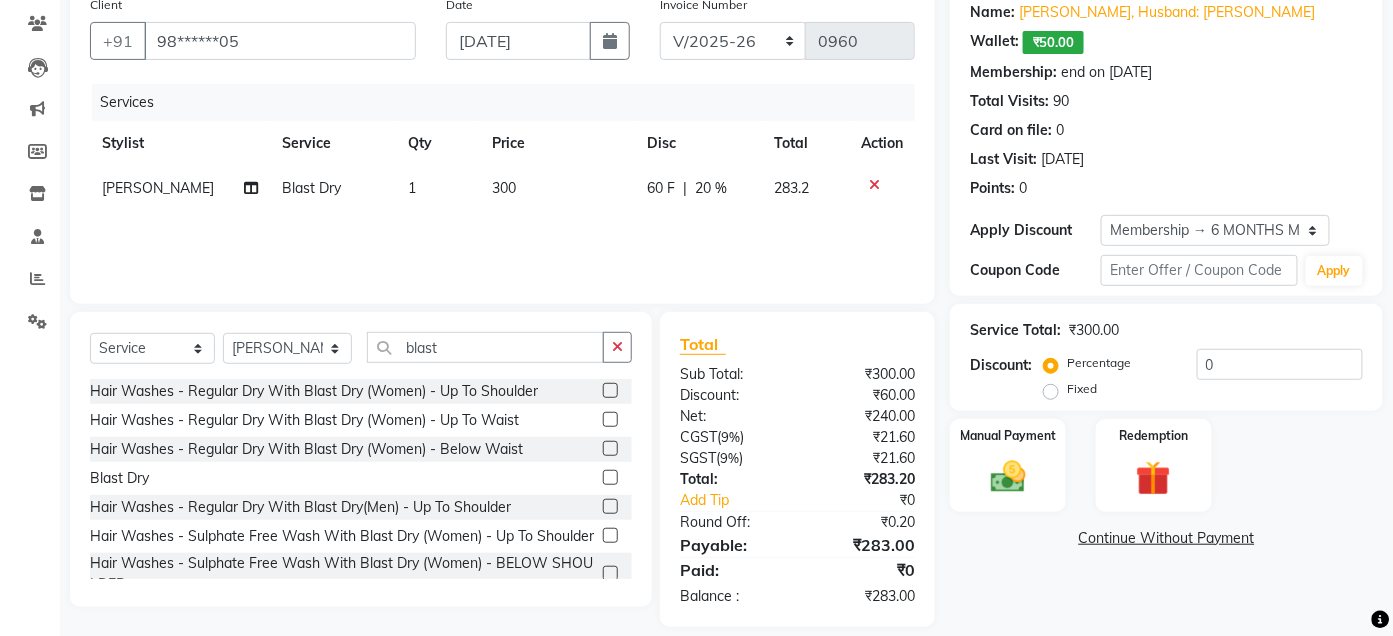 click on "300" 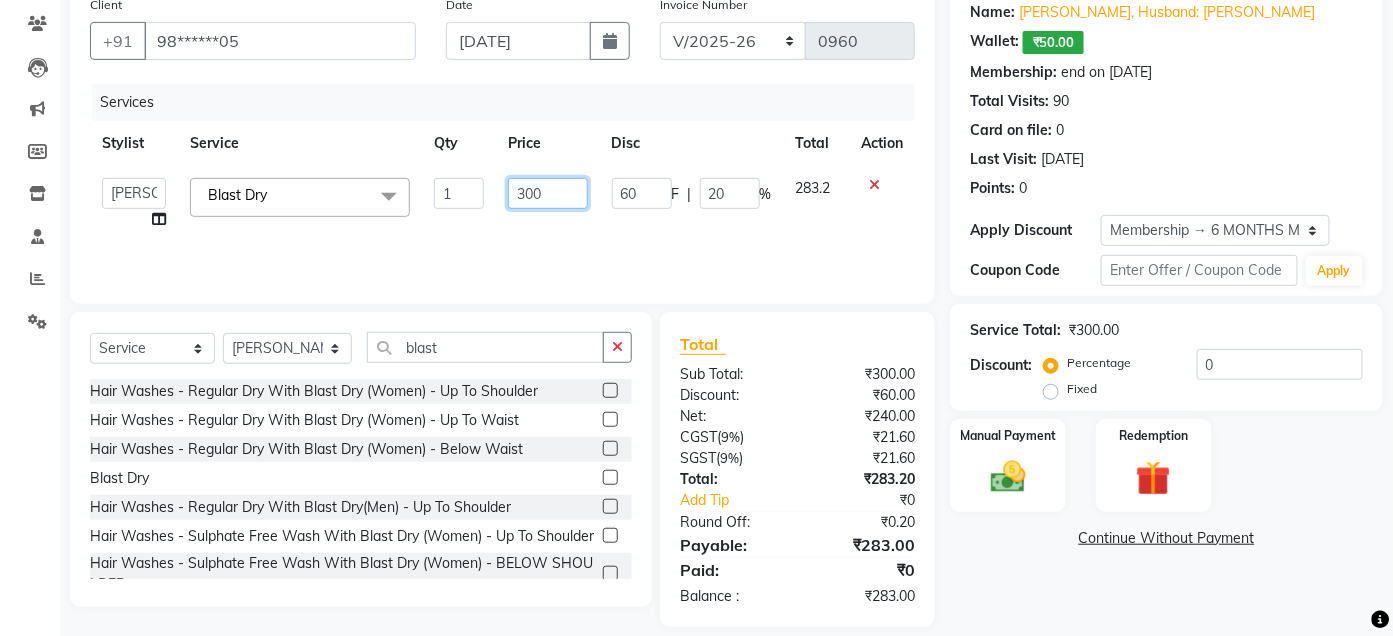 click on "300" 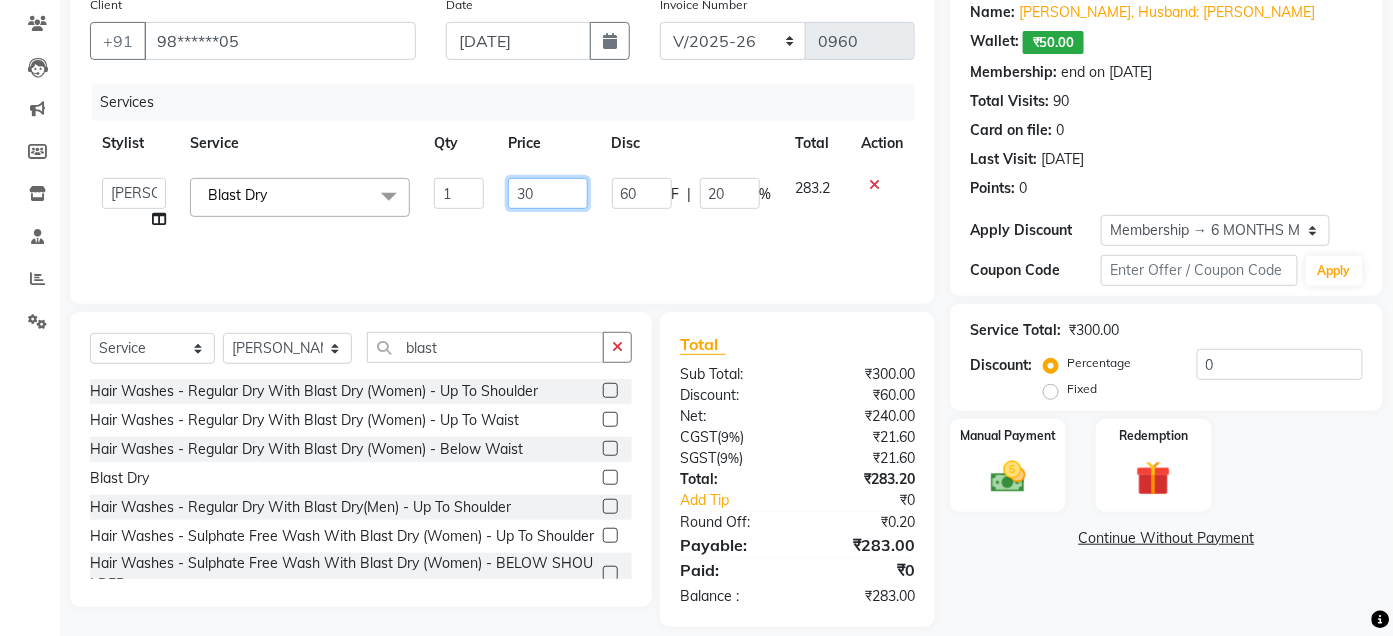 type on "320" 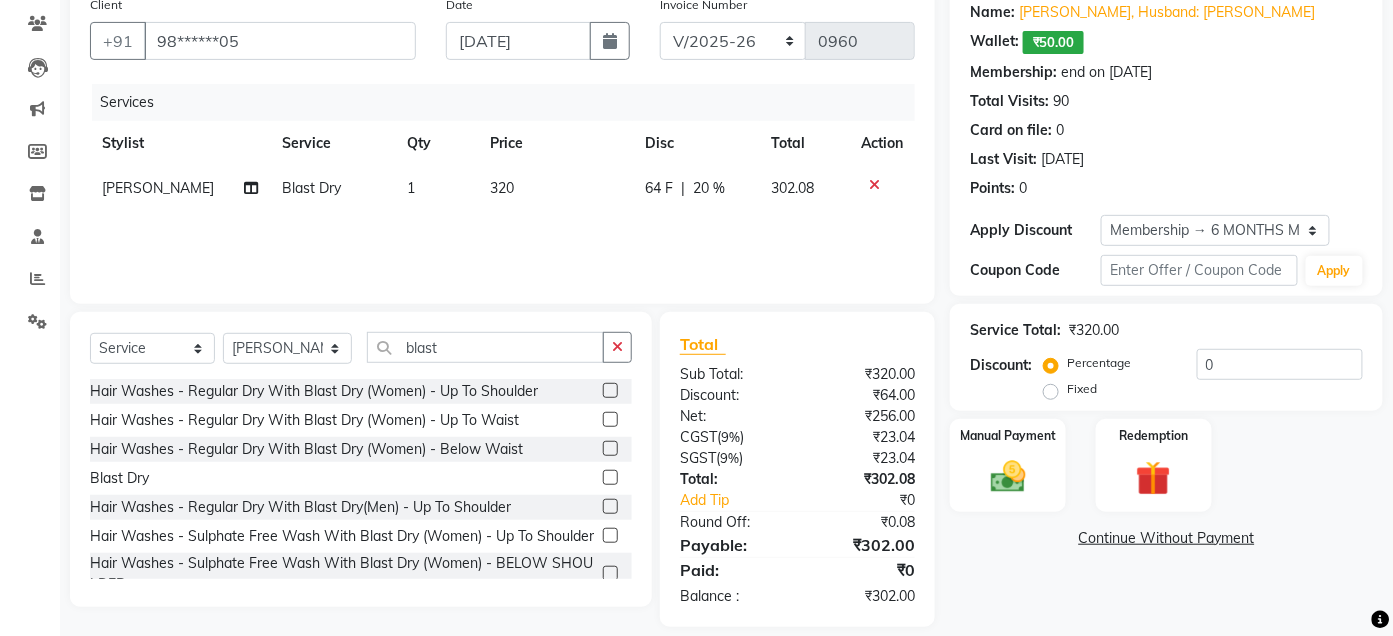 click on "Services Stylist Service Qty Price Disc Total Action [PERSON_NAME] Blast Dry 1 320 64 F | 20 % 302.08" 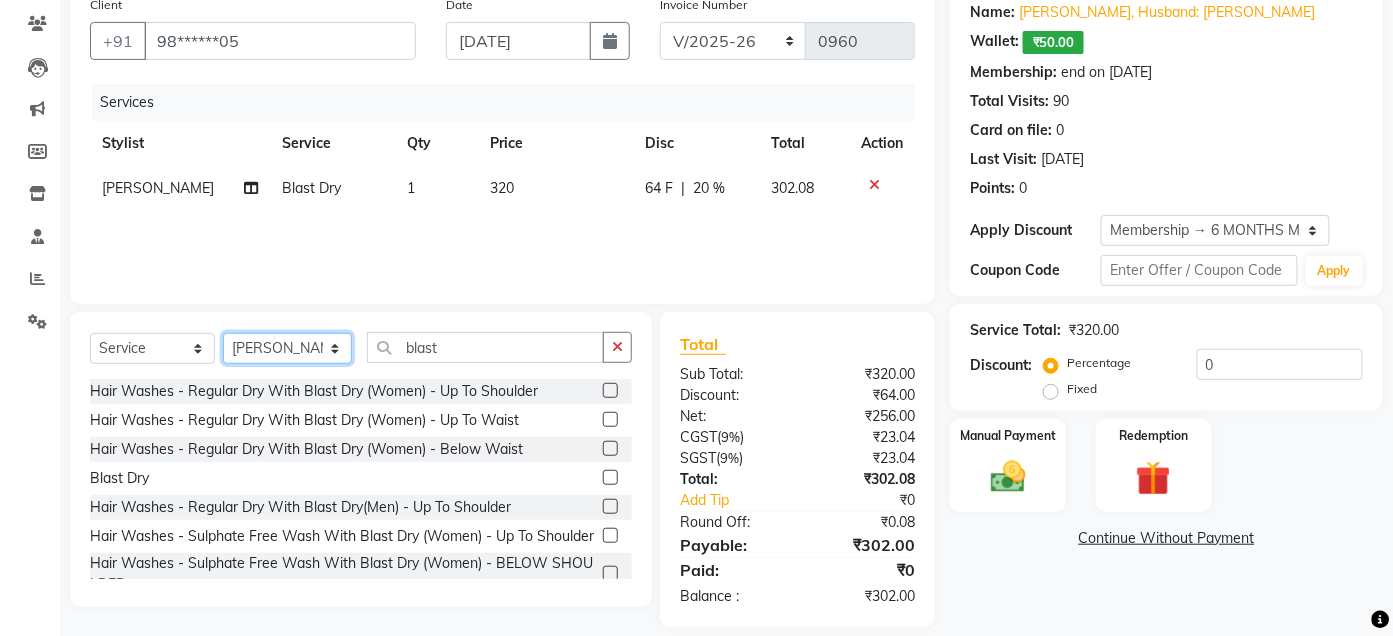 click on "Select Stylist Admin Ajay [PERSON_NAME]  [PERSON_NAME] [PERSON_NAME] Manager [PERSON_NAME] [PERSON_NAME] [PERSON_NAME]  pooja [PERSON_NAME] [PERSON_NAME] [PERSON_NAME] [PERSON_NAME]" 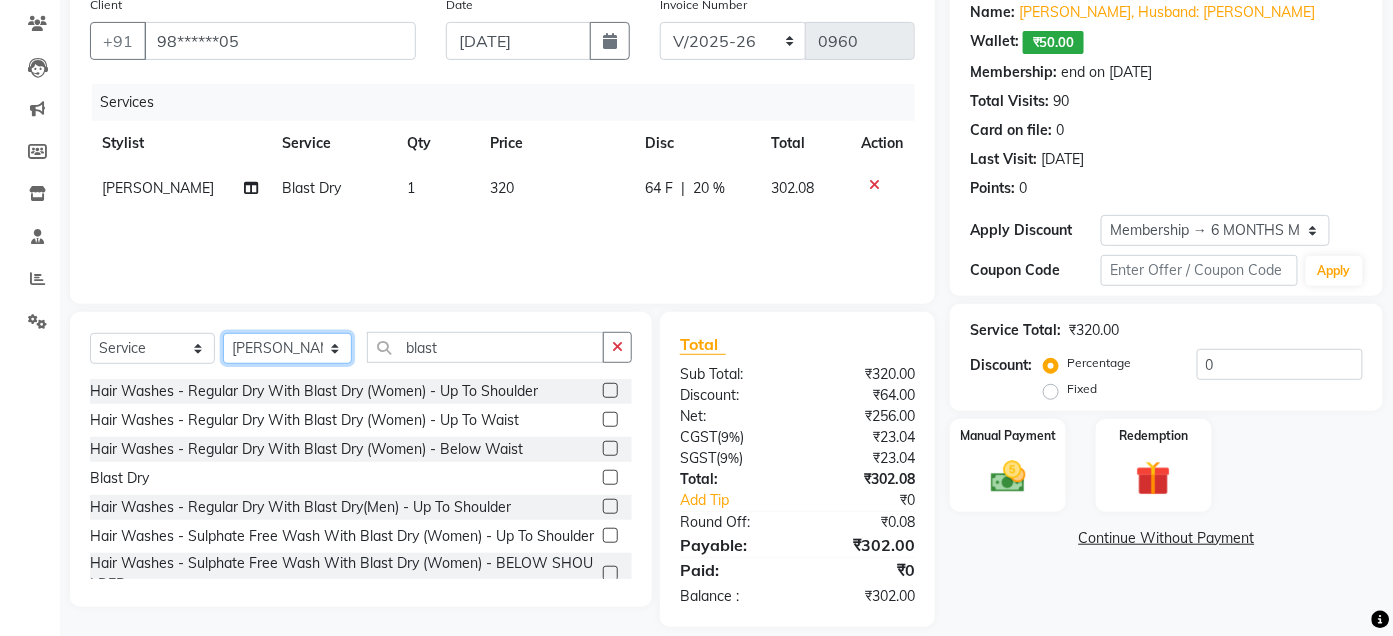 select on "85199" 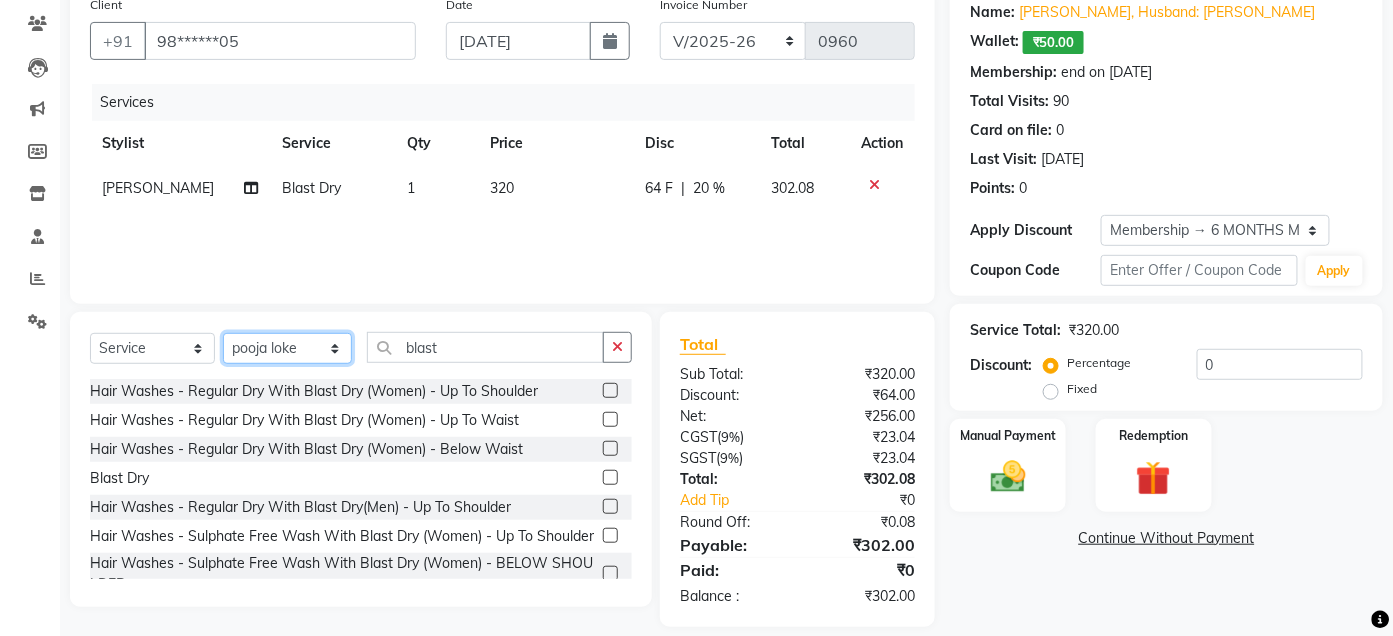 click on "Select Stylist Admin Ajay [PERSON_NAME]  [PERSON_NAME] [PERSON_NAME] Manager [PERSON_NAME] [PERSON_NAME] [PERSON_NAME]  pooja [PERSON_NAME] [PERSON_NAME] [PERSON_NAME] [PERSON_NAME]" 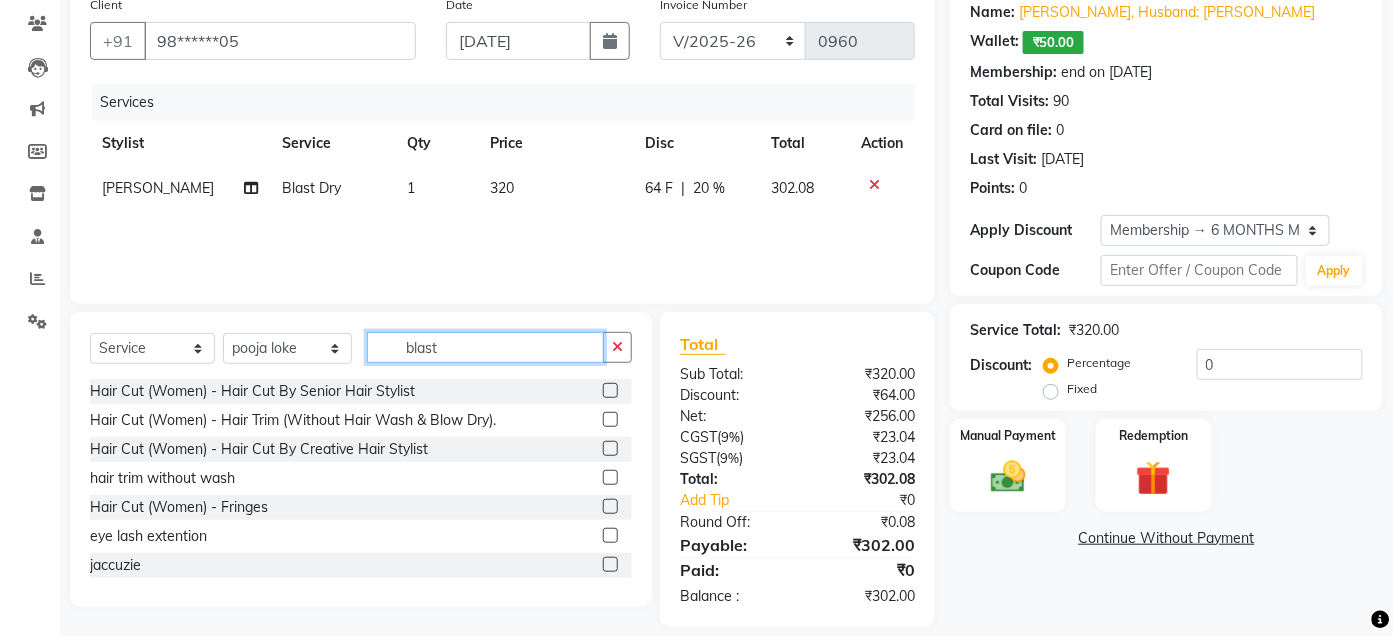 click on "blast" 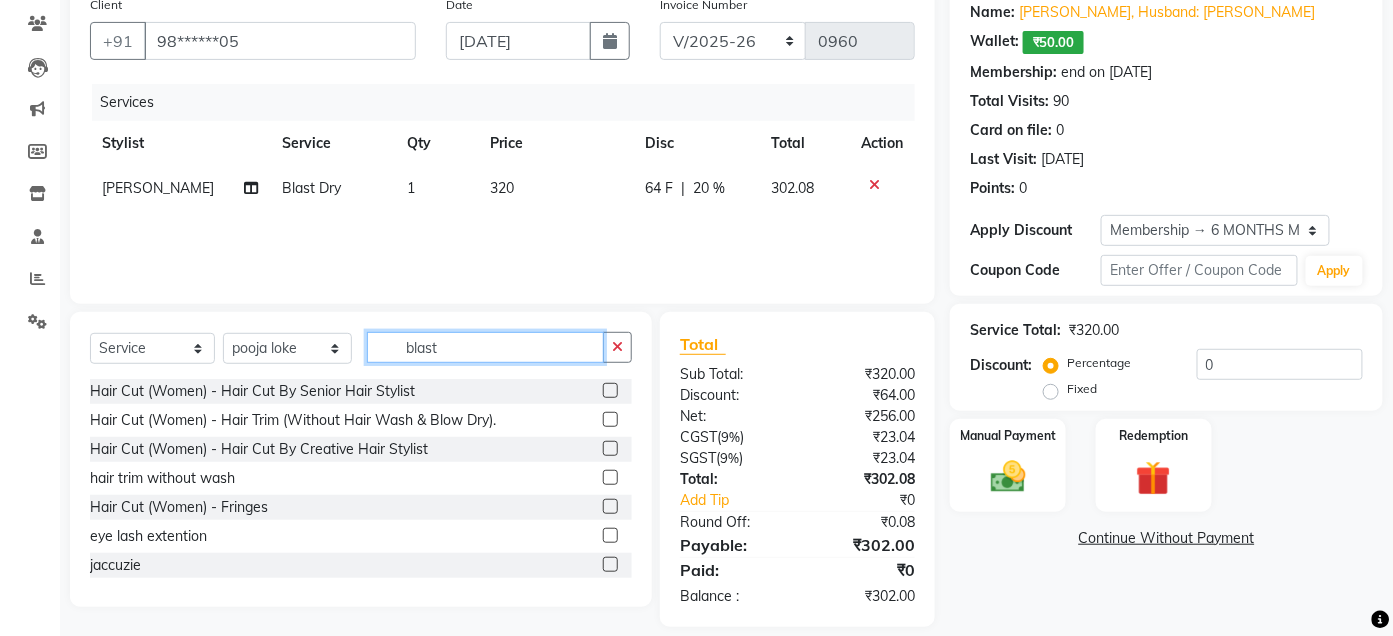 click on "blast" 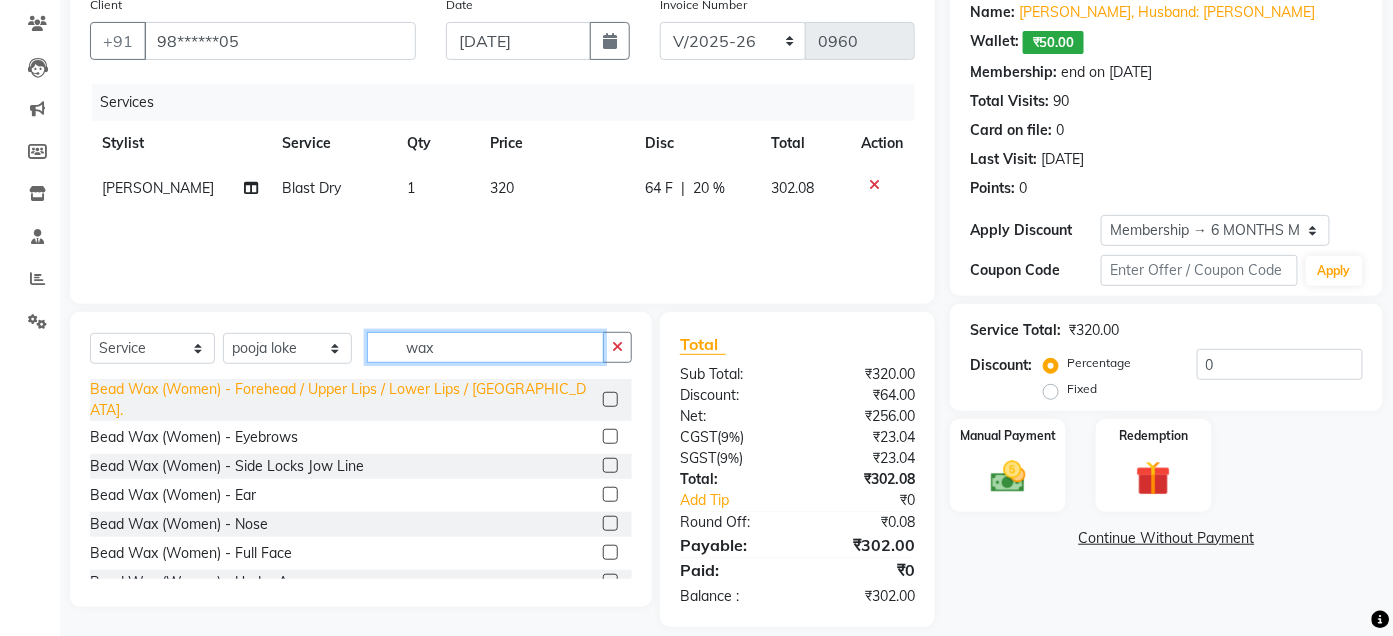 type on "wax" 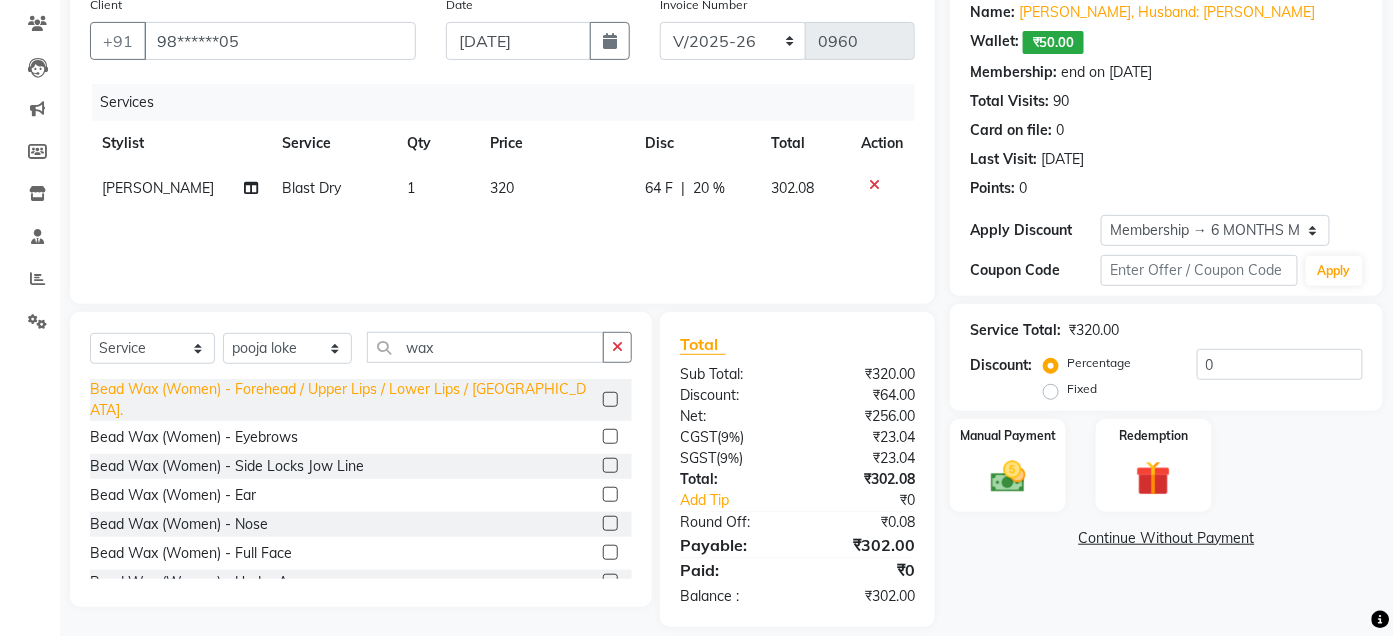 click on "Bead Wax (Women) - Forehead / Upper Lips / Lower Lips / [GEOGRAPHIC_DATA]." 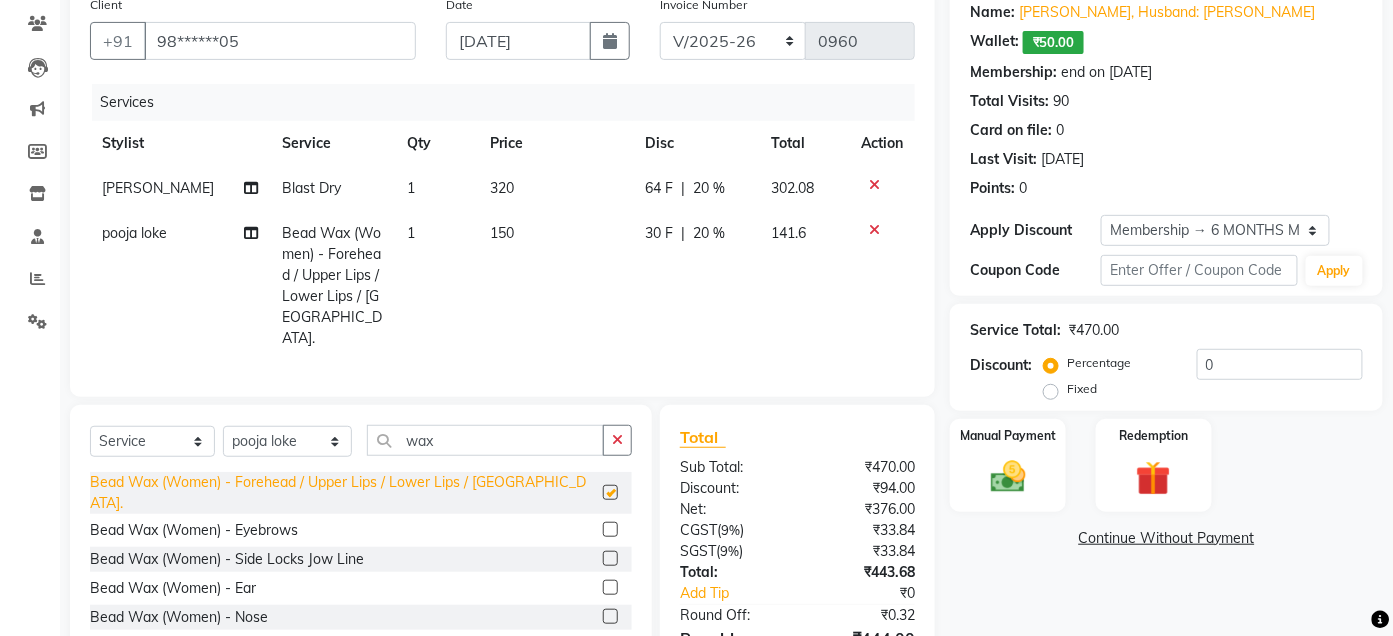 checkbox on "false" 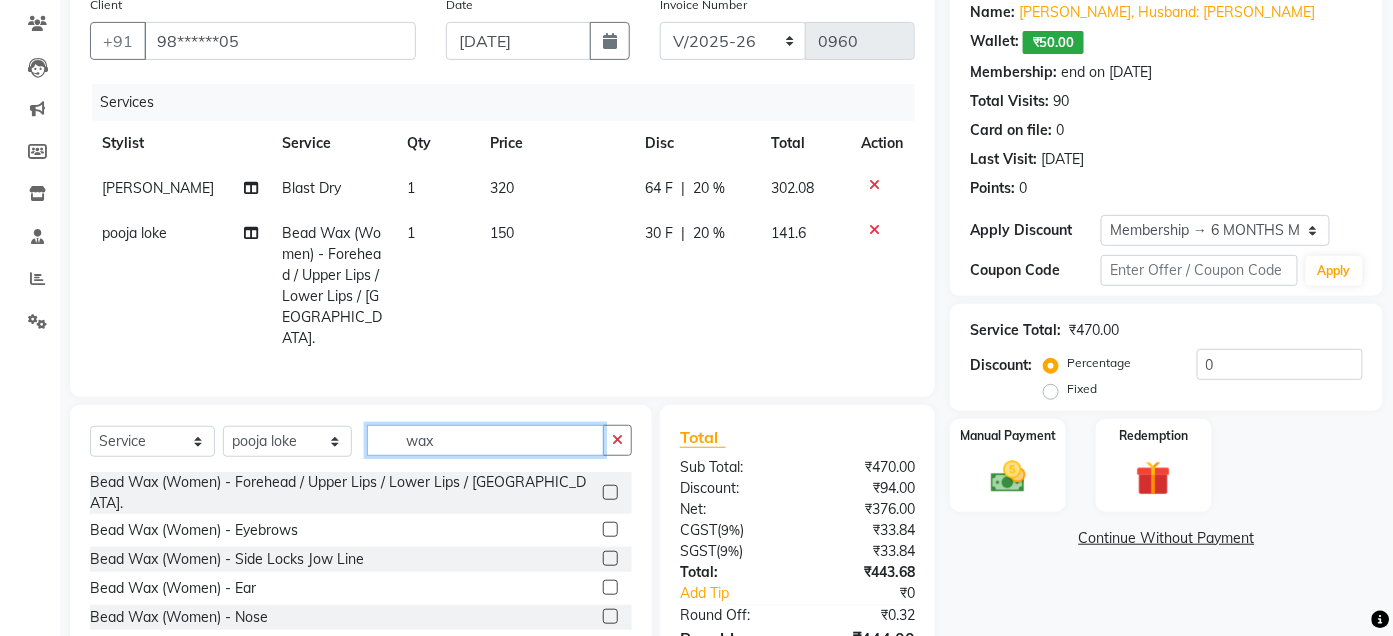 click on "wax" 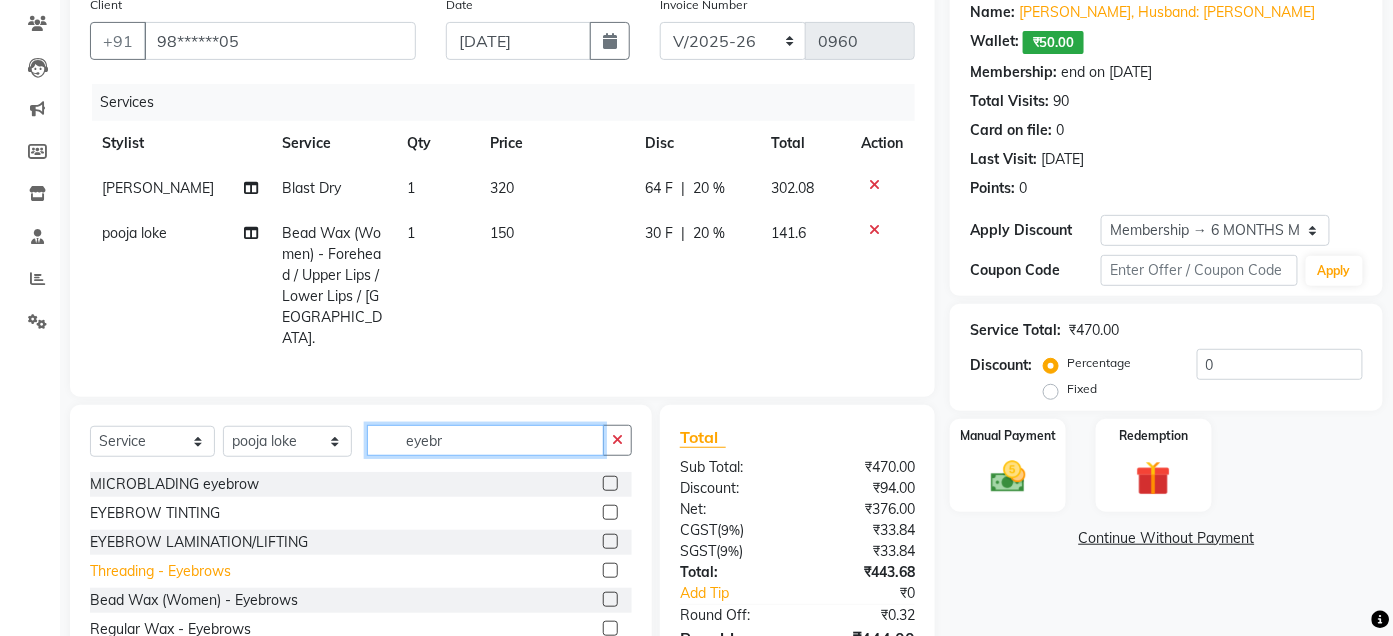 type on "eyebr" 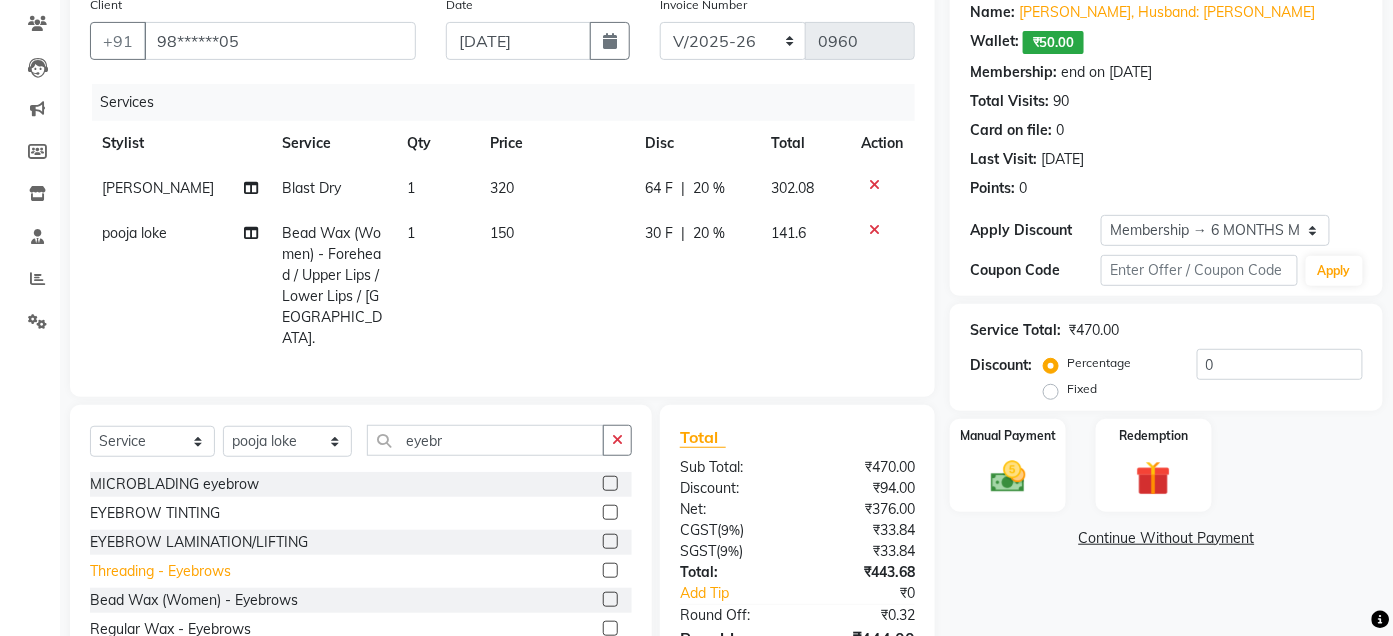 click on "Threading  - Eyebrows" 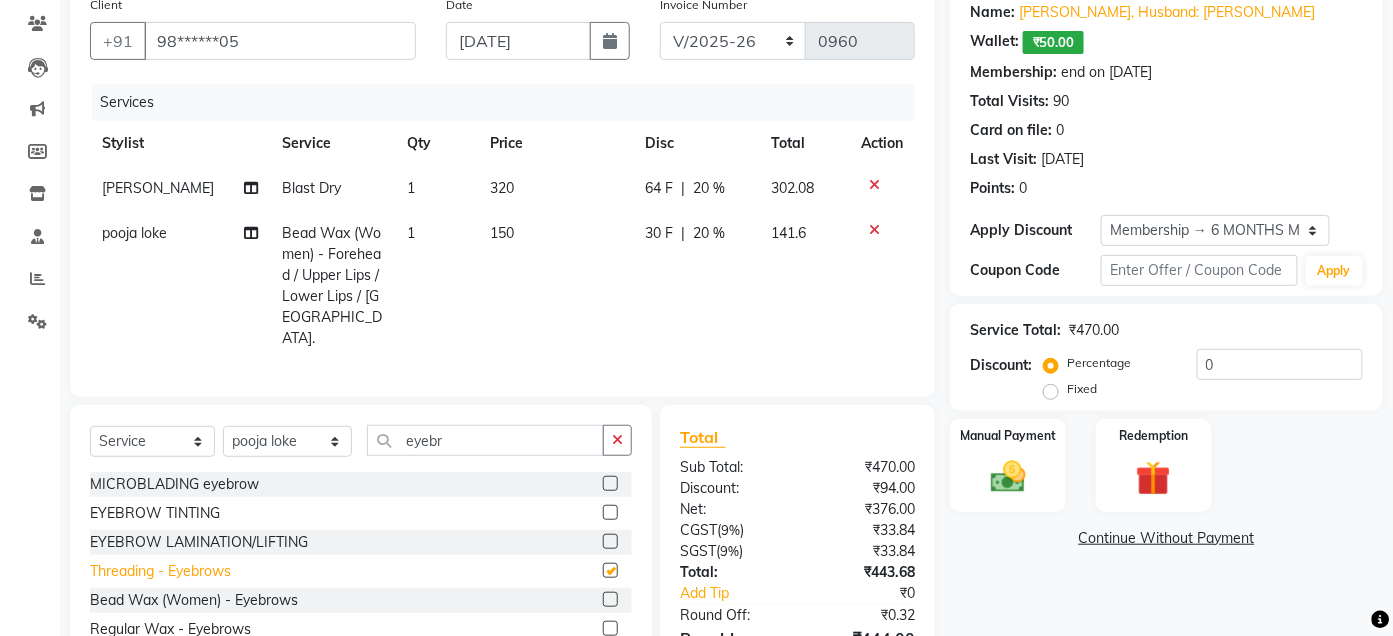 checkbox on "false" 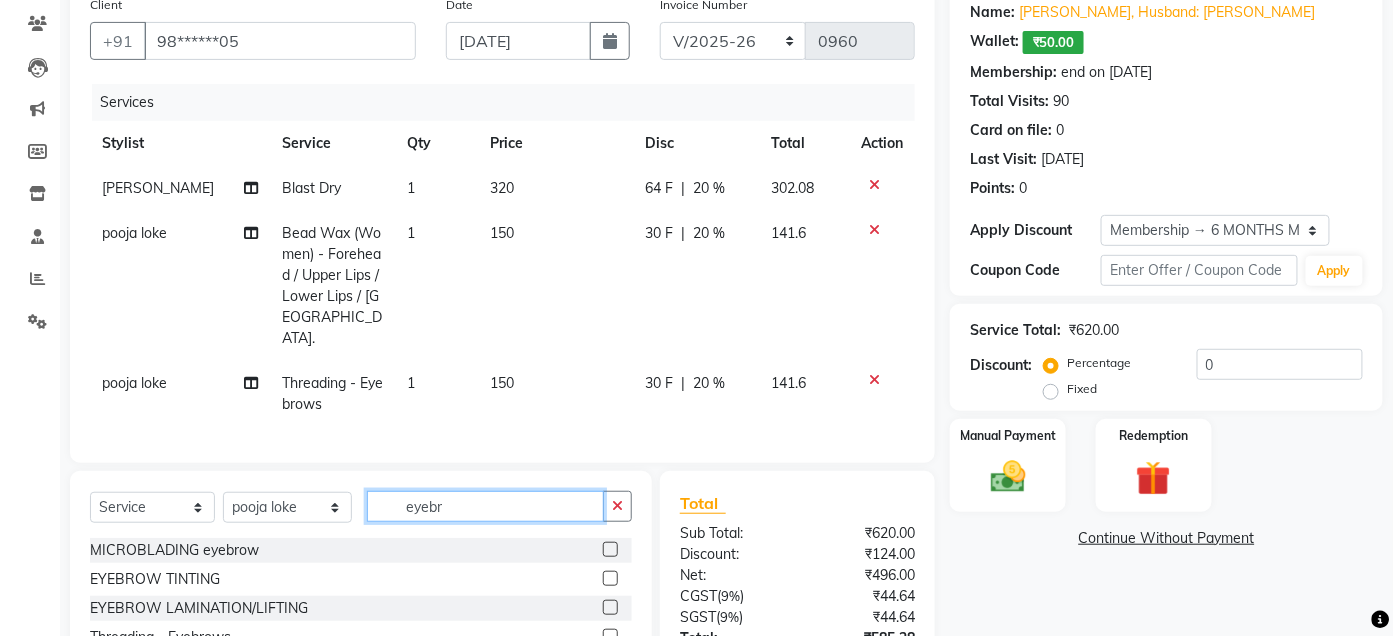 click on "eyebr" 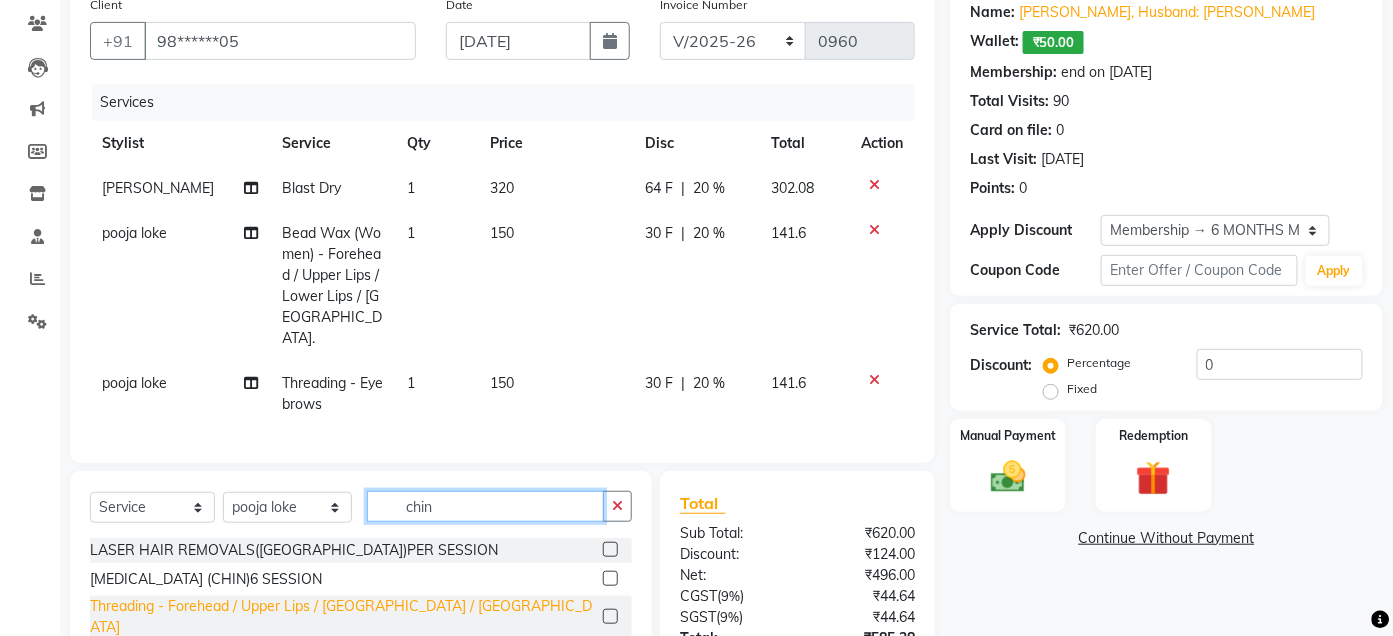 type on "chin" 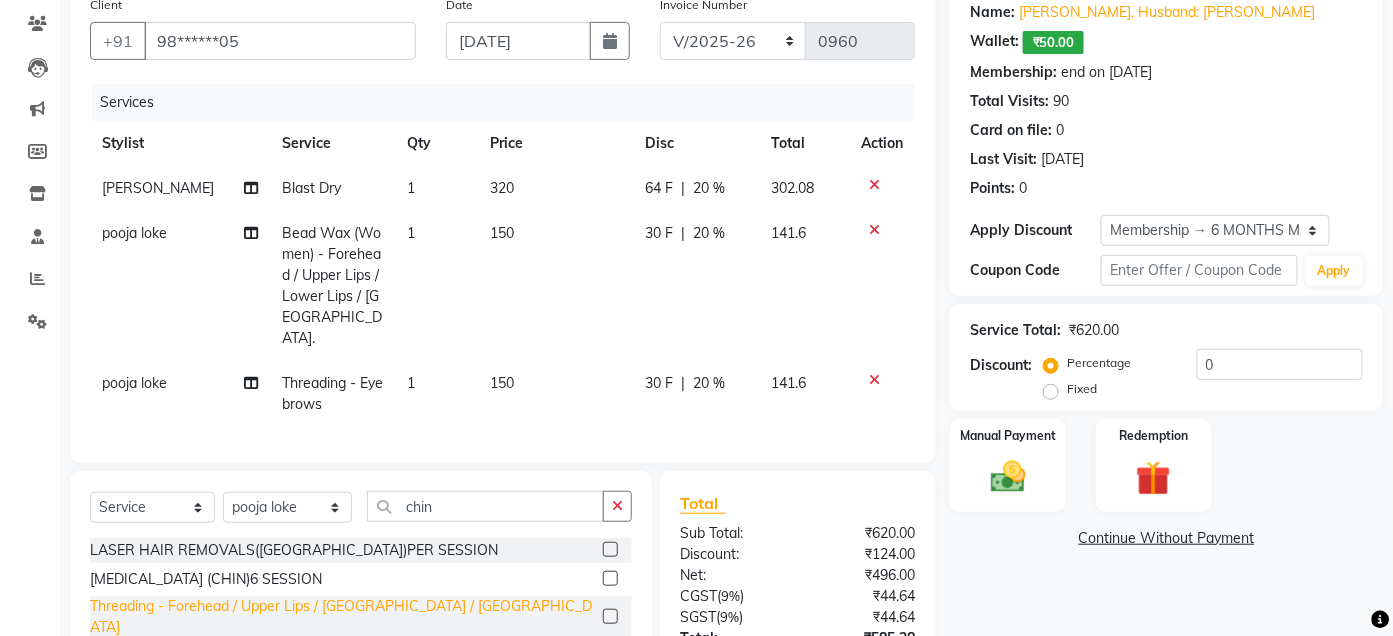 click on "Threading  - Forehead / Upper Lips / [GEOGRAPHIC_DATA] / [GEOGRAPHIC_DATA]" 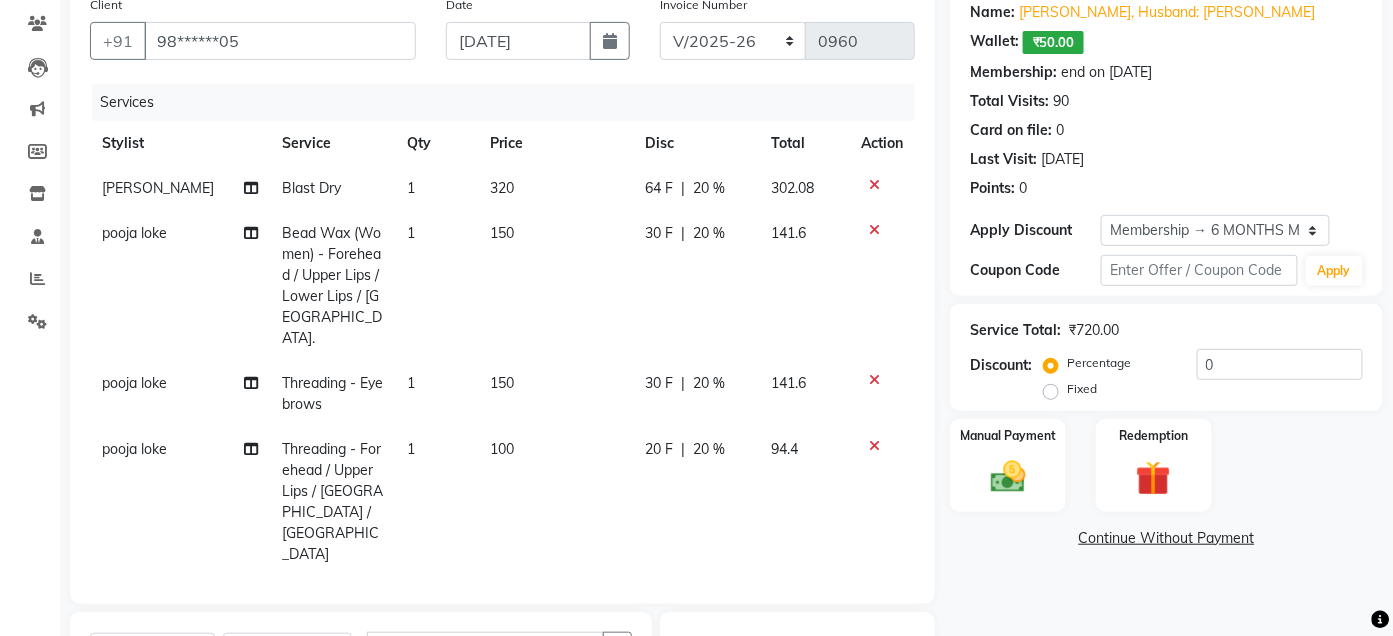 checkbox on "false" 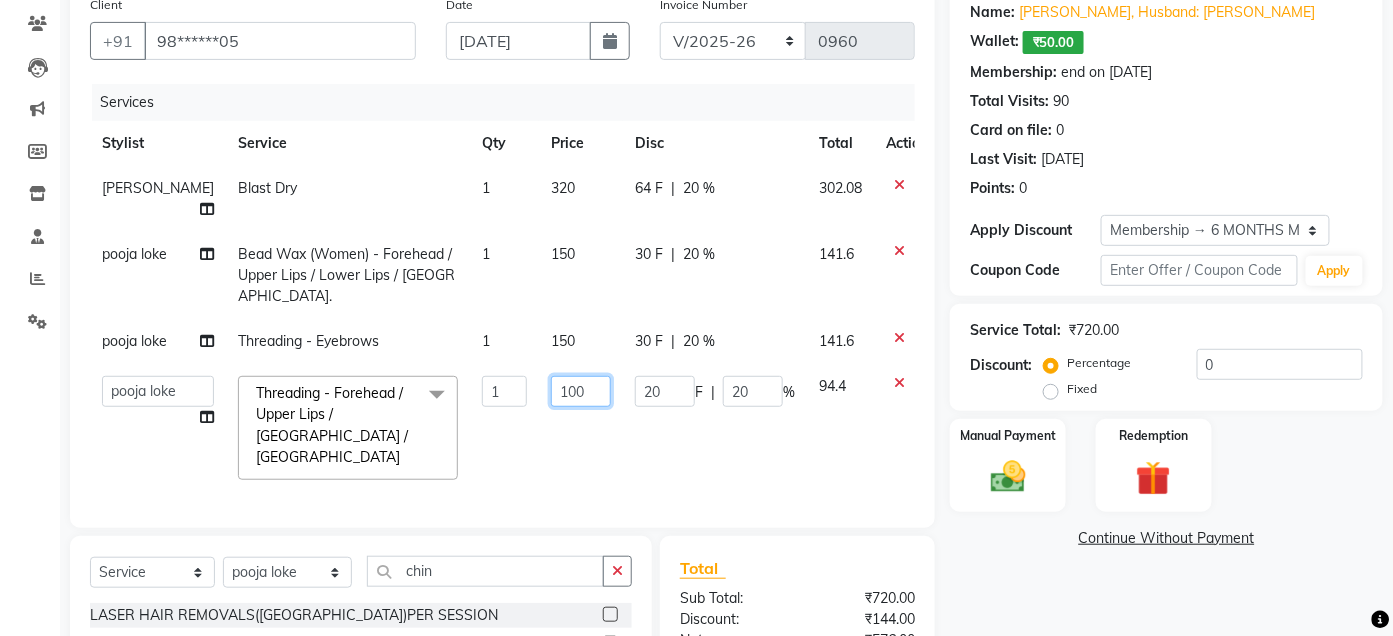click on "100" 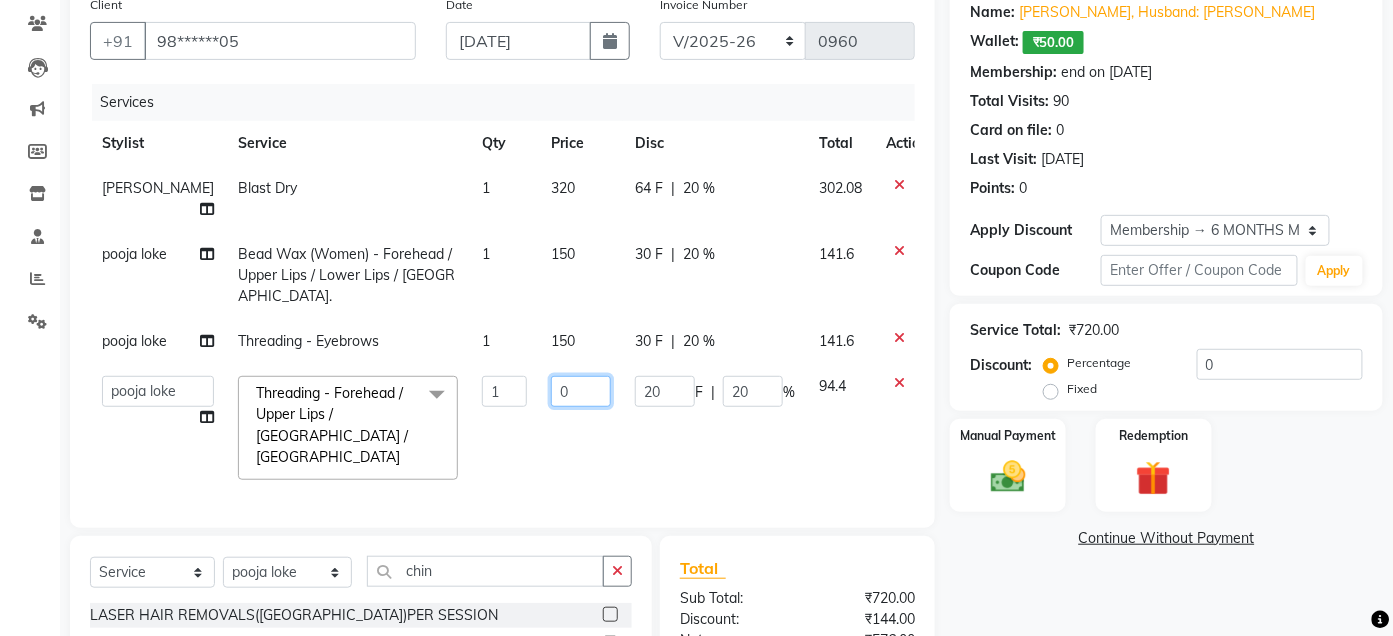 type on "90" 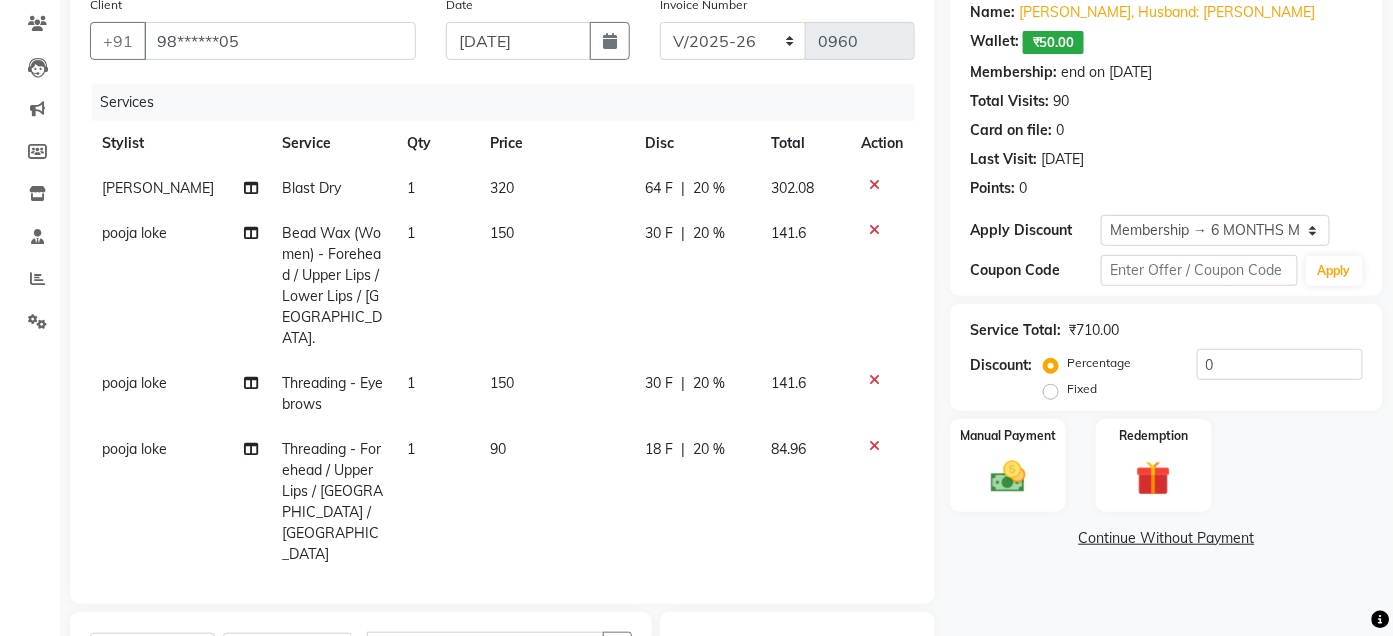 click on "90" 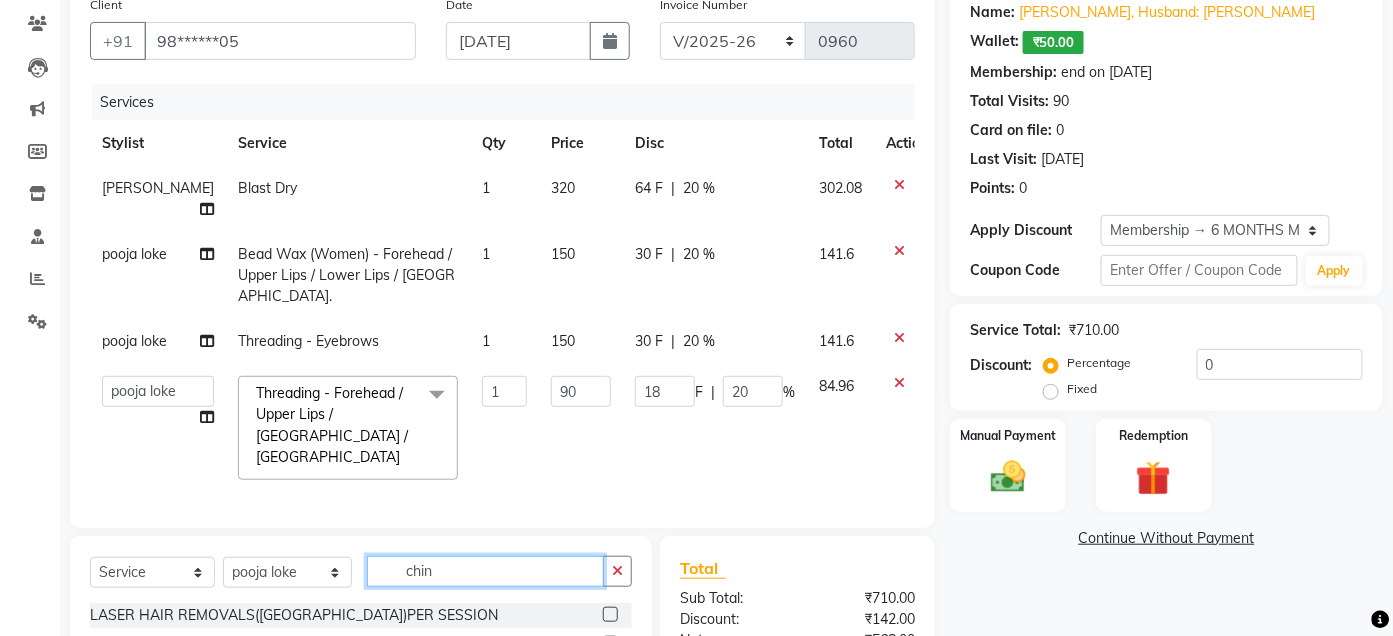click on "chin" 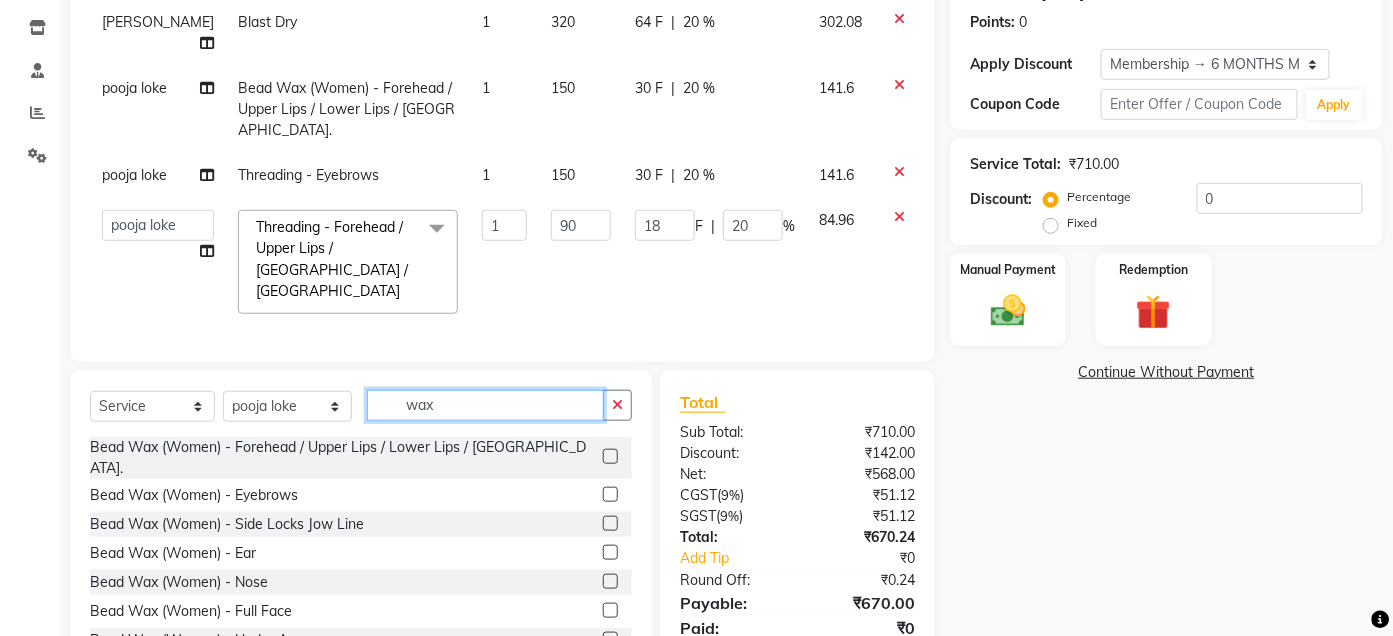 scroll, scrollTop: 404, scrollLeft: 0, axis: vertical 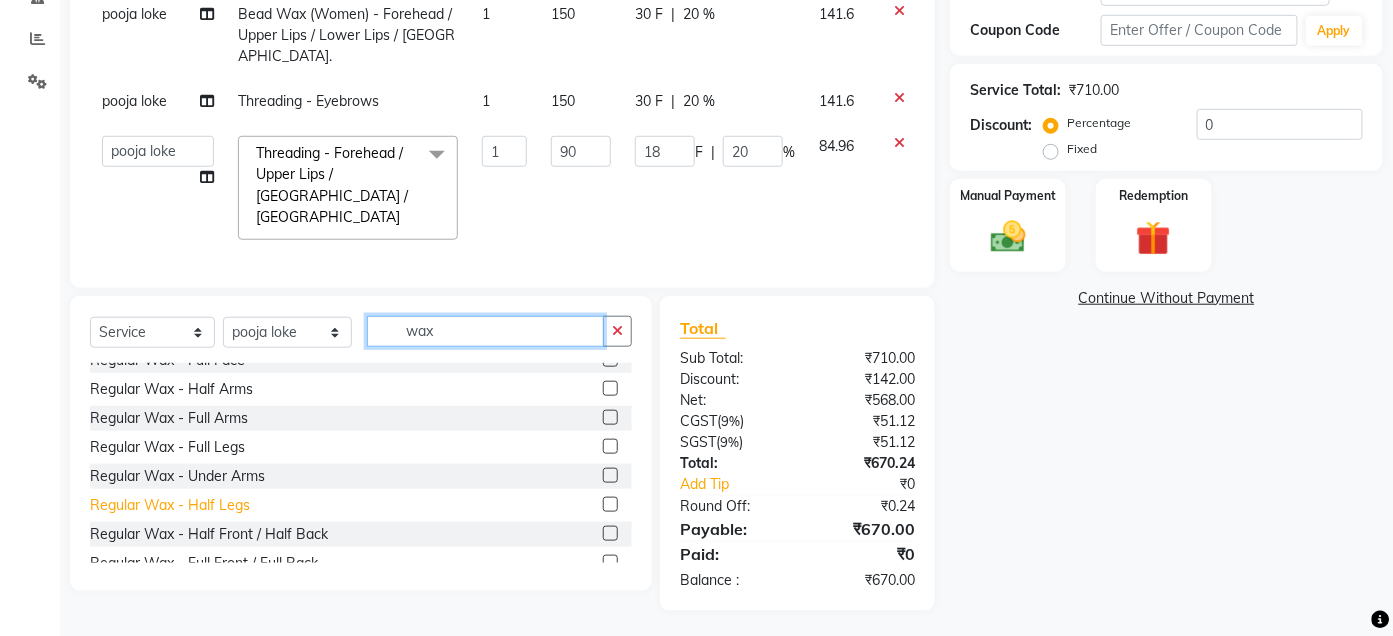 type on "wax" 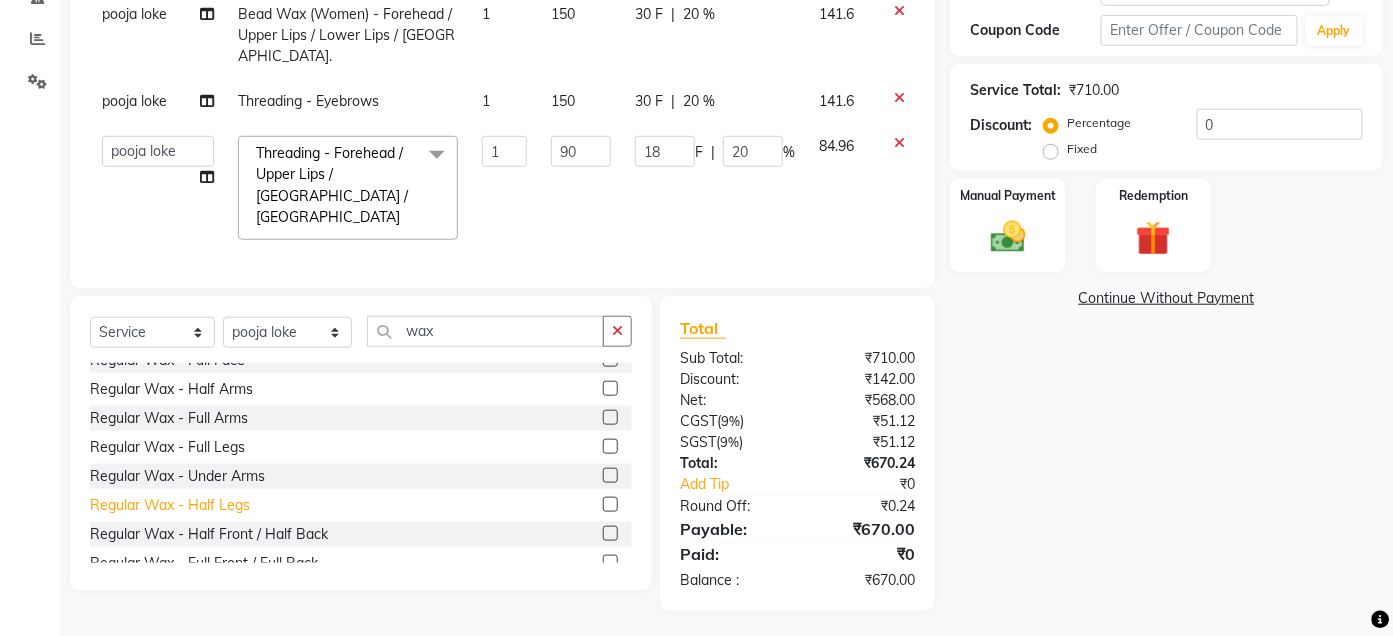 click on "Regular Wax - Half Legs" 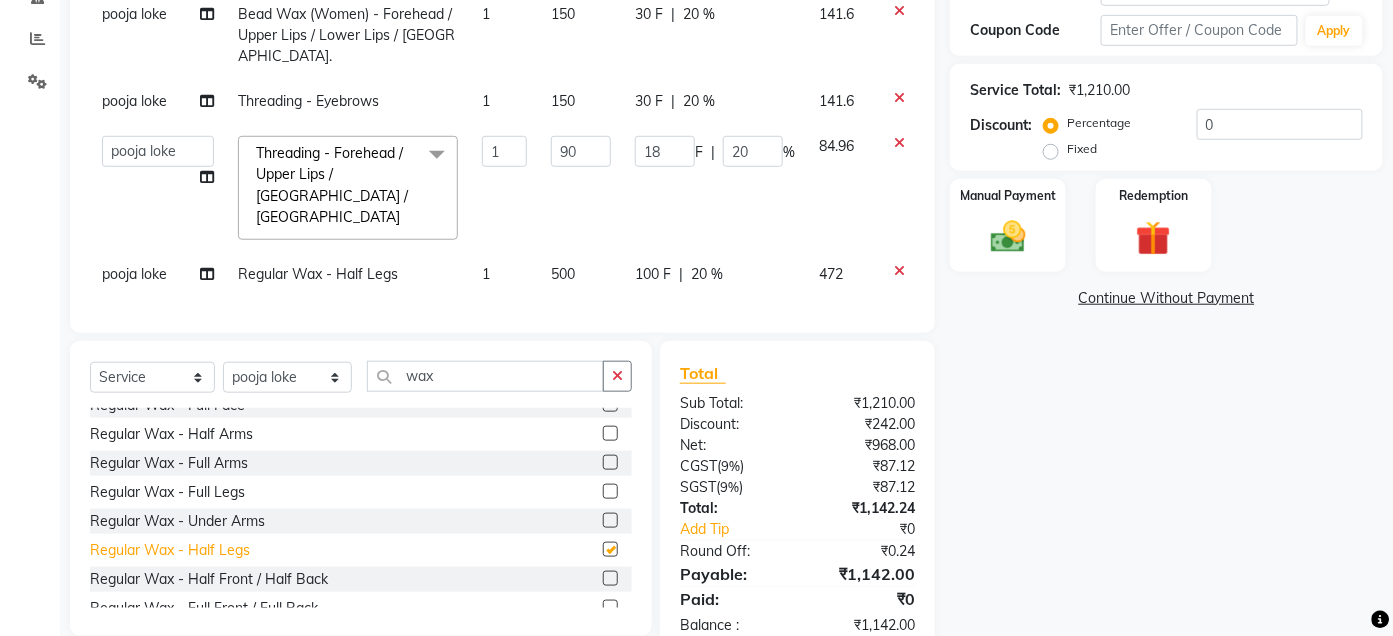 checkbox on "false" 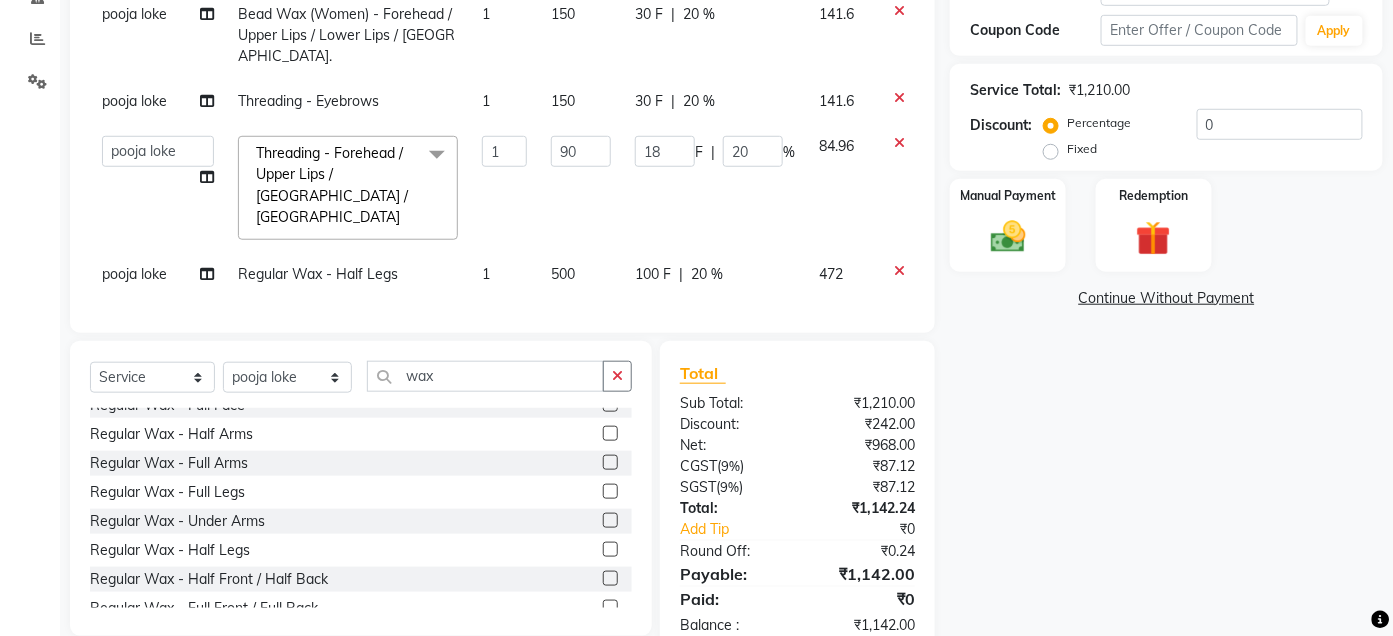 click on "500" 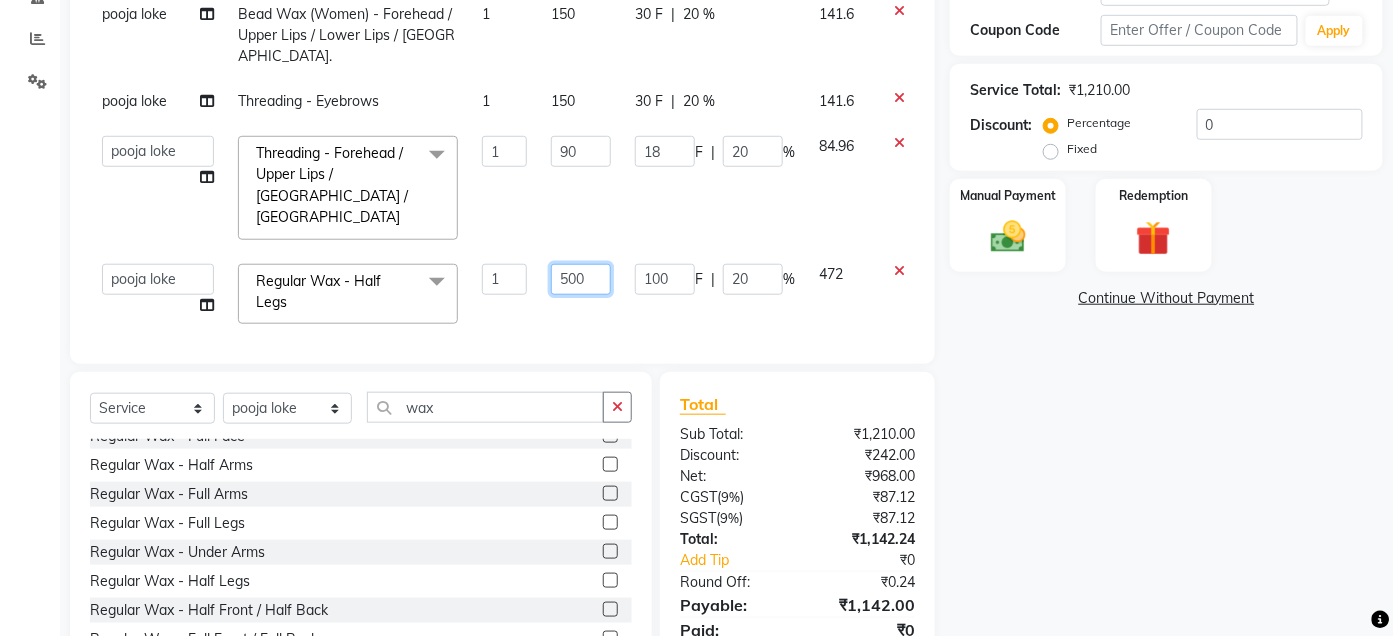 click on "500" 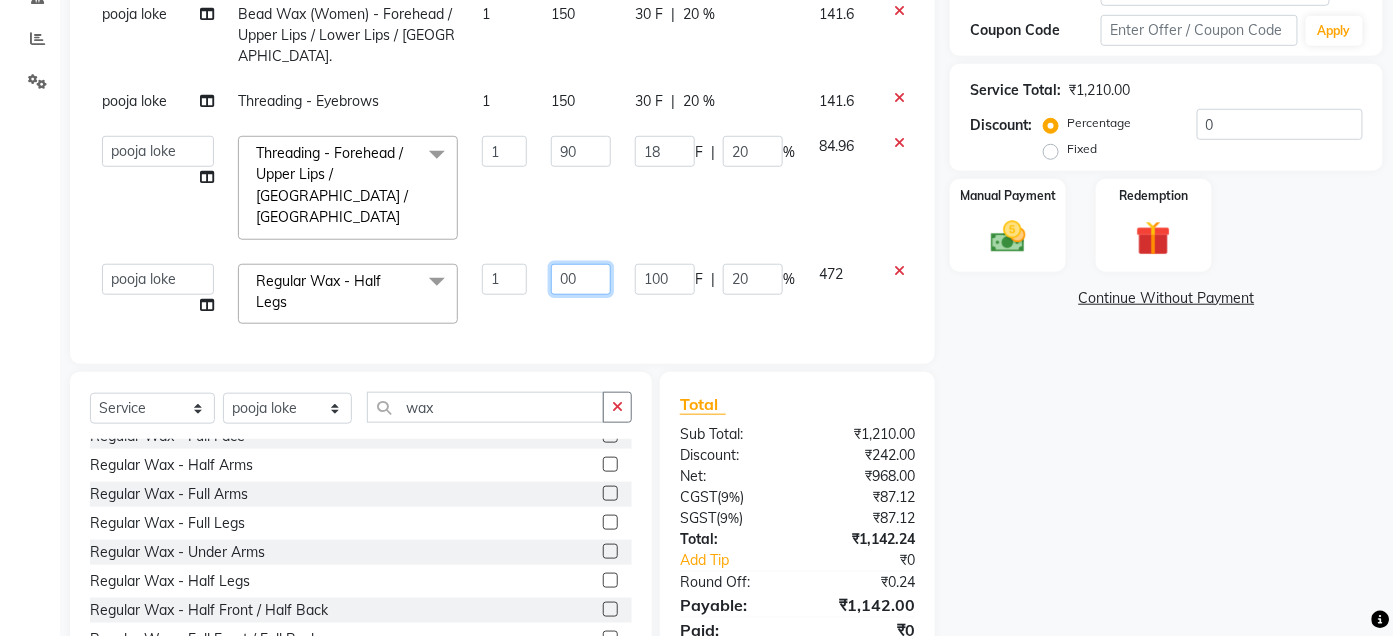 type on "200" 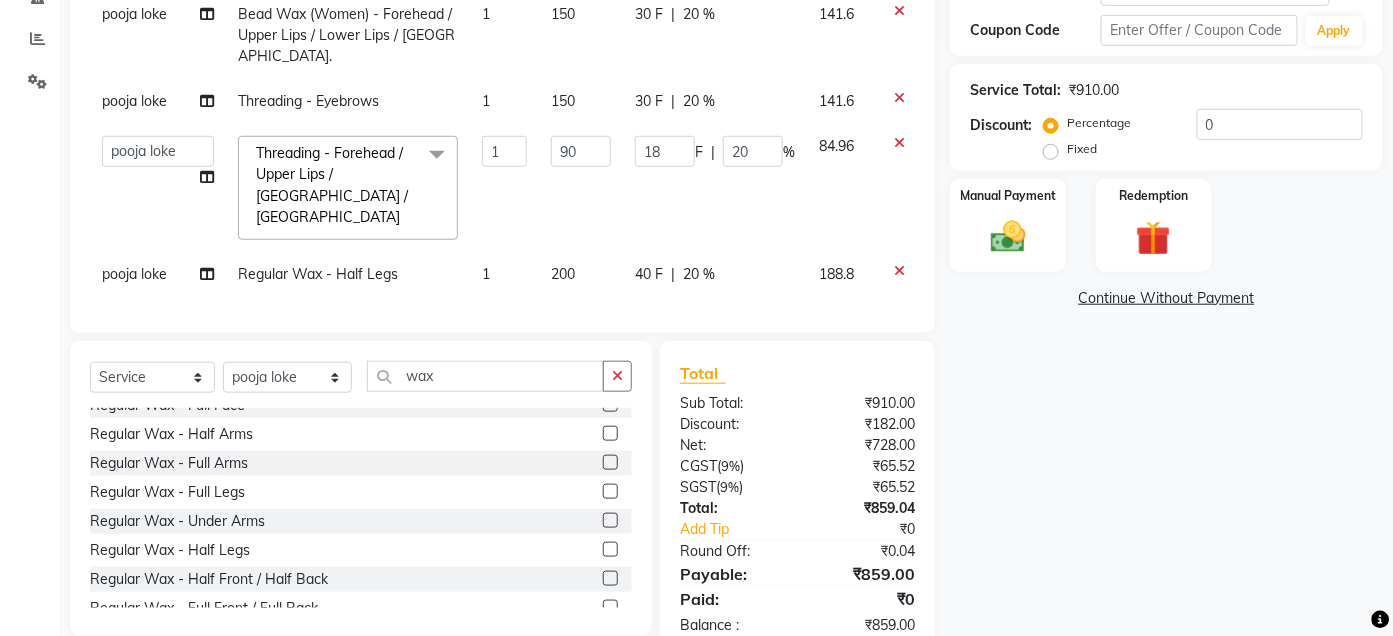 click on "Client +91 98******05 Date [DATE] Invoice Number ALN/2025-26 AL/2025-26 BKN/2025-26 BK/2025-26 V/2025 V/[PHONE_NUMBER] Services Stylist Service Qty Price Disc Total Action [PERSON_NAME] Blast Dry 1 320 64 F | 20 % 302.08 pooja loke Bead Wax (Women) - Forehead / Upper Lips / Lower Lips / Chin. 1 150 30 F | 20 % 141.6 pooja loke Threading  - Eyebrows 1 150 30 F | 20 % 141.6  Admin   Ajay [PERSON_NAME]    [PERSON_NAME] [PERSON_NAME]   Manager   [PERSON_NAME]   [PERSON_NAME]   [PERSON_NAME]    pooja [PERSON_NAME]   [PERSON_NAME]   [PERSON_NAME]   [PERSON_NAME]  Threading  - Forehead / Upper Lips / Lower Lips / Chin  x Hair Cut (Women) - Hair Cut By Senior Hair Stylist Hair Cut (Women) - Hair Trim (Without Hair Wash & Blow Dry). Hair Cut (Women) - Hair Cut By Creative Hair Stylist hair trim without wash Hair Cut (Women) - Fringes eye lash extention jaccuzie EYELASH EXTENTION  EYELASH EXTENTION REFILL [MEDICAL_DATA] (per unit)for SKIN Thread Lifting ( per head) Derma filler  Glutation IV injeaction (one vials) per session  tip to staff" 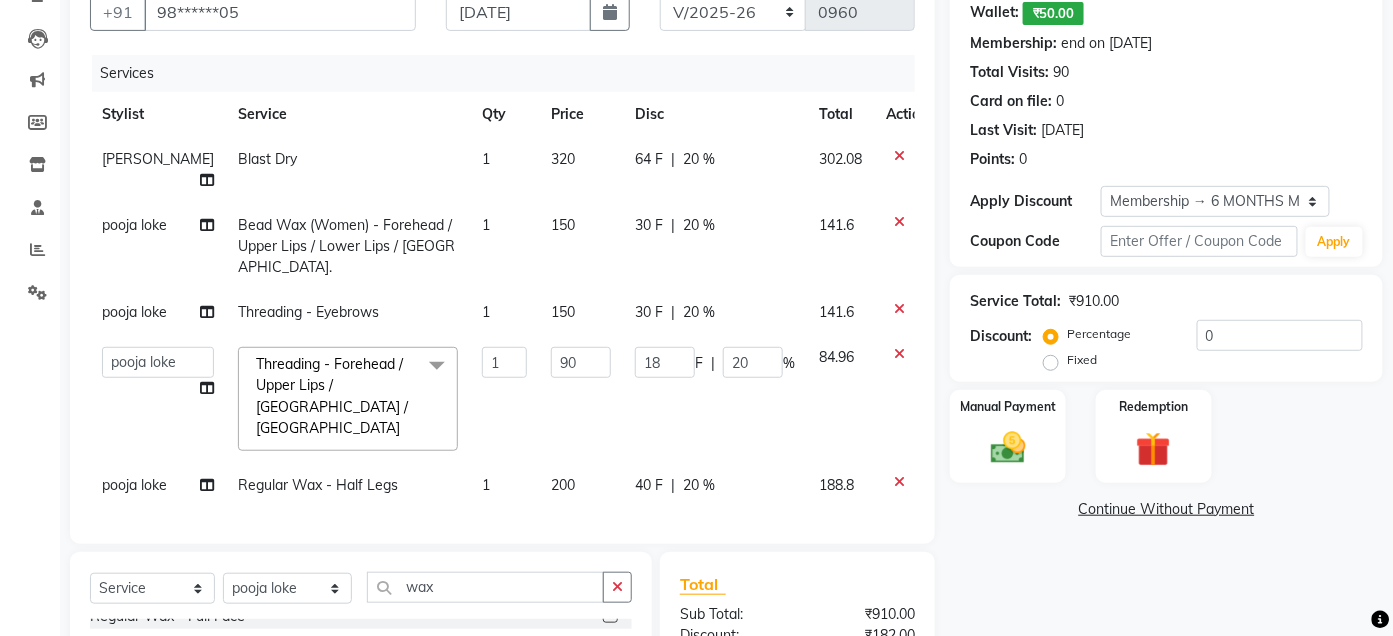scroll, scrollTop: 216, scrollLeft: 0, axis: vertical 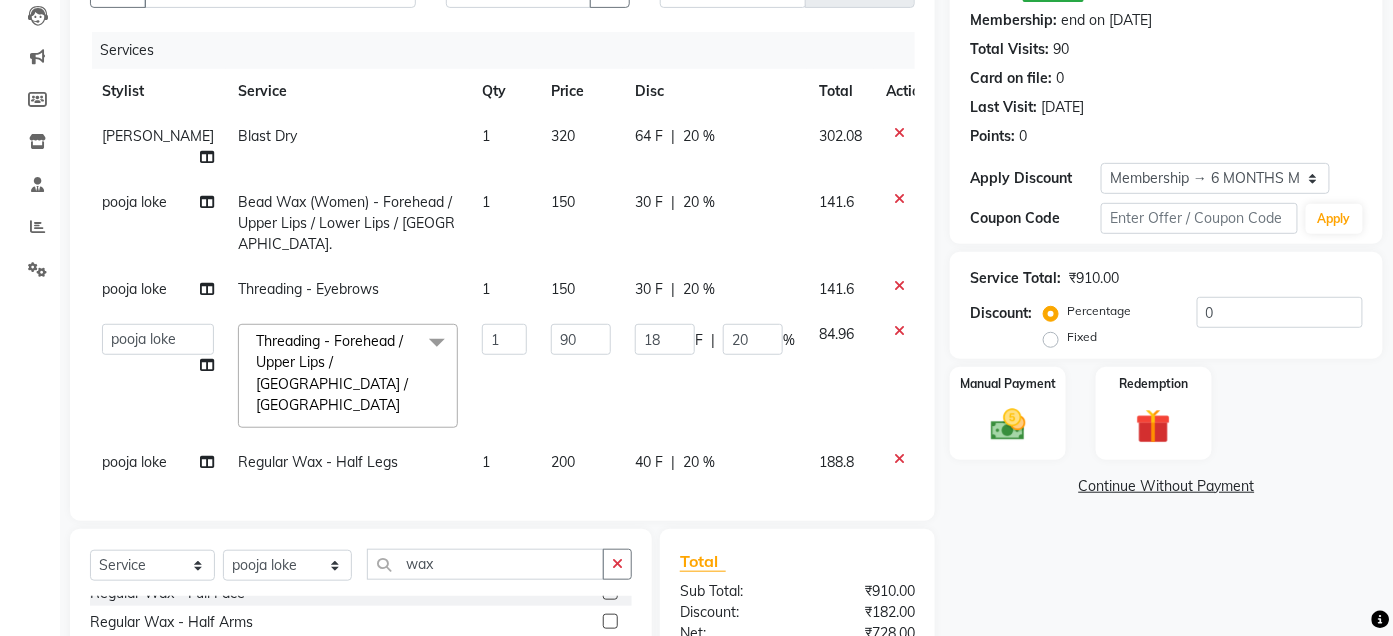 click on "150" 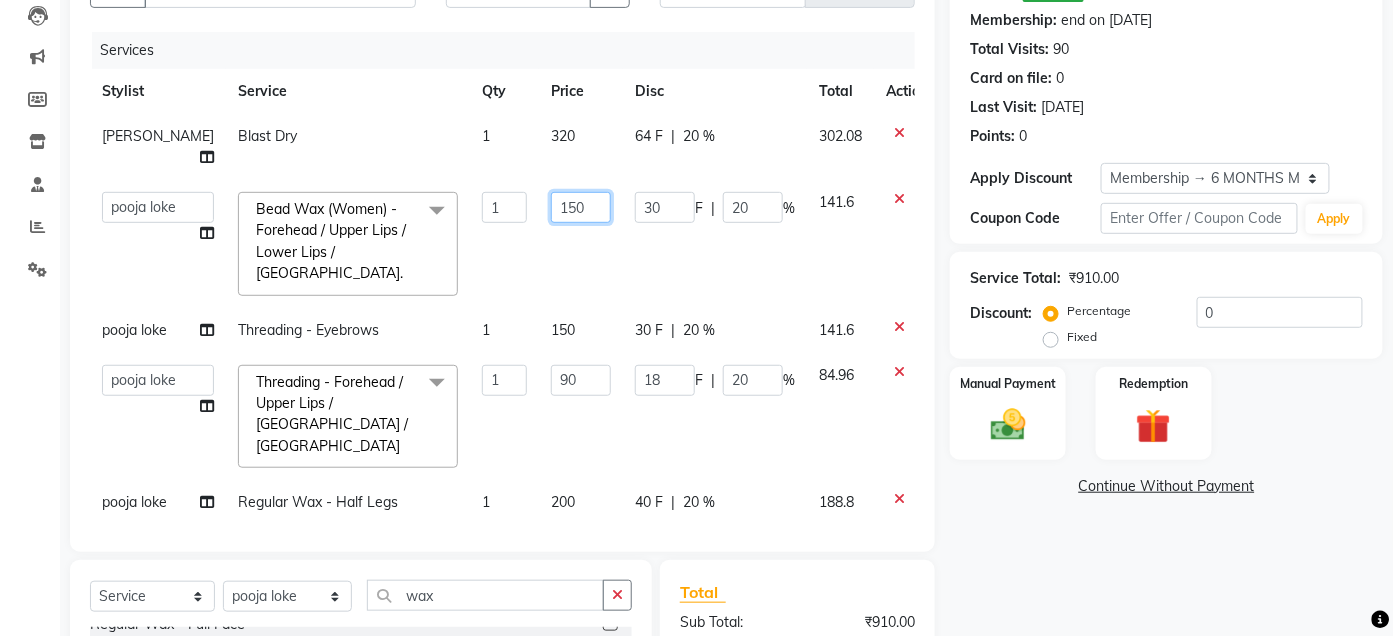 click on "150" 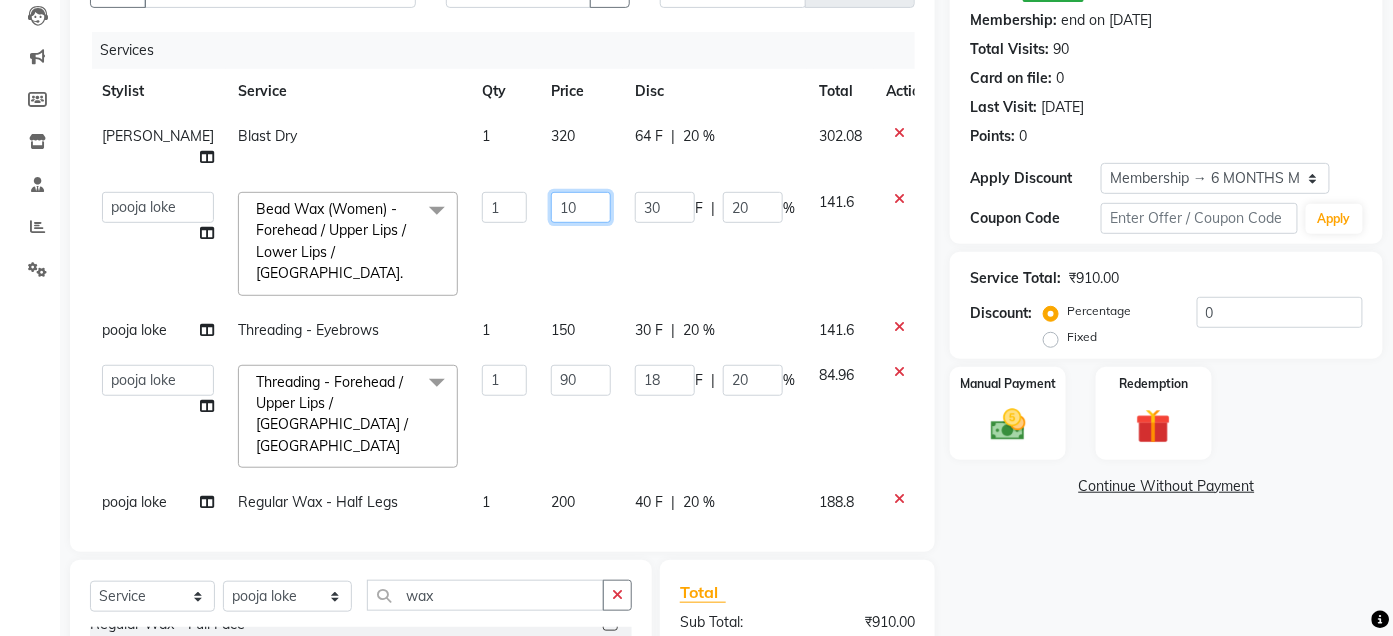 type on "120" 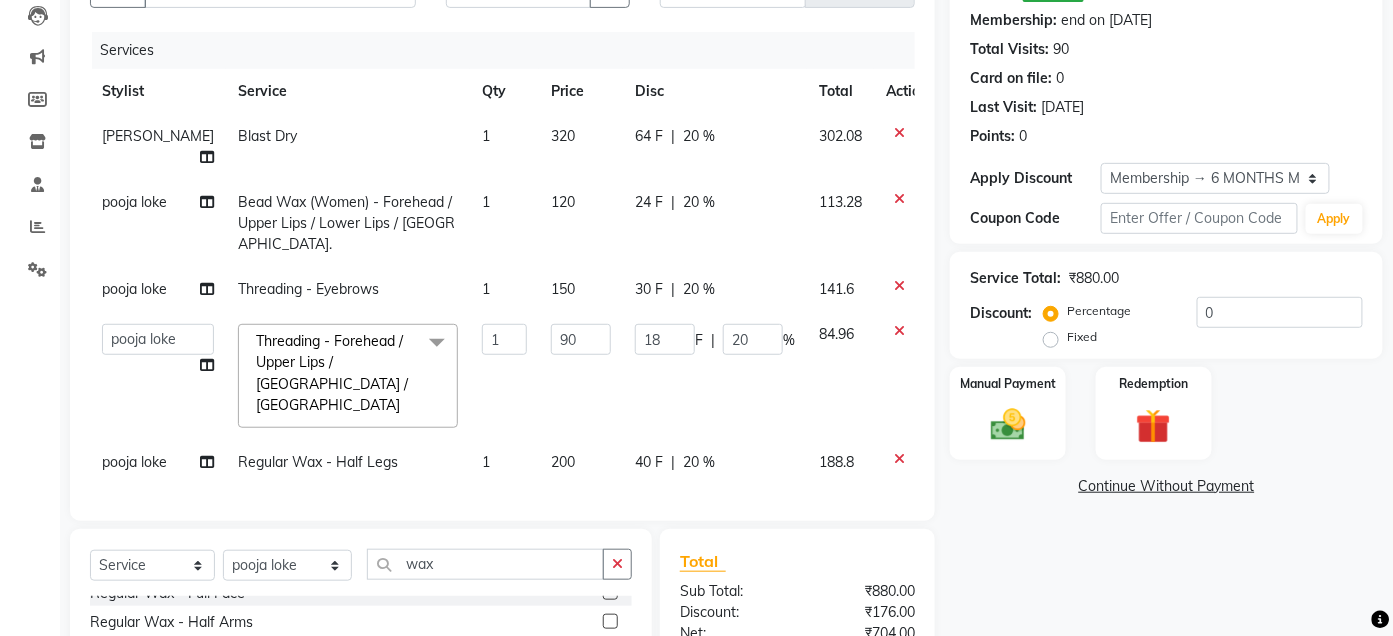 click on "[PERSON_NAME] Blast Dry 1 320 64 F | 20 % 302.08 pooja loke Bead Wax (Women) - Forehead / Upper Lips / Lower Lips / [GEOGRAPHIC_DATA] 1 120 24 F | 20 % 113.28 pooja loke Threading  - Eyebrows 1 150 30 F | 20 % 141.6  Admin   Ajay [PERSON_NAME]    [PERSON_NAME] [PERSON_NAME]   Manager   [PERSON_NAME]   [PERSON_NAME]   [PERSON_NAME]    pooja [PERSON_NAME]   [PERSON_NAME]   [PERSON_NAME]   [PERSON_NAME]  Threading  - Forehead / Upper Lips / Lower Lips / Chin  x Hair Cut (Women) - Hair Cut By Senior Hair Stylist Hair Cut (Women) - Hair Trim (Without Hair Wash & Blow Dry). Hair Cut (Women) - Hair Cut By Creative Hair Stylist hair trim without wash Hair Cut (Women) - Fringes eye lash extention jaccuzie EYELASH EXTENTION  EYELASH EXTENTION REFILL [MEDICAL_DATA] (per unit)for SKIN Thread Lifting ( per head) Derma filler  Glutation IV injeaction (one vials) per session  Glutation IV injection (one vials) 6sessions Glutation IV injection (two vials) per session Glutation IV injection (two vials) 6 session Glutation IV injection (four vials) per session" 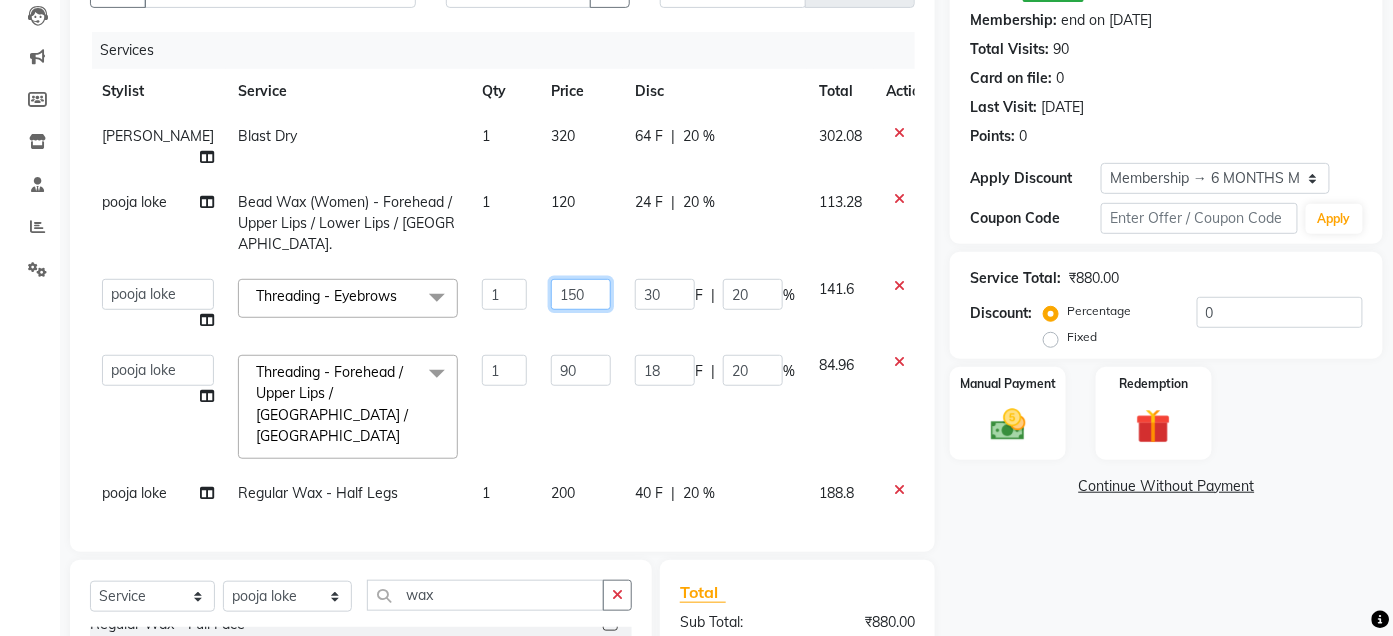 click on "150" 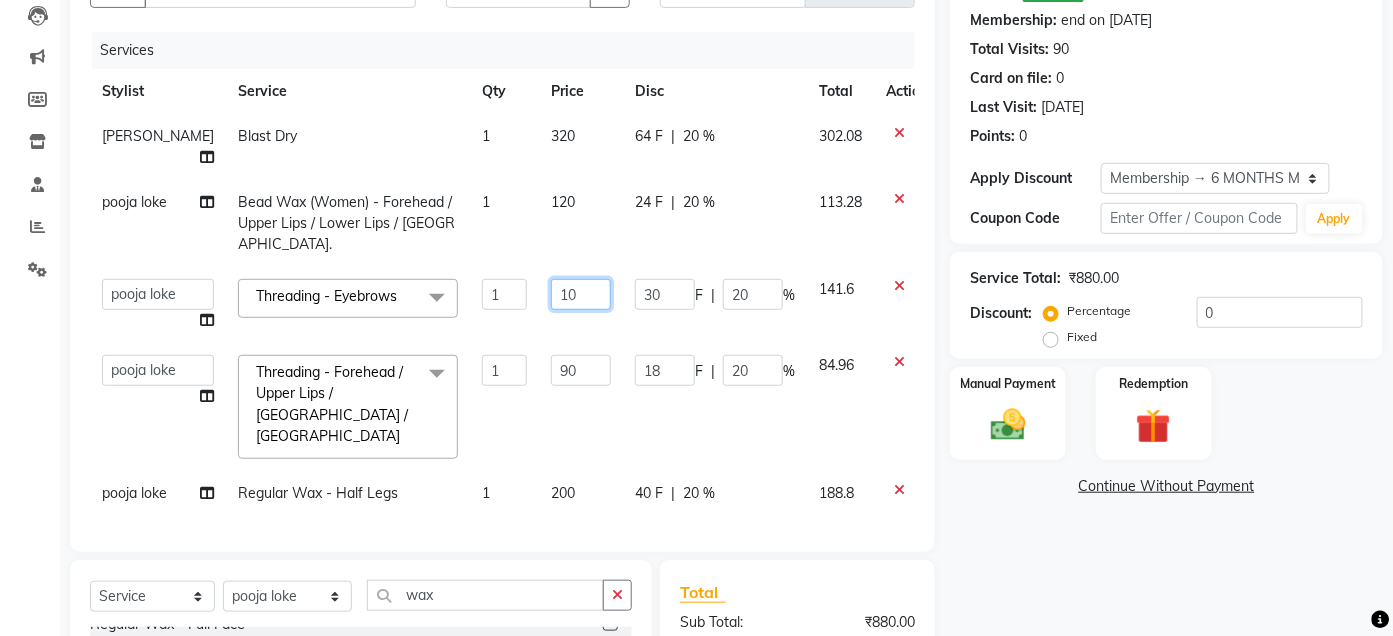 type on "120" 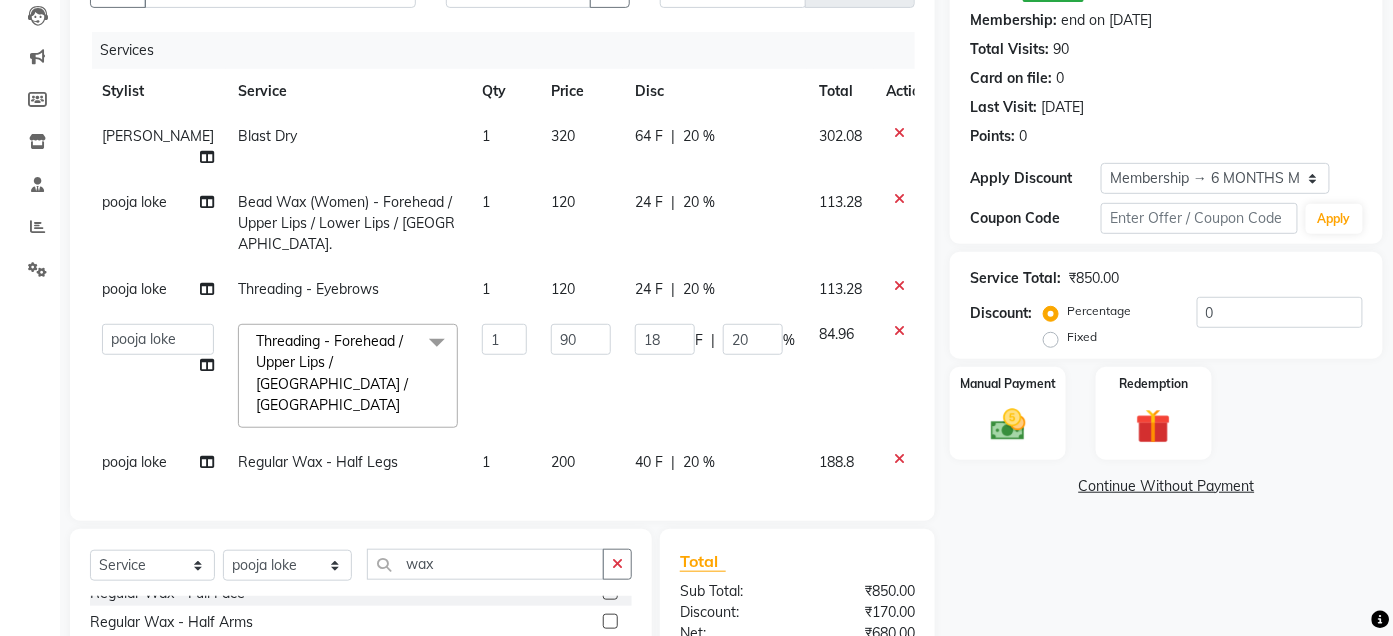 click on "[PERSON_NAME] Blast Dry 1 320 64 F | 20 % 302.08 pooja loke Bead Wax (Women) - Forehead / Upper Lips / Lower Lips / [GEOGRAPHIC_DATA] 1 120 24 F | 20 % 113.28 pooja loke Threading  - Eyebrows 1 120 24 F | 20 % 113.28  Admin   Ajay [PERSON_NAME]    [PERSON_NAME] [PERSON_NAME]   Manager   [PERSON_NAME]   [PERSON_NAME]   [PERSON_NAME]    pooja [PERSON_NAME]   [PERSON_NAME]   [PERSON_NAME]   [PERSON_NAME]  Threading  - Forehead / Upper Lips / Lower Lips / Chin  x Hair Cut (Women) - Hair Cut By Senior Hair Stylist Hair Cut (Women) - Hair Trim (Without Hair Wash & Blow Dry). Hair Cut (Women) - Hair Cut By Creative Hair Stylist hair trim without wash Hair Cut (Women) - Fringes eye lash extention jaccuzie EYELASH EXTENTION  EYELASH EXTENTION REFILL [MEDICAL_DATA] (per unit)for SKIN Thread Lifting ( per head) Derma filler  Glutation IV injeaction (one vials) per session  Glutation IV injection (one vials) 6sessions Glutation IV injection (two vials) per session Glutation IV injection (two vials) 6 session Glutation IV injection (four vials) per session" 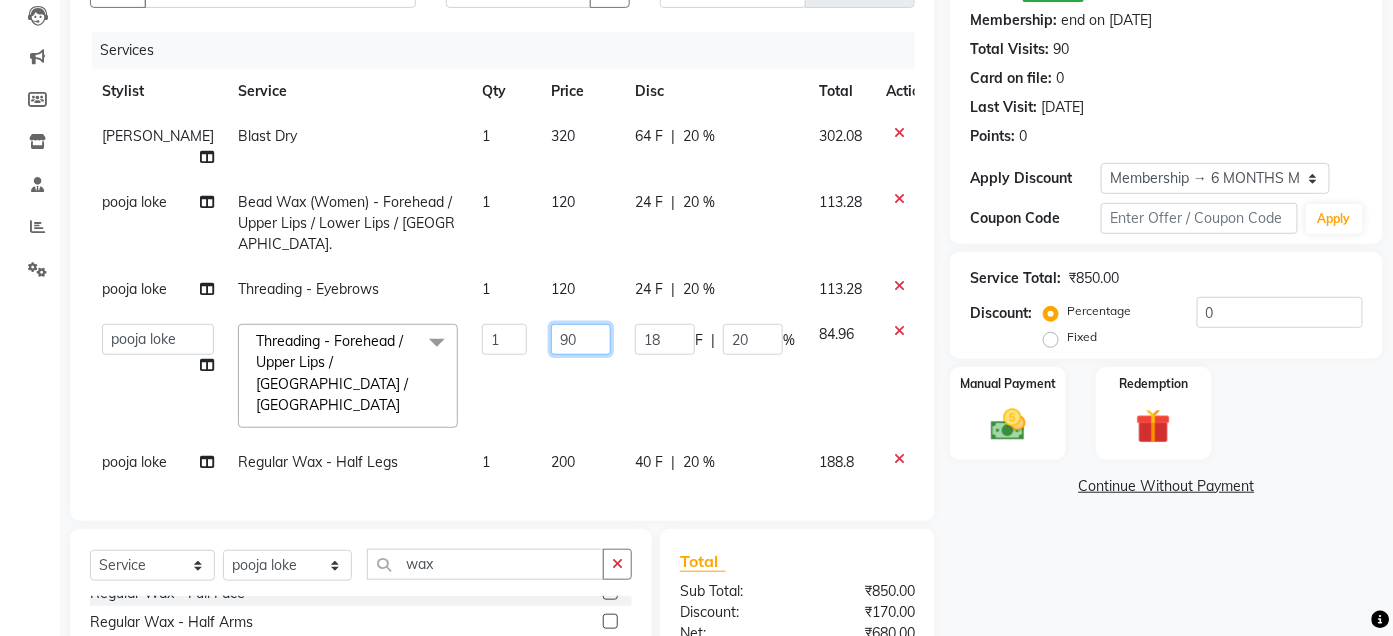 click on "90" 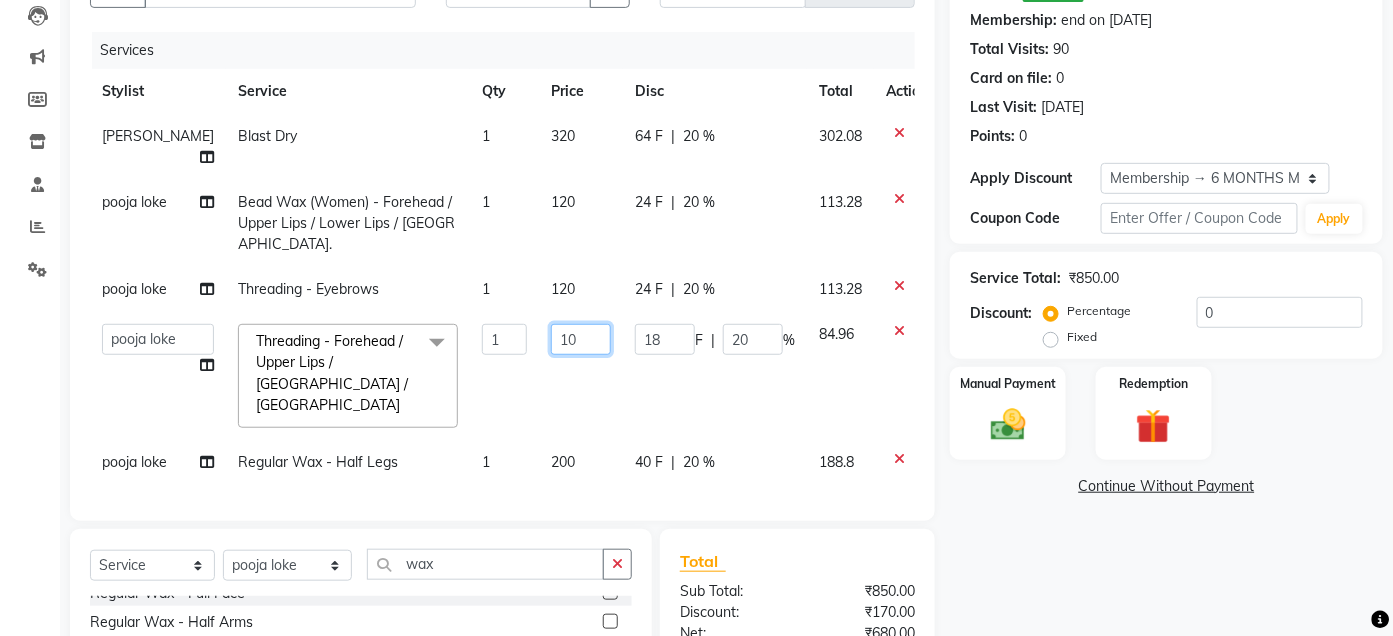 type on "100" 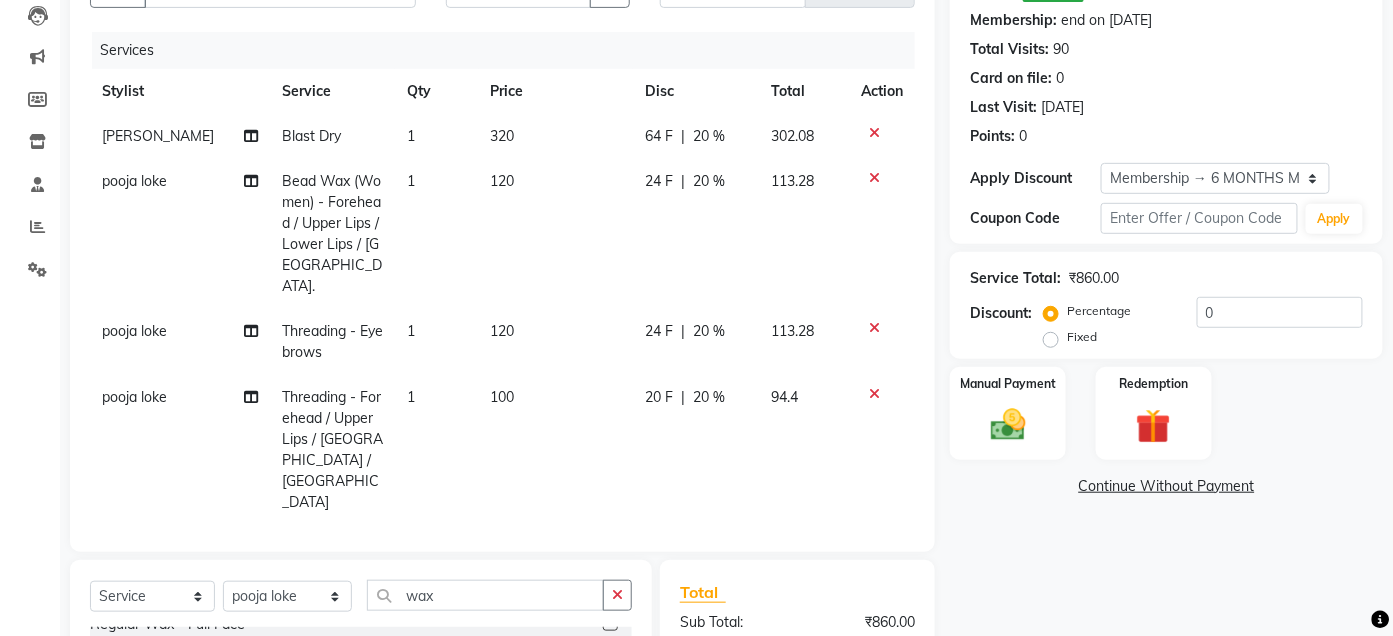 click on "100" 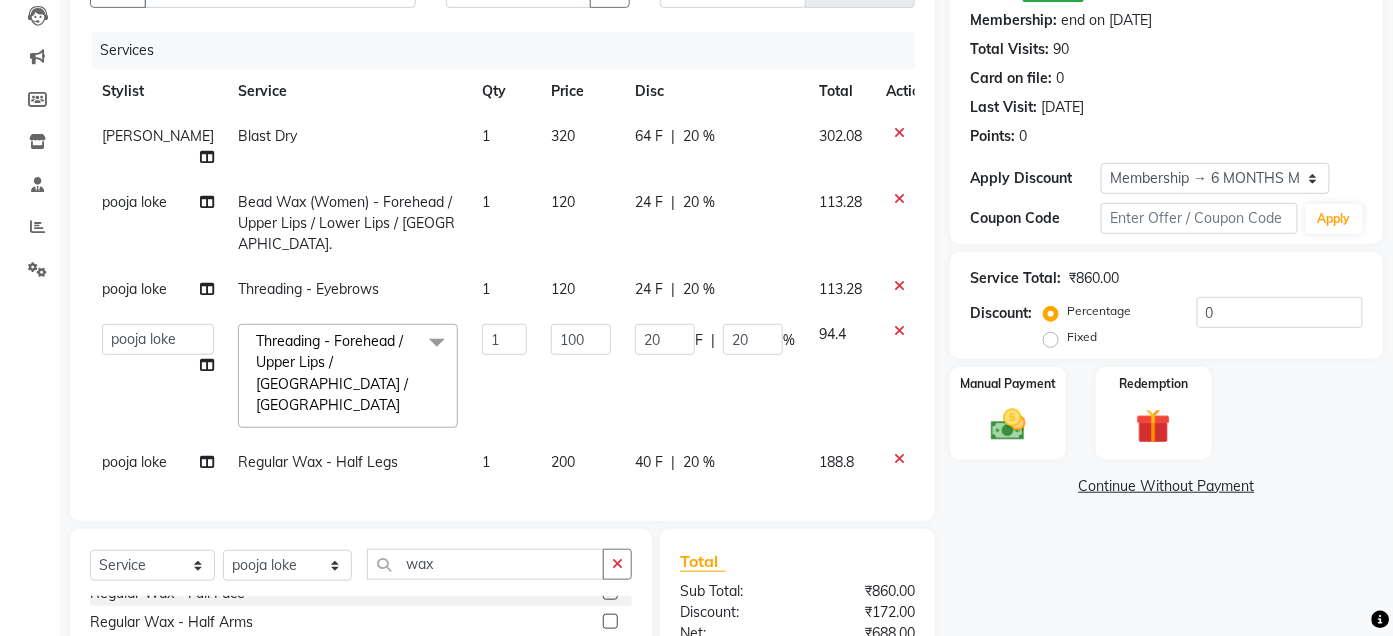 click on "200" 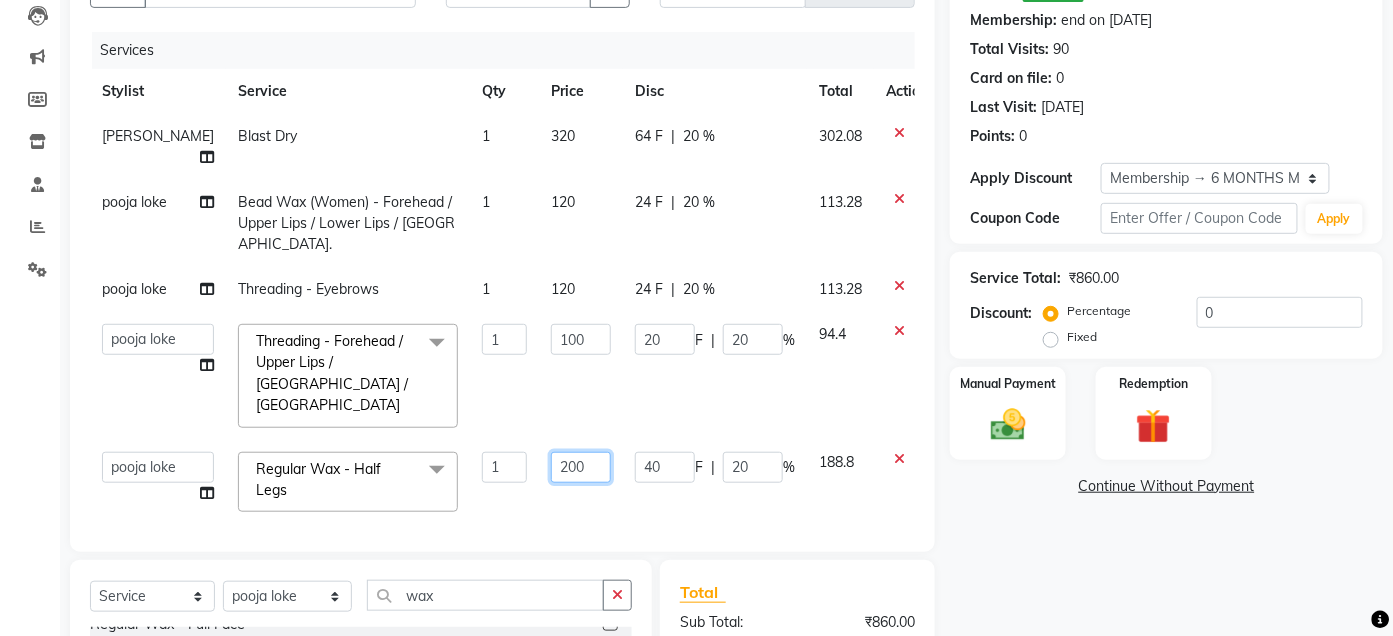 click on "200" 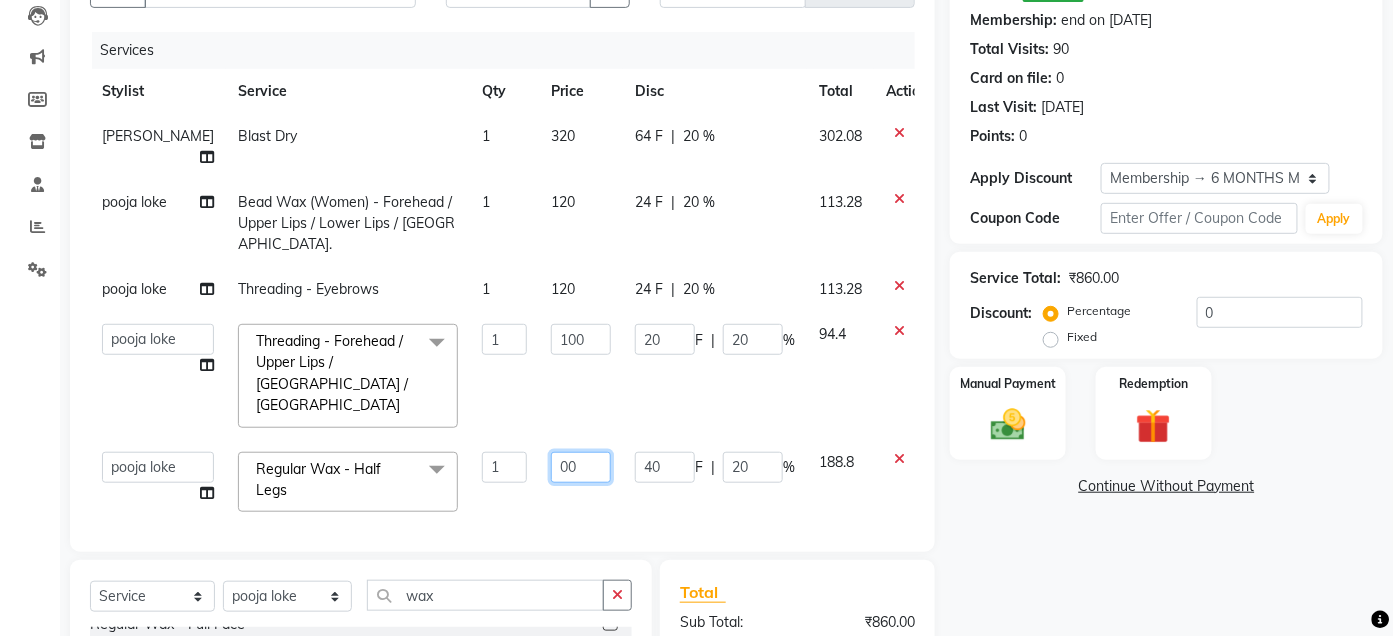 type on "400" 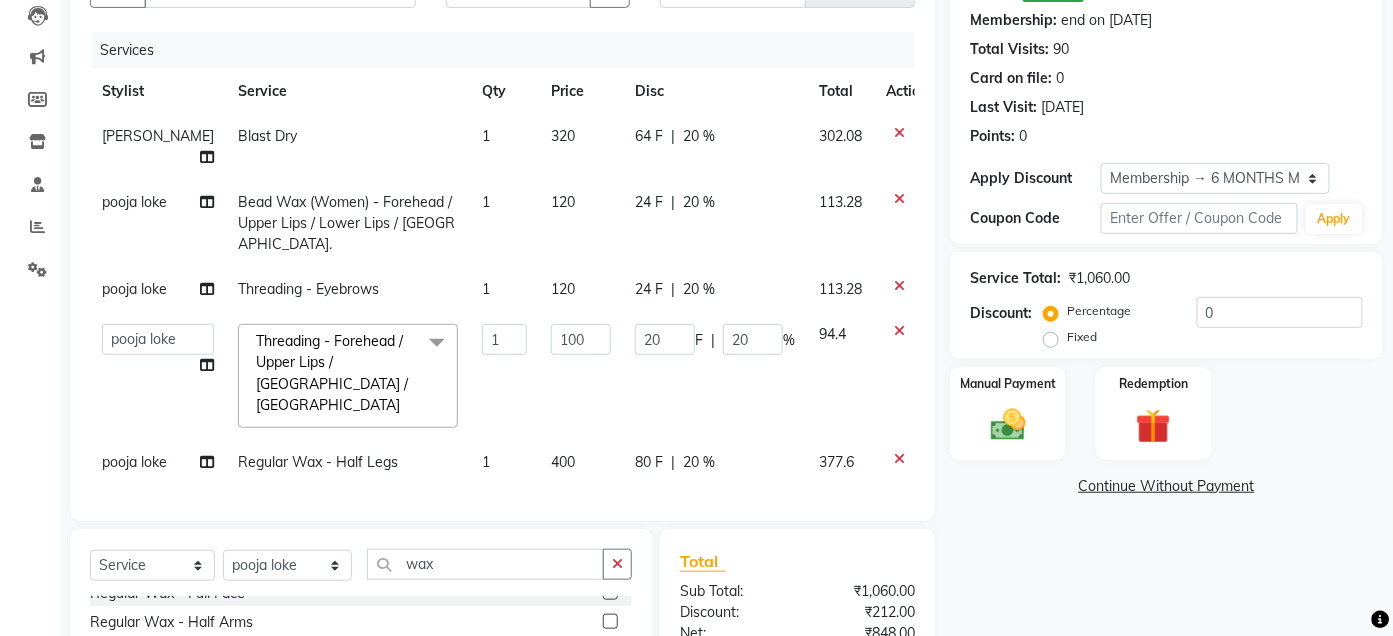 click on "Services Stylist Service Qty Price Disc Total Action [PERSON_NAME] Blast Dry 1 320 64 F | 20 % 302.08 pooja loke Bead Wax (Women) - Forehead / Upper Lips / Lower Lips / Chin. 1 120 24 F | 20 % 113.28 pooja loke Threading  - Eyebrows 1 120 24 F | 20 % 113.28  Admin   Ajay [PERSON_NAME]    [PERSON_NAME] [PERSON_NAME]   Manager   [PERSON_NAME]   [PERSON_NAME]   [PERSON_NAME]    pooja [PERSON_NAME]   [PERSON_NAME]   [PERSON_NAME]   [PERSON_NAME]  Threading  - Forehead / Upper Lips / Lower Lips / Chin  x Hair Cut (Women) - Hair Cut By Senior Hair Stylist Hair Cut (Women) - Hair Trim (Without Hair Wash & Blow Dry). Hair Cut (Women) - Hair Cut By Creative Hair Stylist hair trim without wash Hair Cut (Women) - Fringes eye lash extention jaccuzie EYELASH EXTENTION  EYELASH EXTENTION REFILL [MEDICAL_DATA] (per unit)for SKIN Thread Lifting ( per head) Derma filler  Glutation IV injeaction (one vials) per session  Glutation IV injection (one vials) 6sessions Glutation IV injection (two vials) per session PRP INJECTION (hair) per session  aroma" 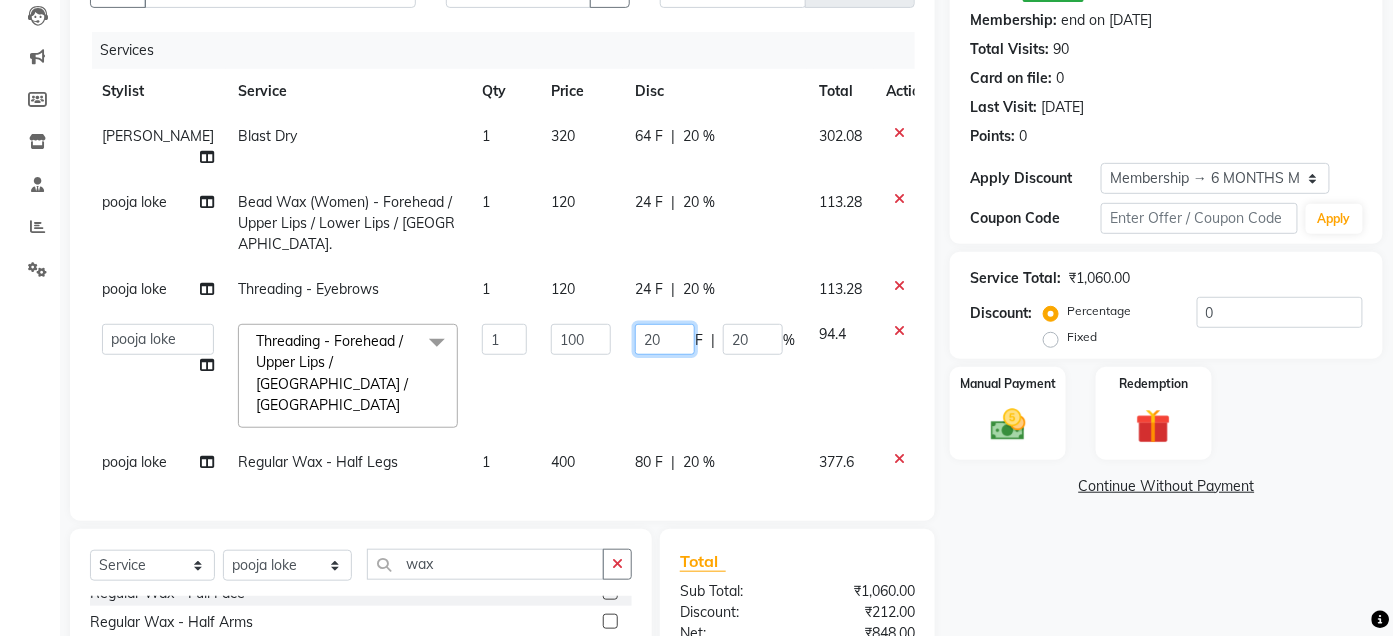 click on "20" 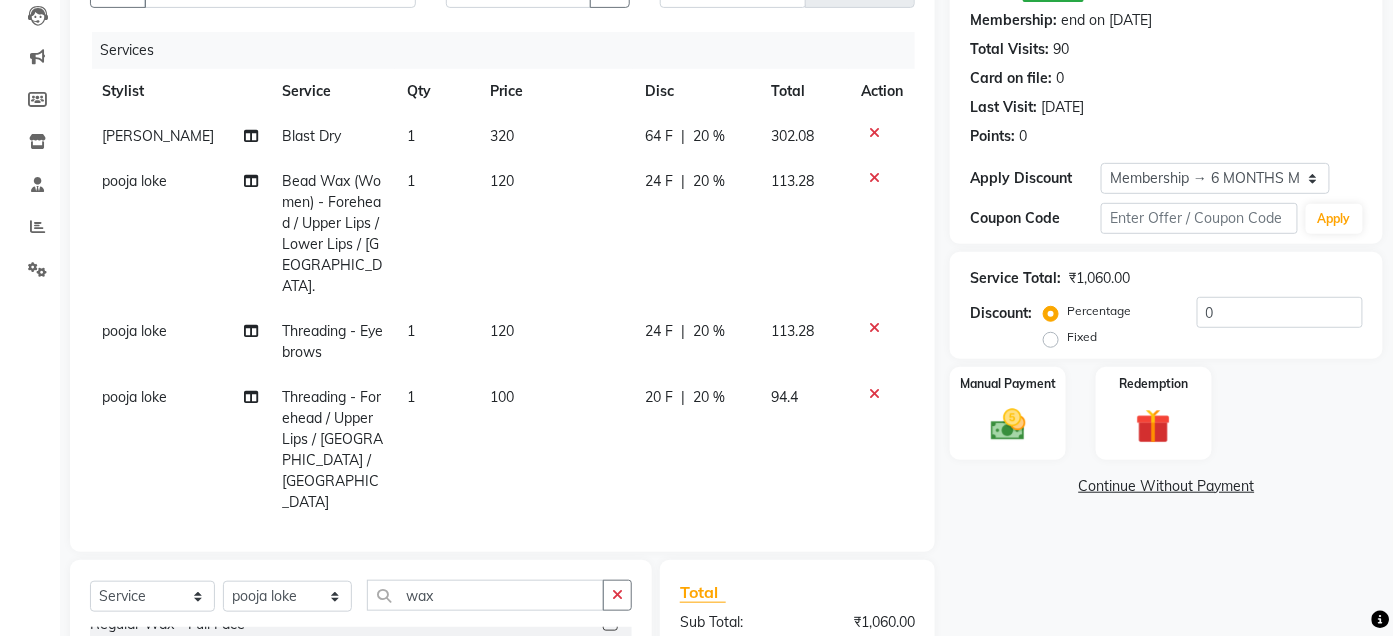 click on "100" 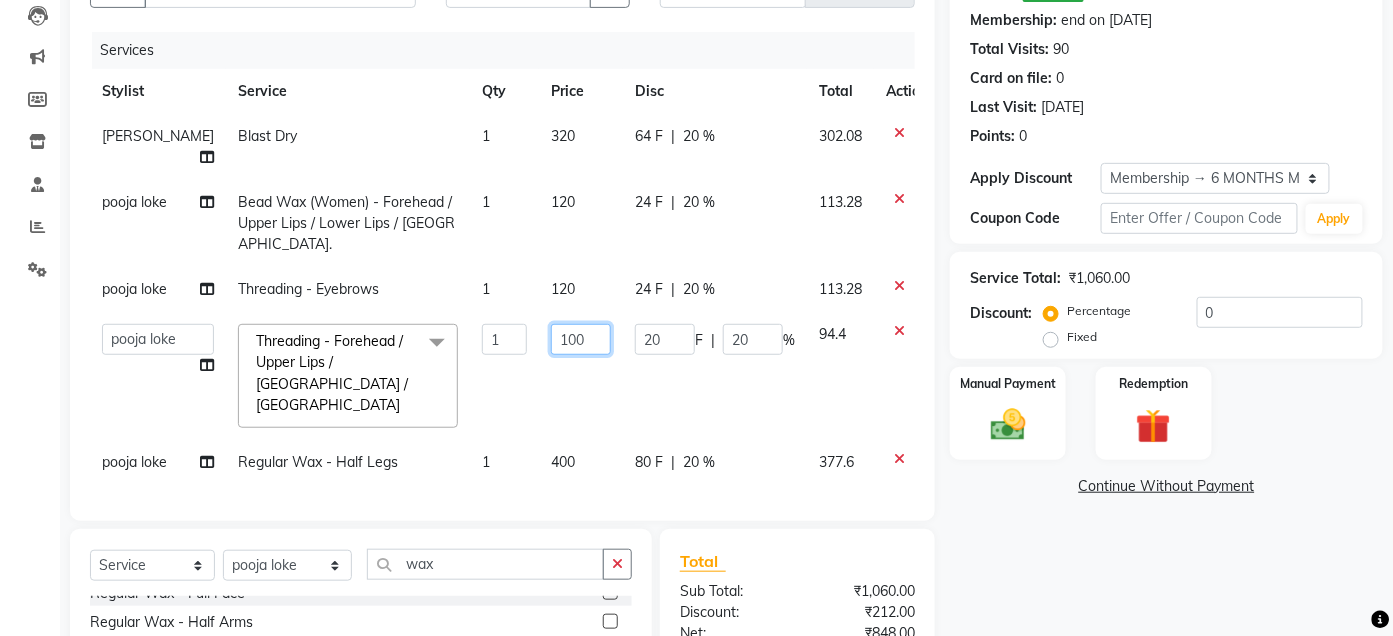 click on "100" 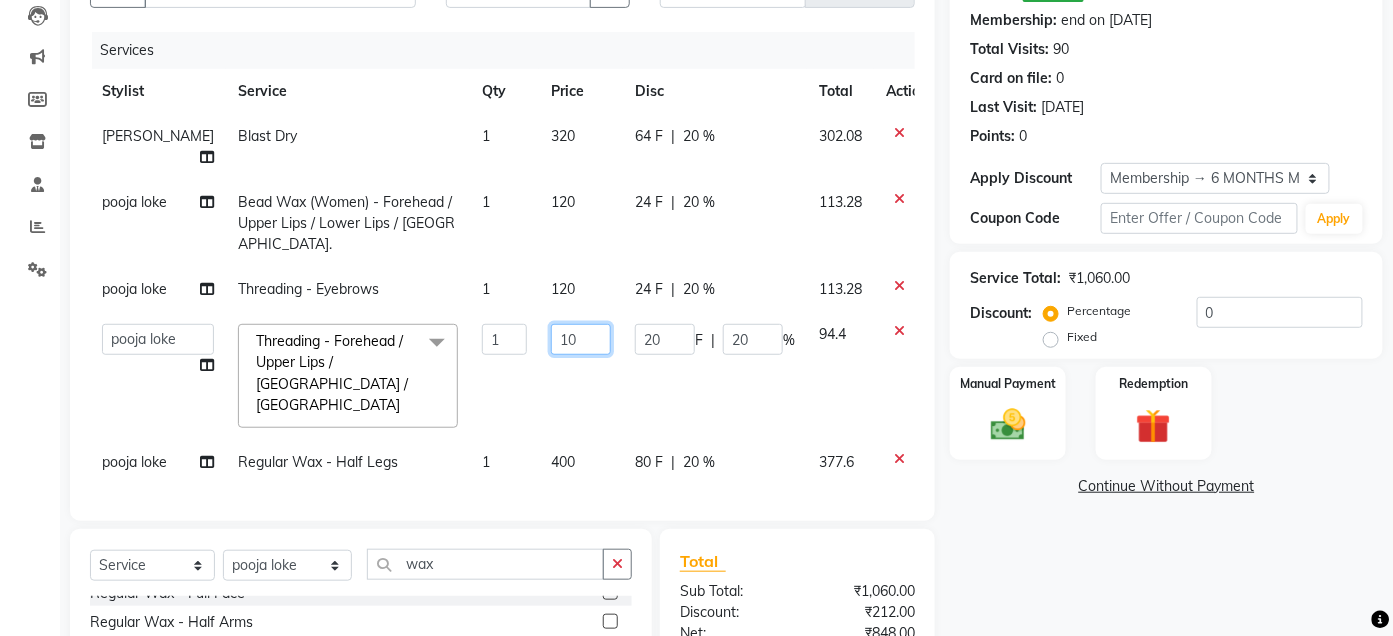 type on "1" 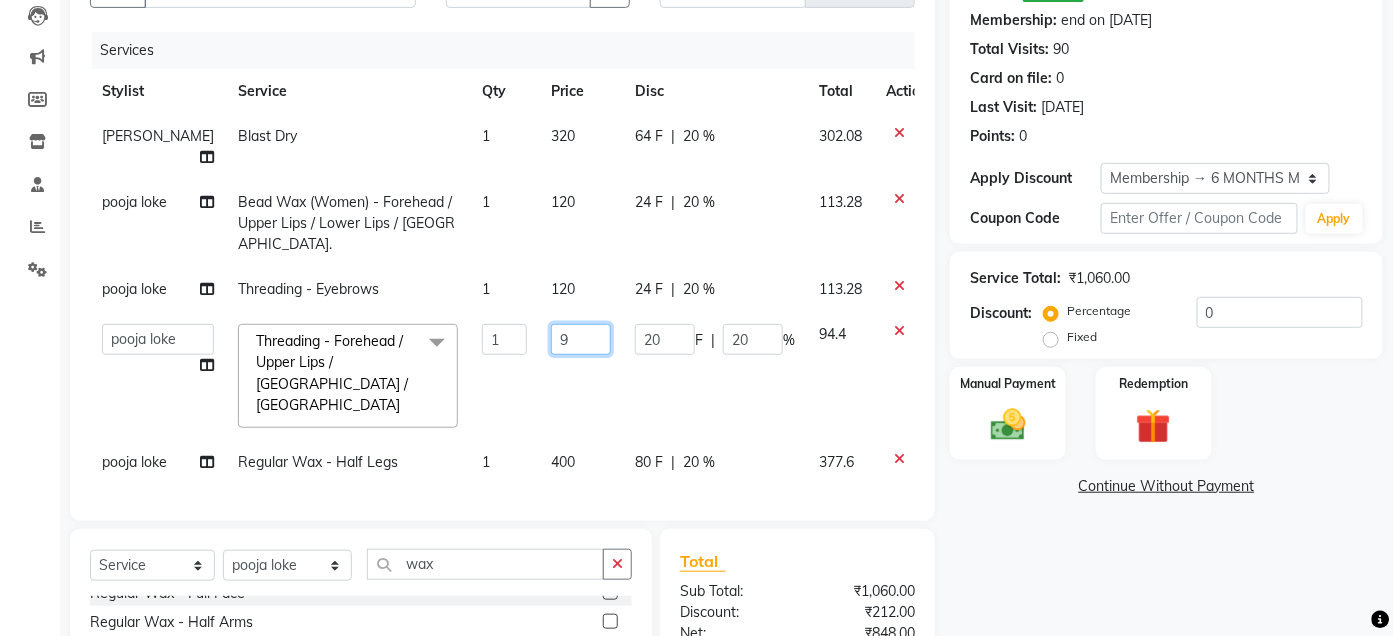 type on "90" 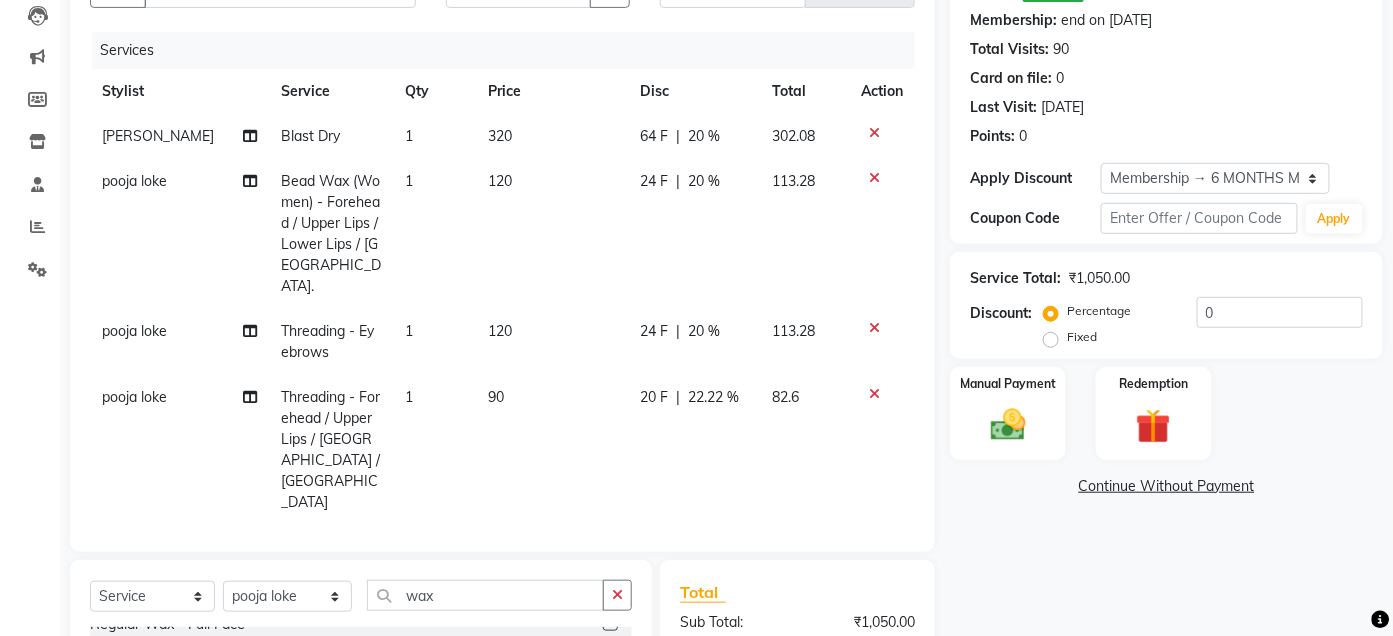 click on "90" 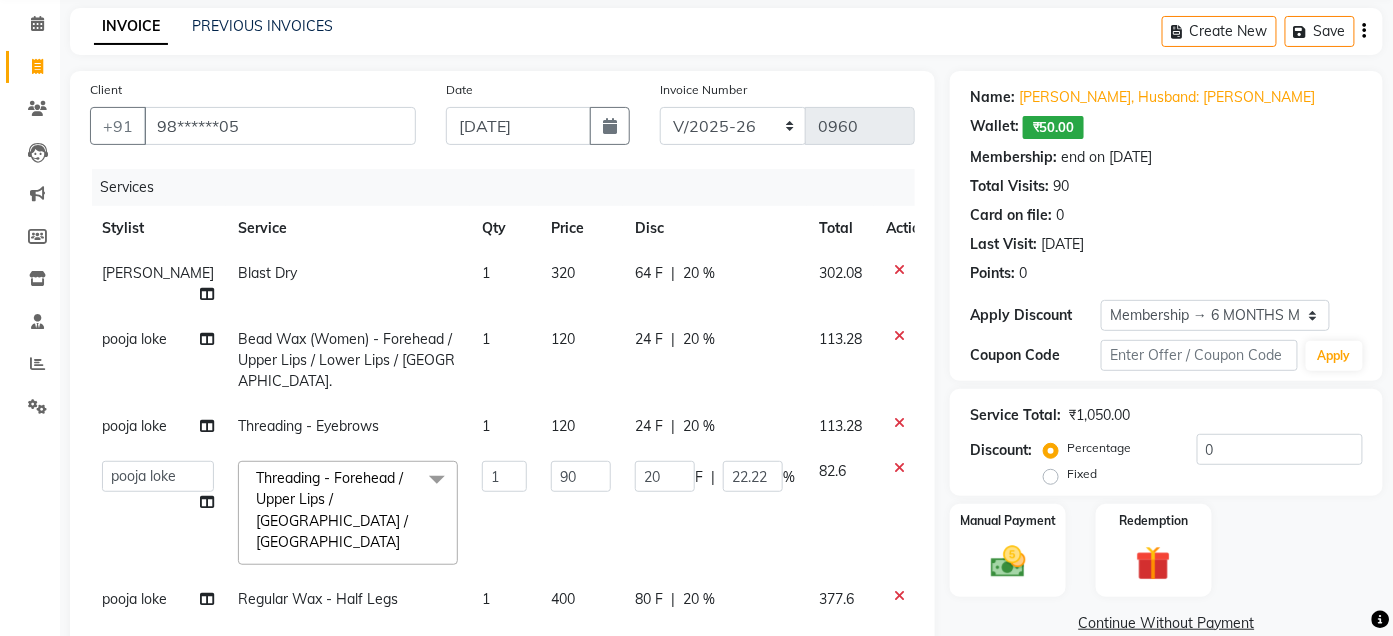 scroll, scrollTop: 0, scrollLeft: 0, axis: both 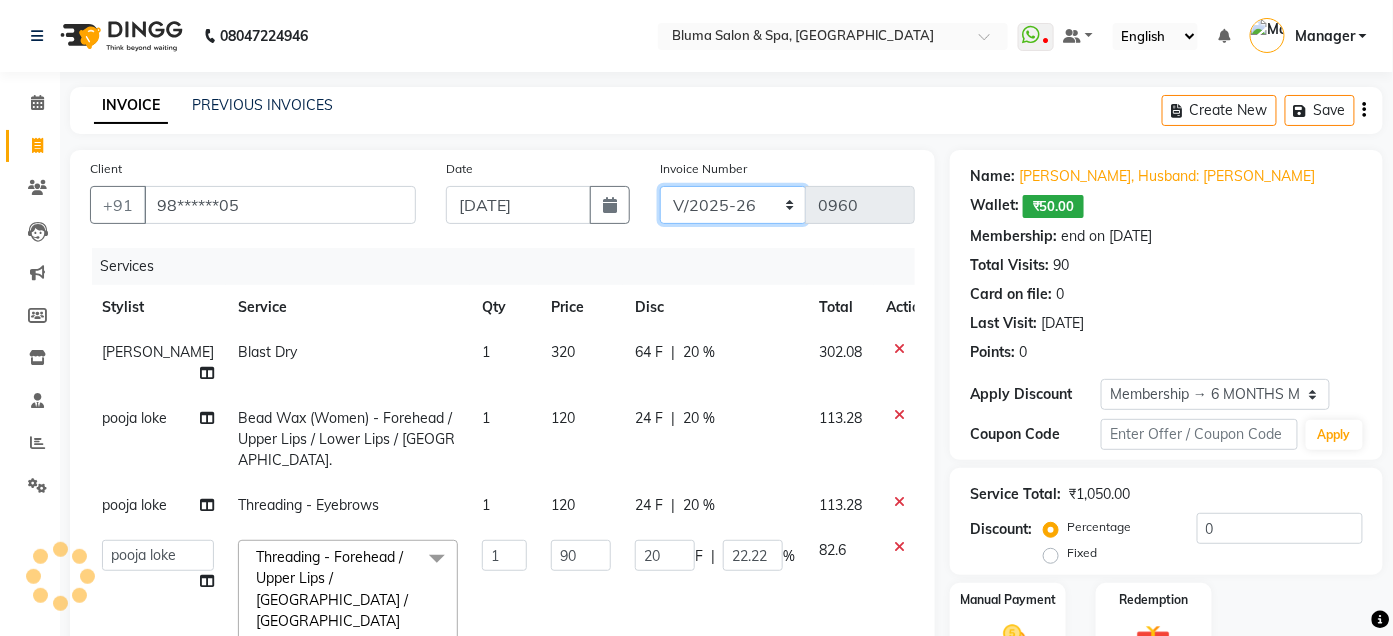 click on "ALN/2025-26 AL/2025-26 BKN/2025-26 BK/2025-26 V/2025 V/2025-26" 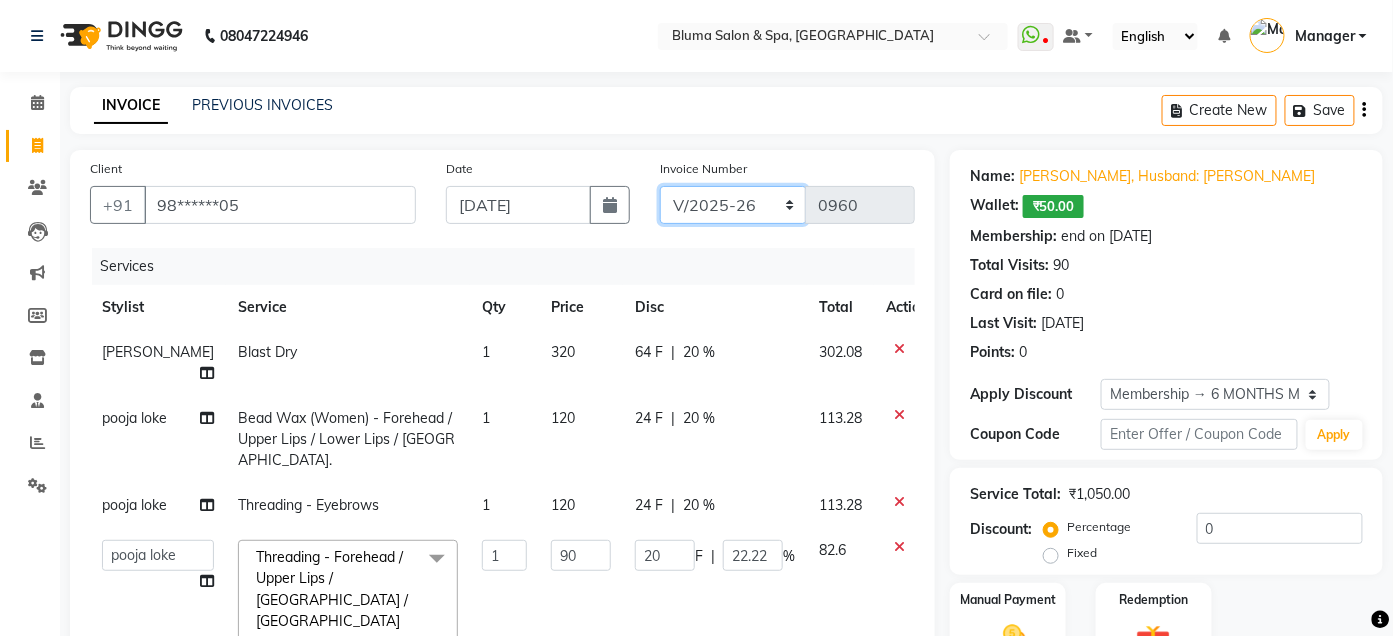select on "7730" 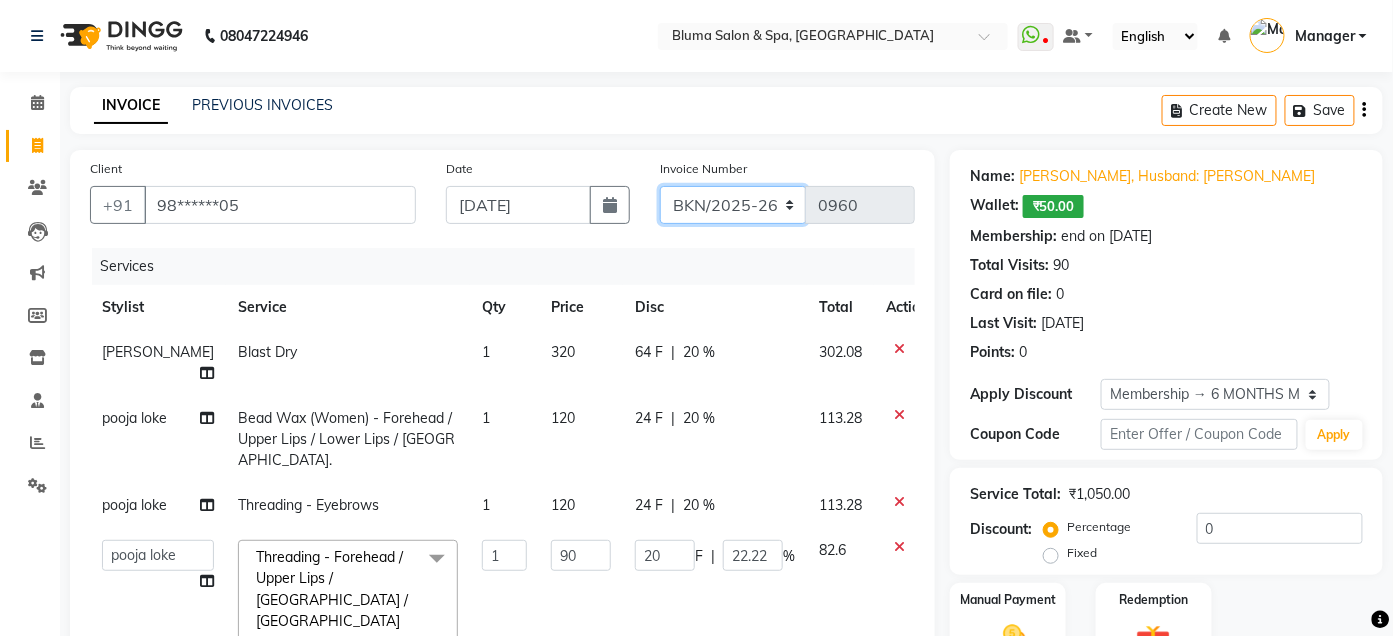 click on "ALN/2025-26 AL/2025-26 BKN/2025-26 BK/2025-26 V/2025 V/2025-26" 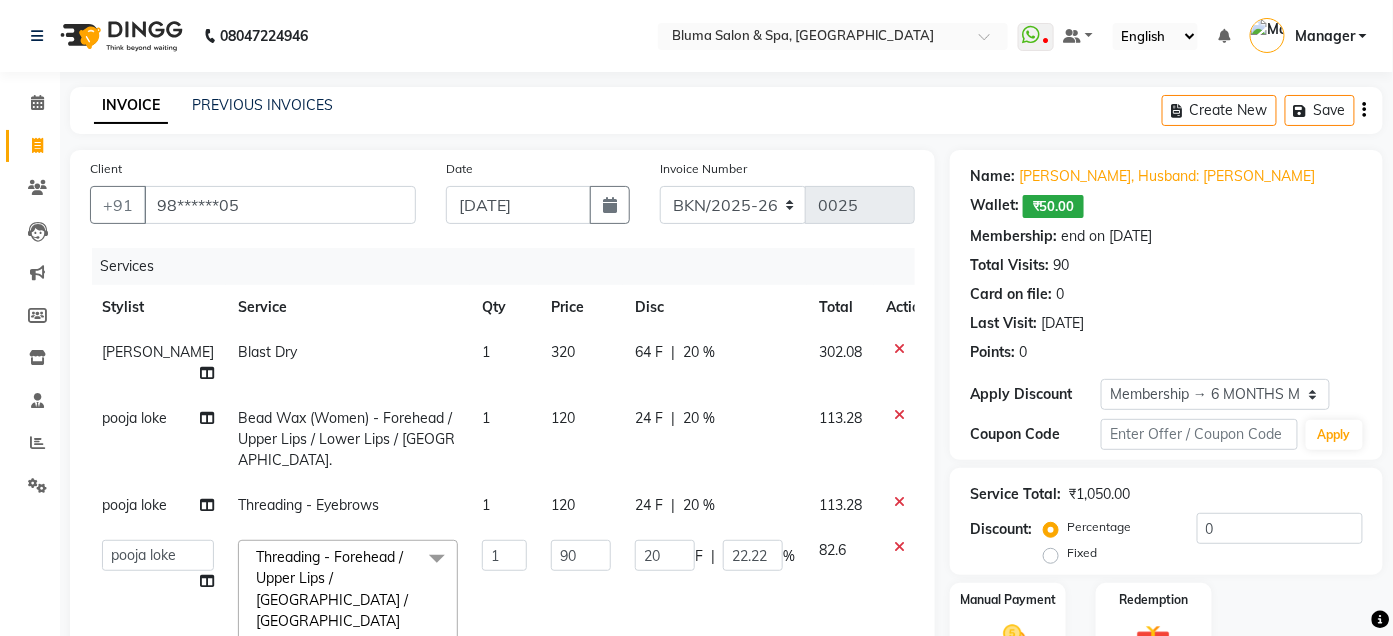click on "Create New   Save" 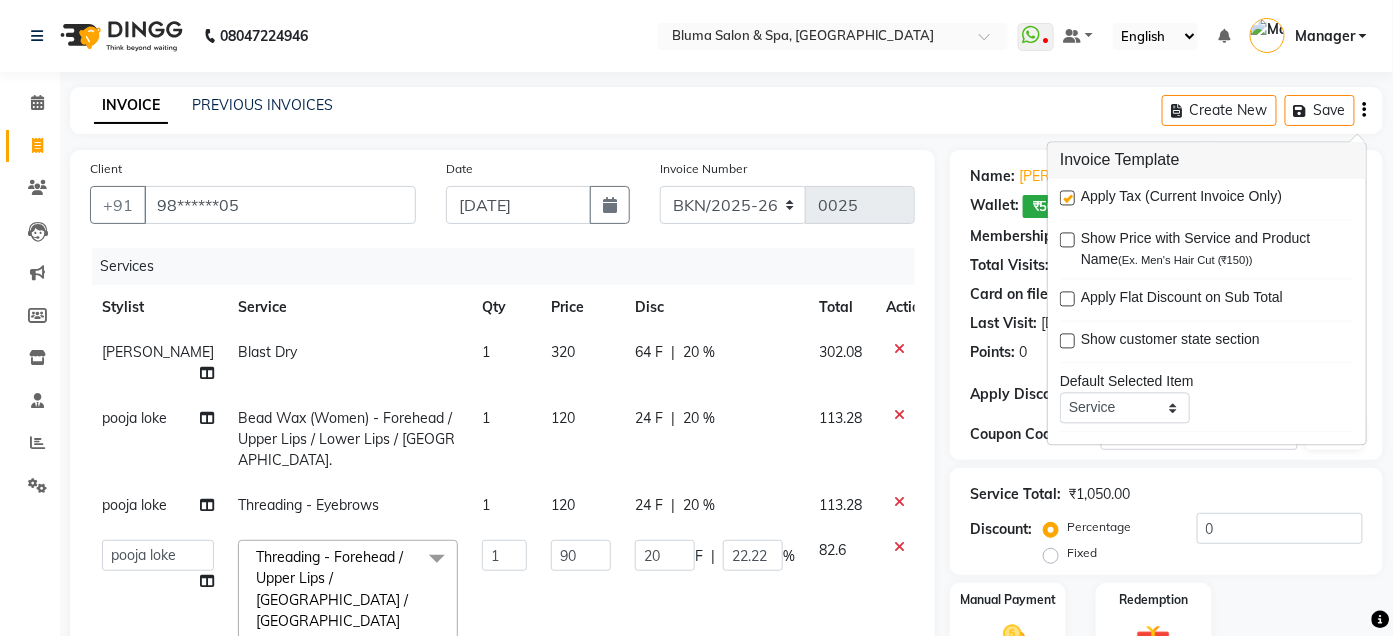 click at bounding box center (1067, 198) 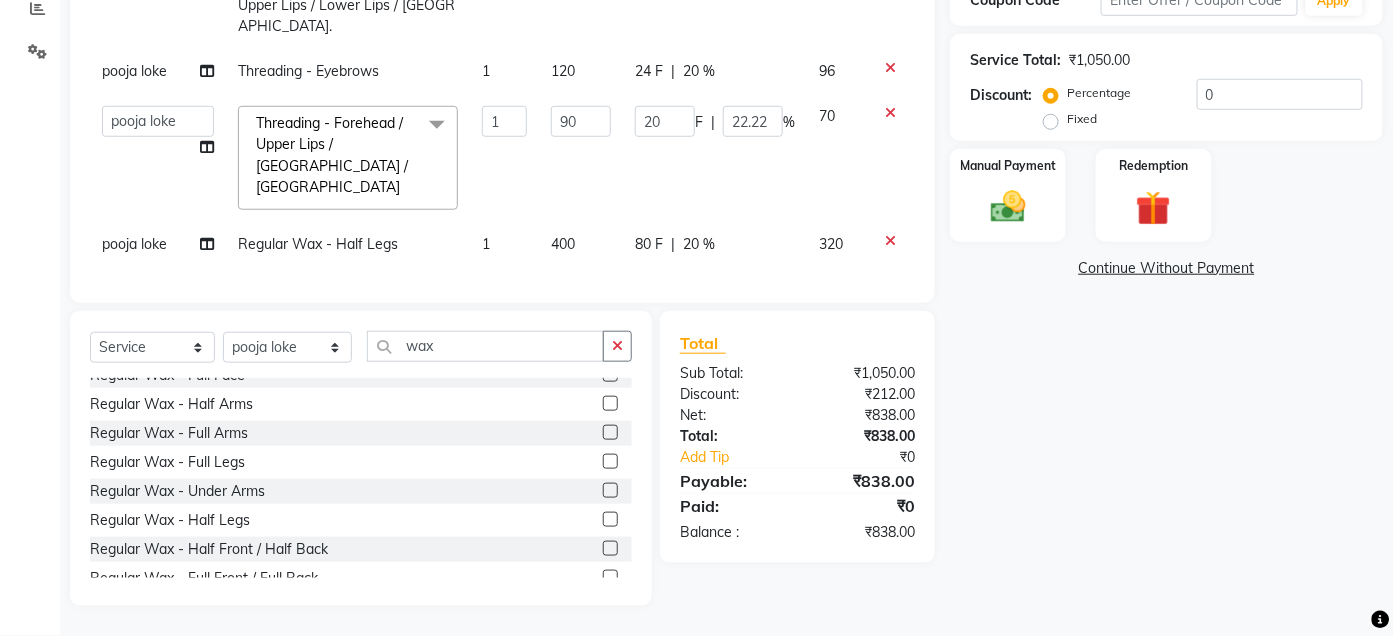 scroll, scrollTop: 0, scrollLeft: 0, axis: both 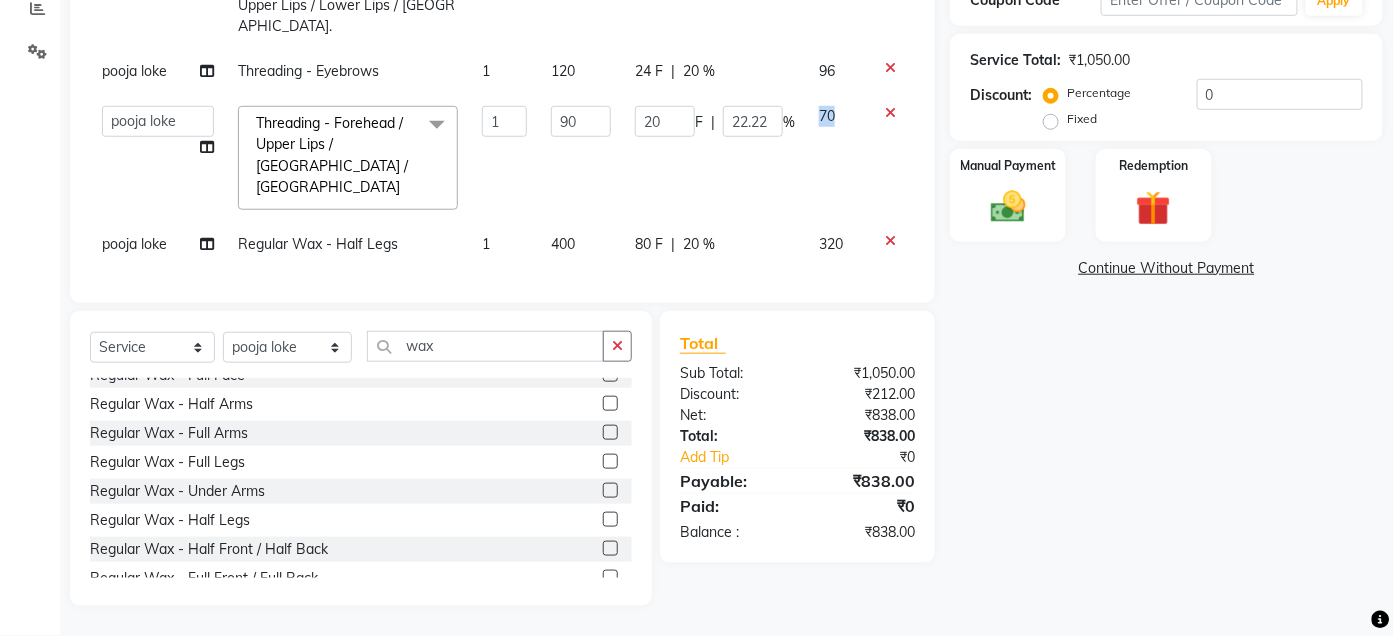 click on "70" 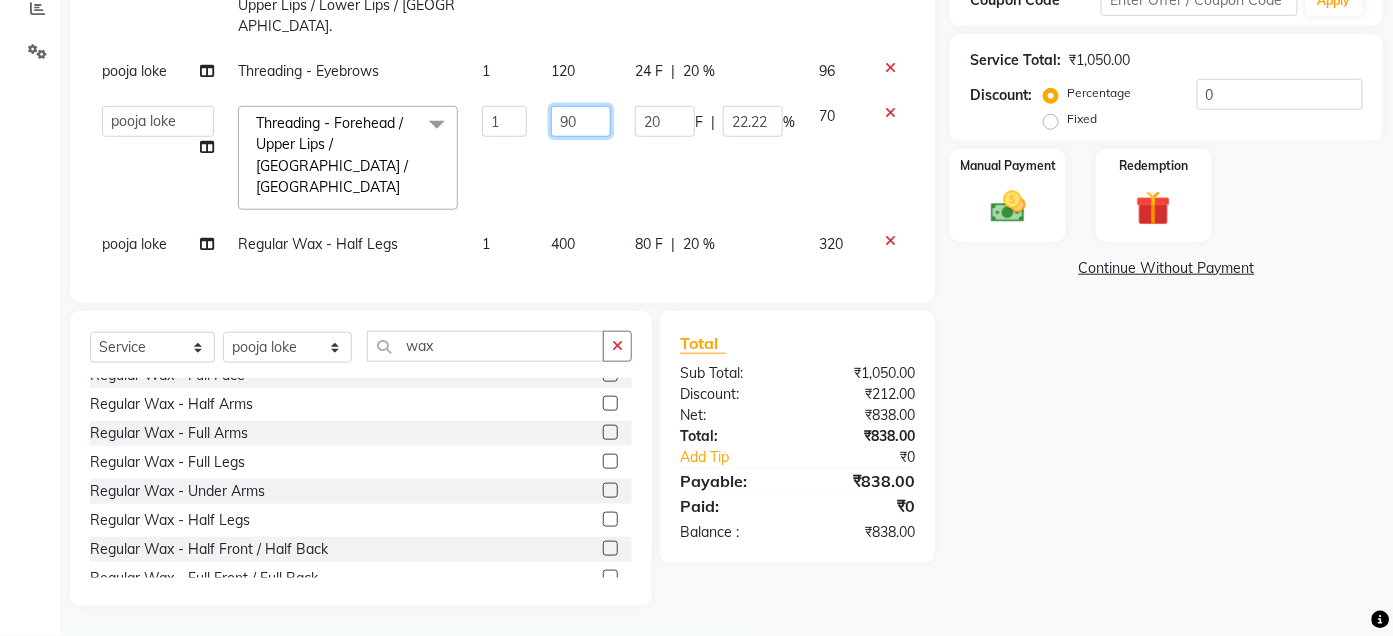 click on "90" 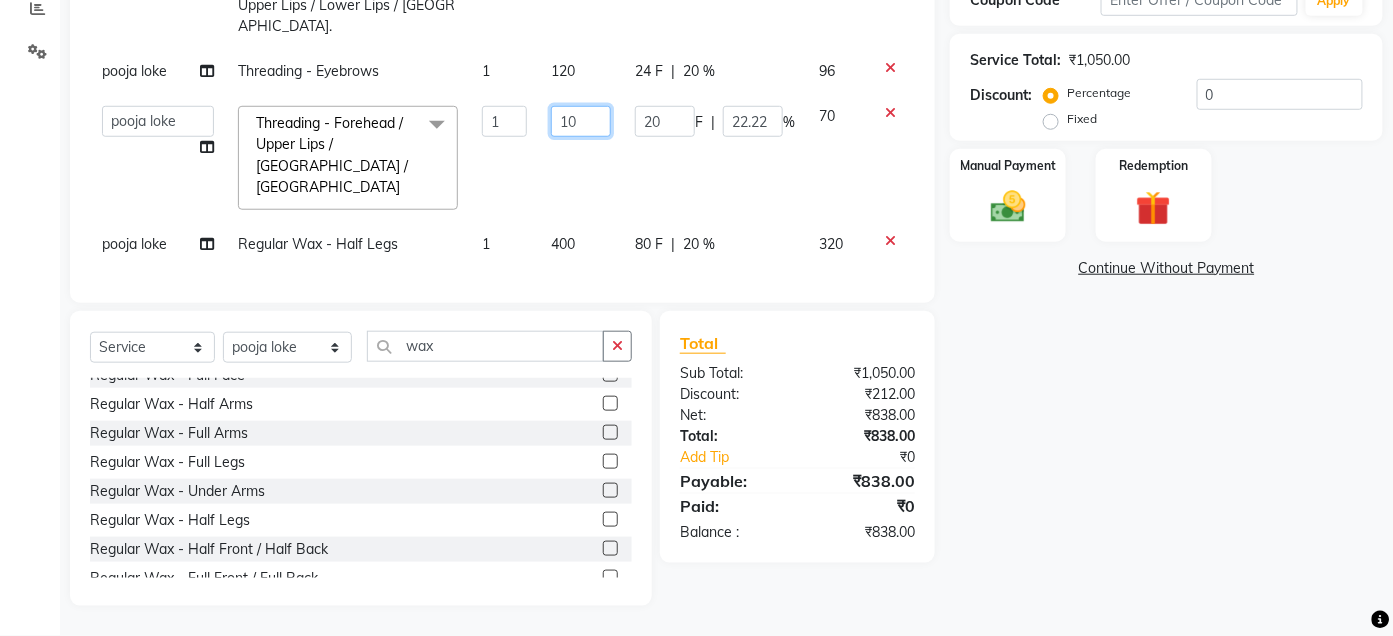 type on "100" 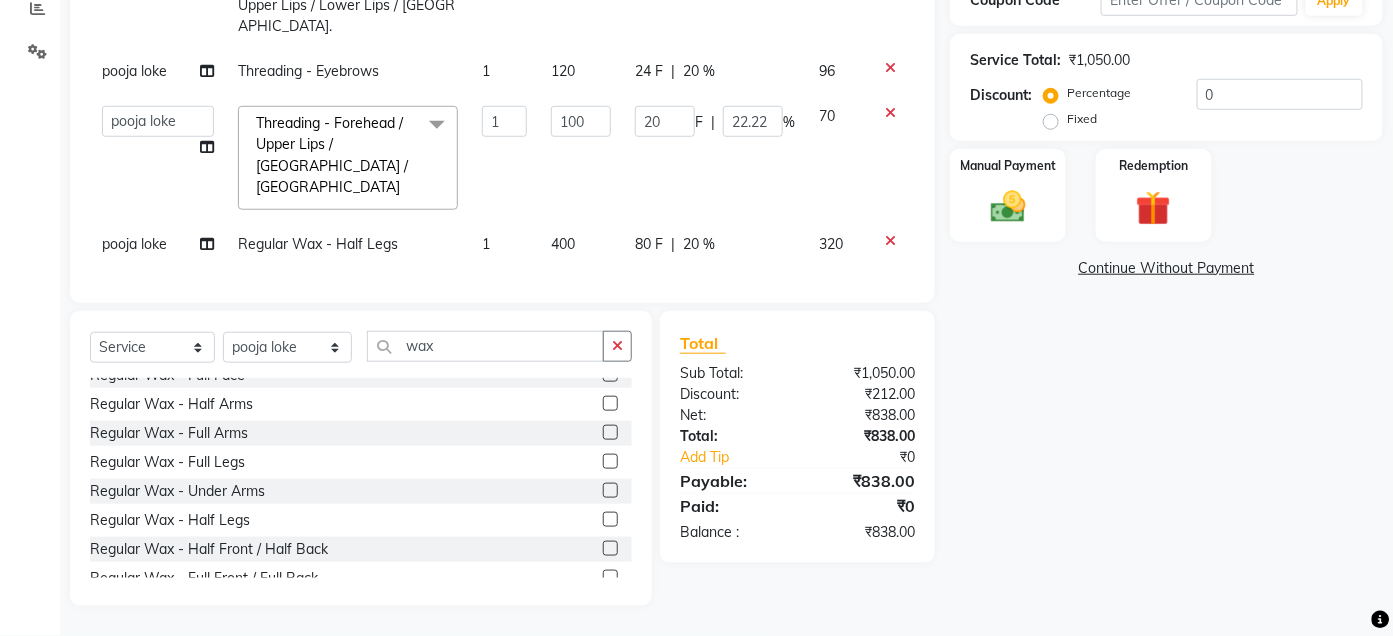 click on "100" 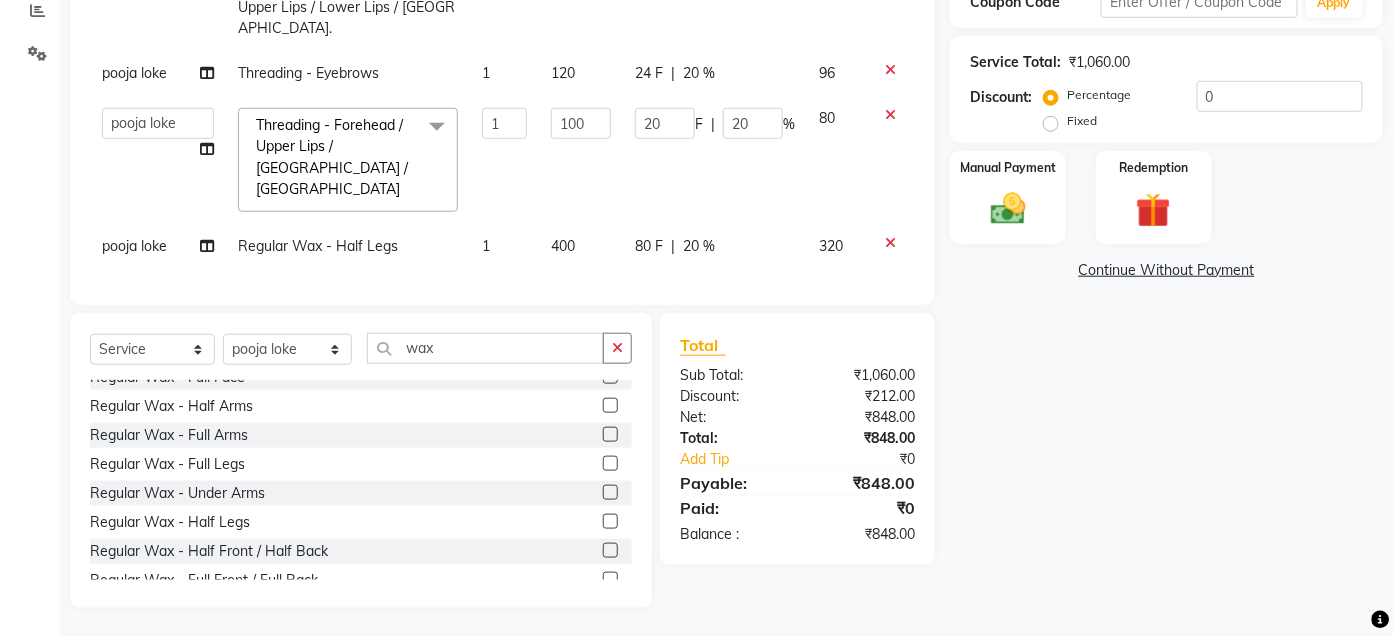 scroll, scrollTop: 451, scrollLeft: 0, axis: vertical 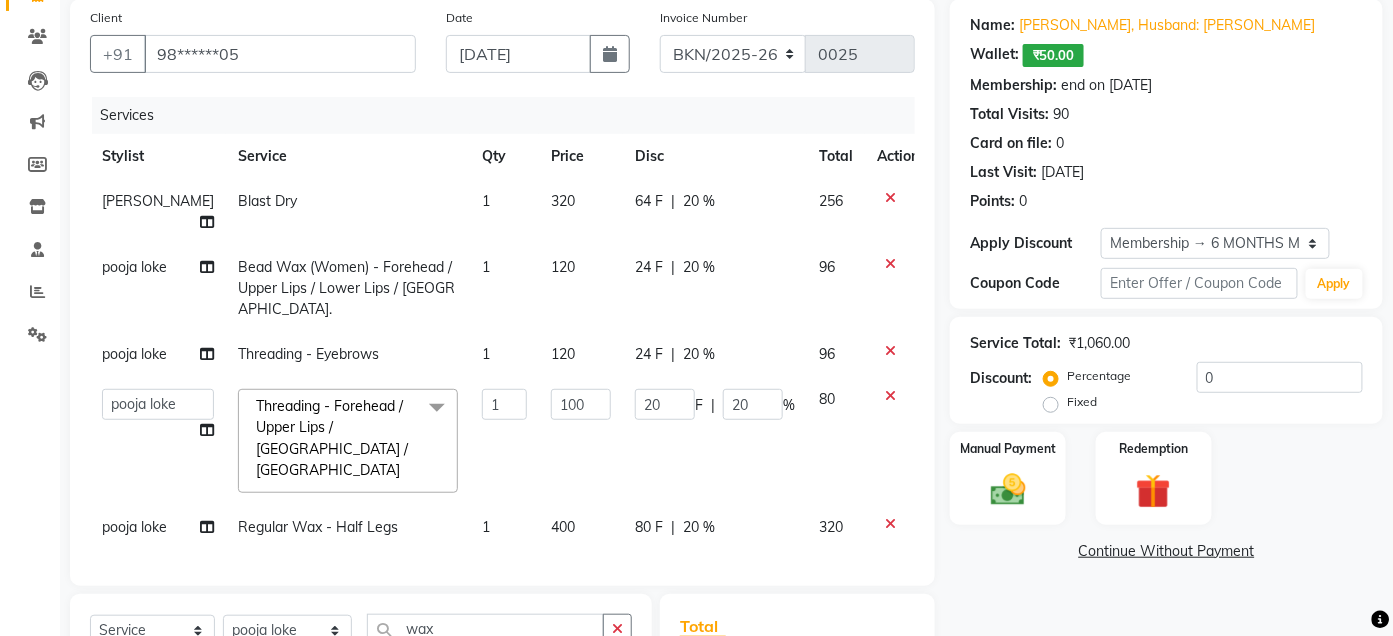 click on "320" 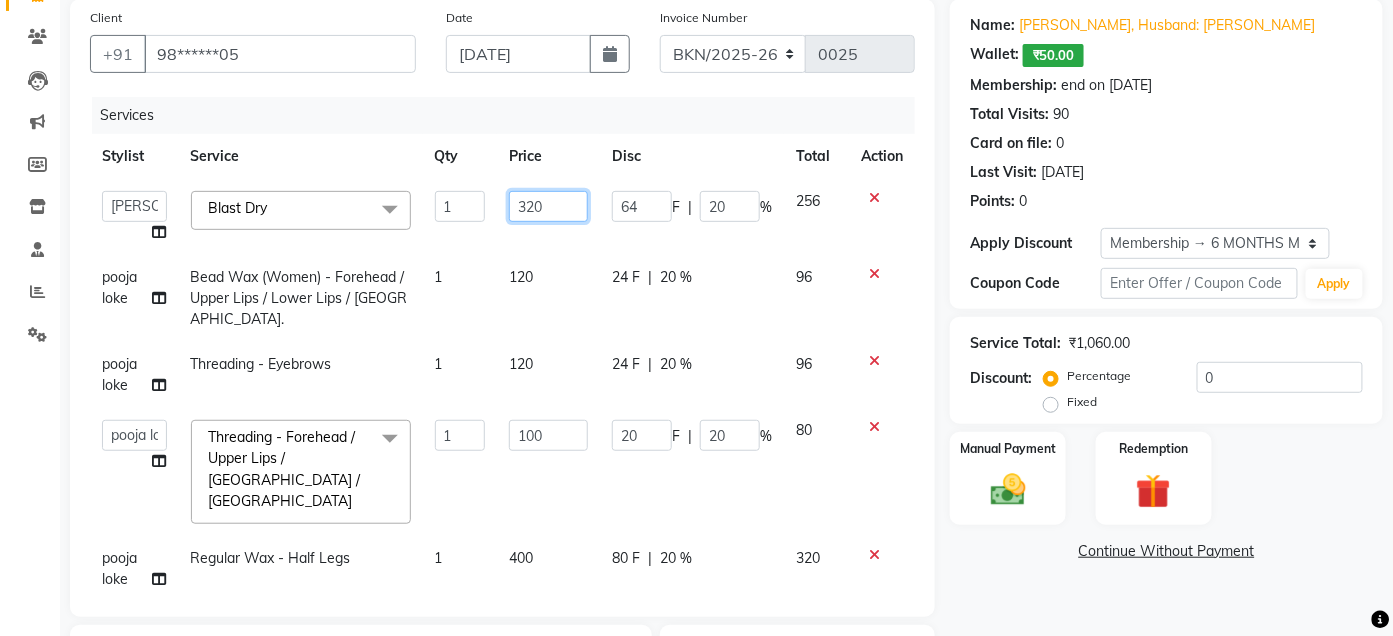 click on "320" 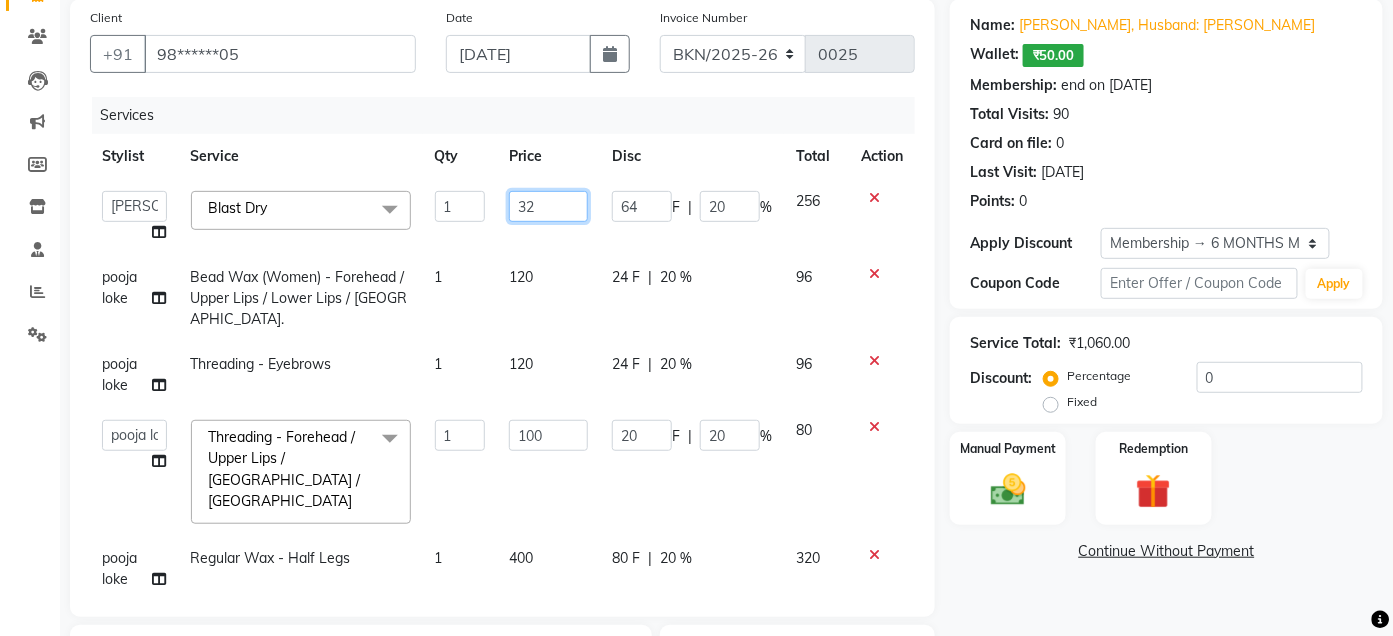 type on "3" 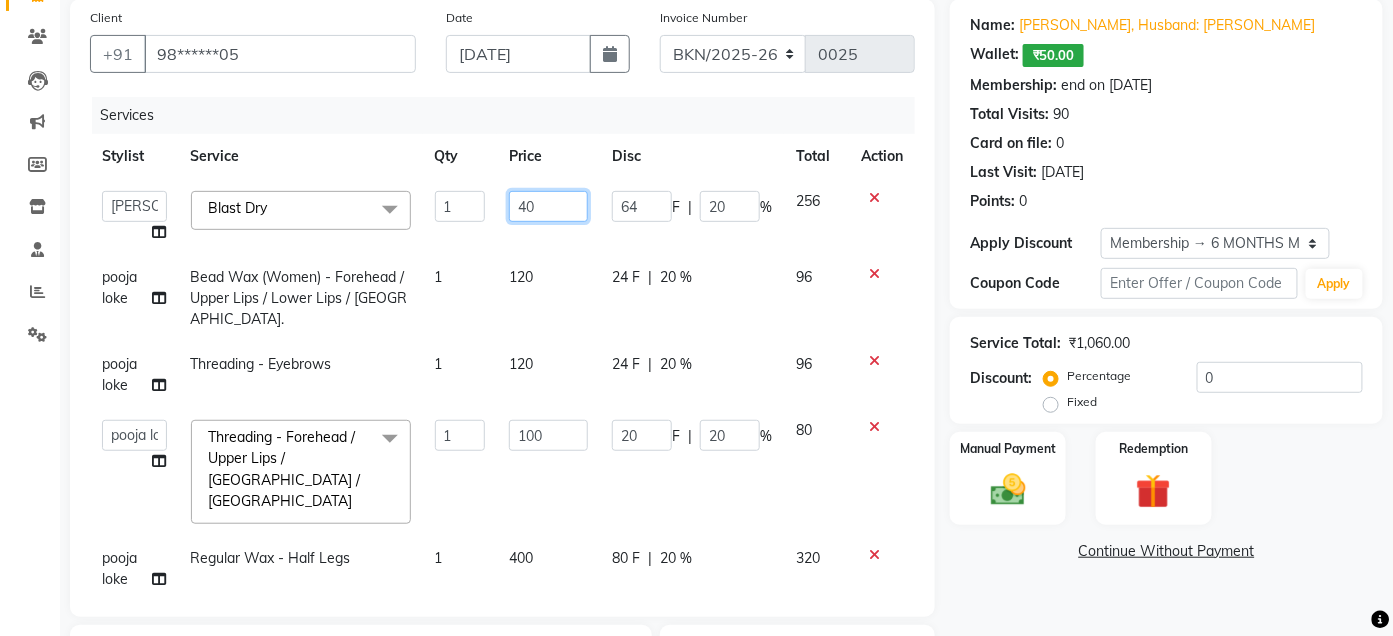 type on "400" 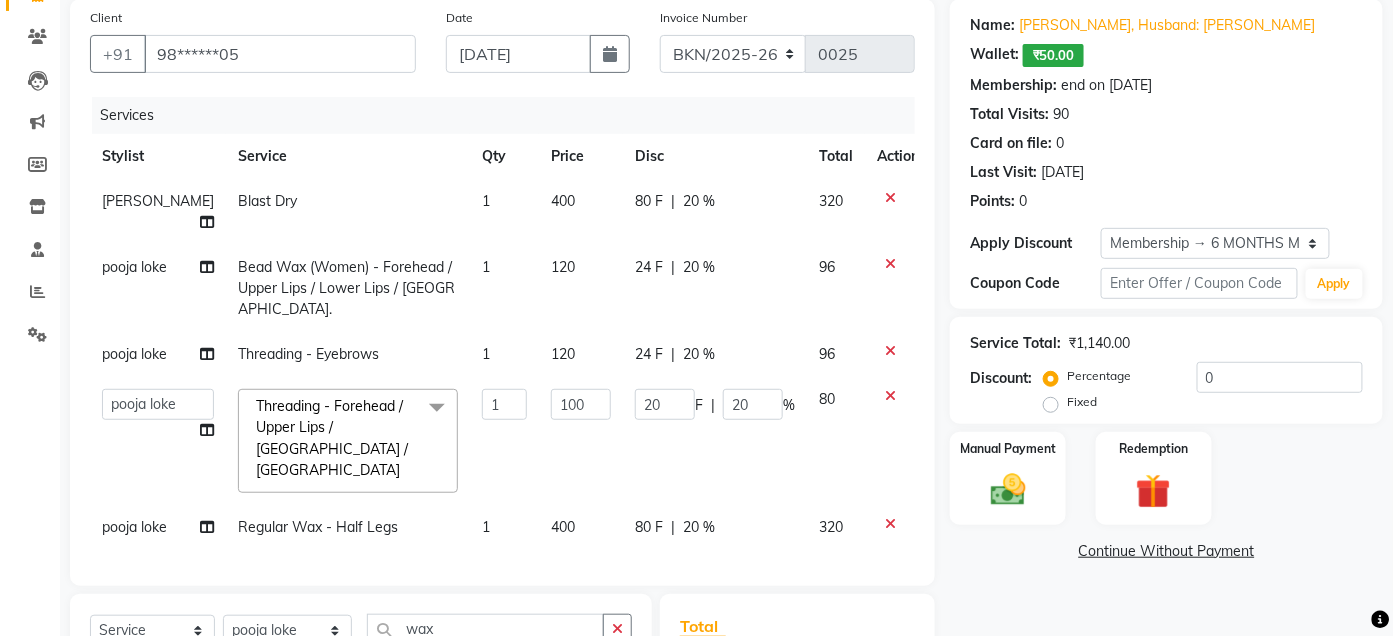 click on "120" 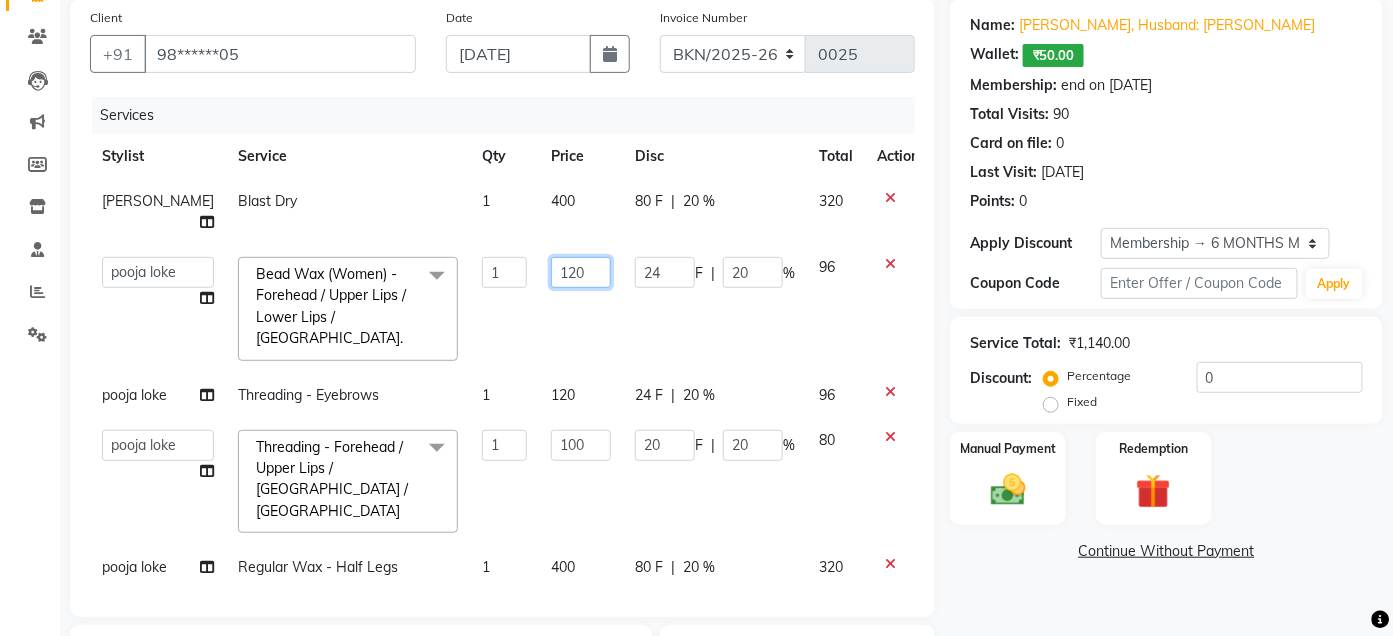 click on "120" 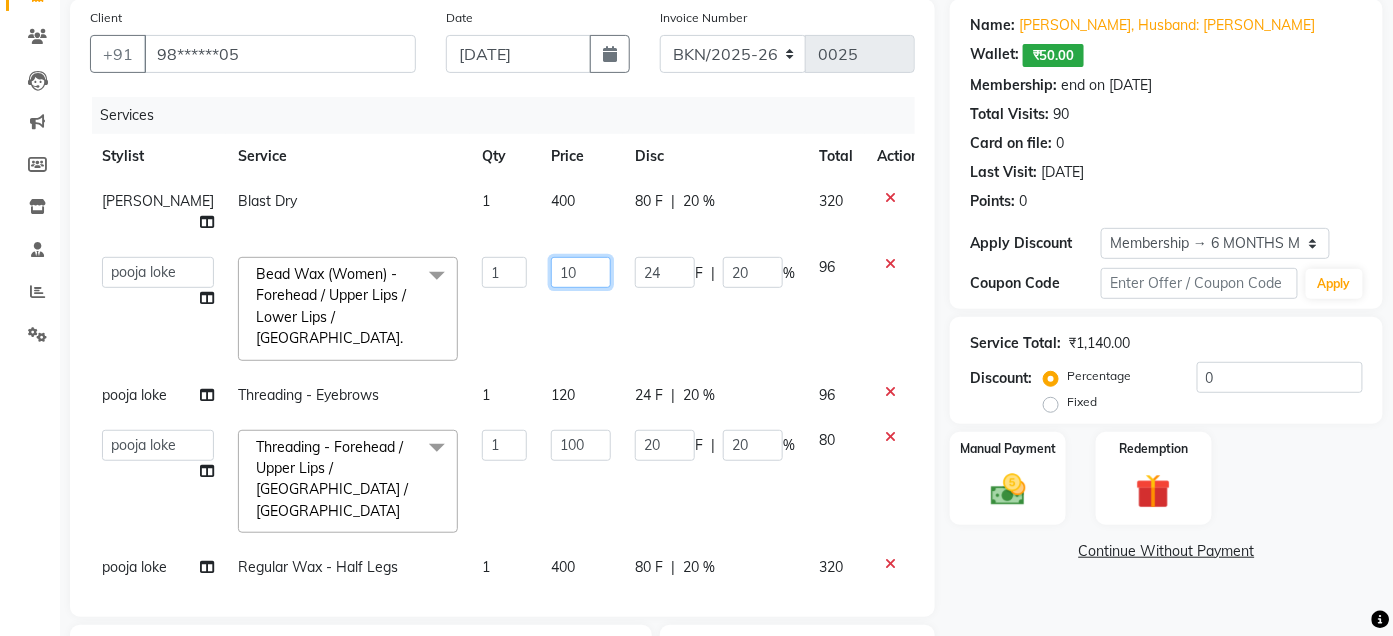 type on "150" 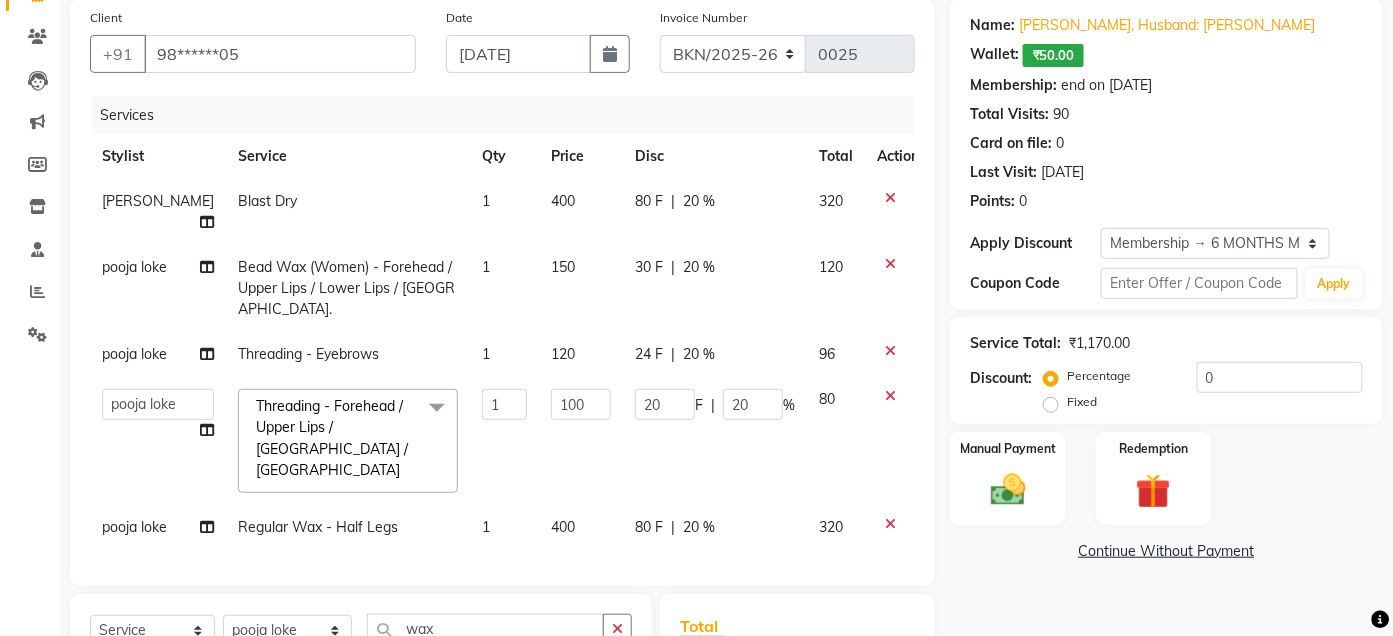 click on "150" 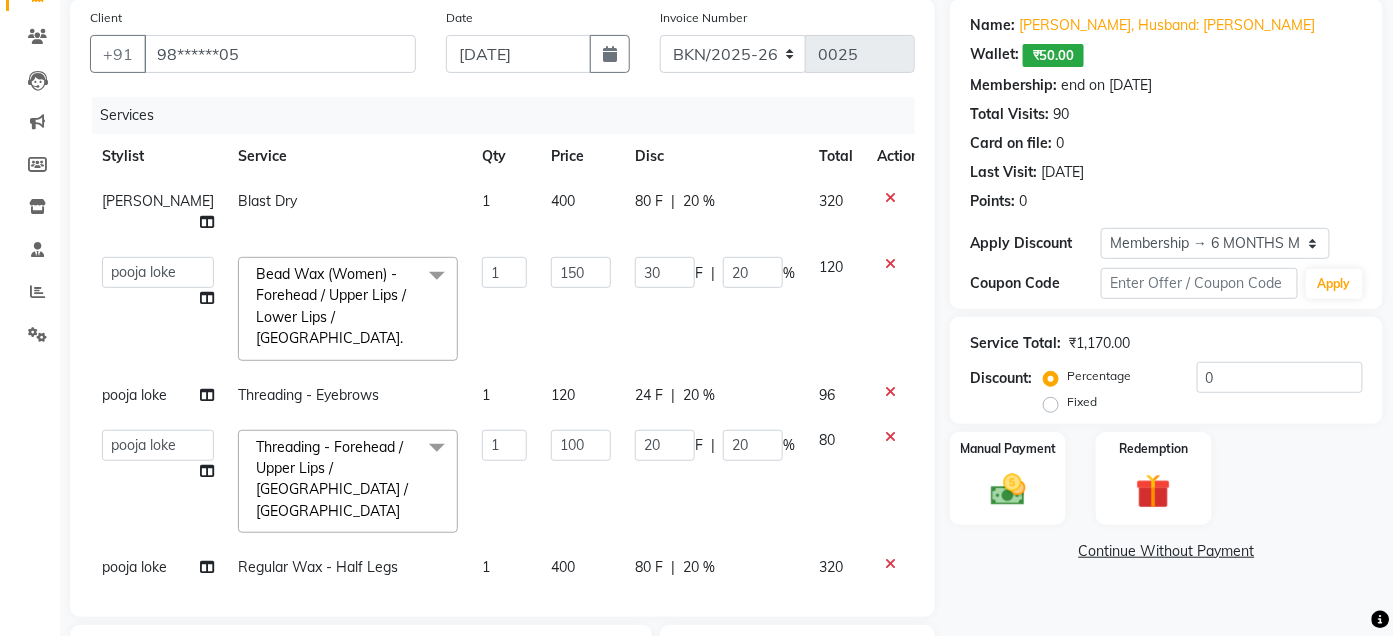 click on "120" 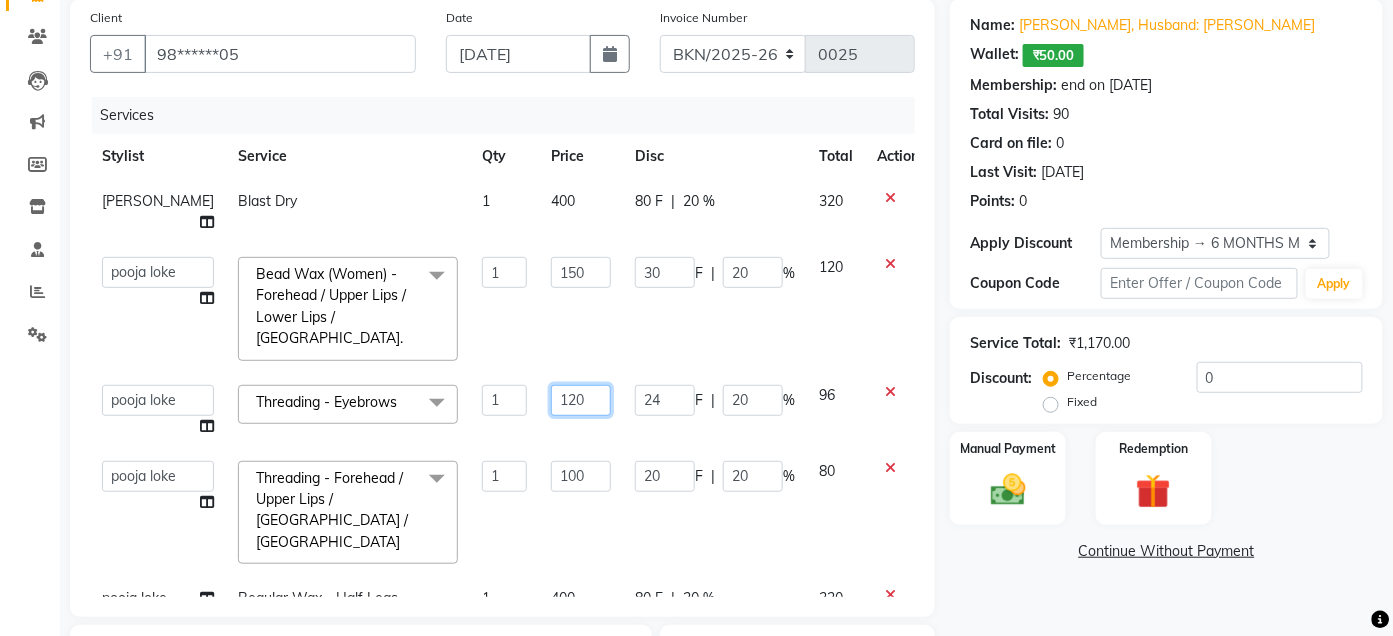 click on "120" 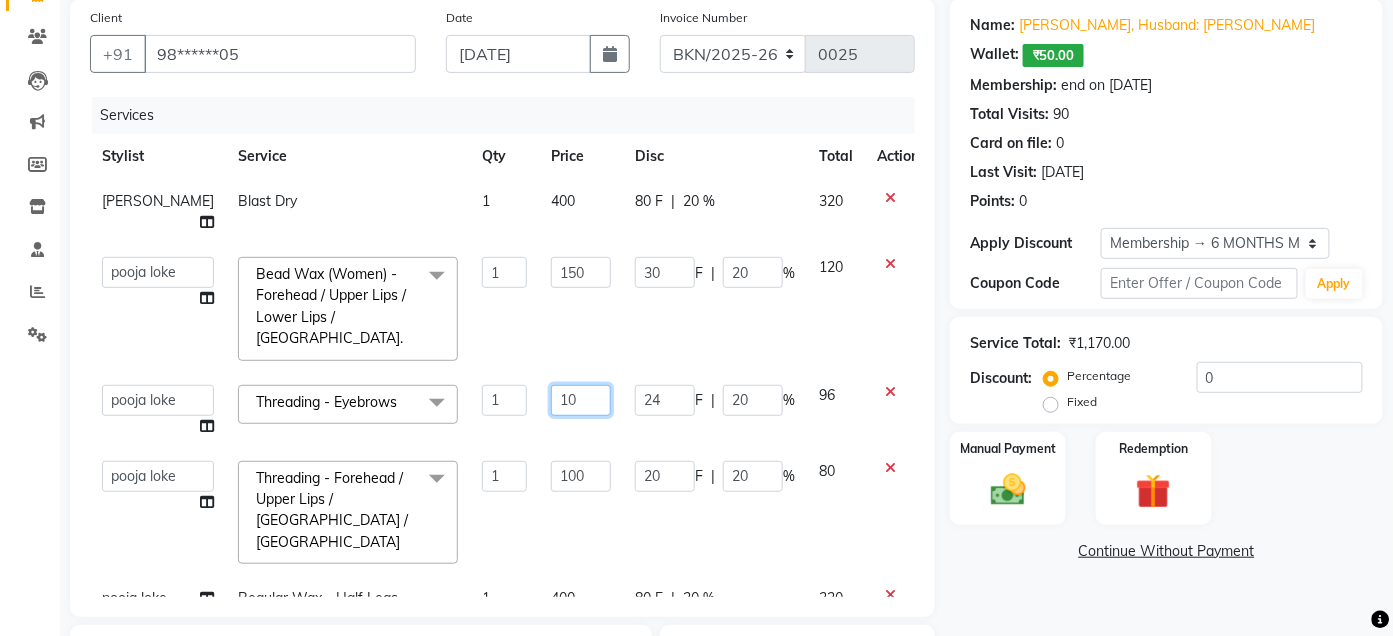 type on "150" 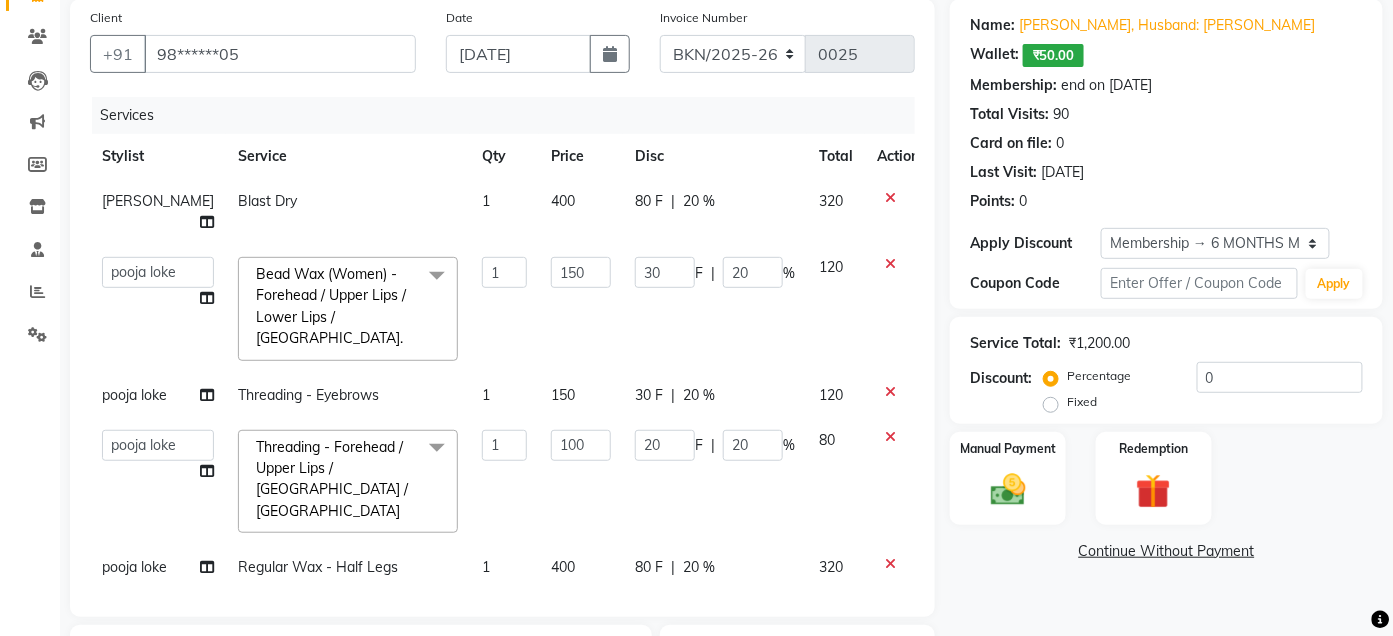 click on "150" 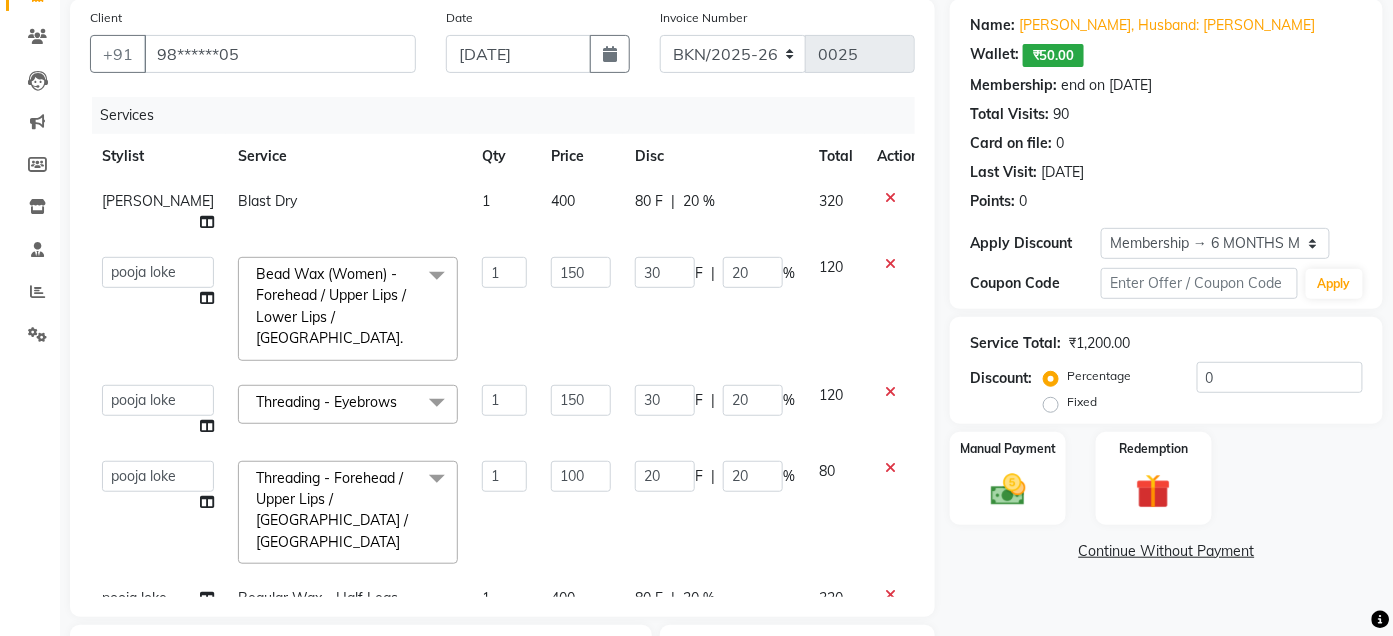 click on "400" 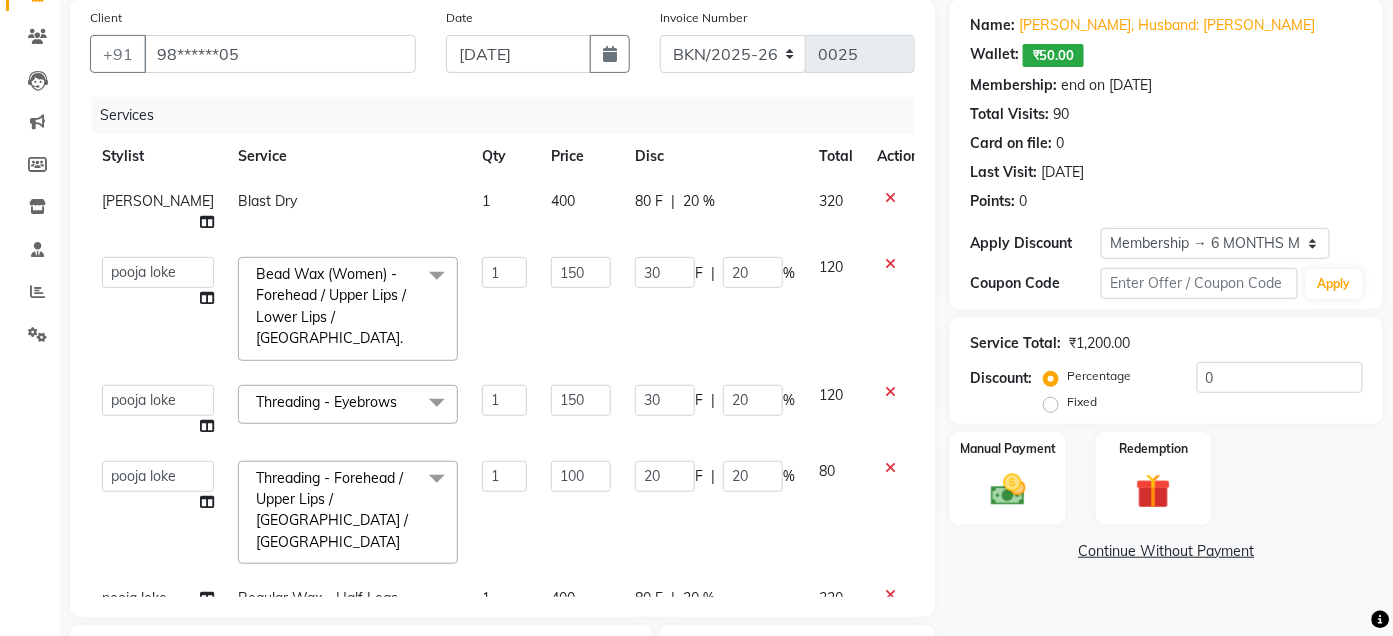 select on "85199" 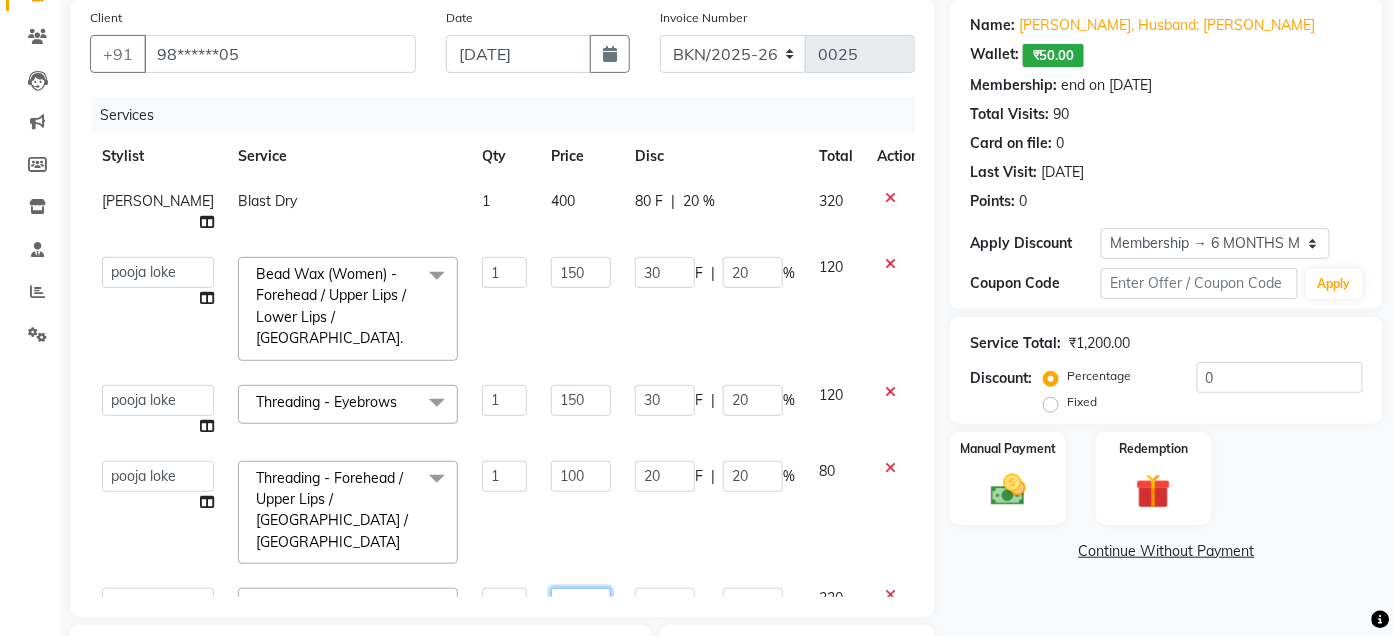 click on "400" 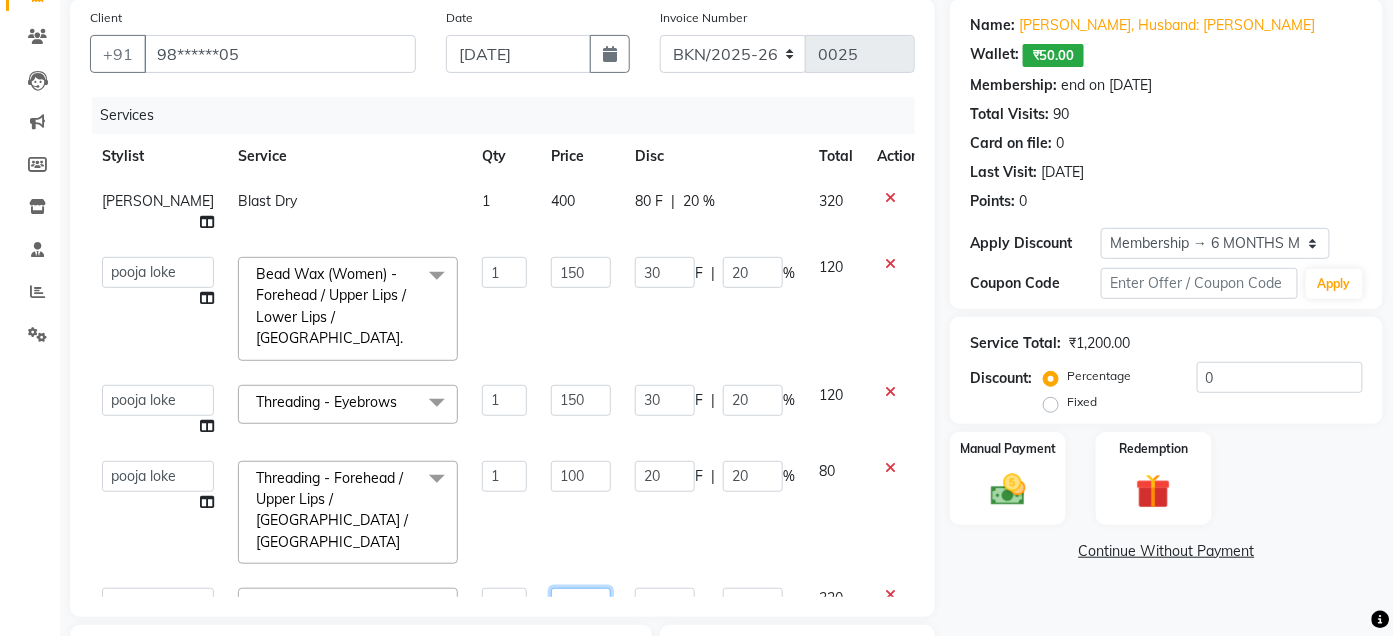 type on "500" 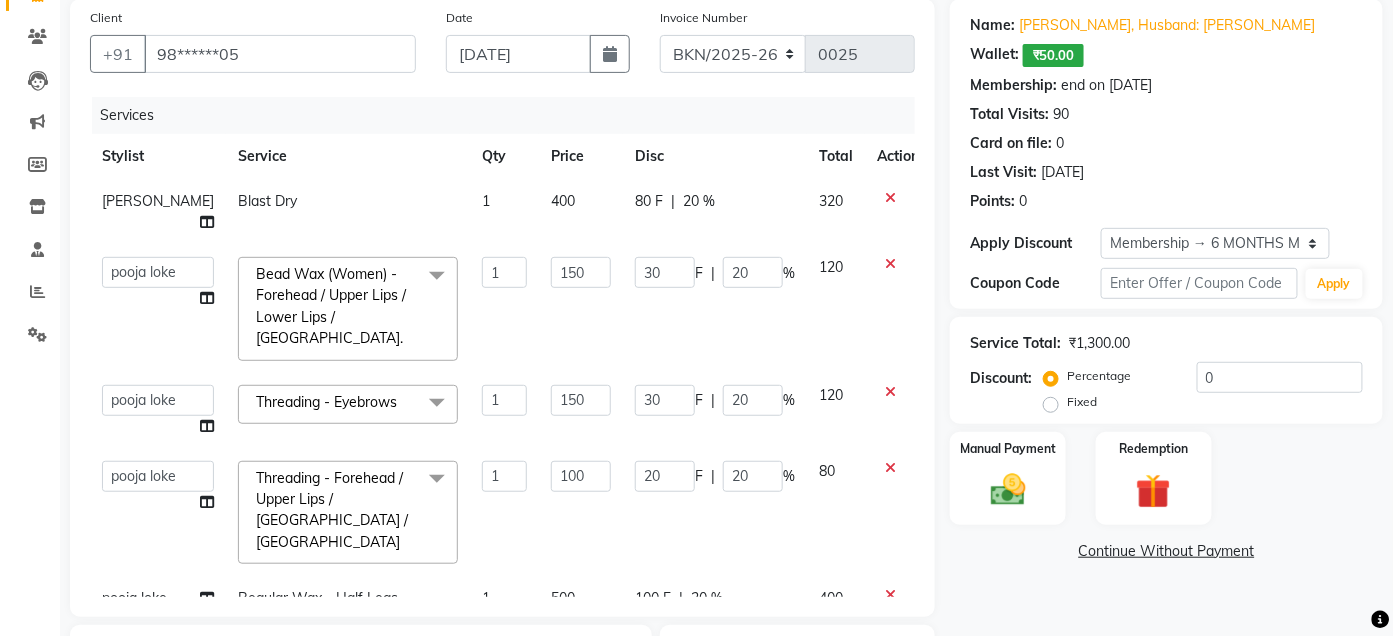 click on "100" 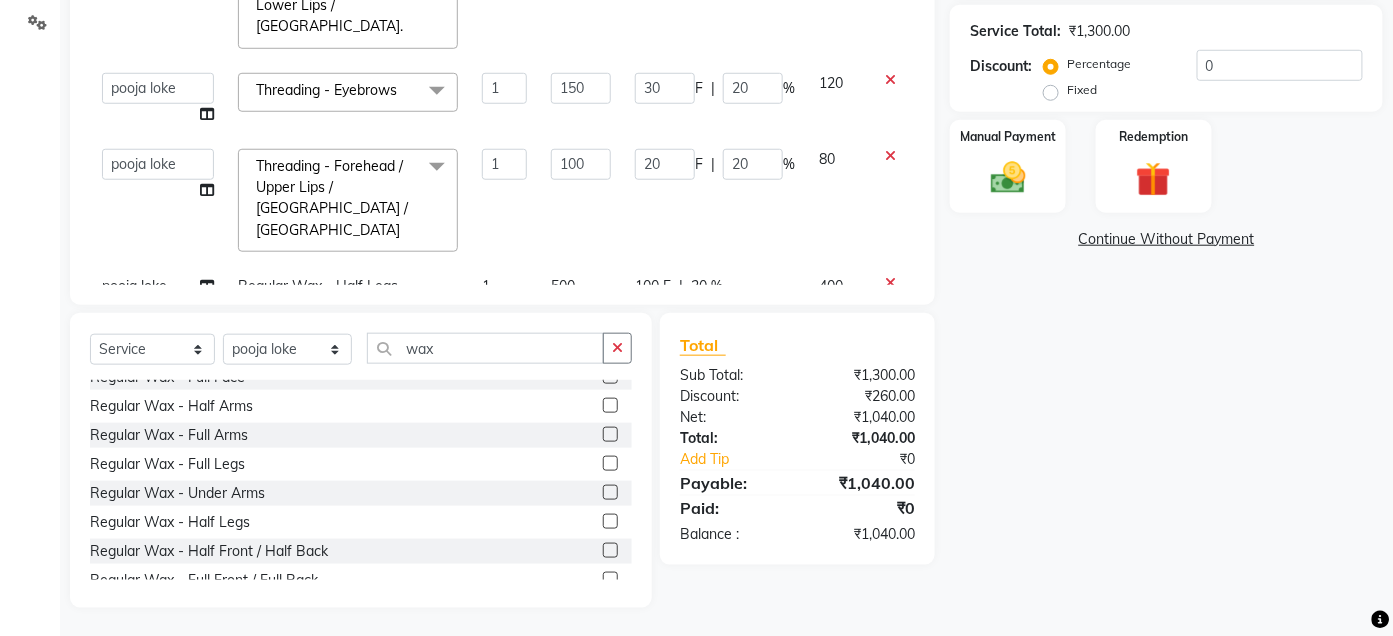 scroll, scrollTop: 464, scrollLeft: 0, axis: vertical 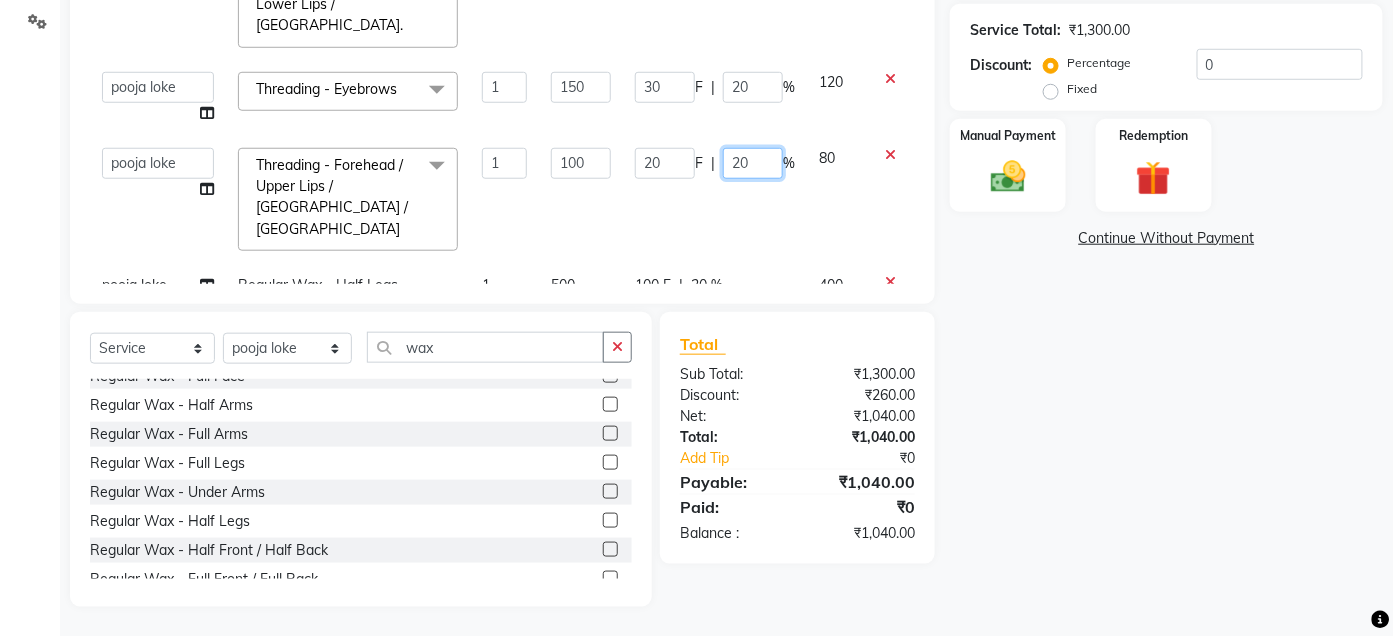 click on "20" 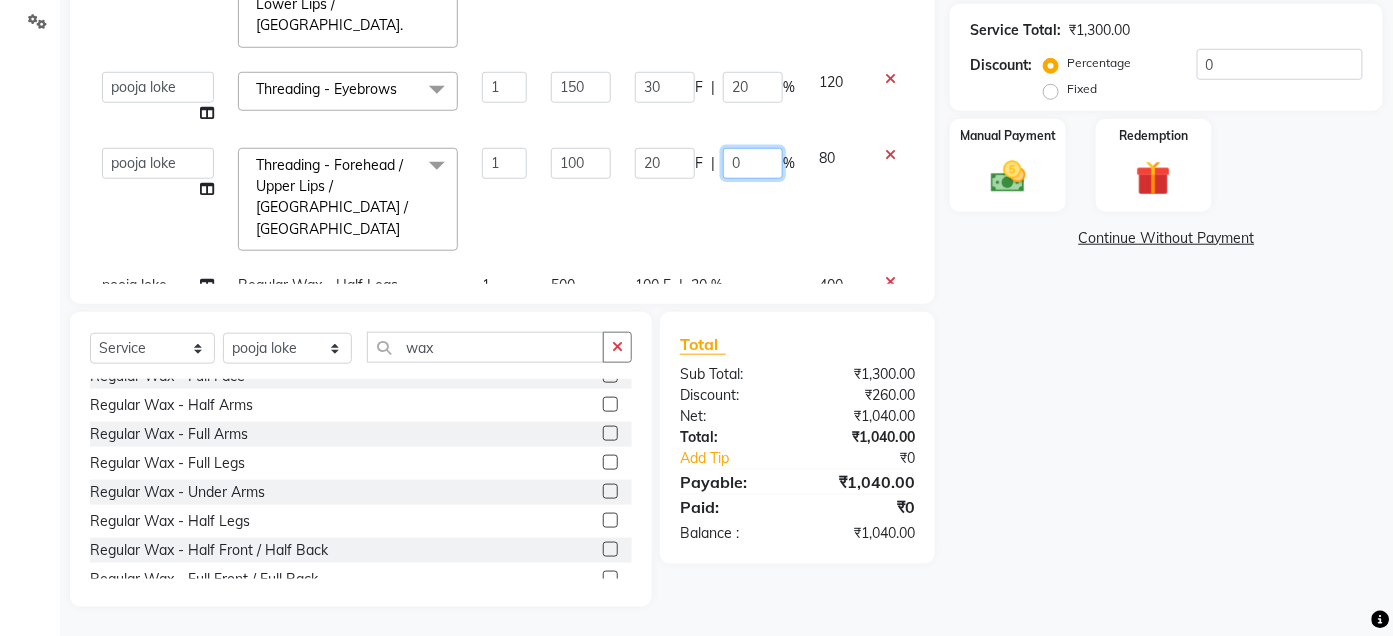 type on "00" 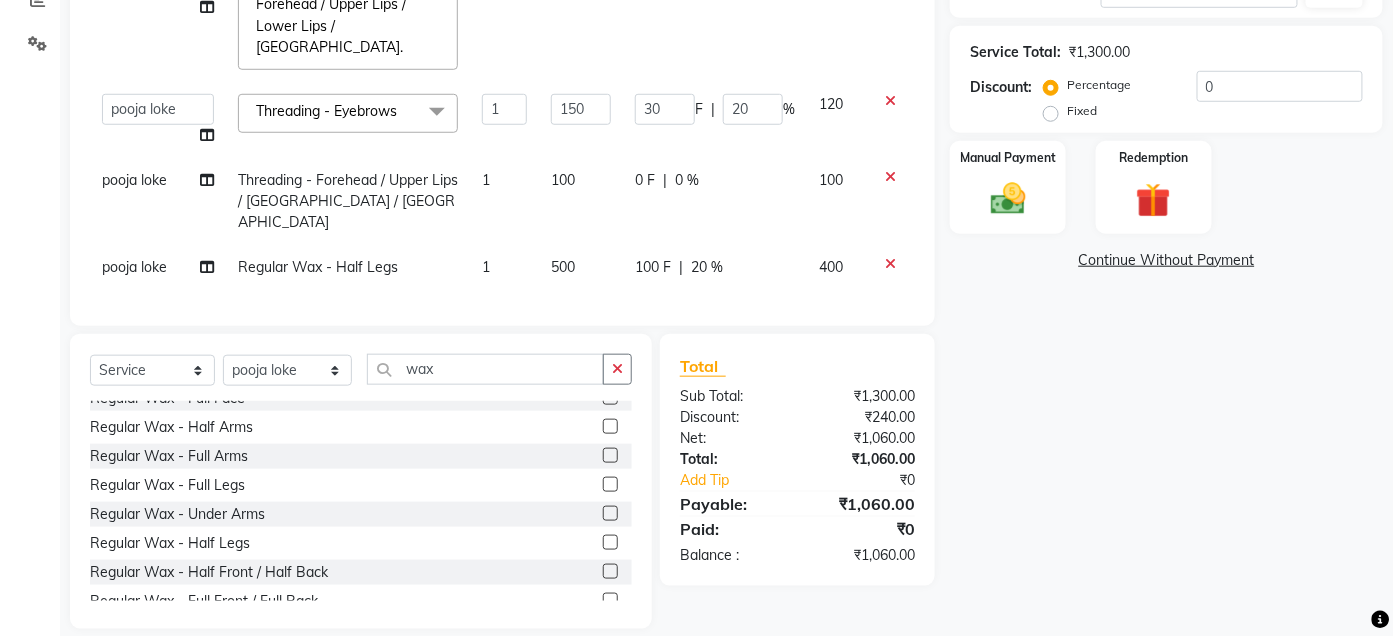 click on "0 F | 0 %" 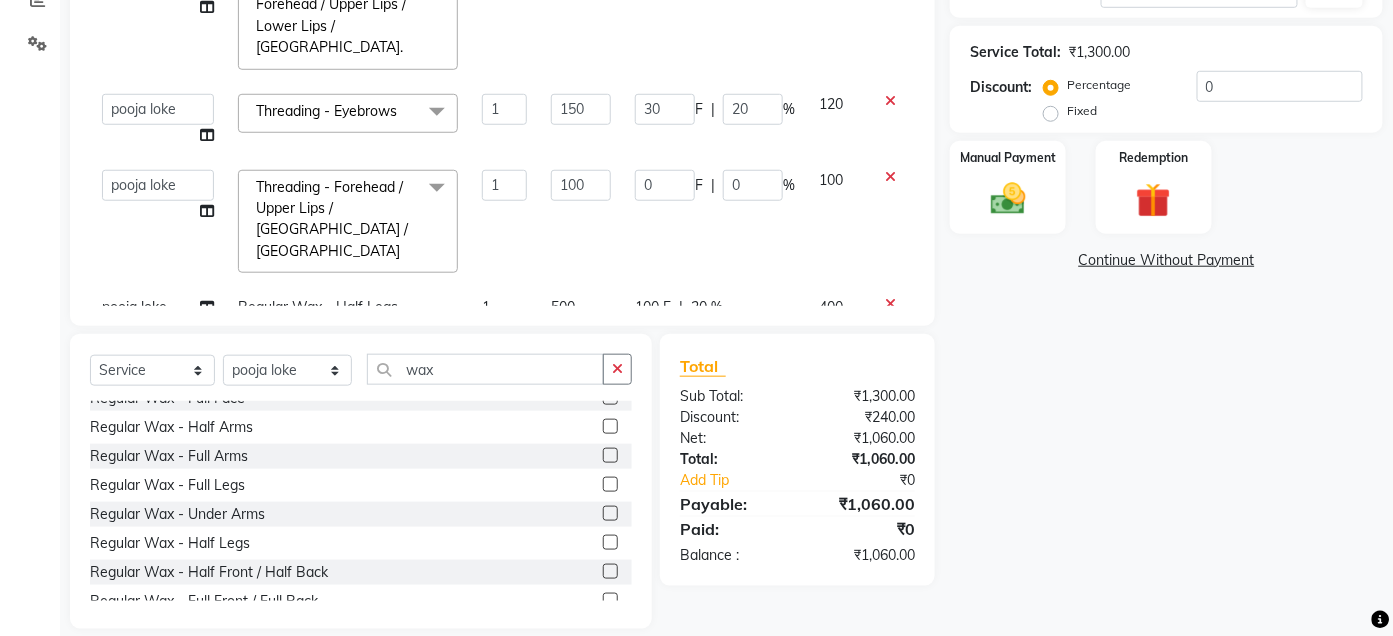 scroll, scrollTop: 464, scrollLeft: 0, axis: vertical 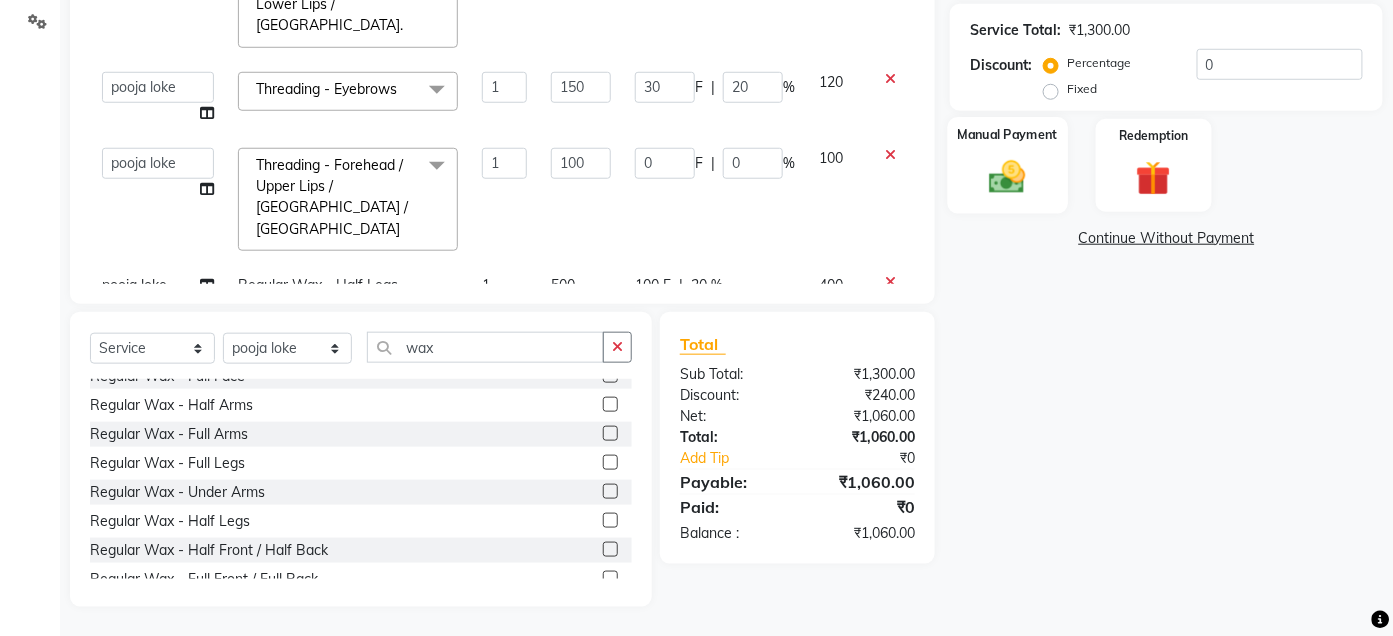 click 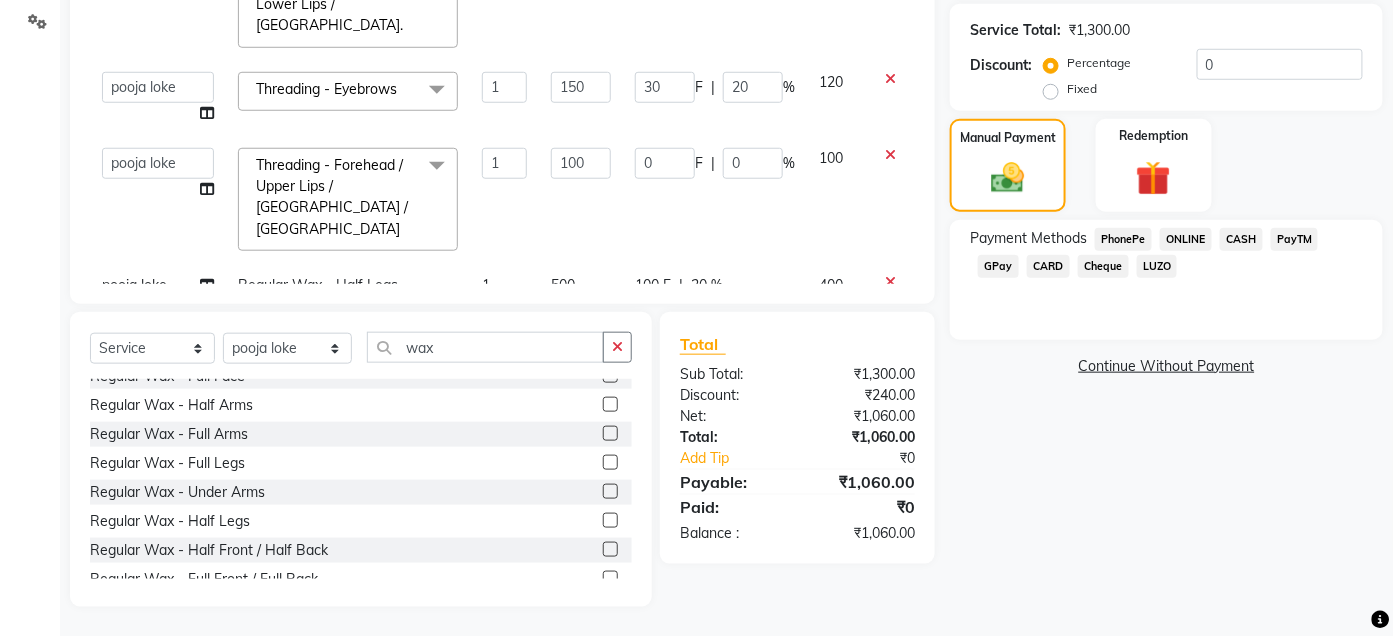 click on "CASH" 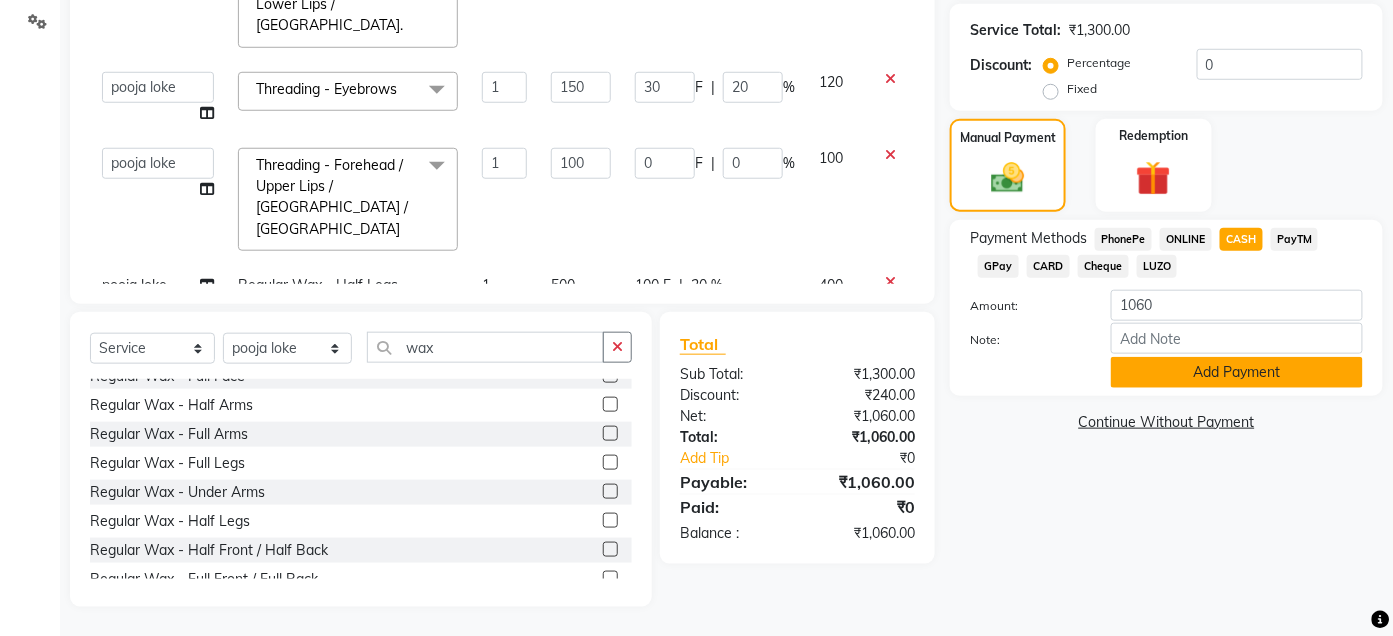 click on "Add Payment" 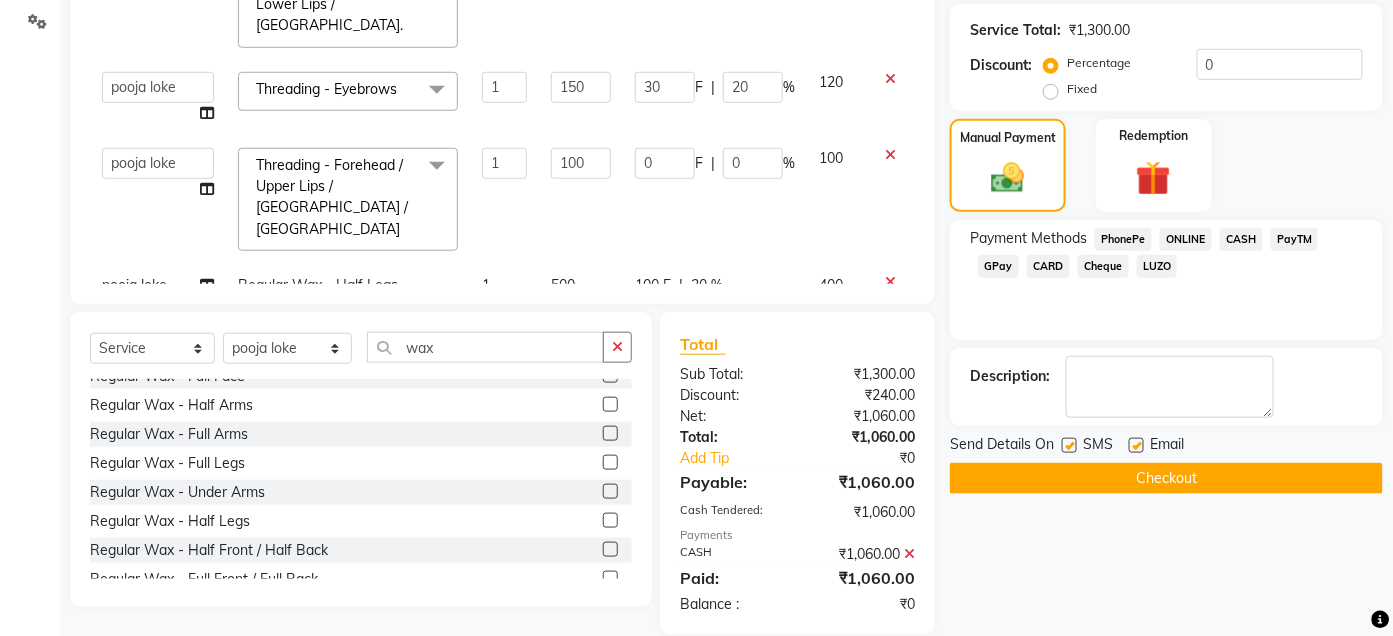 scroll, scrollTop: 0, scrollLeft: 0, axis: both 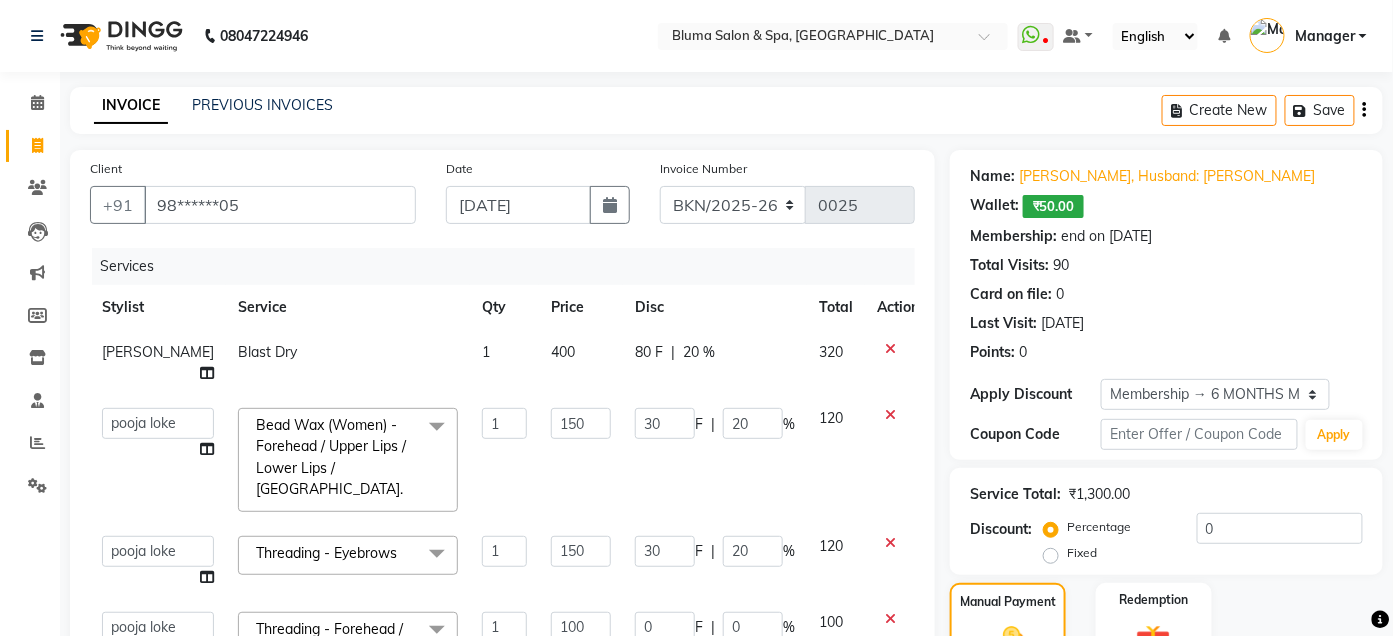 click on "Create New   Save" 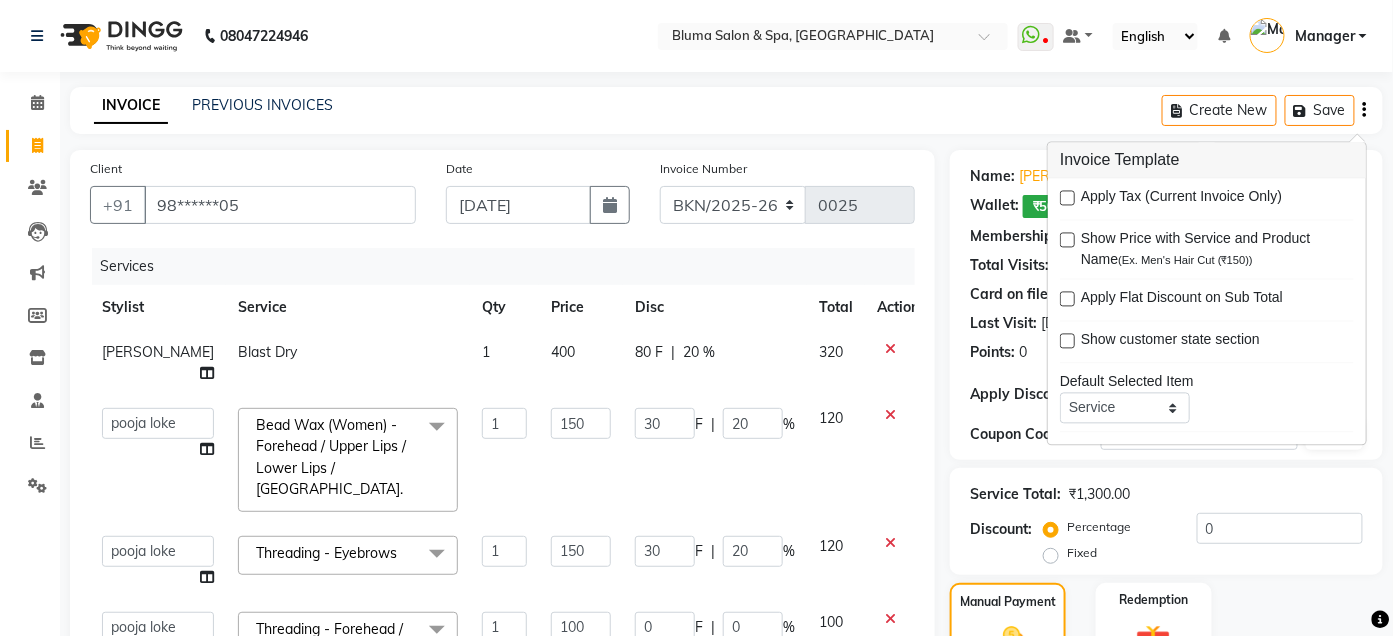 scroll, scrollTop: 492, scrollLeft: 0, axis: vertical 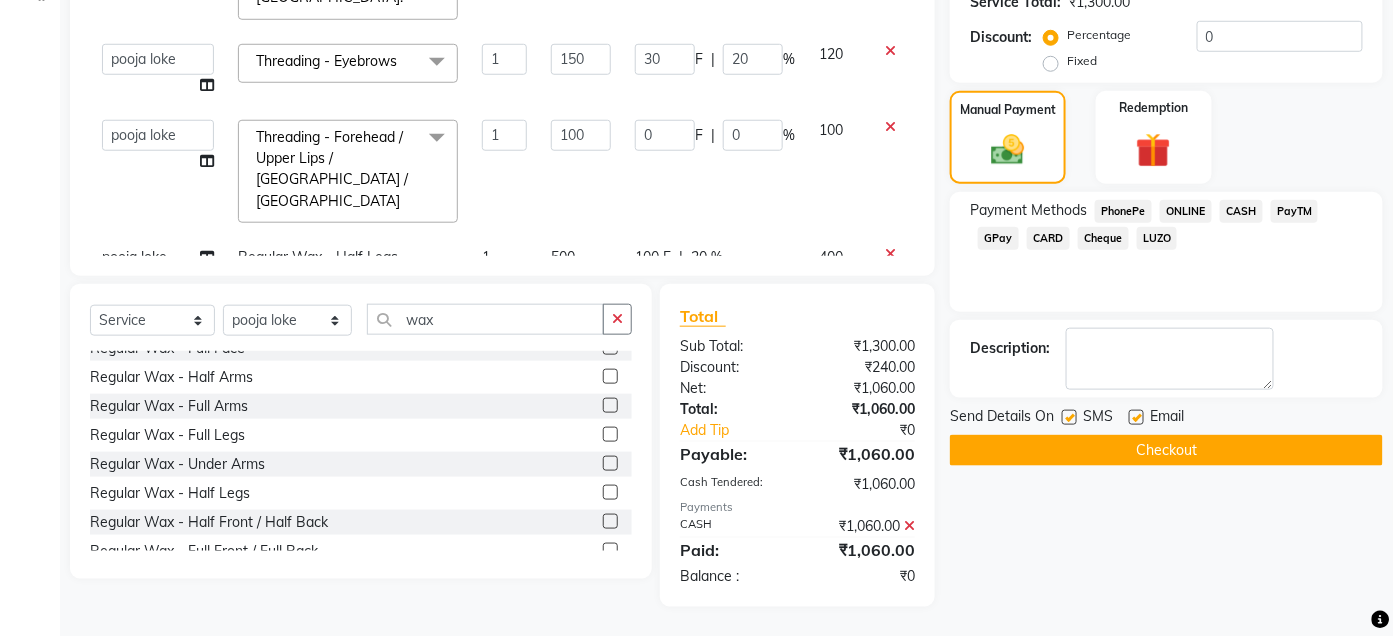 click 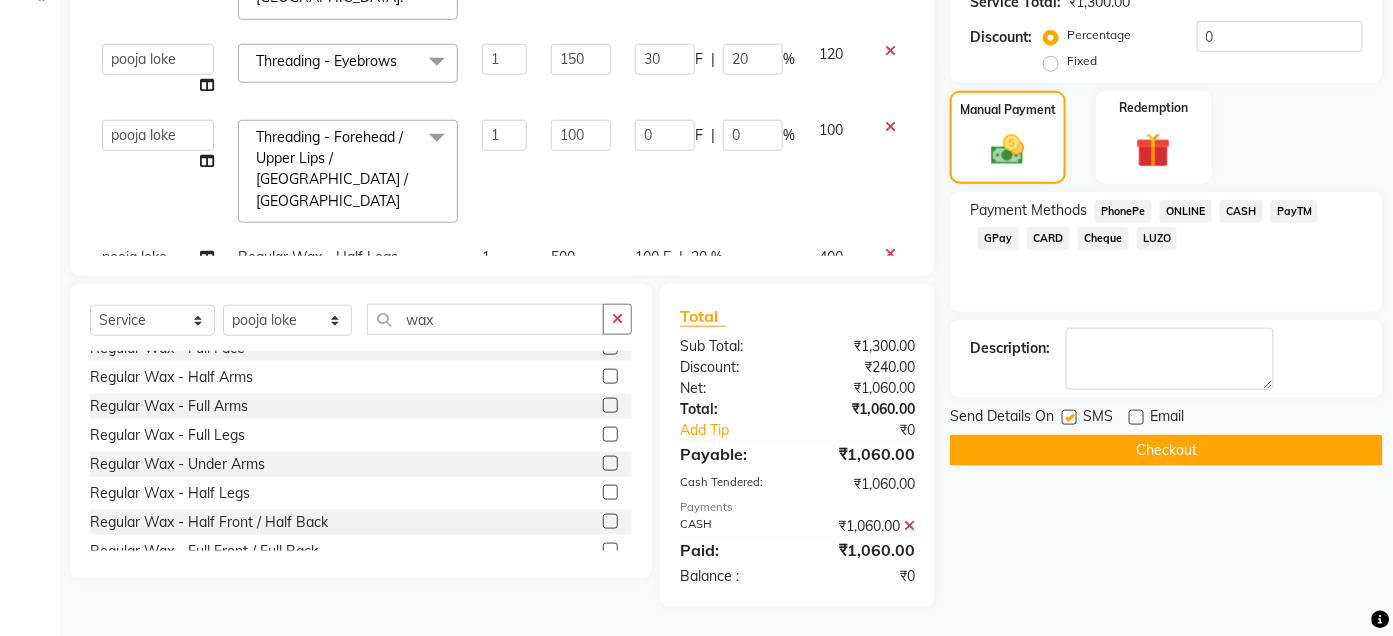 click 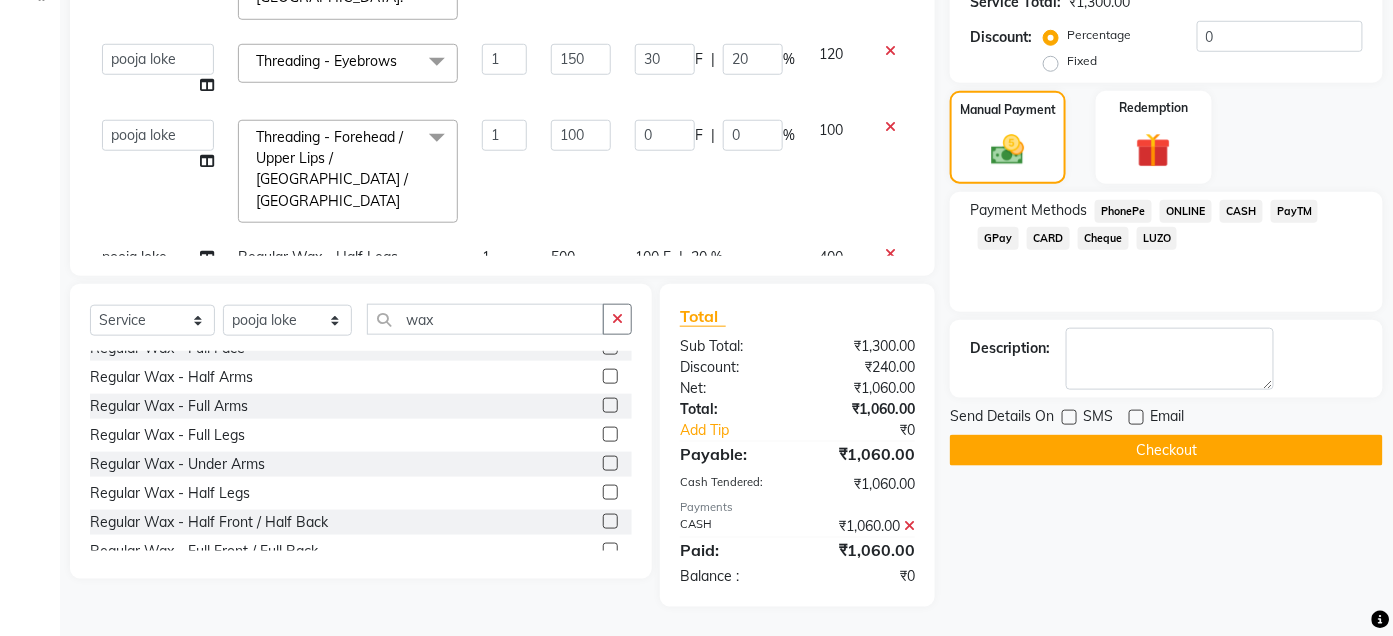 click on "Checkout" 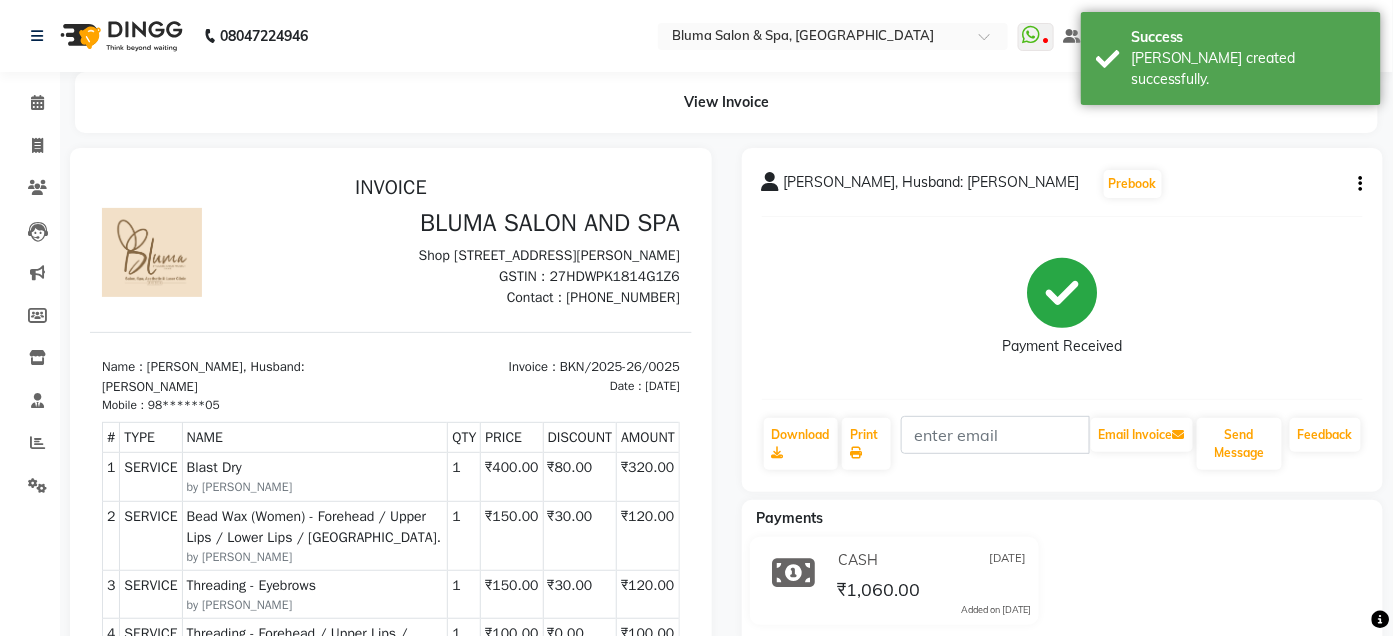scroll, scrollTop: 0, scrollLeft: 0, axis: both 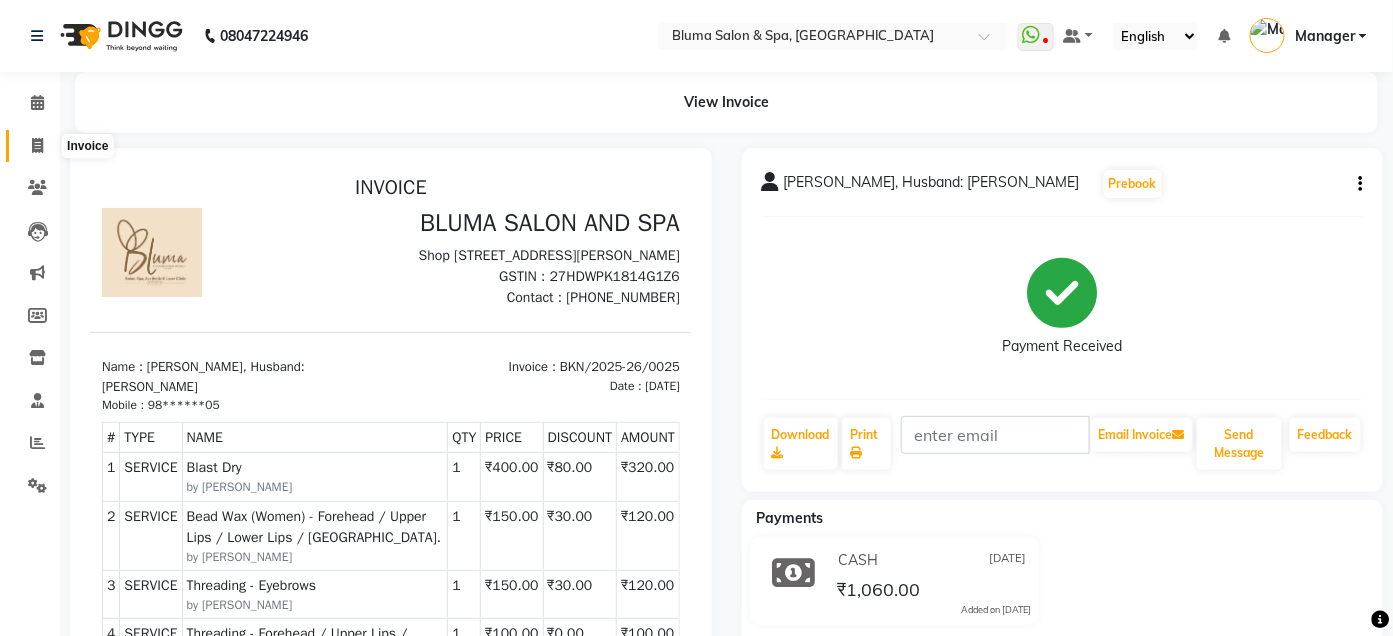 click 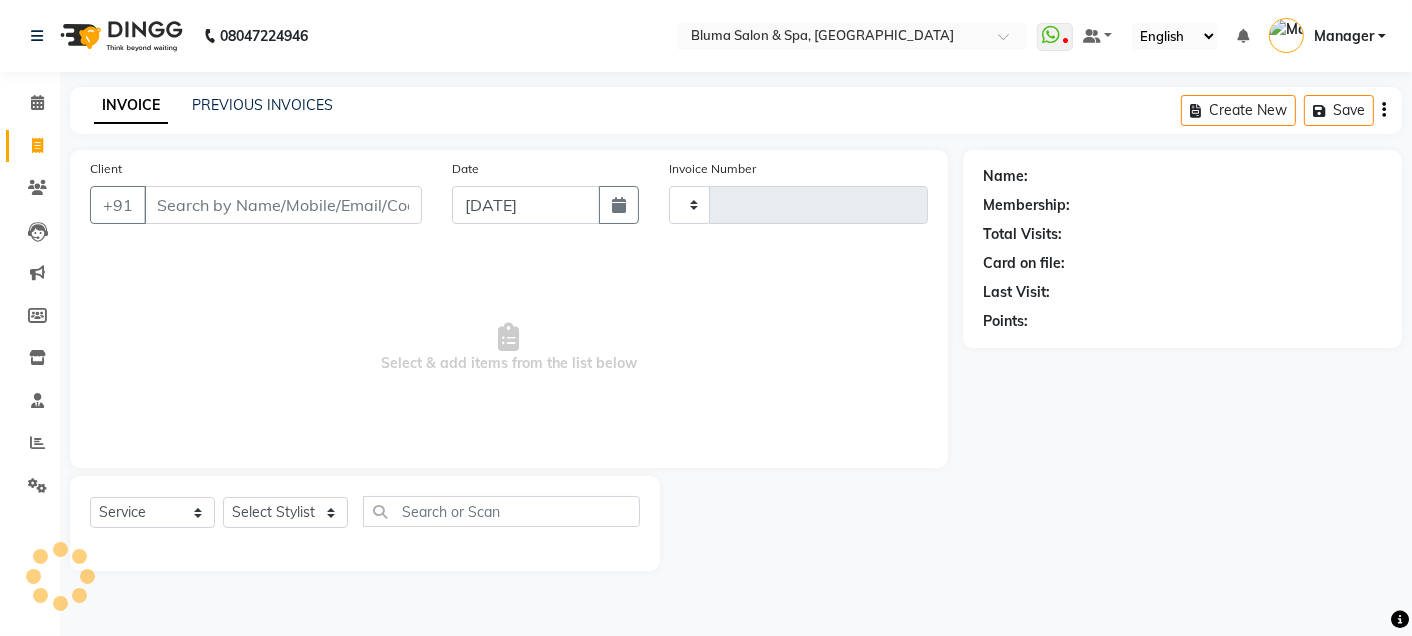 type on "0960" 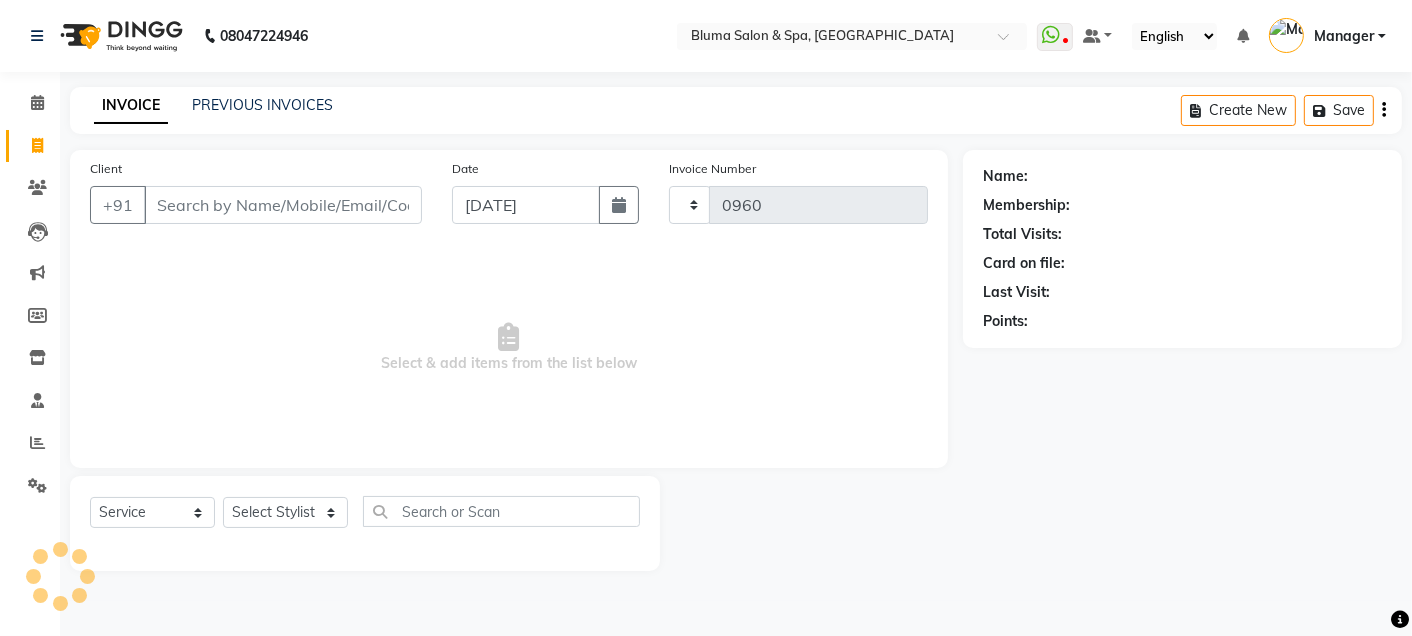 select on "3653" 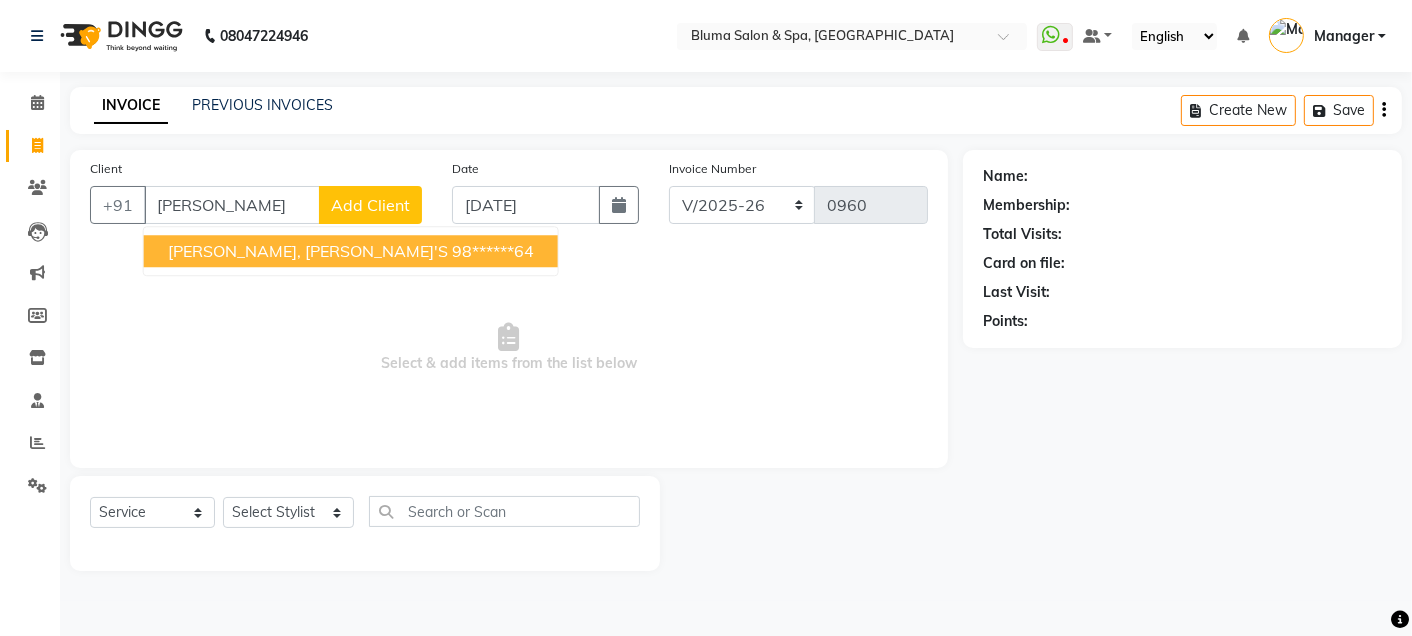 click on "[PERSON_NAME], [PERSON_NAME]'s" at bounding box center (308, 251) 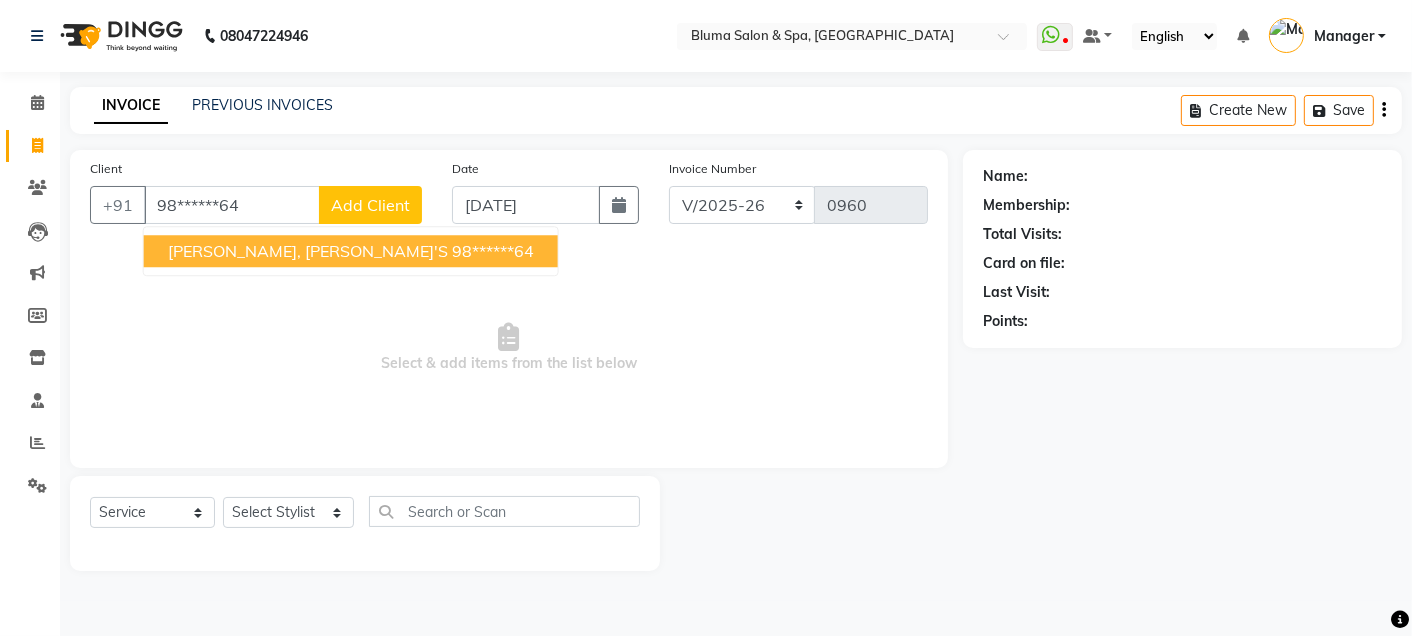 type on "98******64" 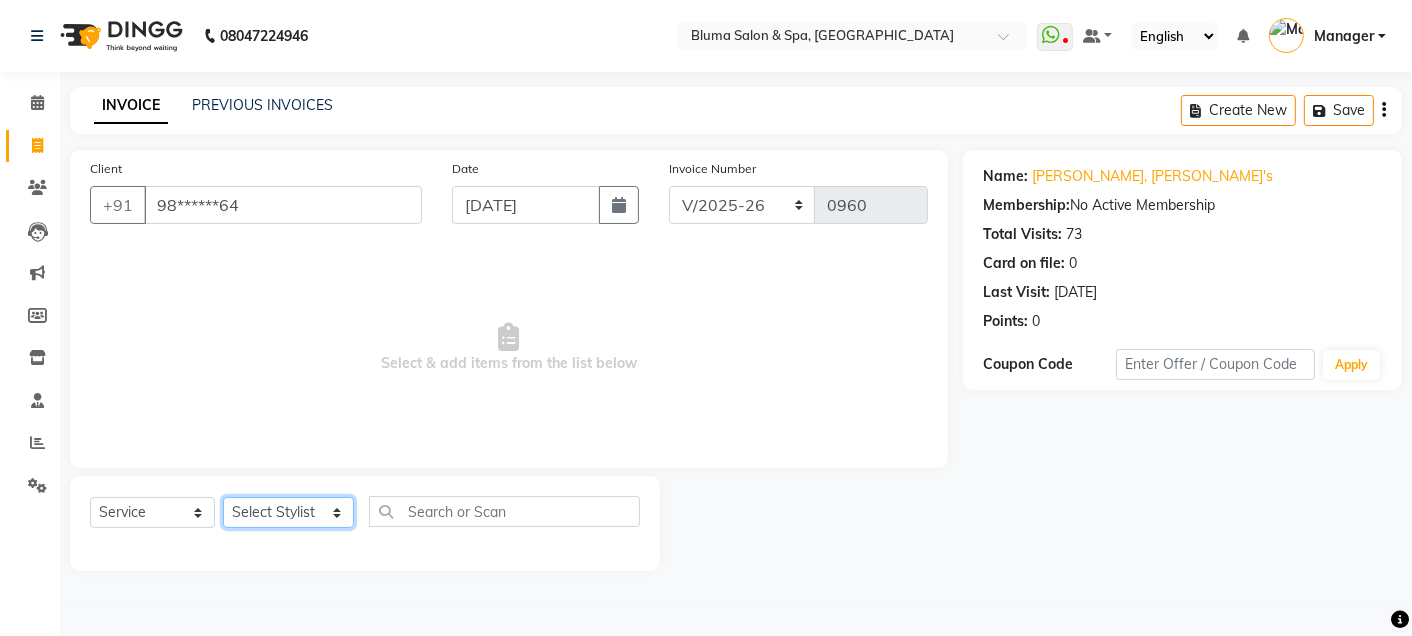 click on "Select Stylist Admin Ajay [PERSON_NAME]  [PERSON_NAME] [PERSON_NAME] Manager [PERSON_NAME] [PERSON_NAME] [PERSON_NAME]  pooja [PERSON_NAME] [PERSON_NAME] [PERSON_NAME] [PERSON_NAME]" 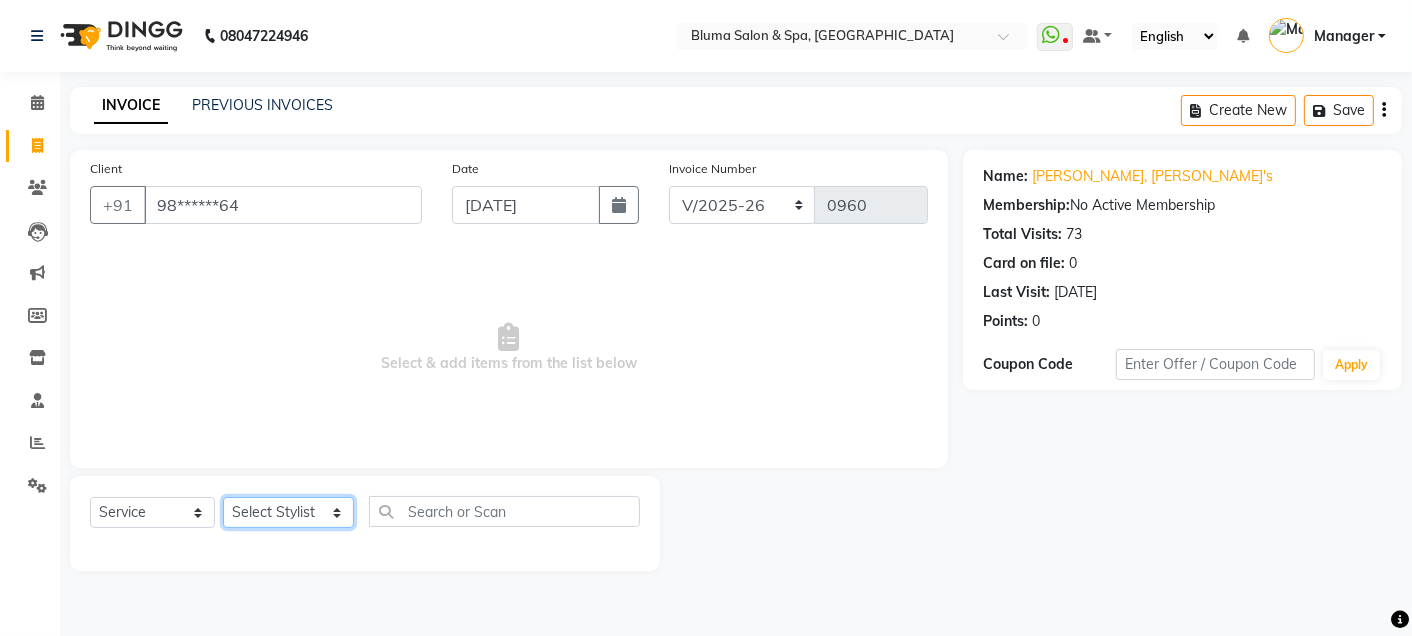 select on "17128" 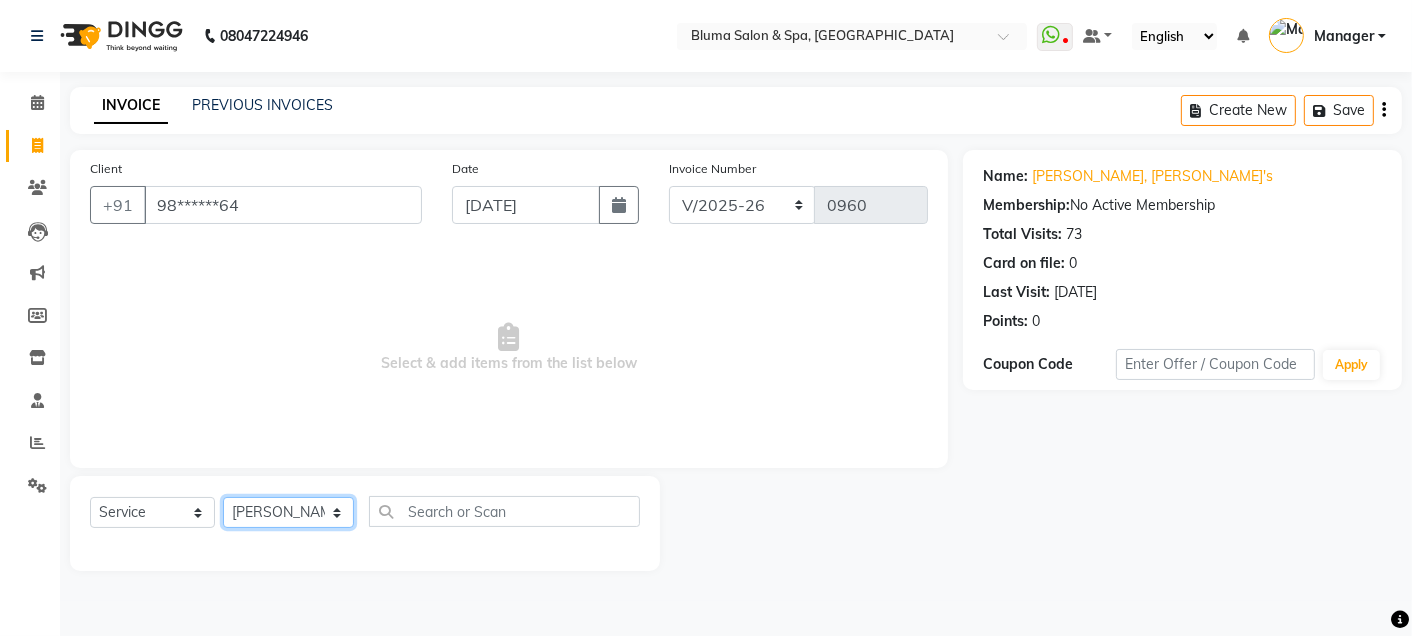 click on "Select Stylist Admin Ajay [PERSON_NAME]  [PERSON_NAME] [PERSON_NAME] Manager [PERSON_NAME] [PERSON_NAME] [PERSON_NAME]  pooja [PERSON_NAME] [PERSON_NAME] [PERSON_NAME] [PERSON_NAME]" 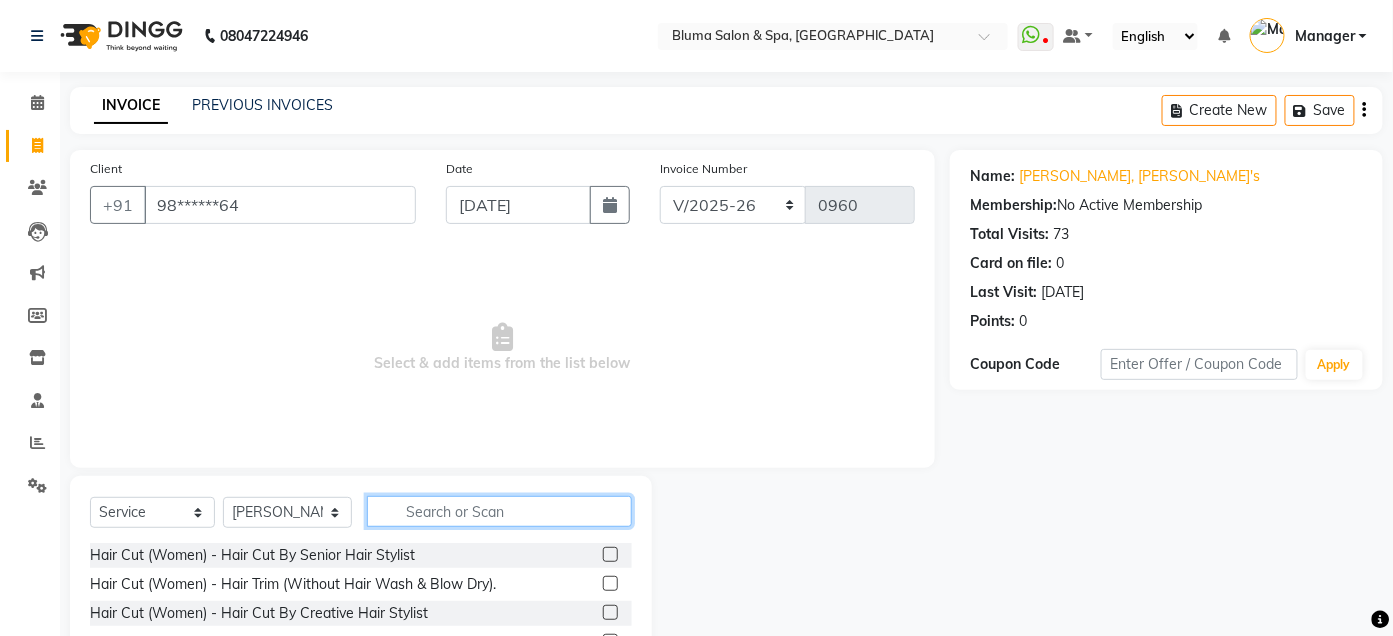 click 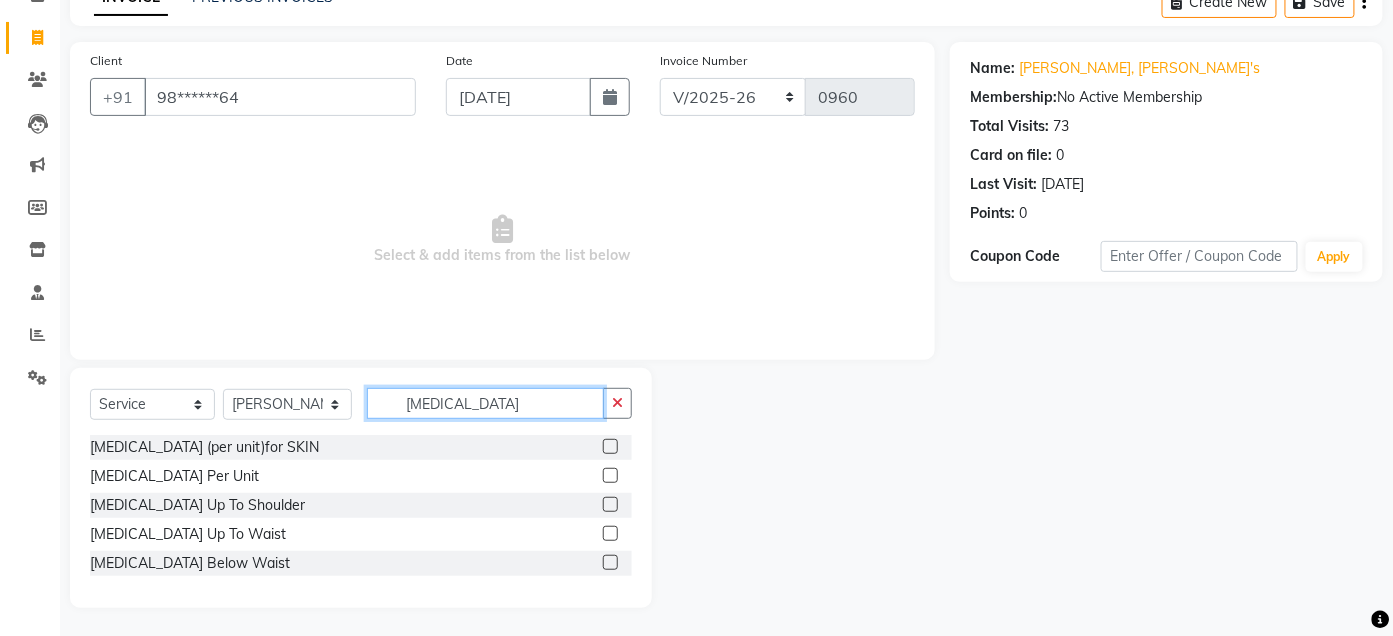 scroll, scrollTop: 109, scrollLeft: 0, axis: vertical 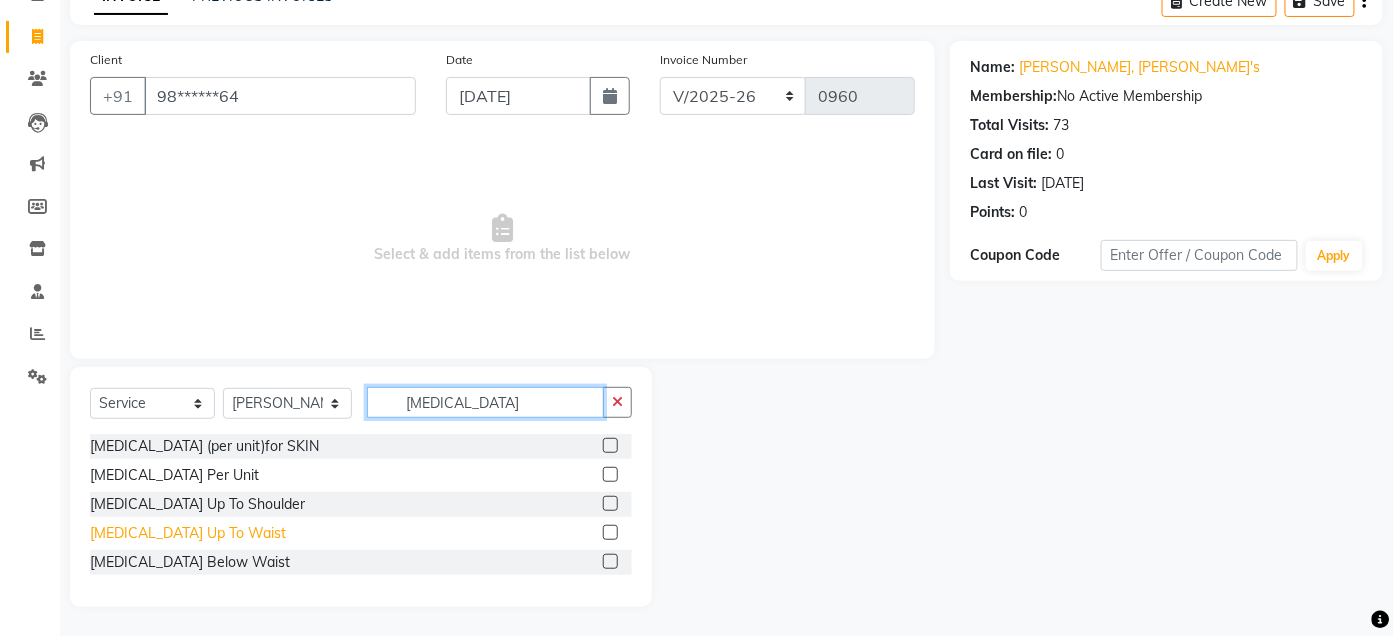 type on "[MEDICAL_DATA]" 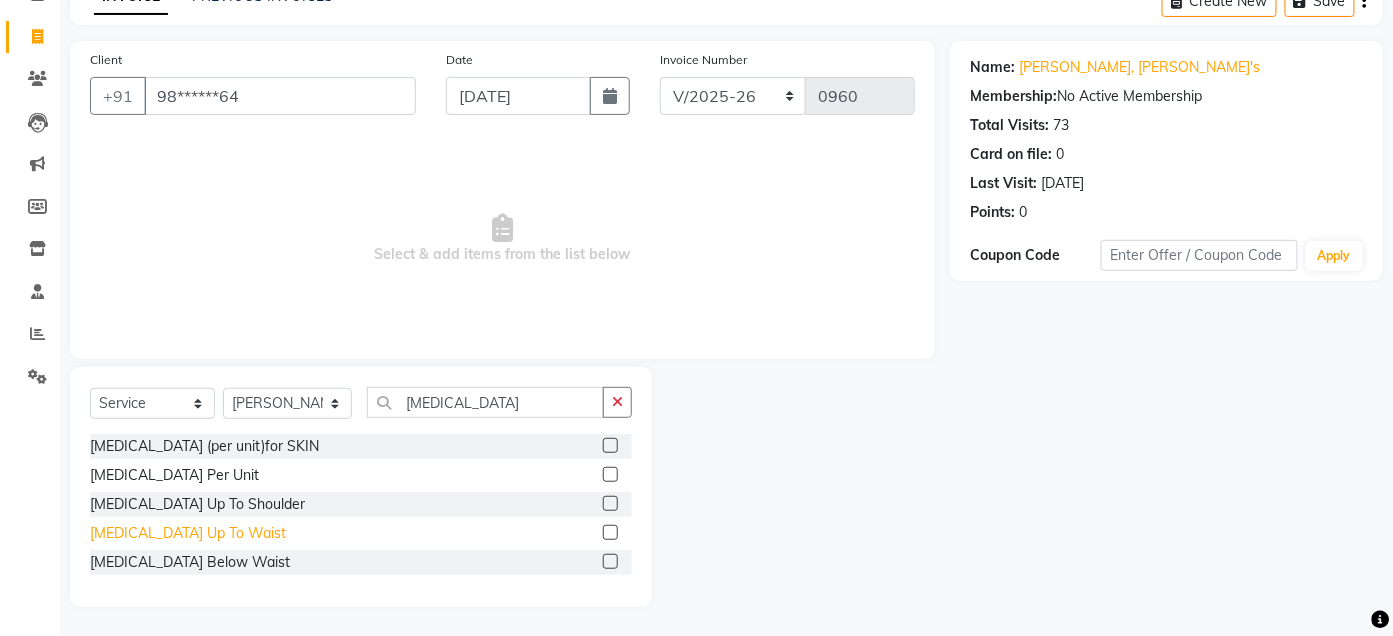 click on "[MEDICAL_DATA] Up To Waist" 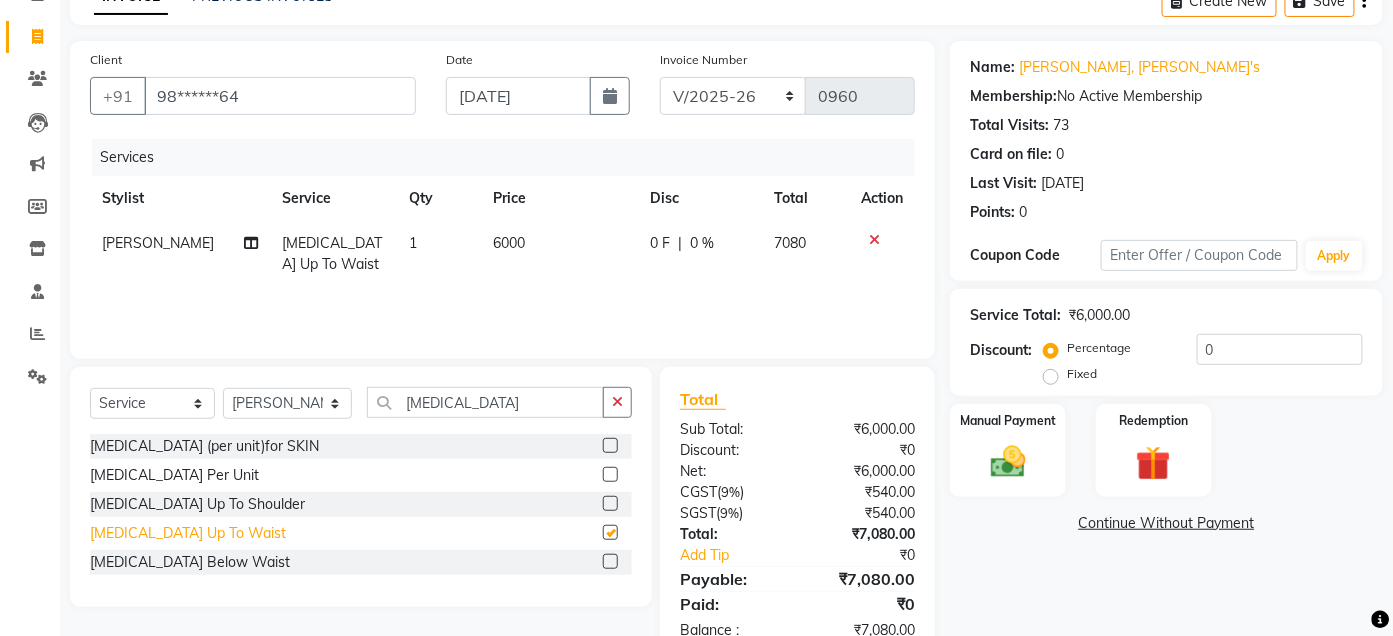 checkbox on "false" 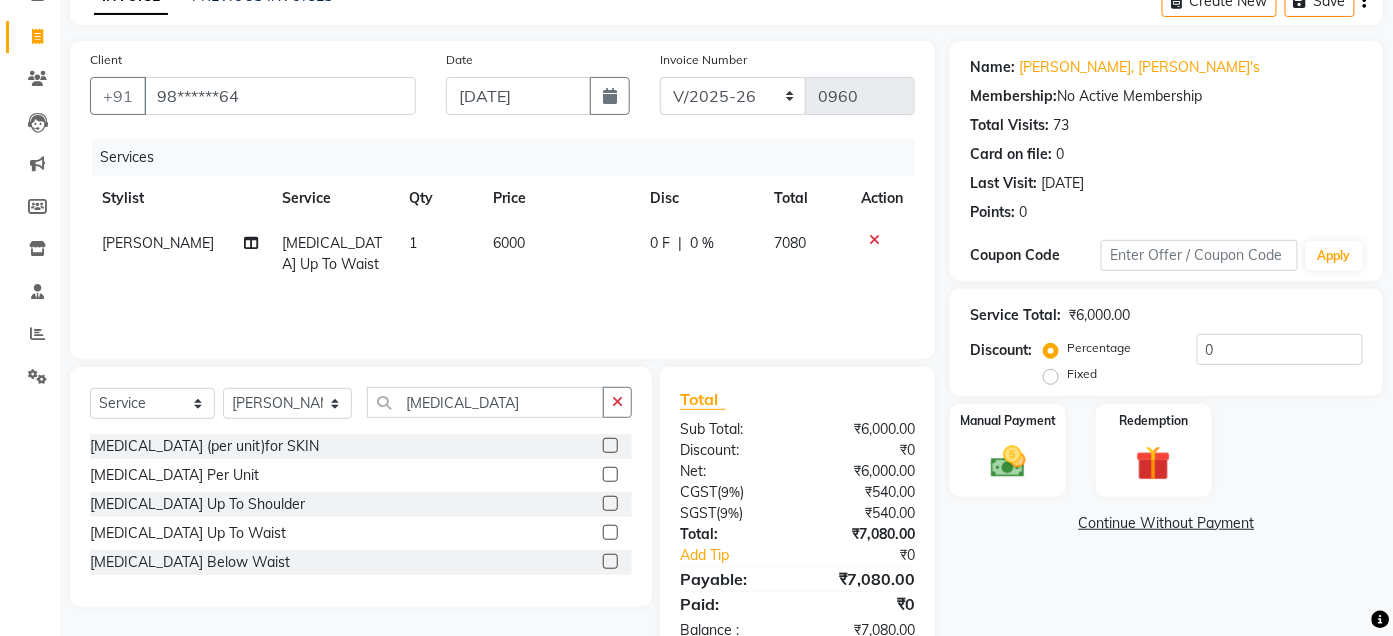 click on "6000" 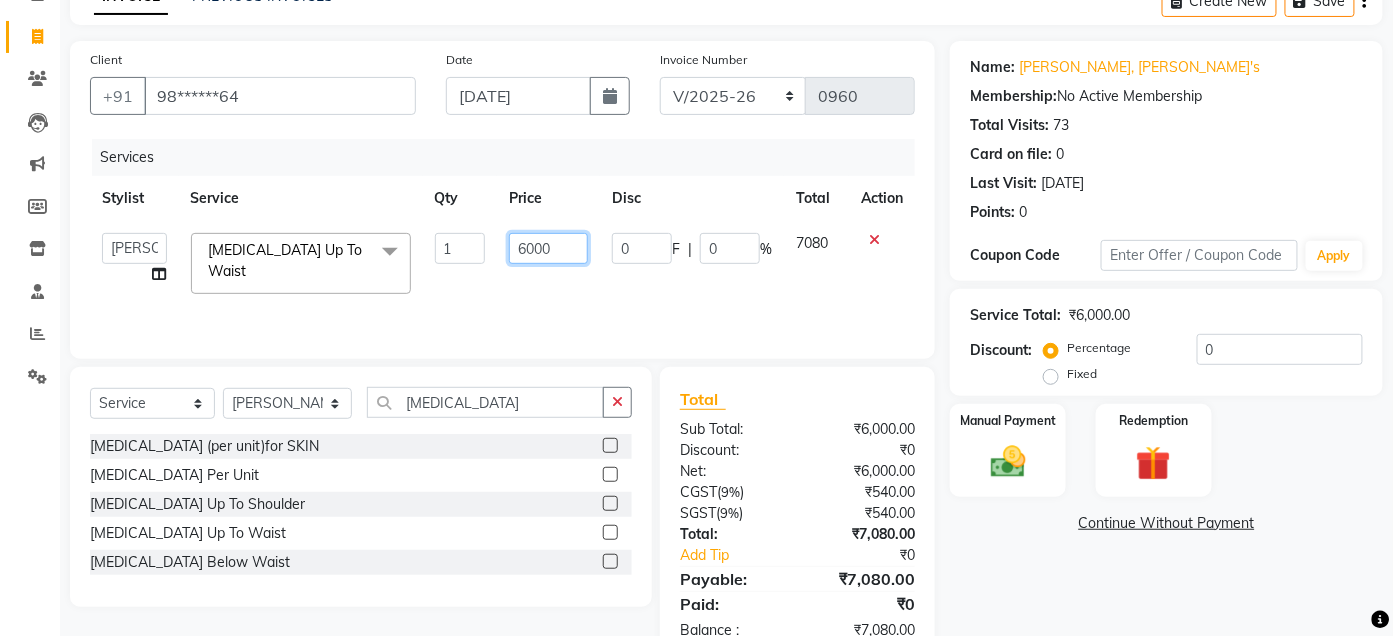 click on "6000" 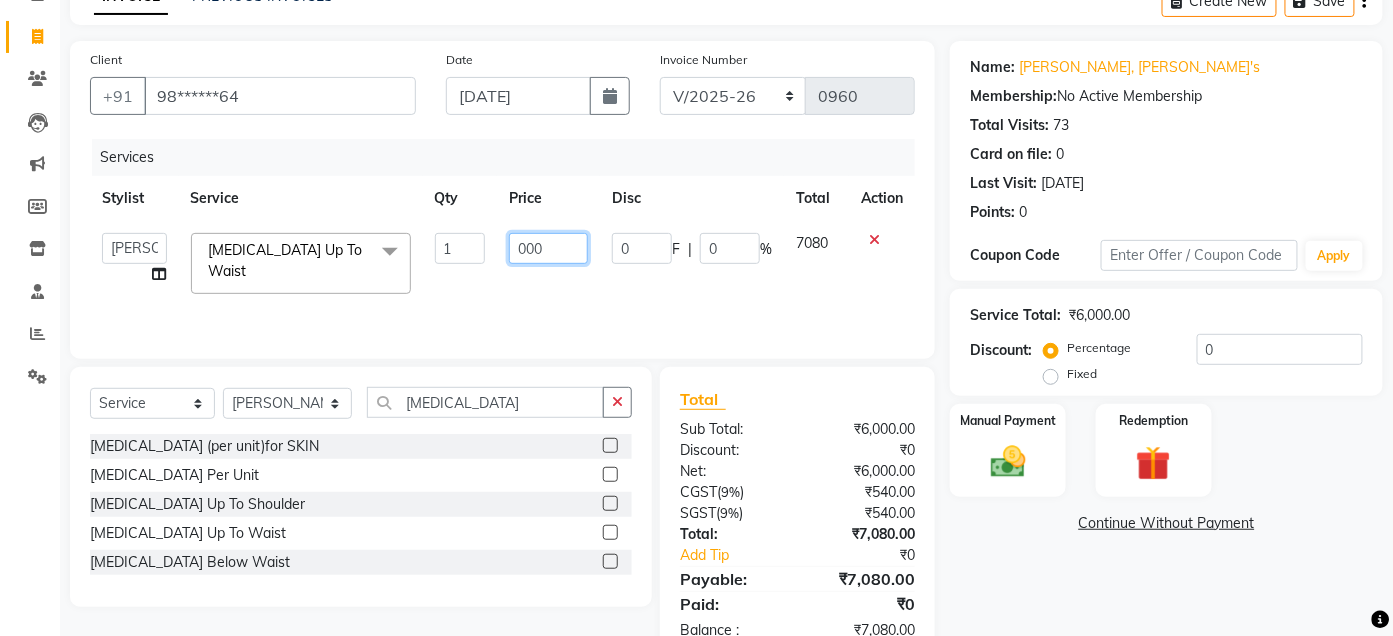 type on "5000" 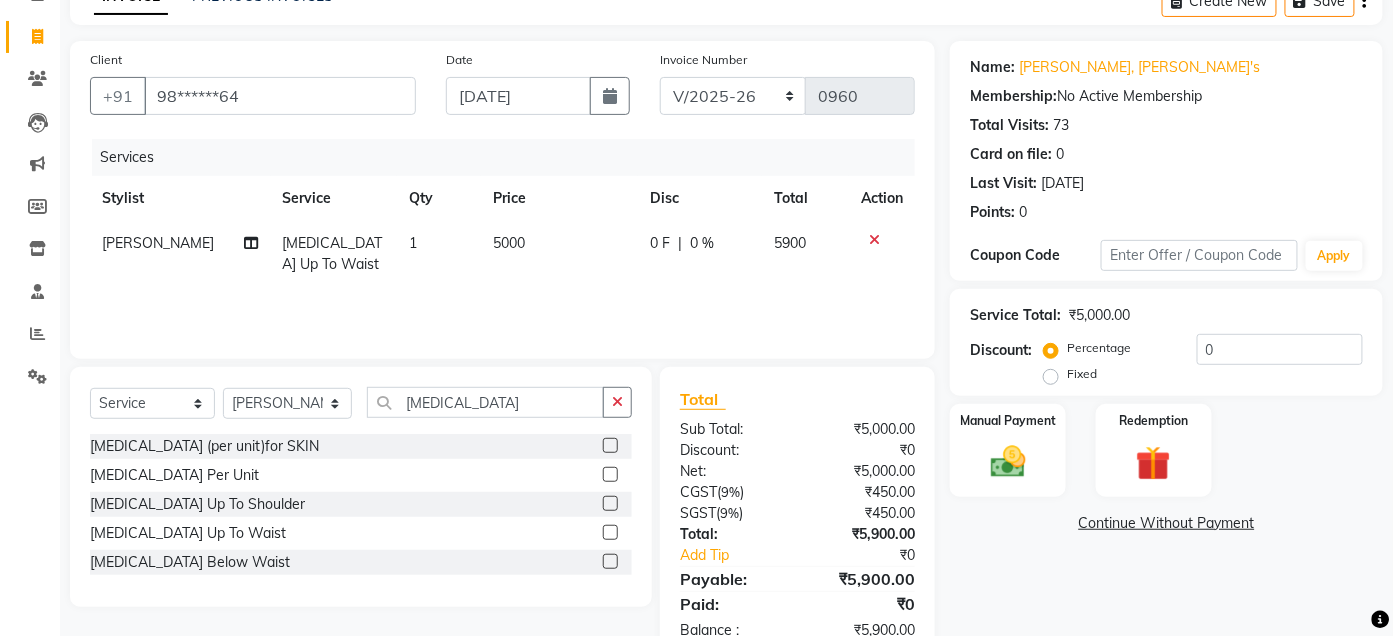 click on "5000" 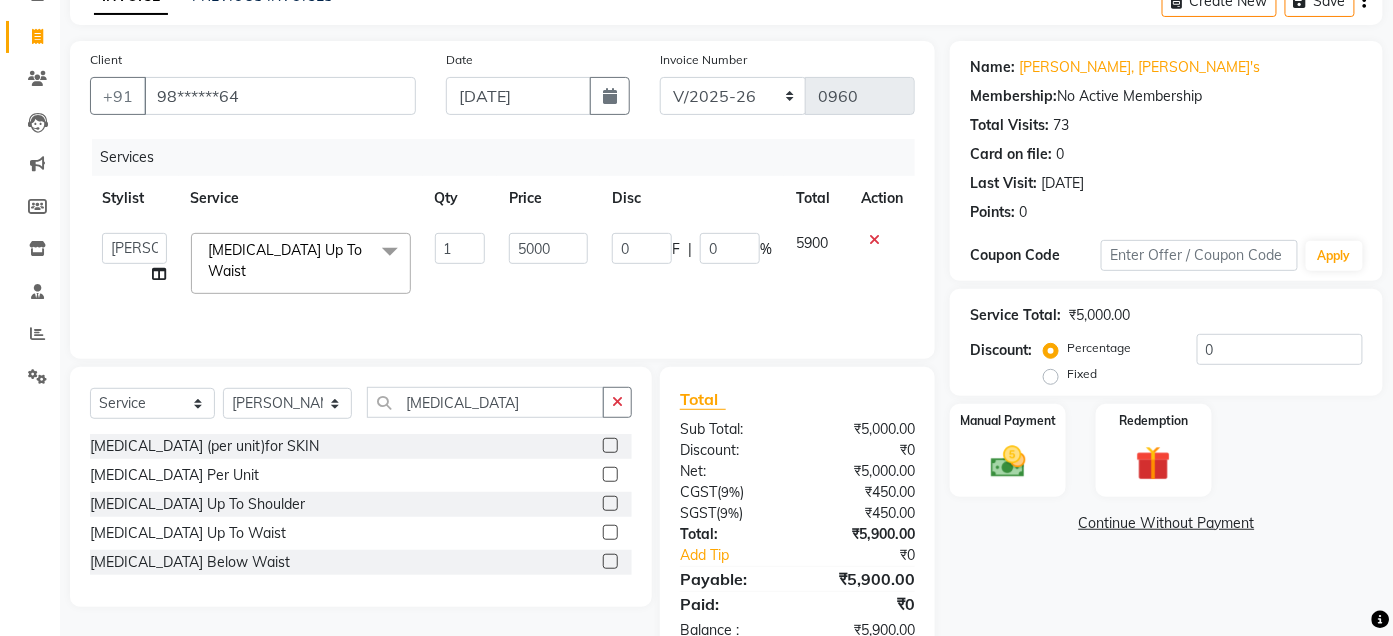 scroll, scrollTop: 47, scrollLeft: 0, axis: vertical 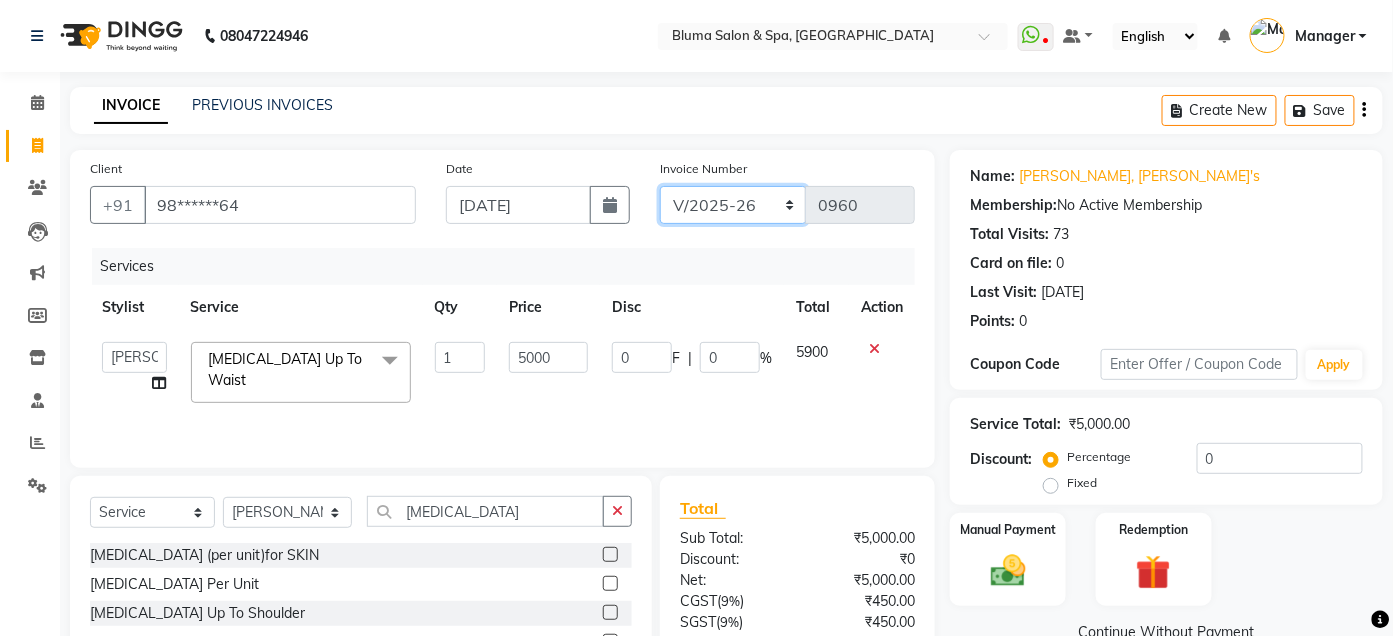 click on "ALN/2025-26 AL/2025-26 BKN/2025-26 BK/2025-26 V/2025 V/2025-26" 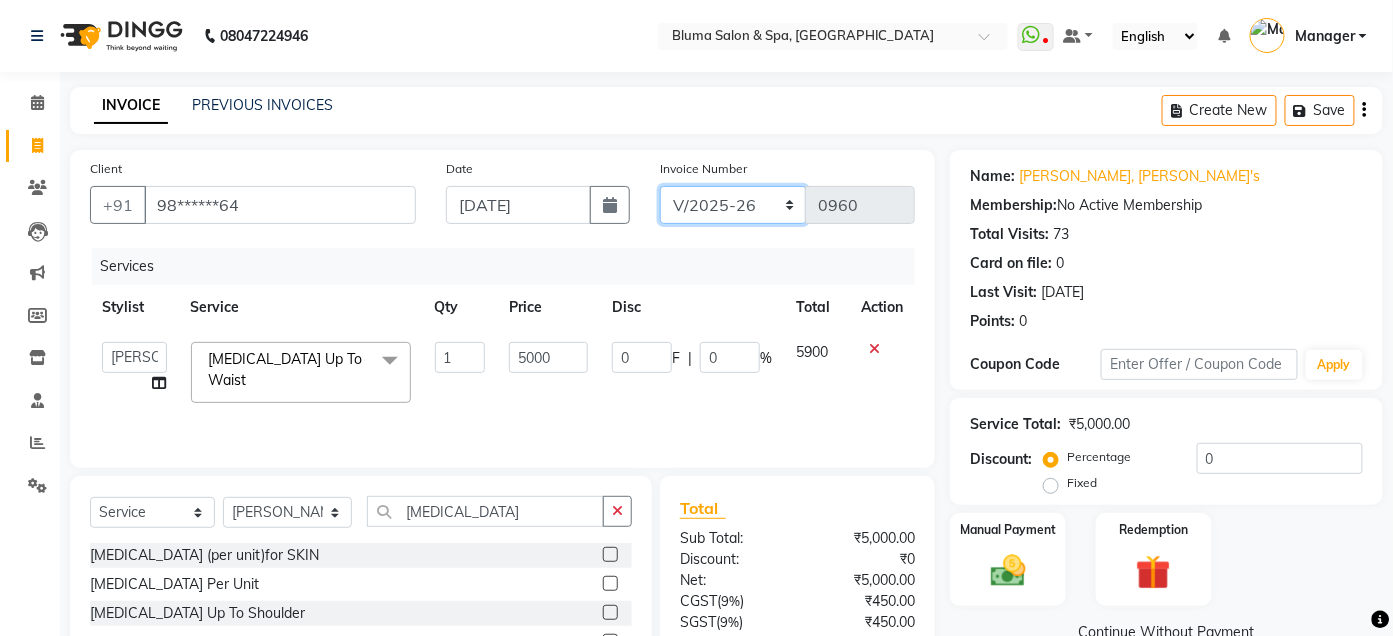 select on "7730" 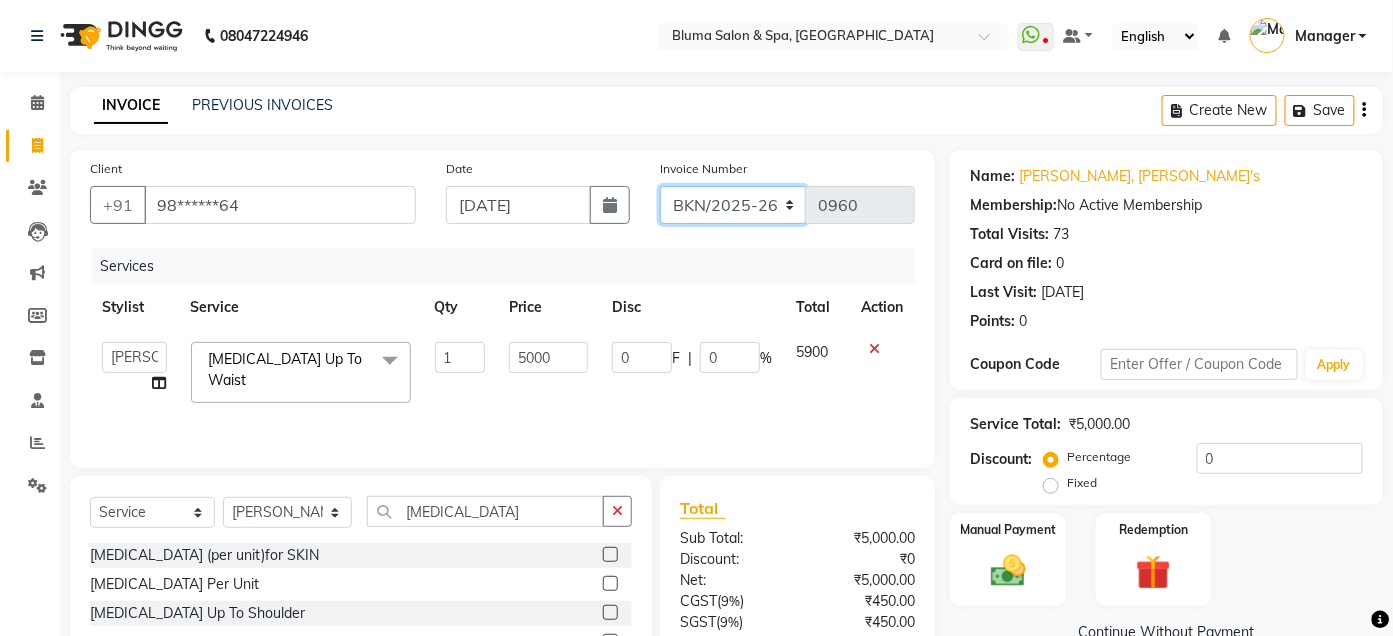 click on "ALN/2025-26 AL/2025-26 BKN/2025-26 BK/2025-26 V/2025 V/2025-26" 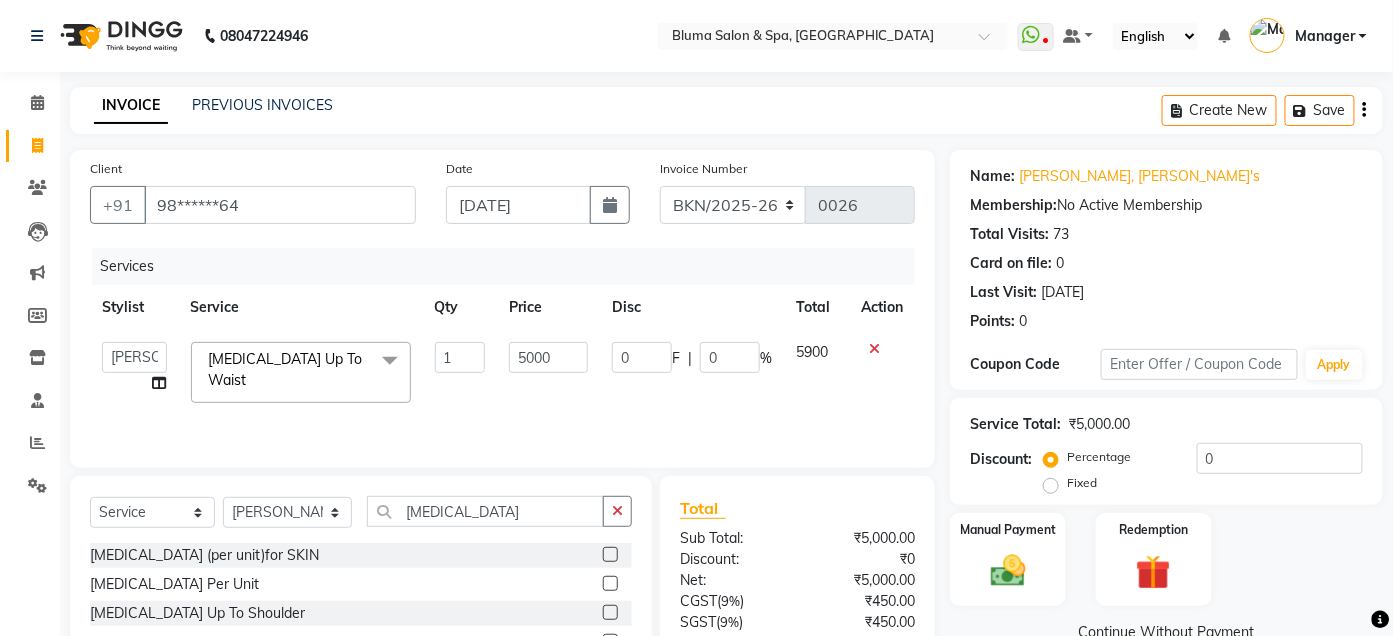 click 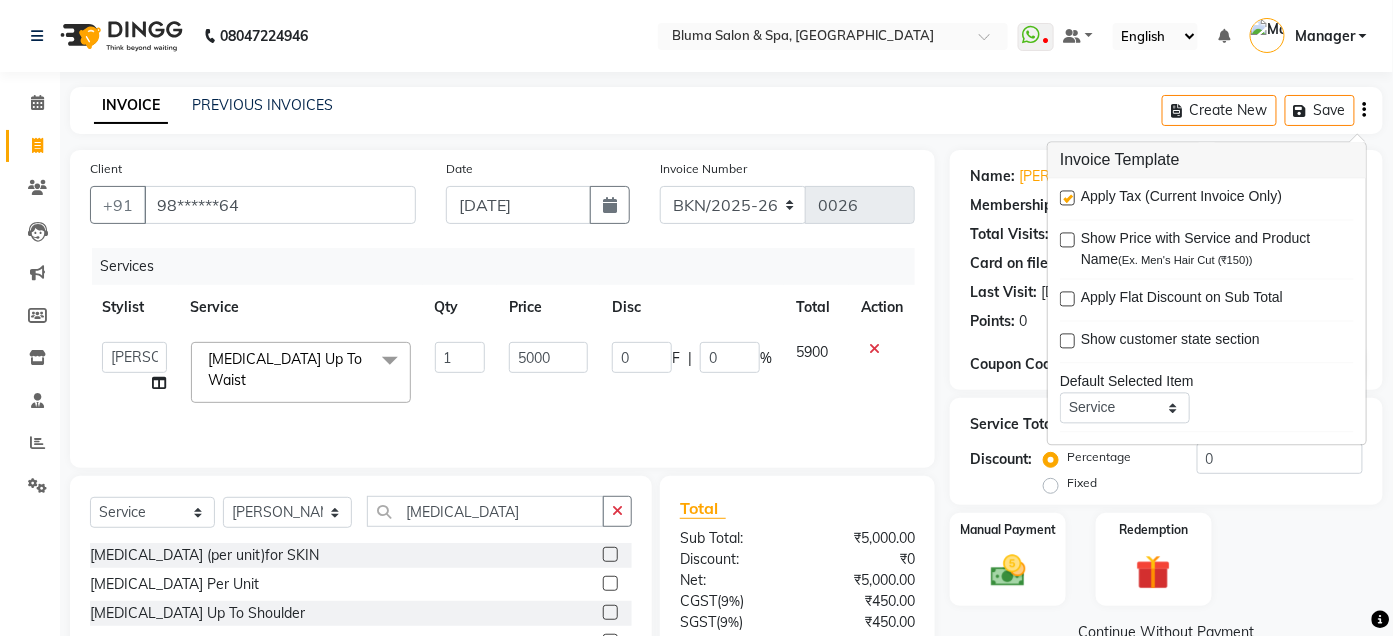 click at bounding box center [1067, 198] 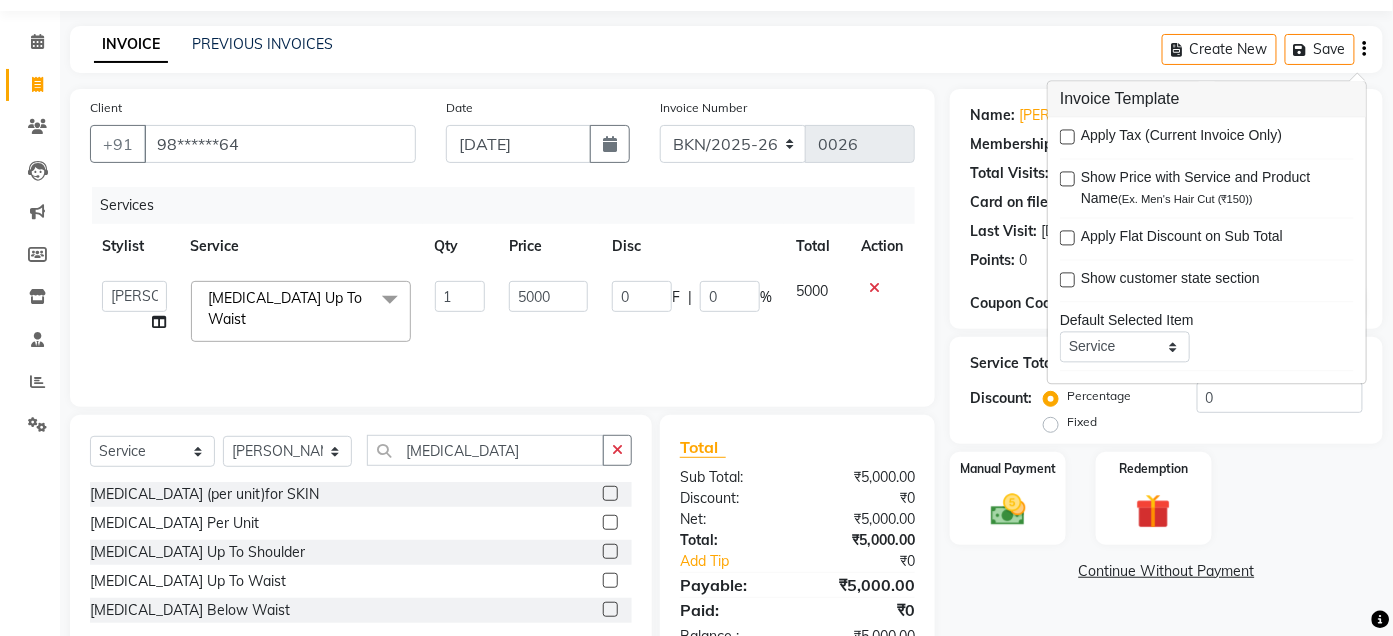 scroll, scrollTop: 121, scrollLeft: 0, axis: vertical 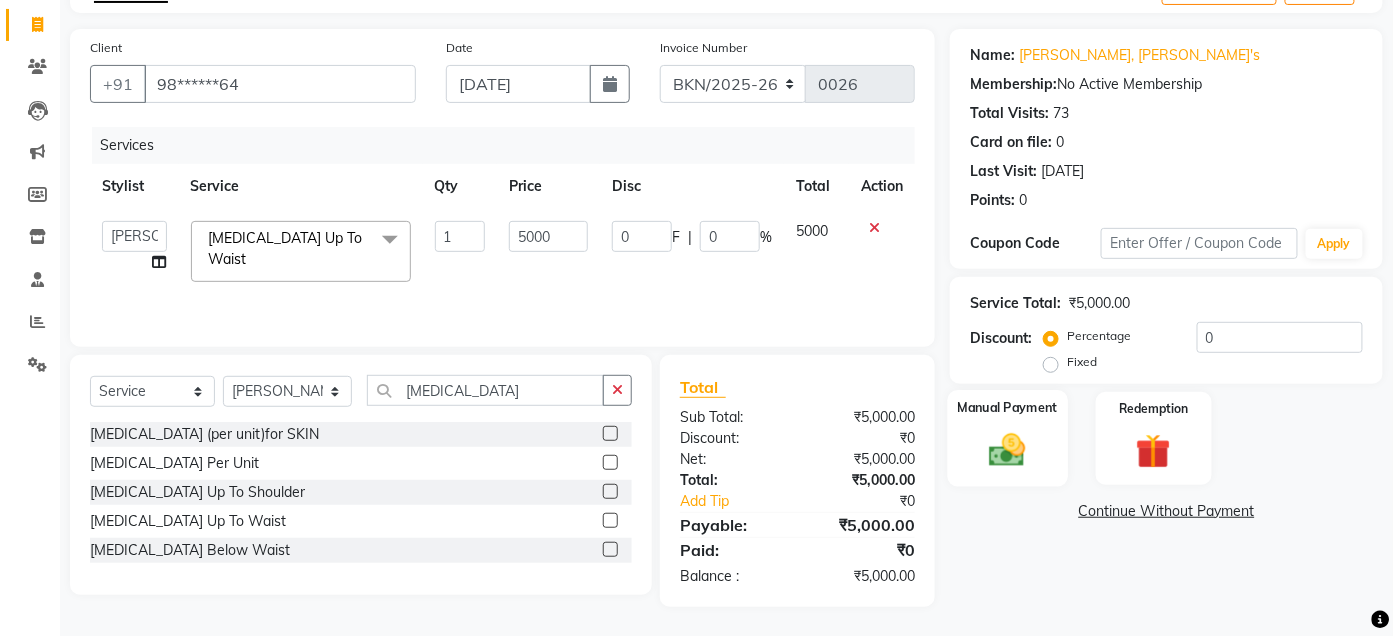 click 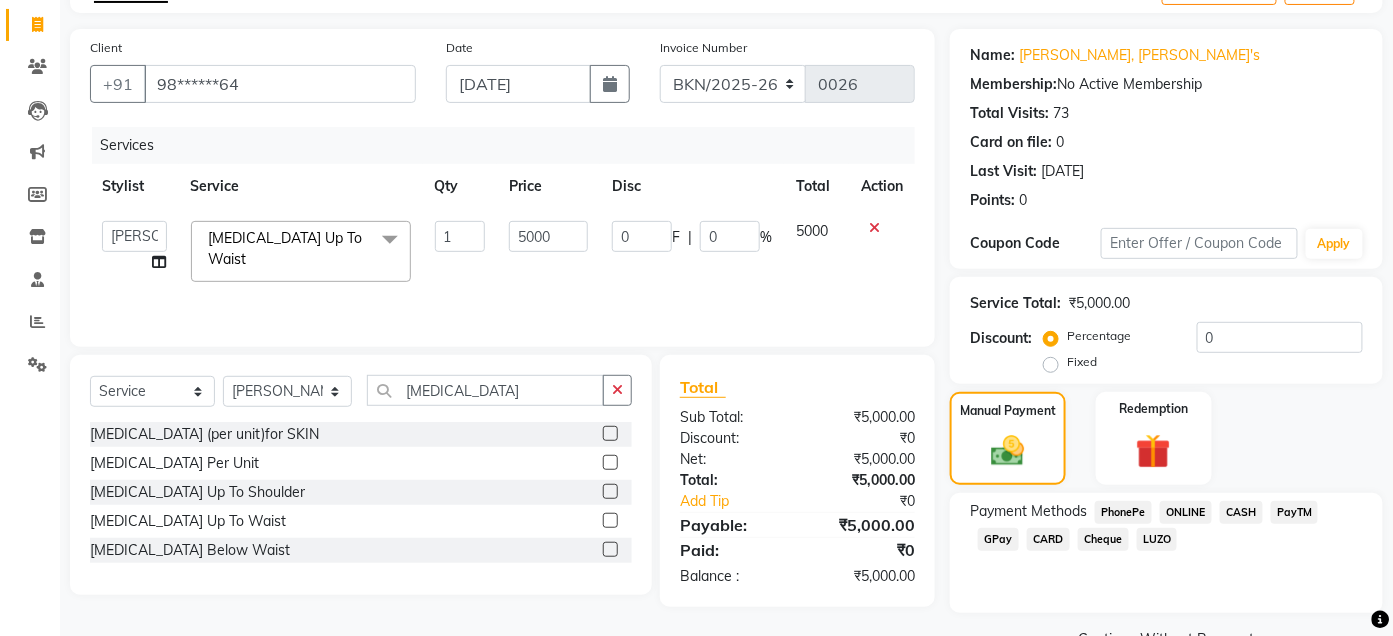 click on "CARD" 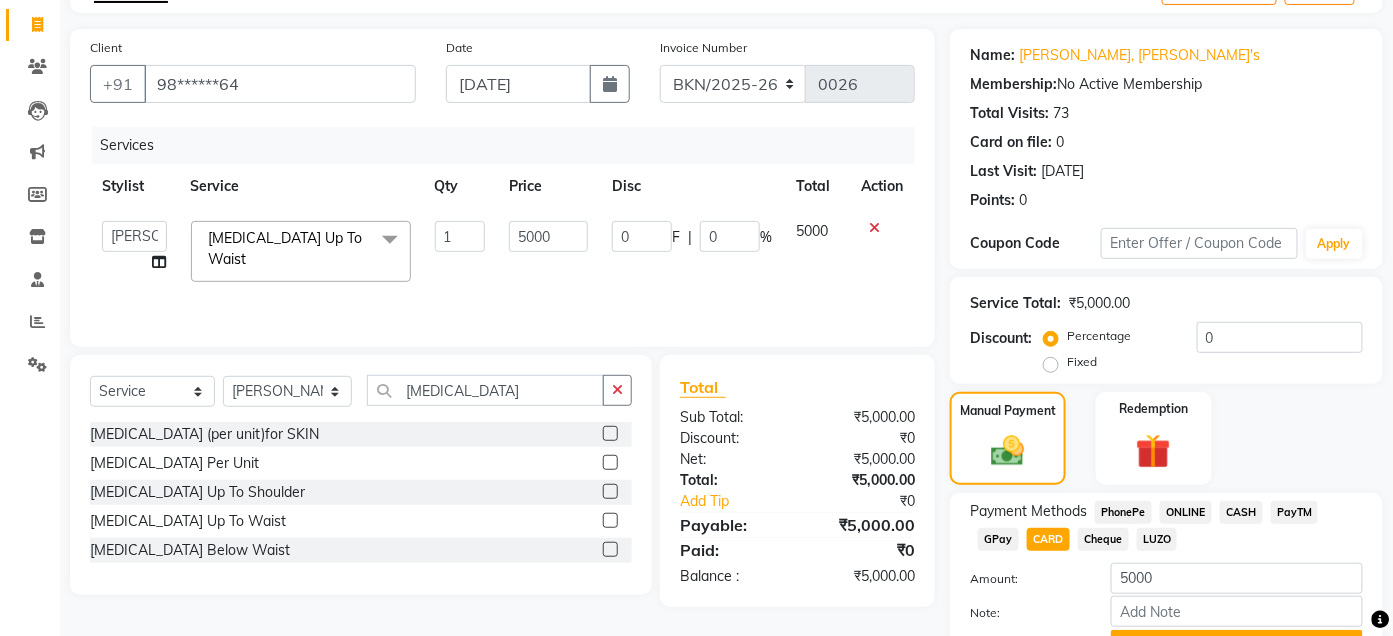 click on "CARD" 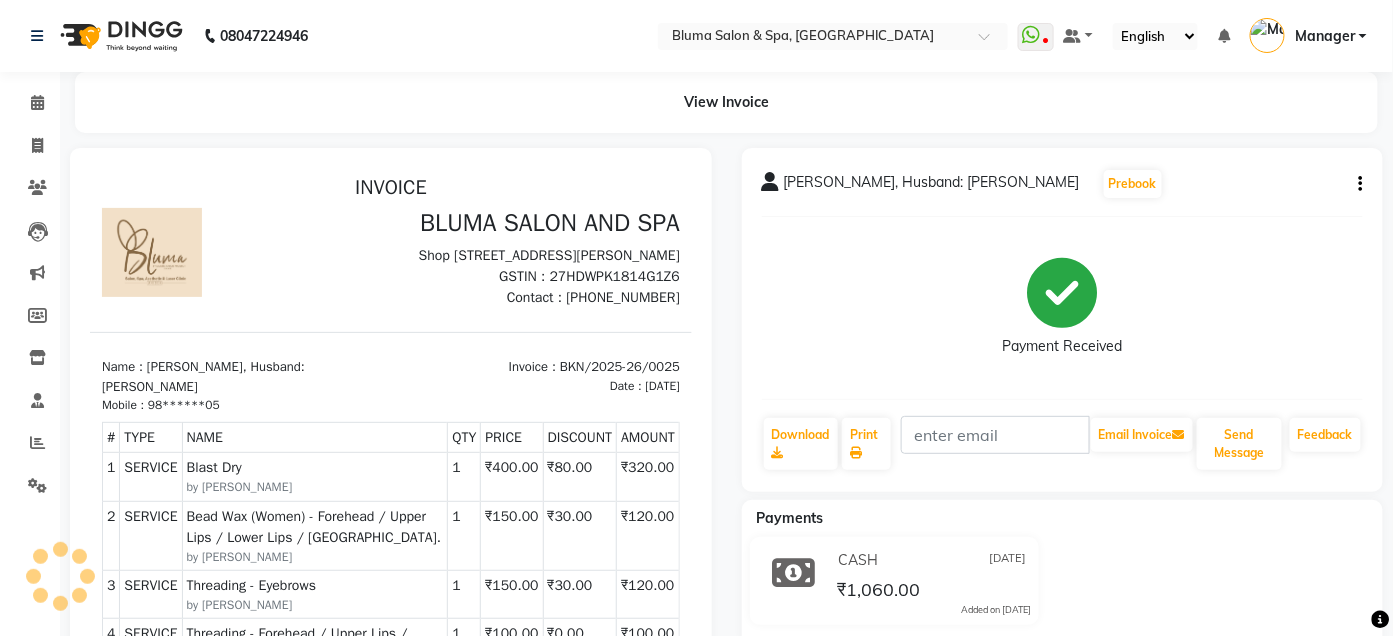 scroll, scrollTop: 0, scrollLeft: 0, axis: both 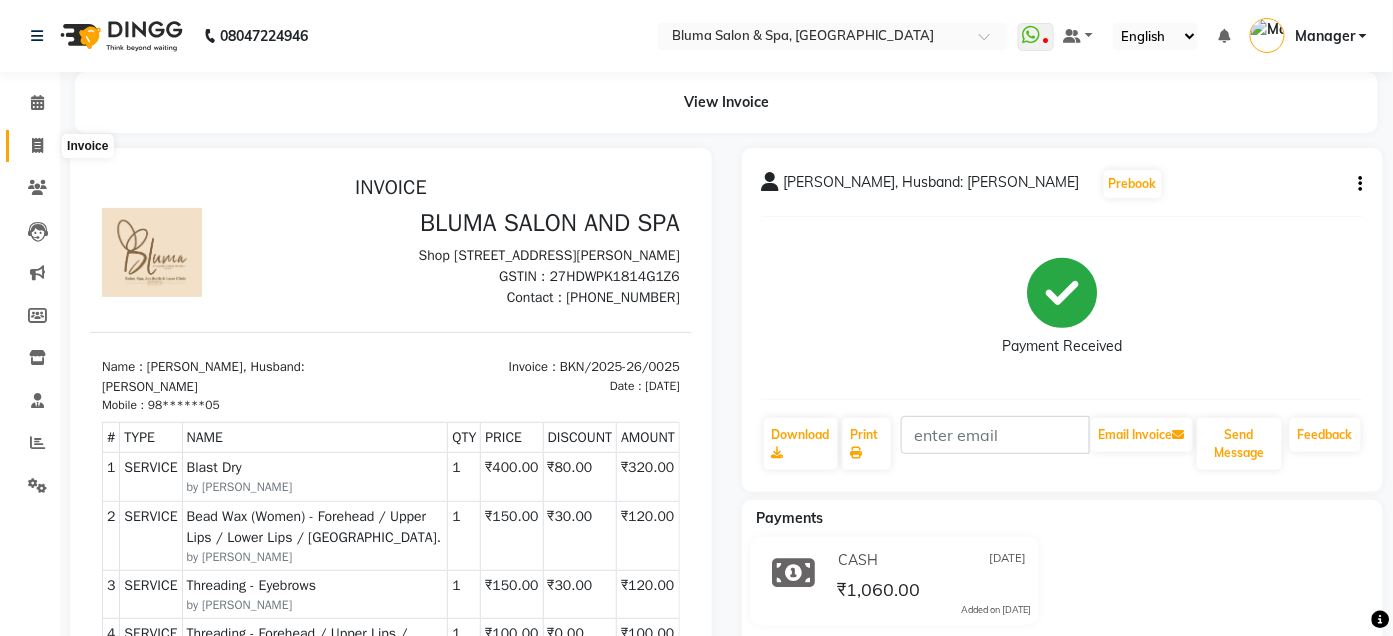 click 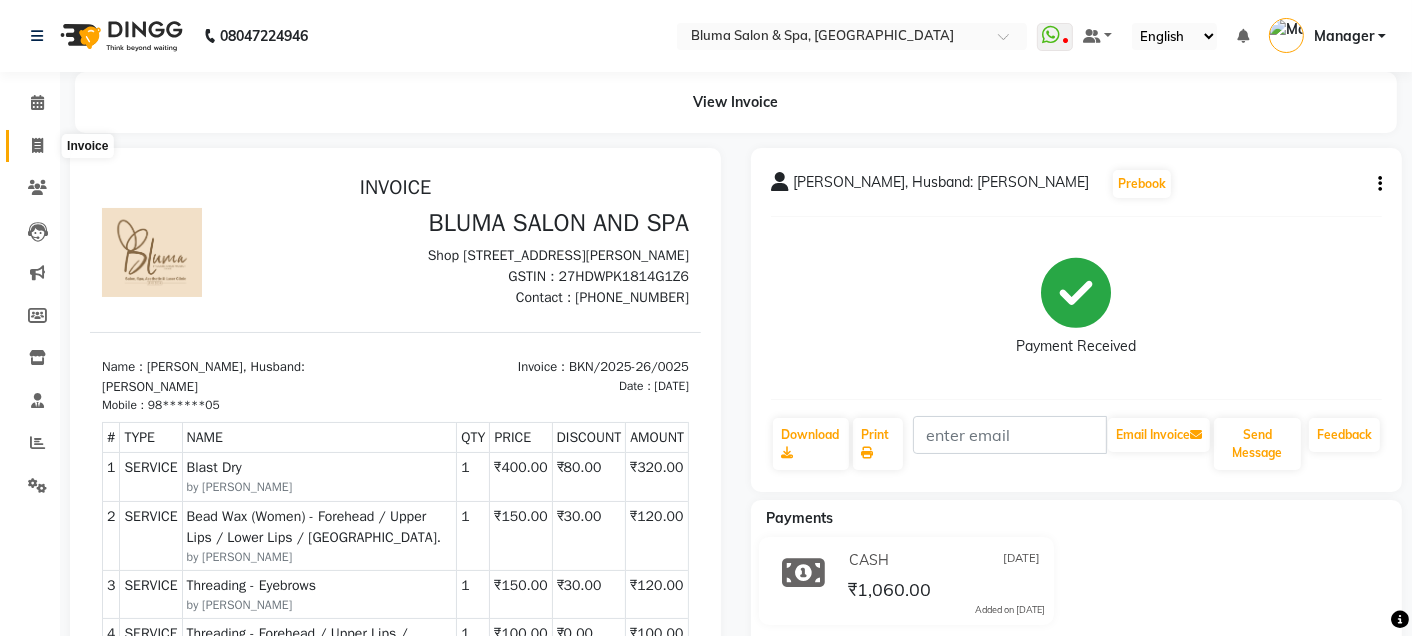 select on "3653" 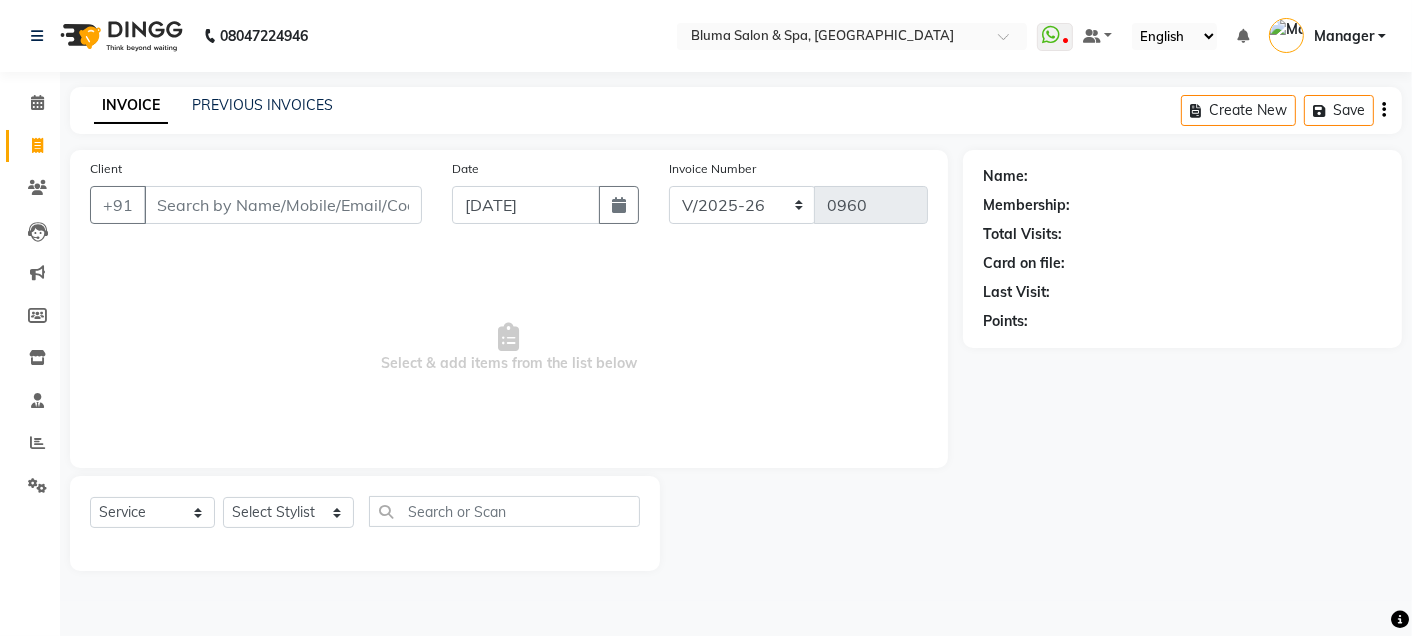 click on "Client" at bounding box center [283, 205] 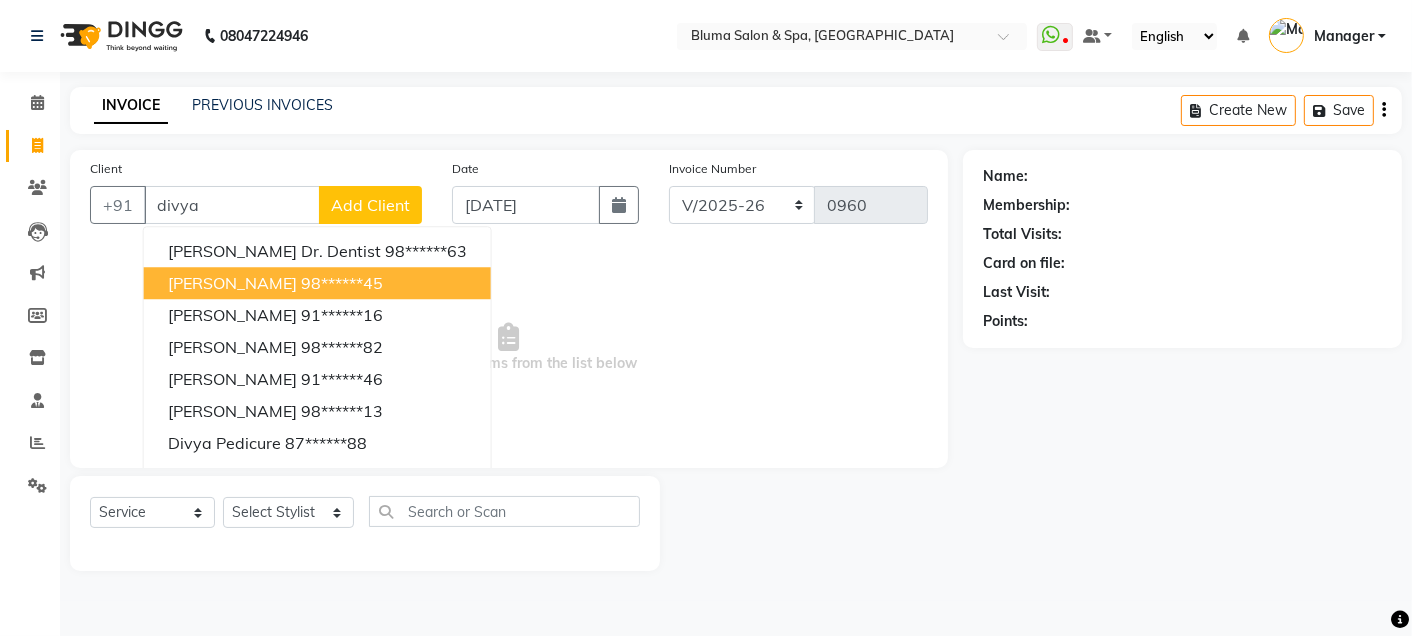 click on "[PERSON_NAME]" at bounding box center (232, 283) 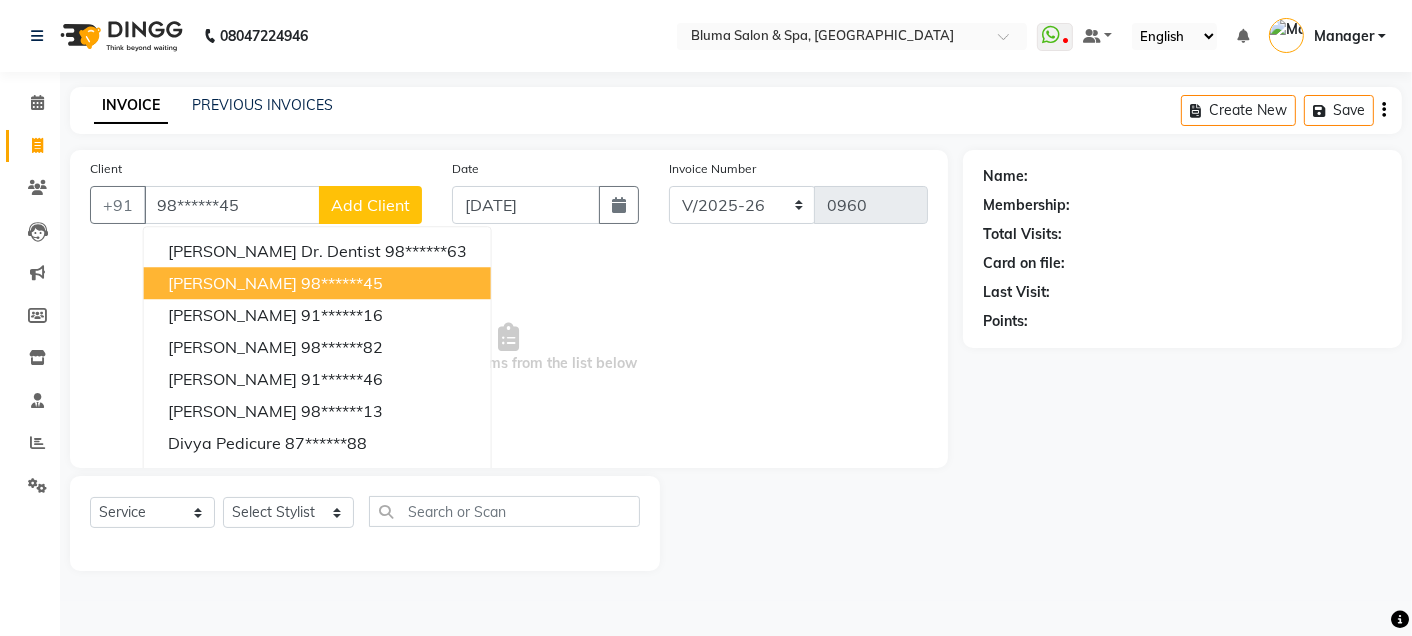 type on "98******45" 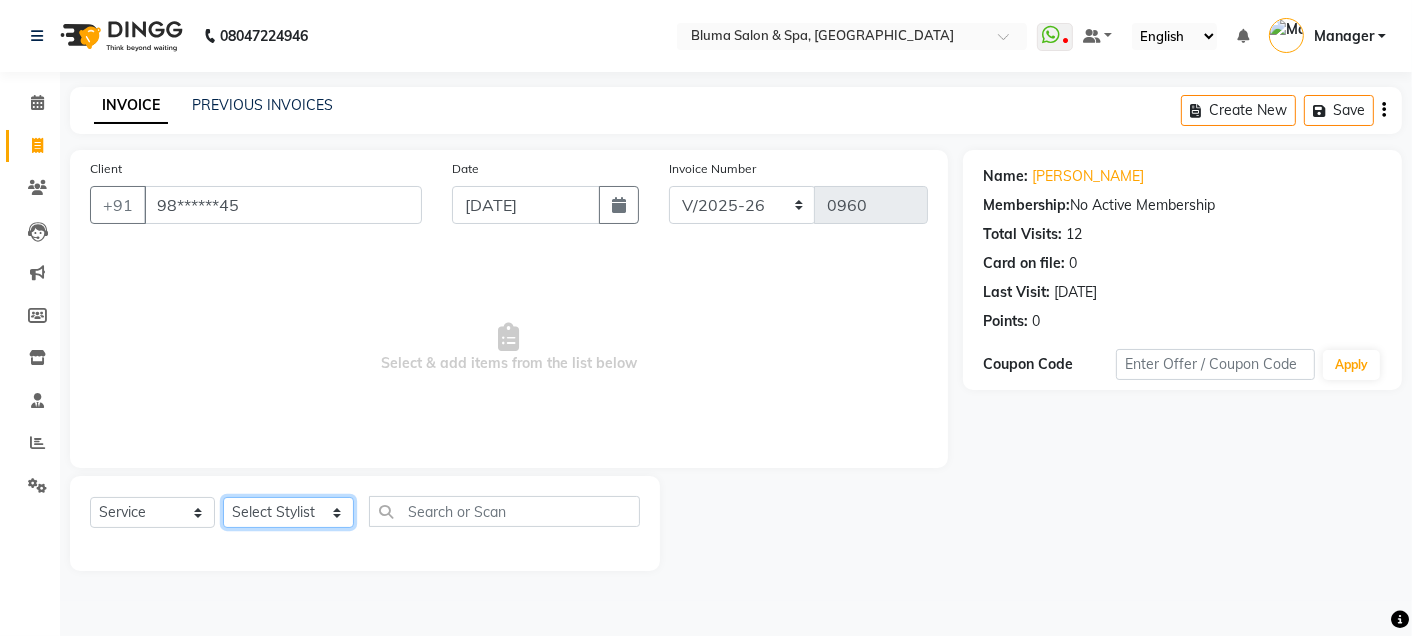 click on "Select Stylist Admin Ajay [PERSON_NAME]  [PERSON_NAME] [PERSON_NAME] Manager [PERSON_NAME] [PERSON_NAME] [PERSON_NAME]  pooja [PERSON_NAME] [PERSON_NAME] [PERSON_NAME] [PERSON_NAME]" 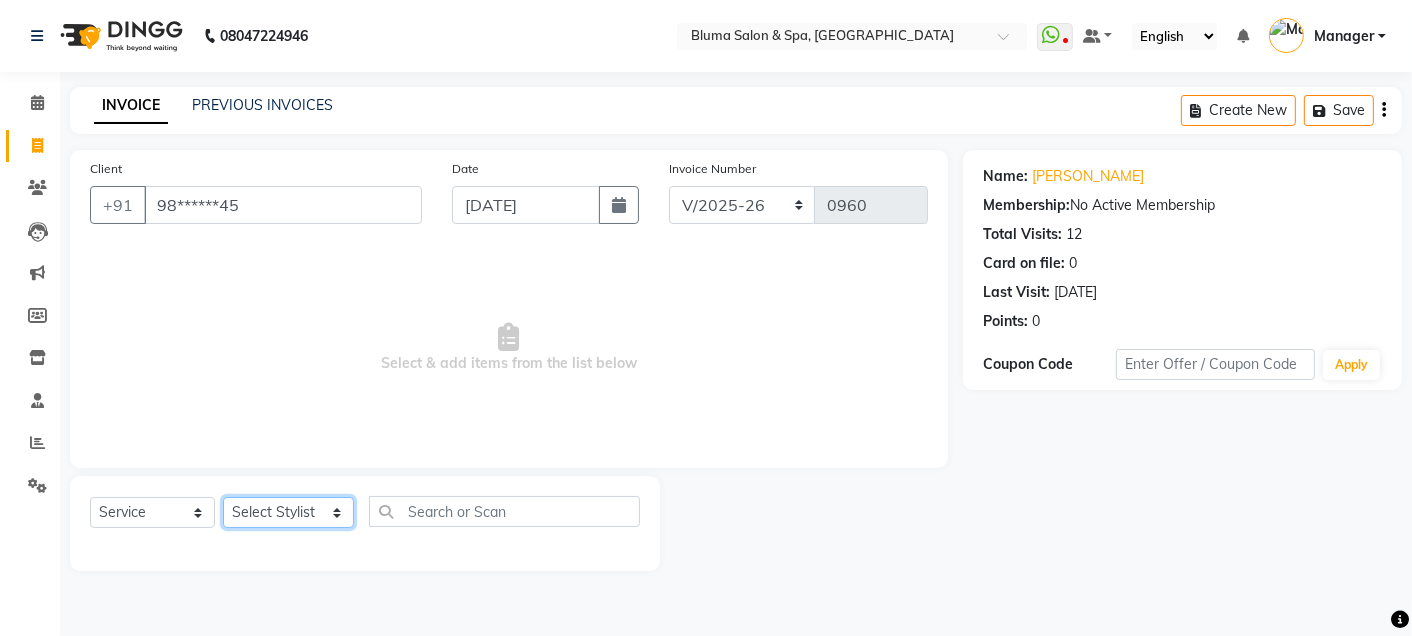 select on "17128" 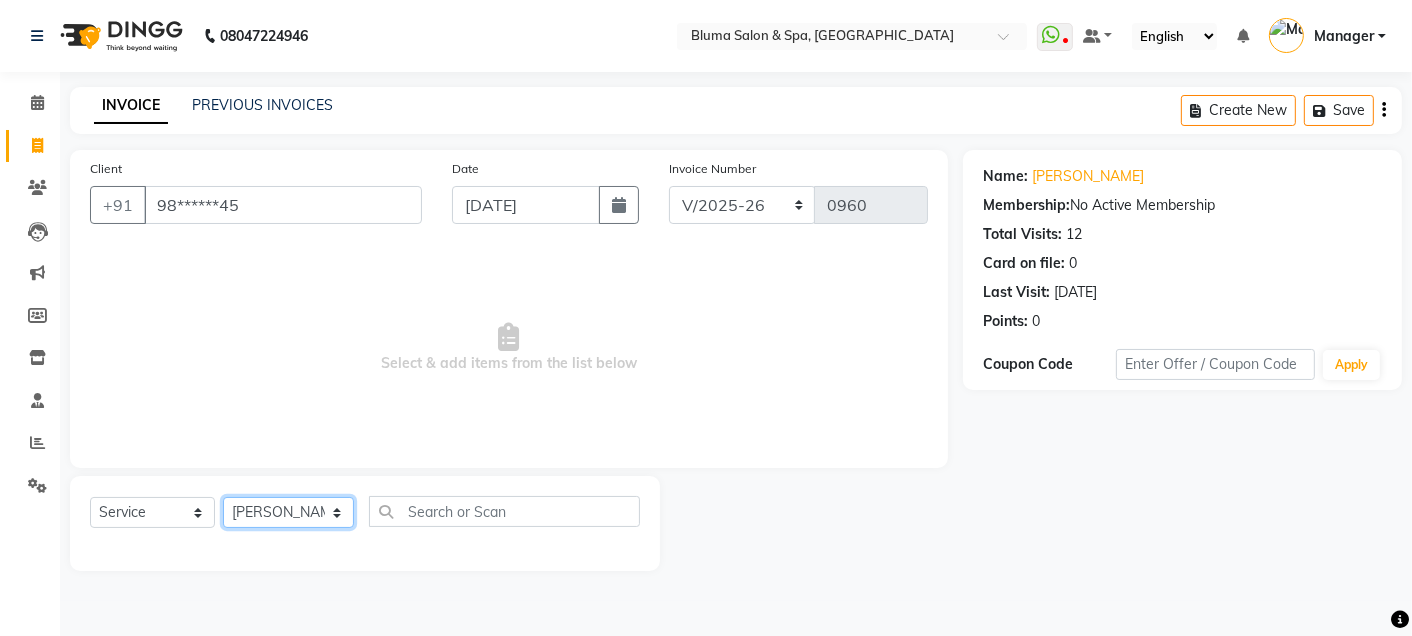 click on "Select Stylist Admin Ajay [PERSON_NAME]  [PERSON_NAME] [PERSON_NAME] Manager [PERSON_NAME] [PERSON_NAME] [PERSON_NAME]  pooja [PERSON_NAME] [PERSON_NAME] [PERSON_NAME] [PERSON_NAME]" 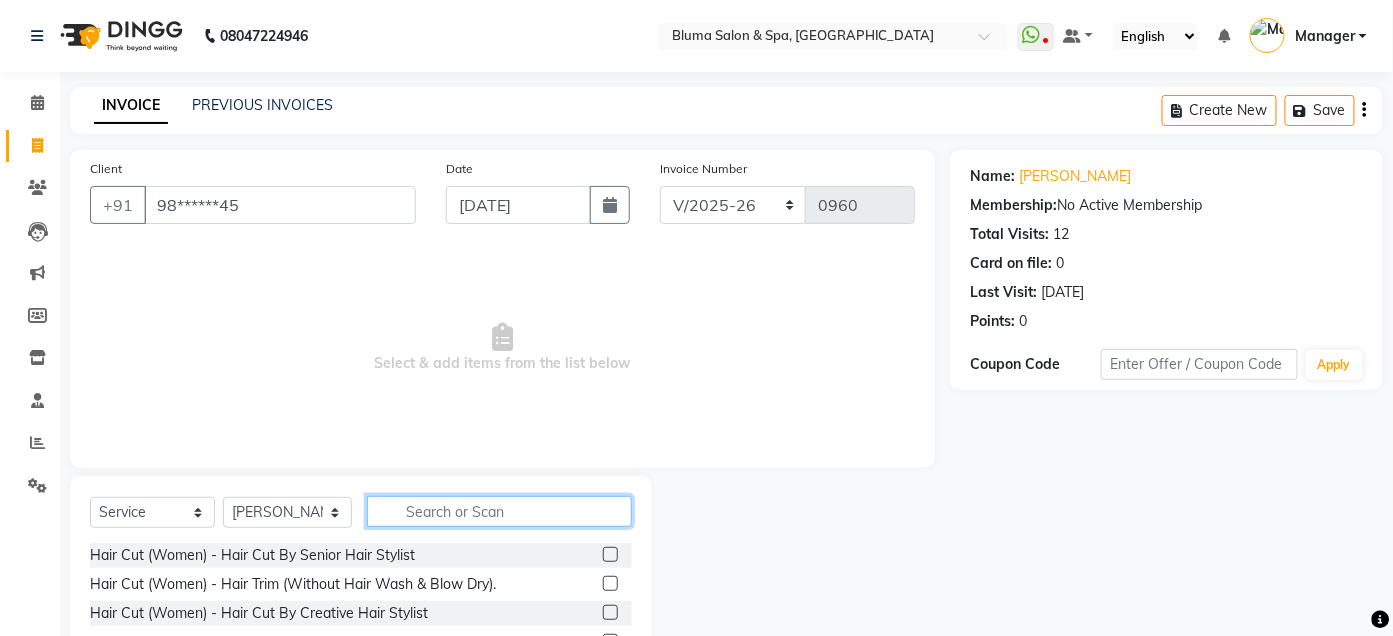 click 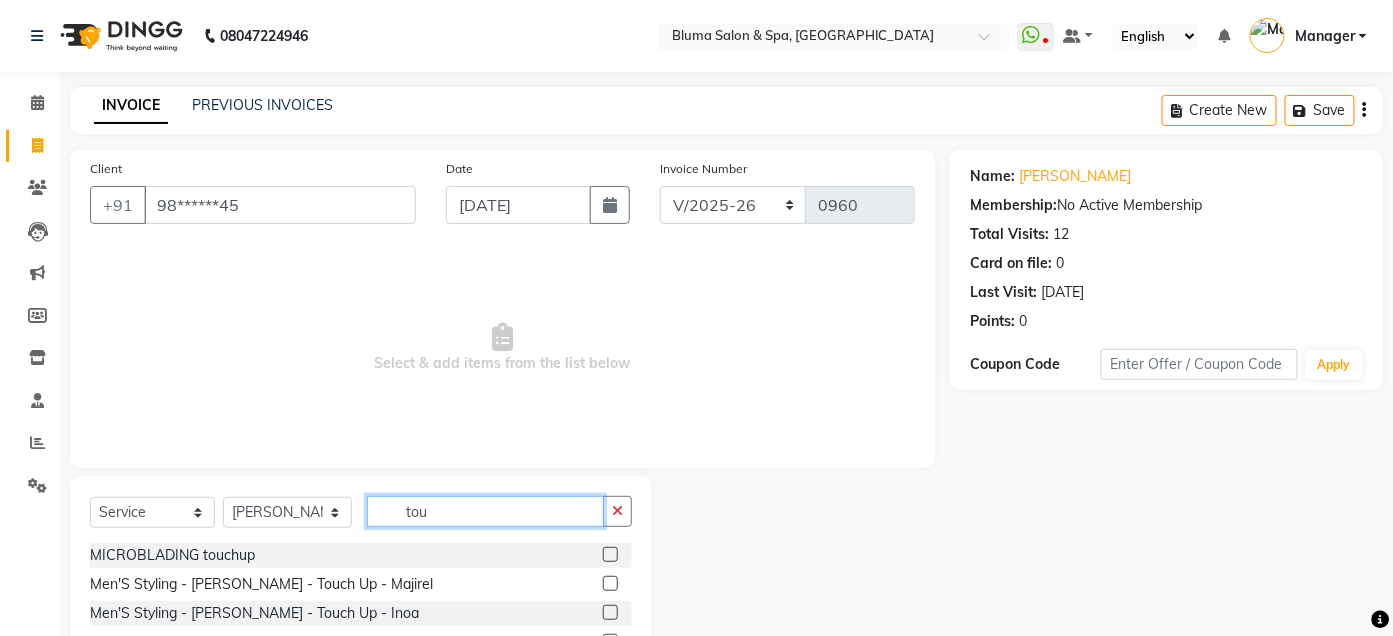 scroll, scrollTop: 164, scrollLeft: 0, axis: vertical 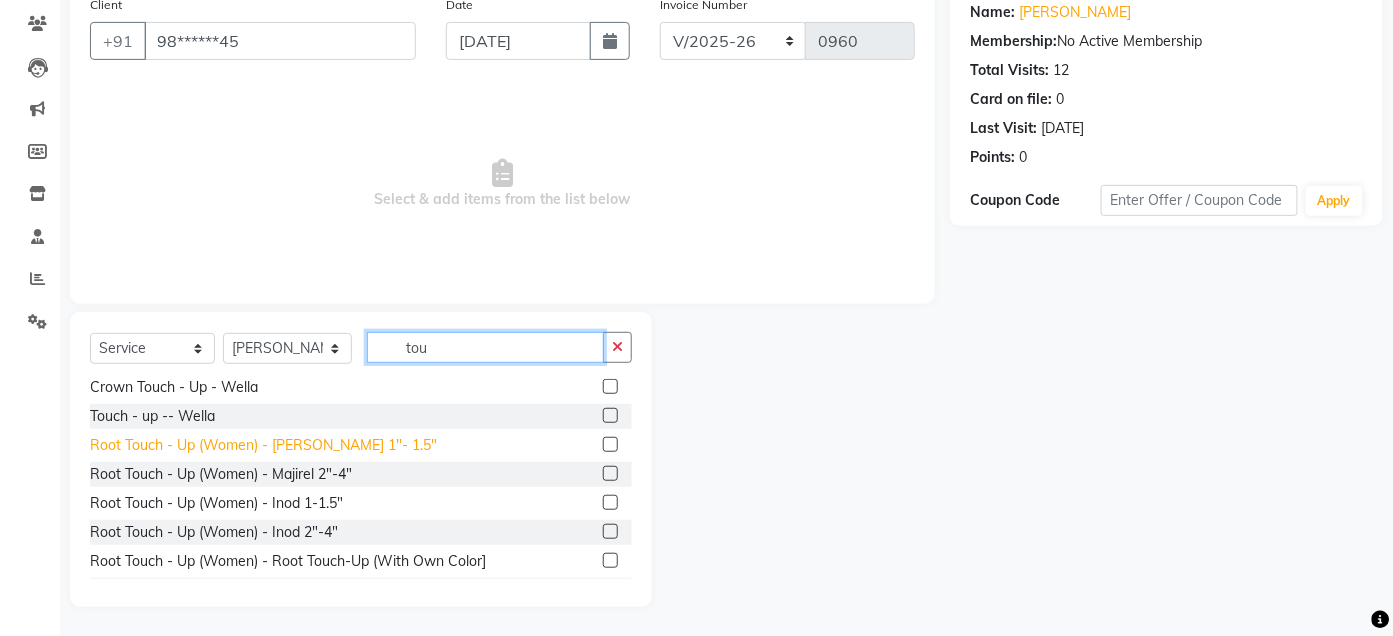 type on "tou" 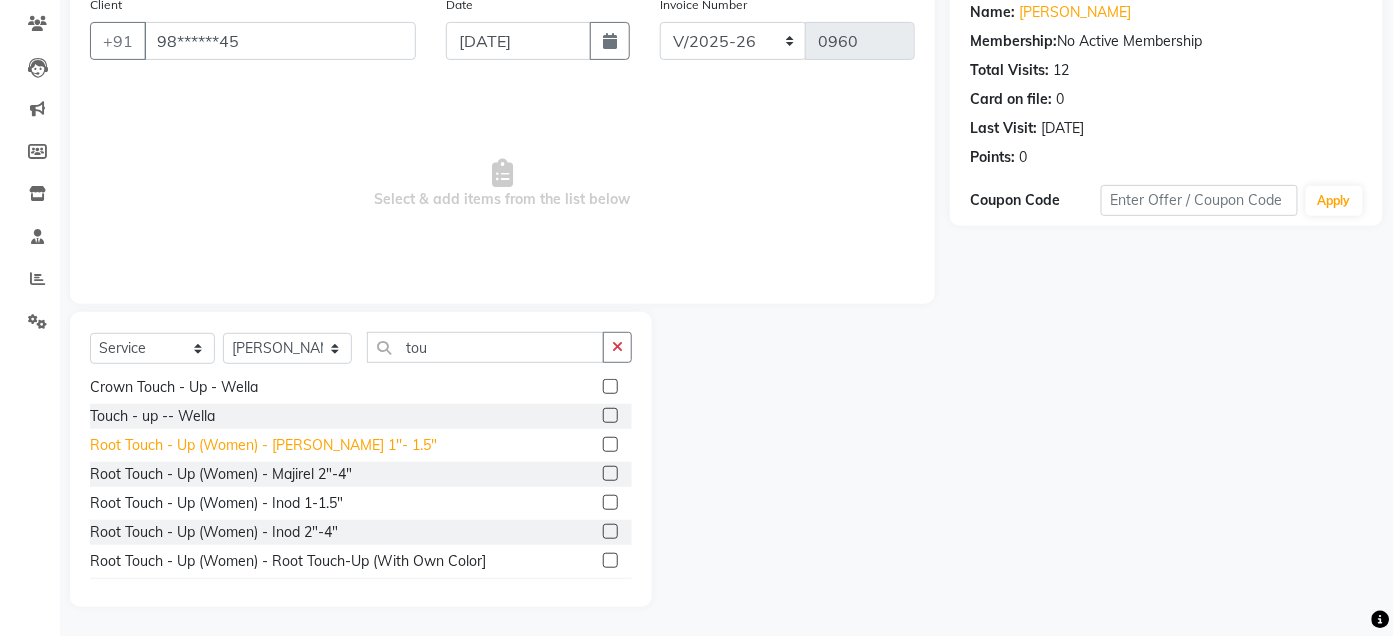 click on "Root Touch - Up (Women) - [PERSON_NAME] 1''- 1.5"" 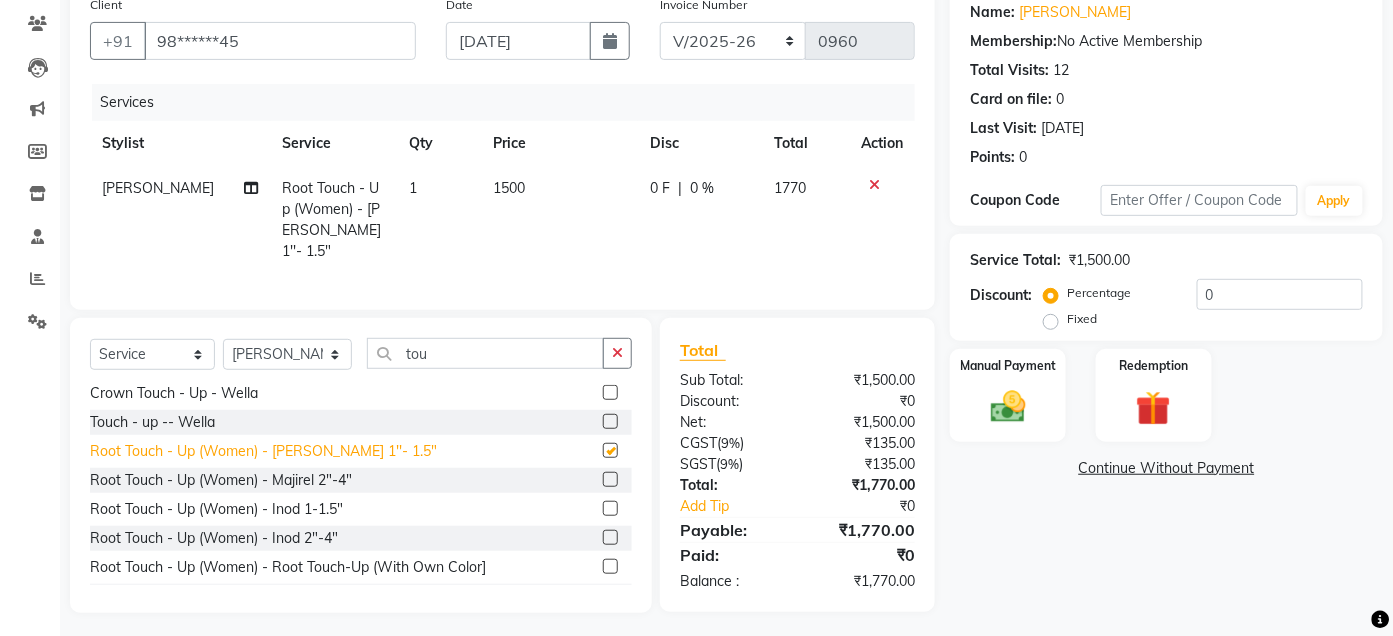 checkbox on "false" 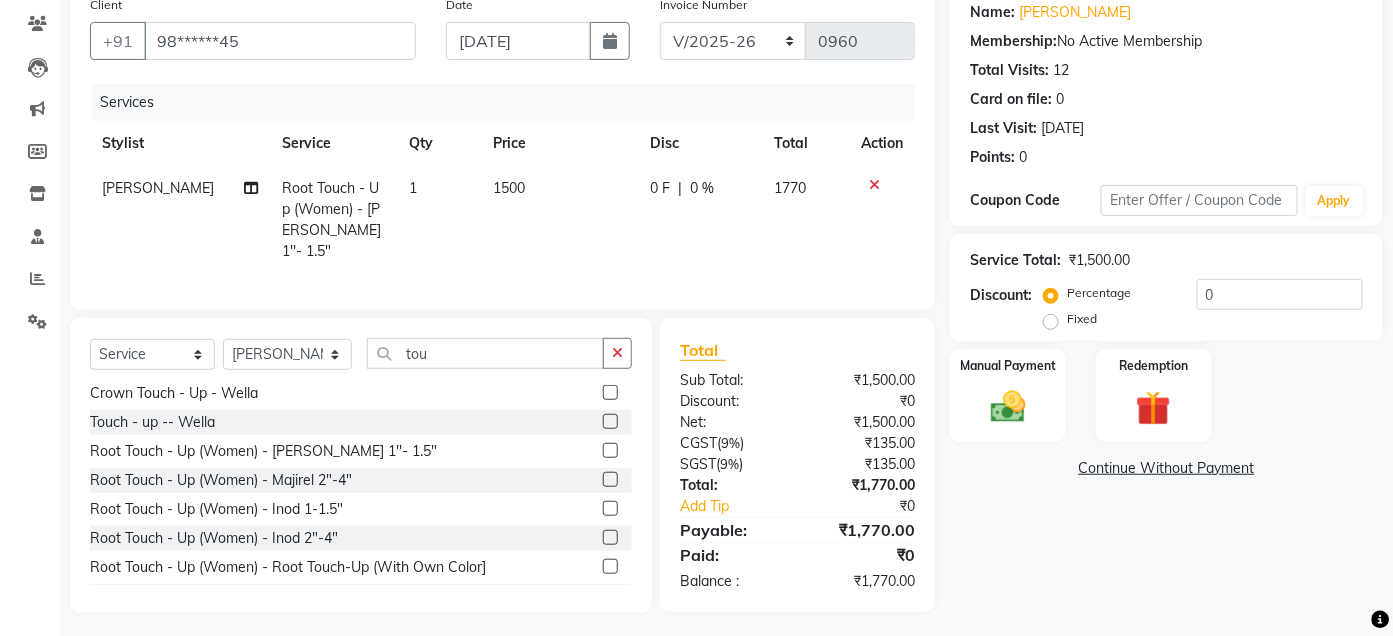 click on "1500" 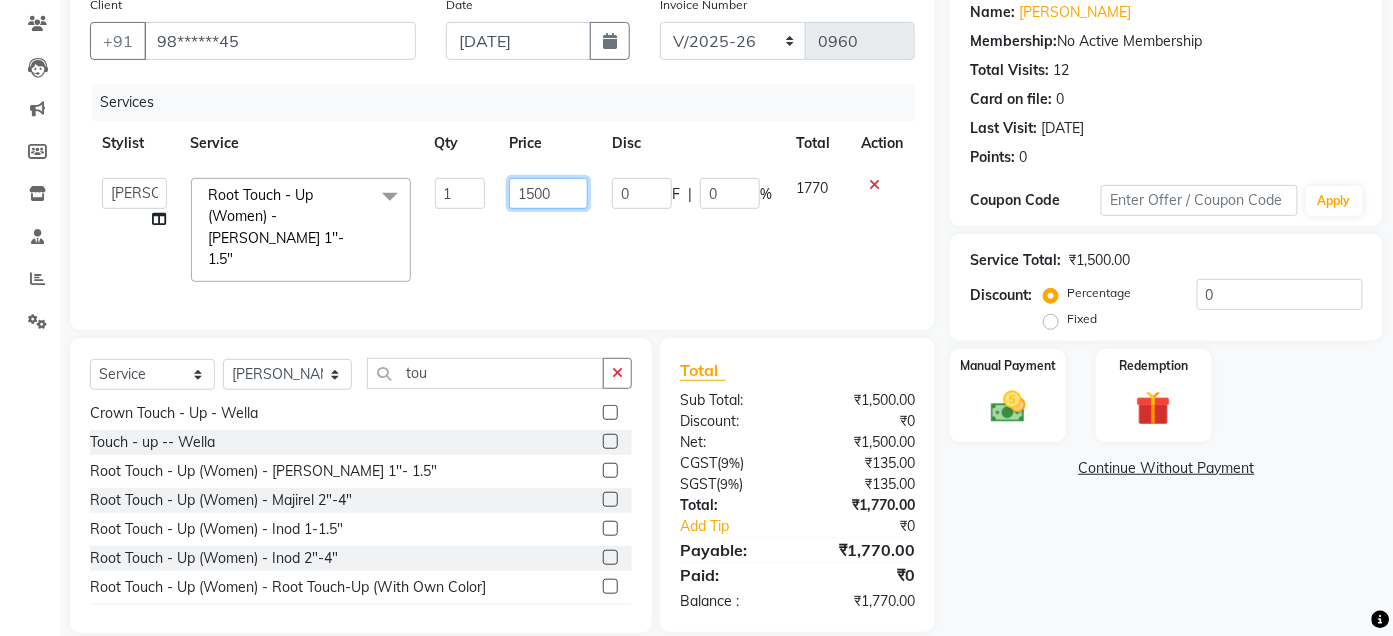 click on "1500" 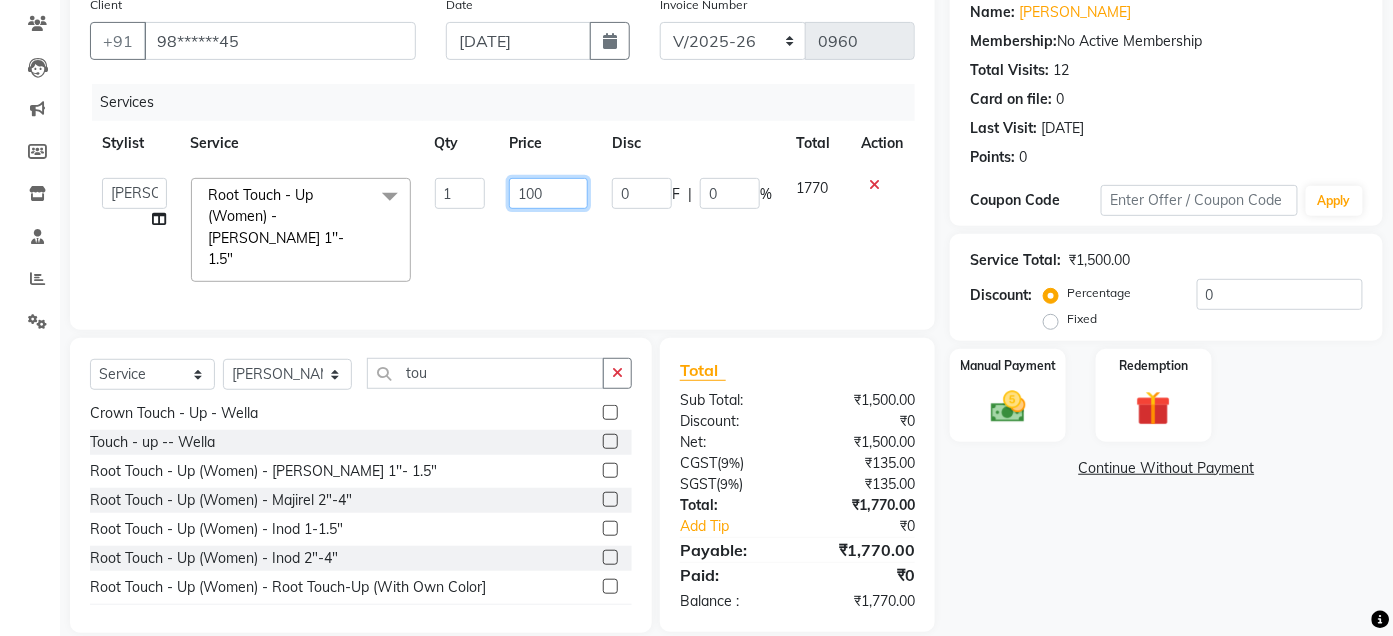 type on "1000" 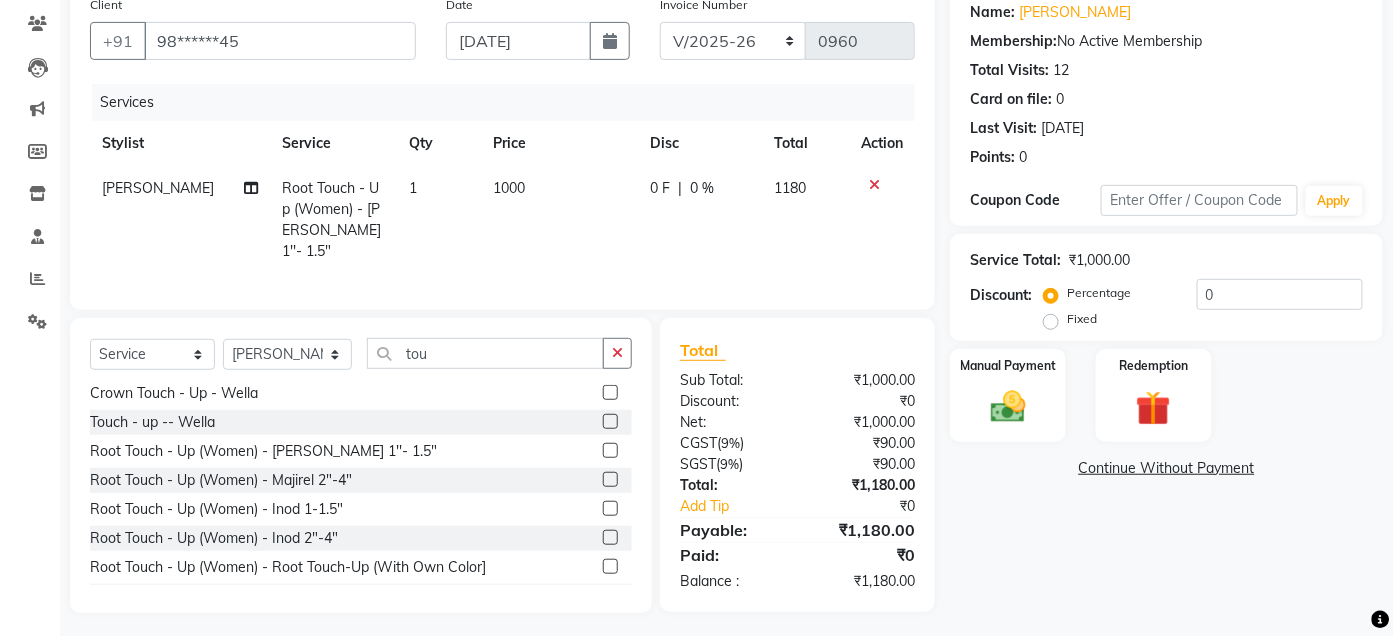 click on "1000" 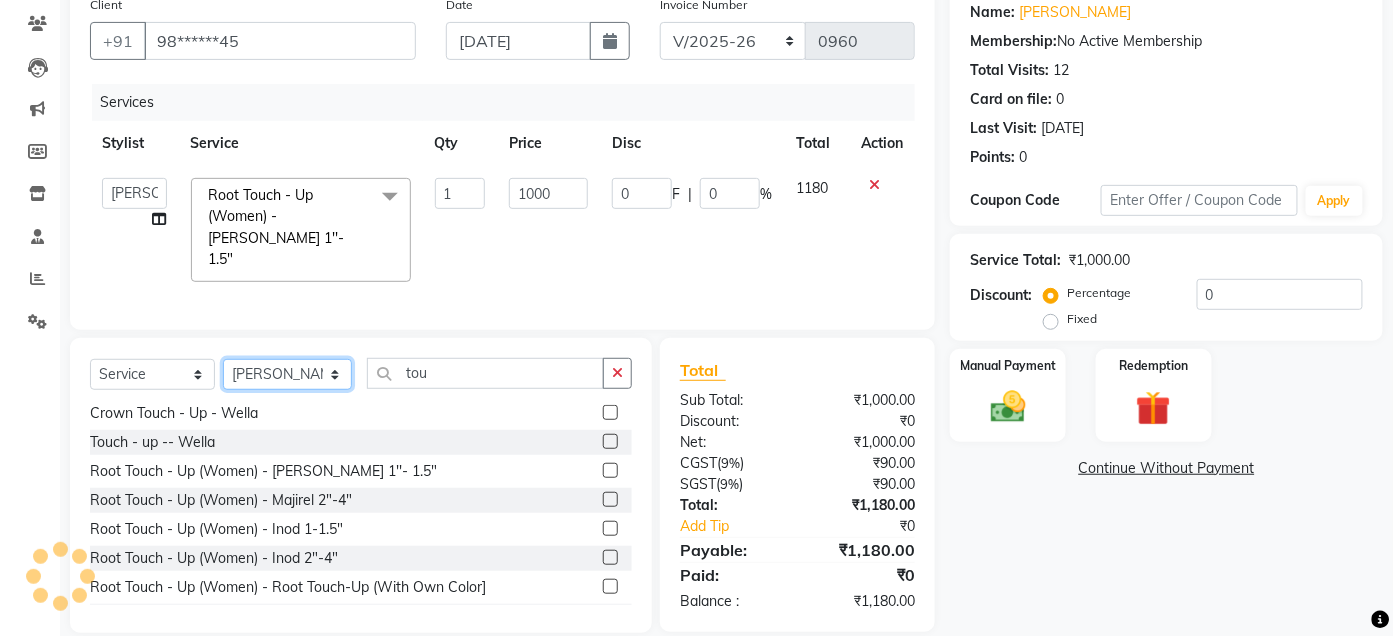 click on "Select Stylist Admin Ajay [PERSON_NAME]  [PERSON_NAME] [PERSON_NAME] Manager [PERSON_NAME] [PERSON_NAME] [PERSON_NAME]  pooja [PERSON_NAME] [PERSON_NAME] [PERSON_NAME] [PERSON_NAME]" 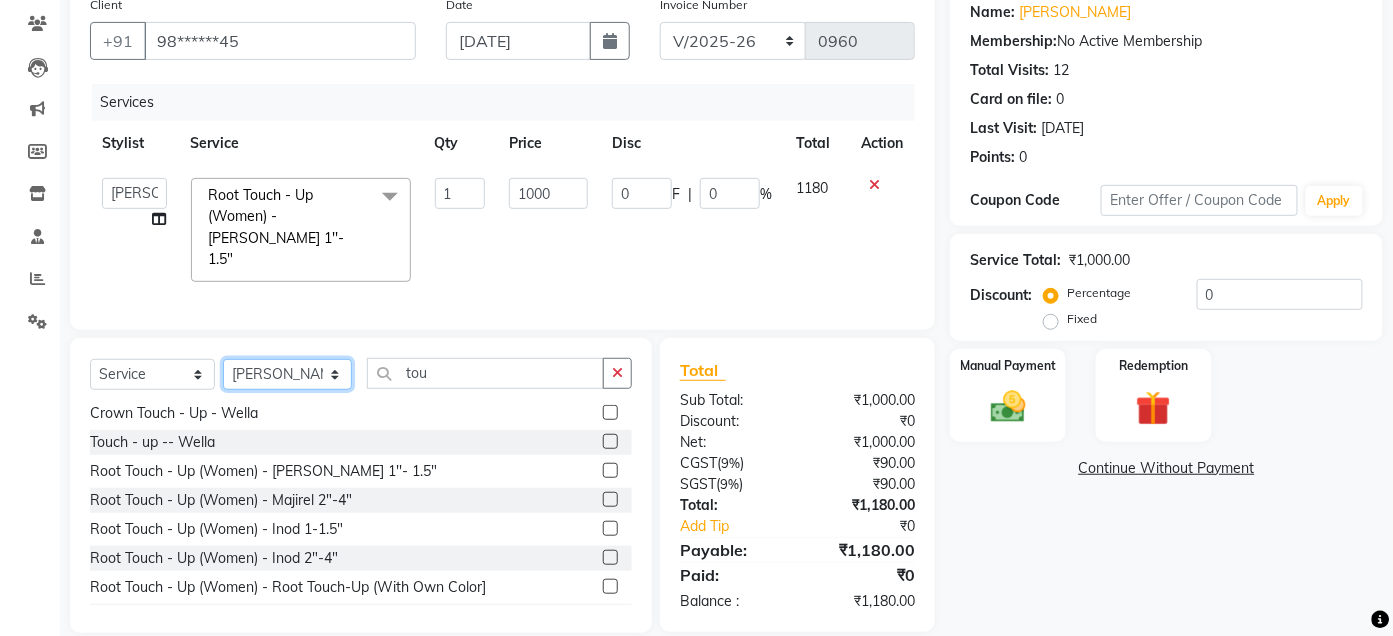 select on "75599" 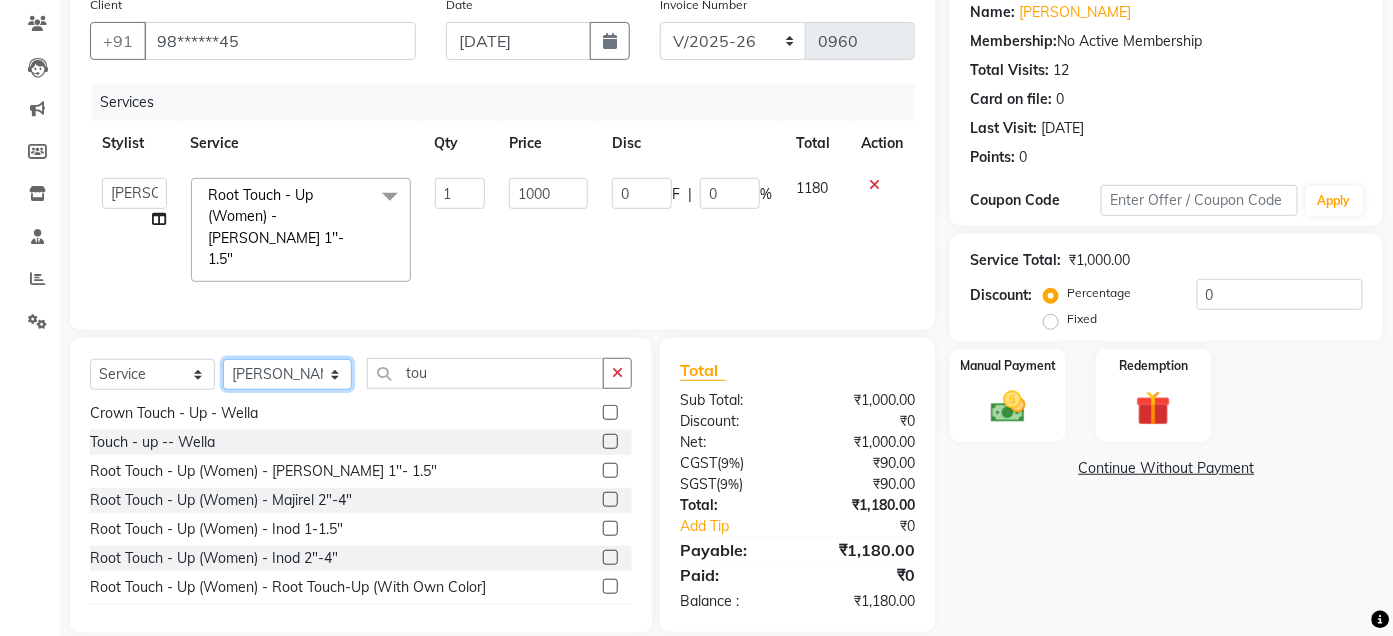click on "Select Stylist Admin Ajay [PERSON_NAME]  [PERSON_NAME] [PERSON_NAME] Manager [PERSON_NAME] [PERSON_NAME] [PERSON_NAME]  pooja [PERSON_NAME] [PERSON_NAME] [PERSON_NAME] [PERSON_NAME]" 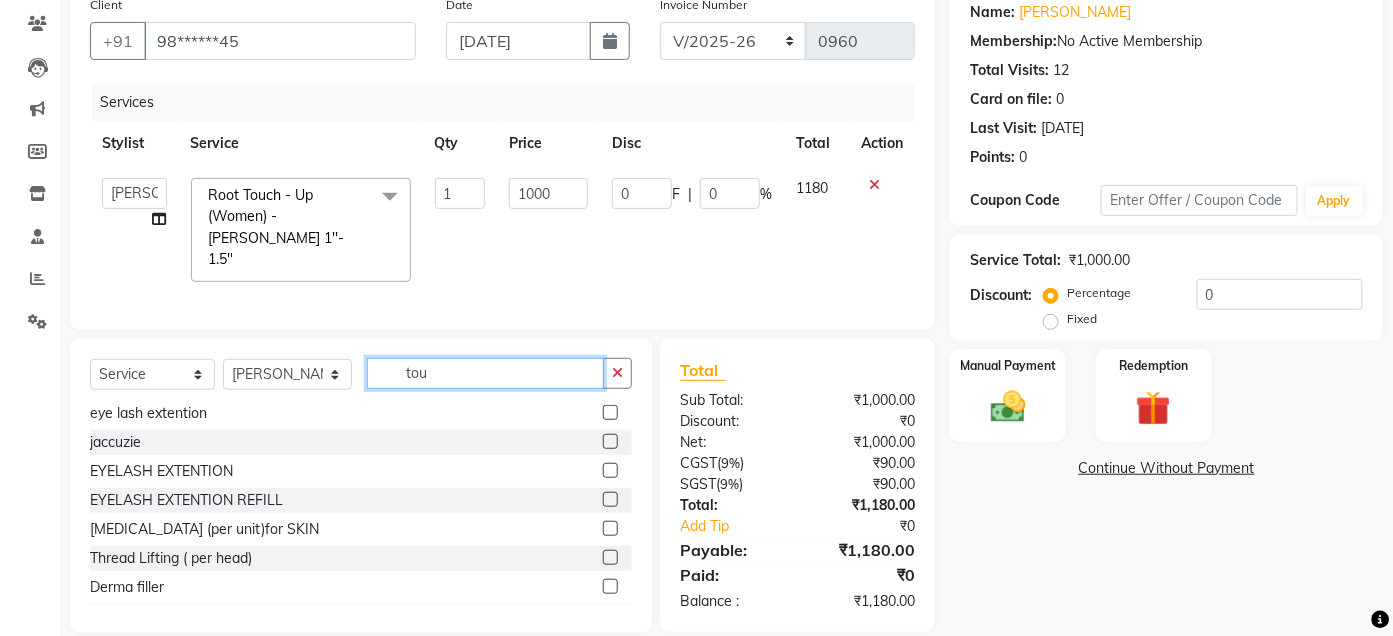 click on "tou" 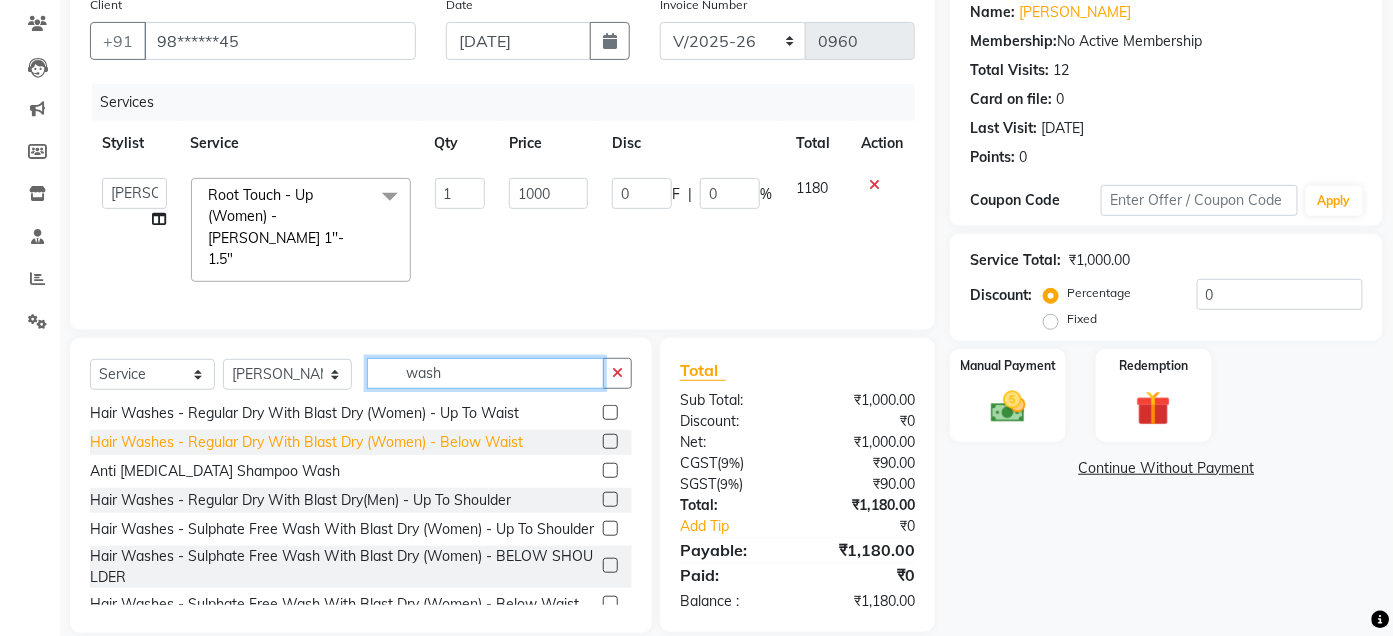 type on "wash" 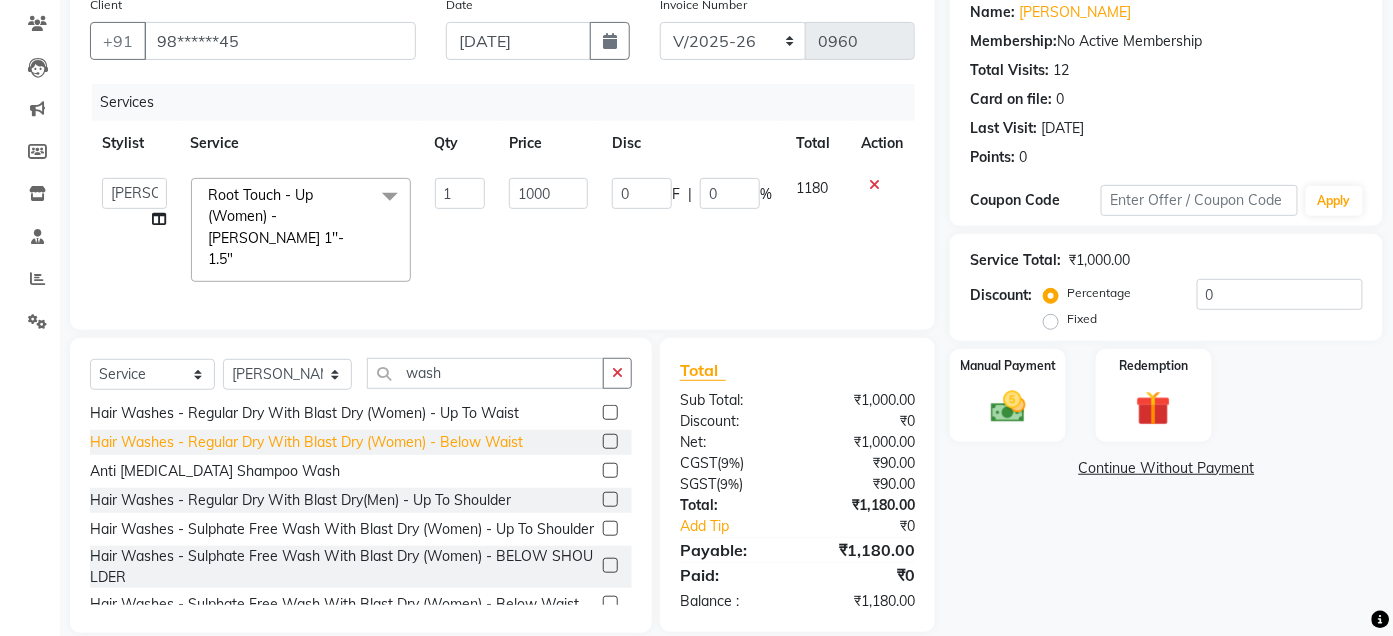 click on "Hair Washes - Regular Dry With Blast Dry (Women) - Below Waist" 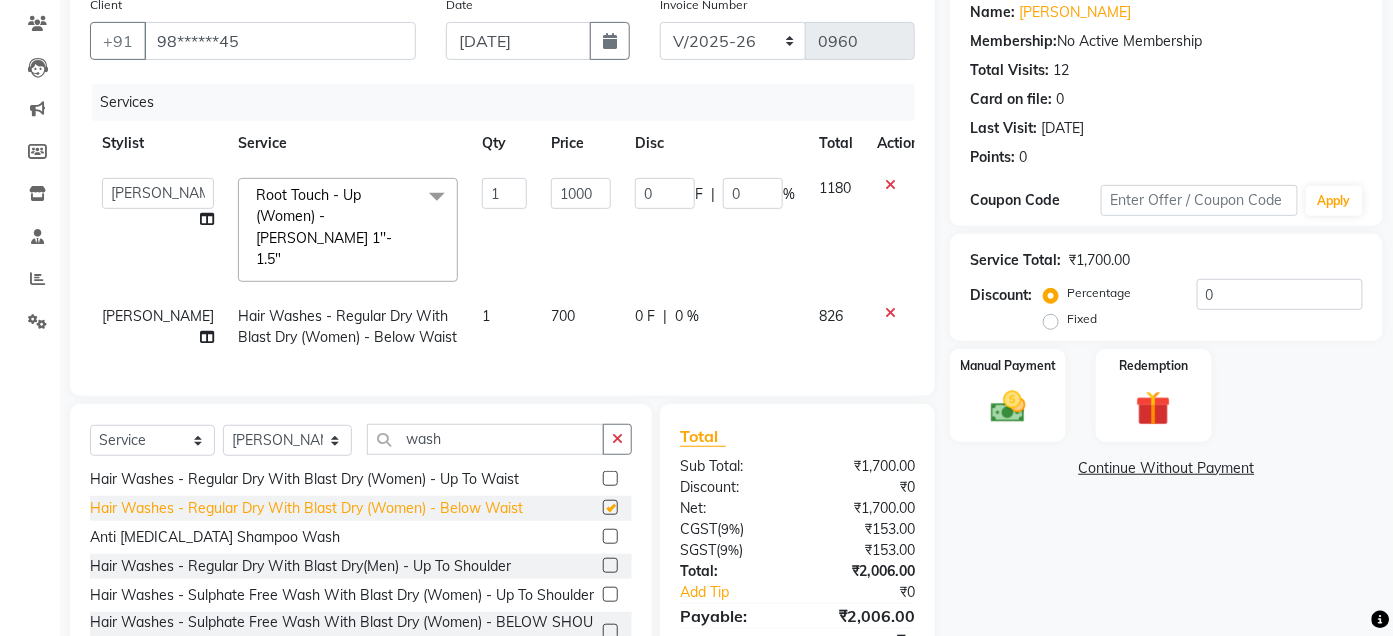 checkbox on "false" 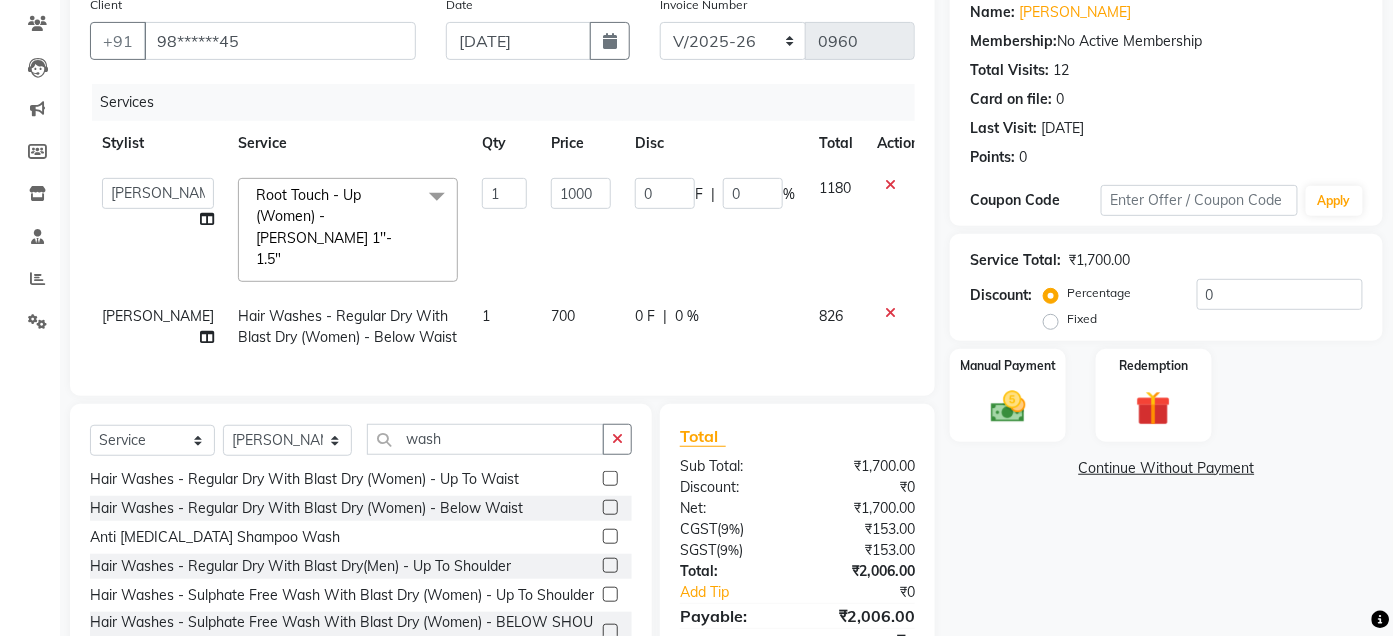 click on "700" 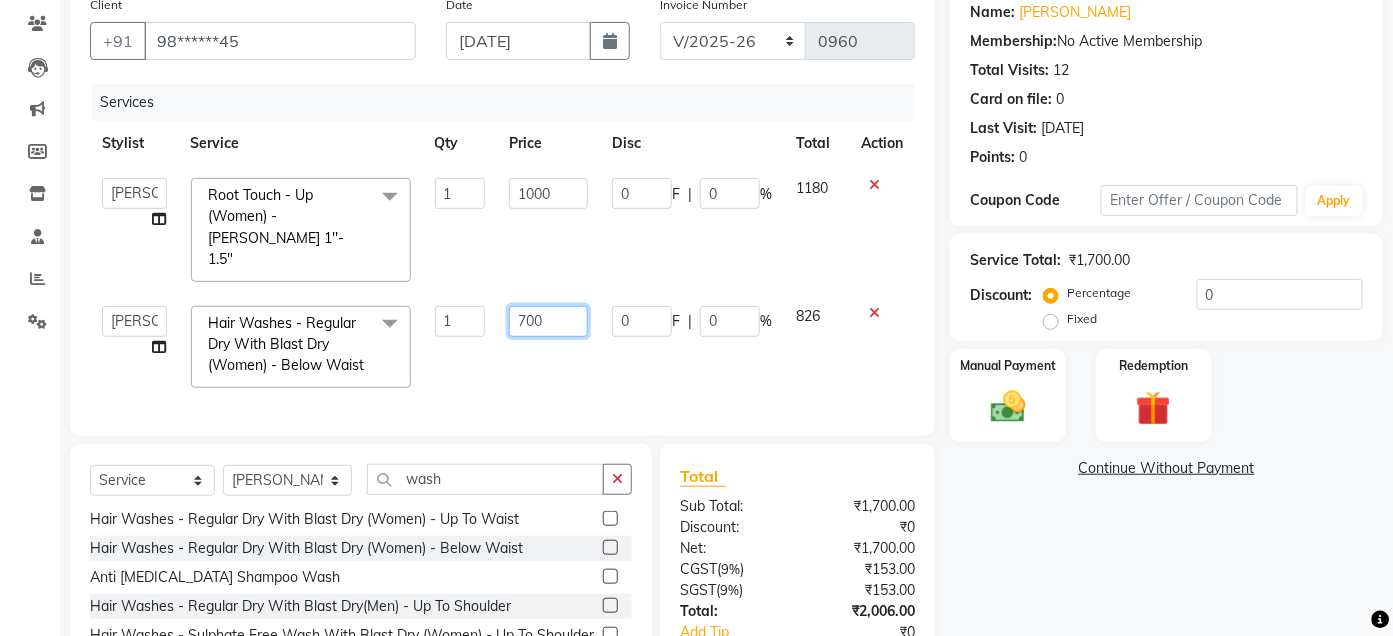 click on "700" 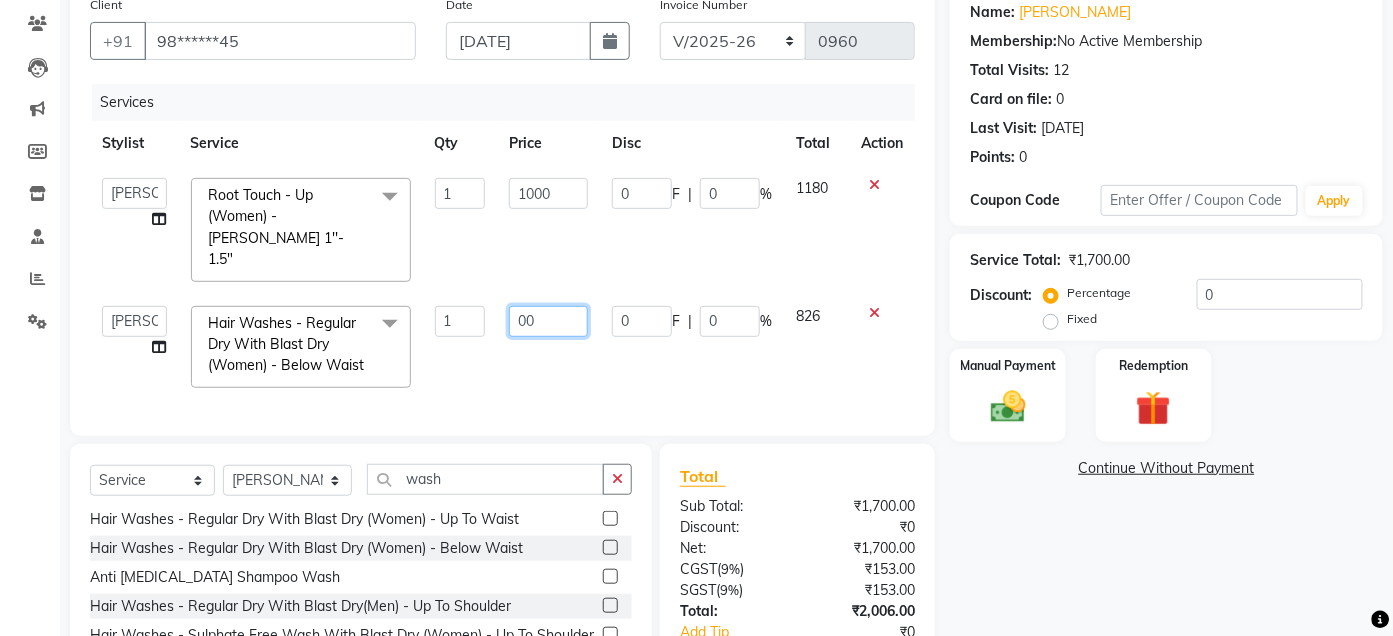 type on "500" 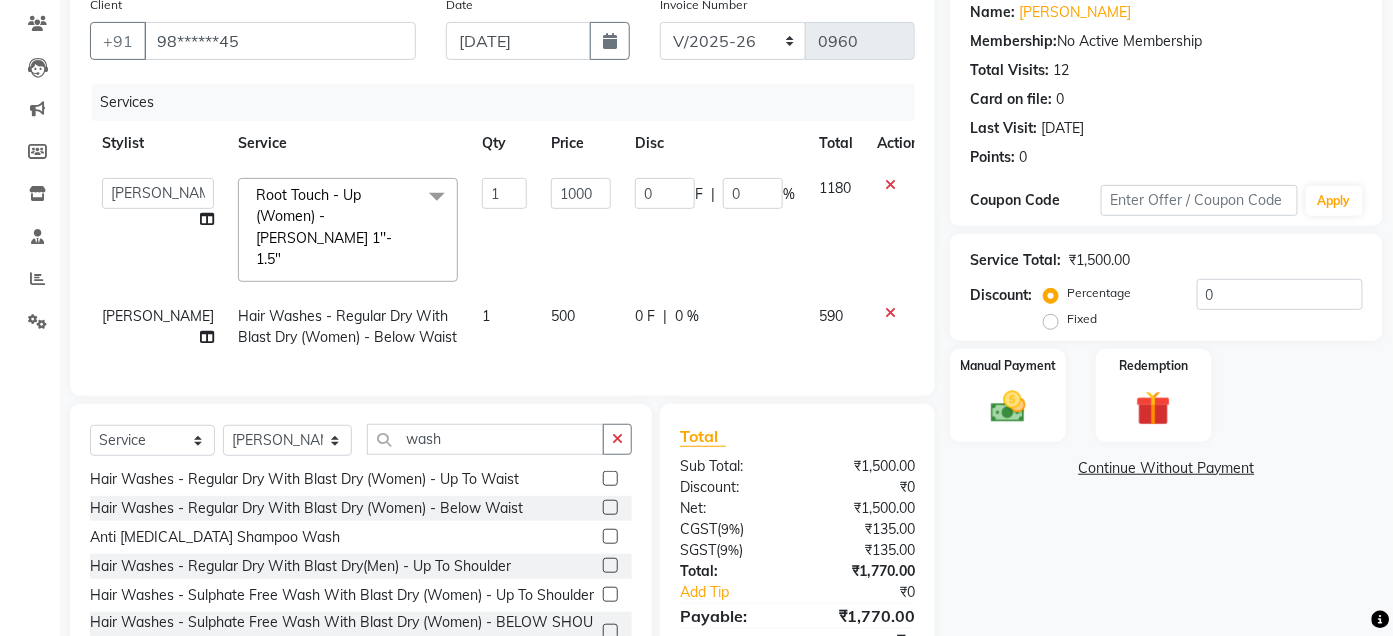 click on "500" 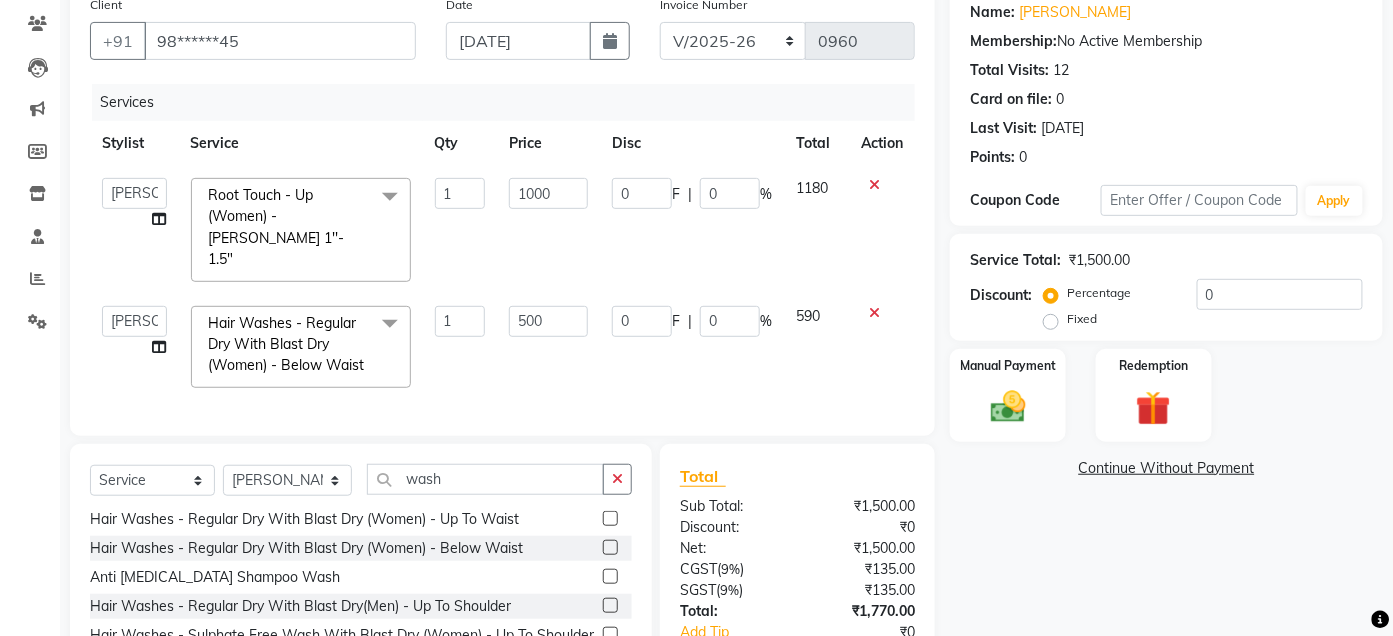 scroll, scrollTop: 315, scrollLeft: 0, axis: vertical 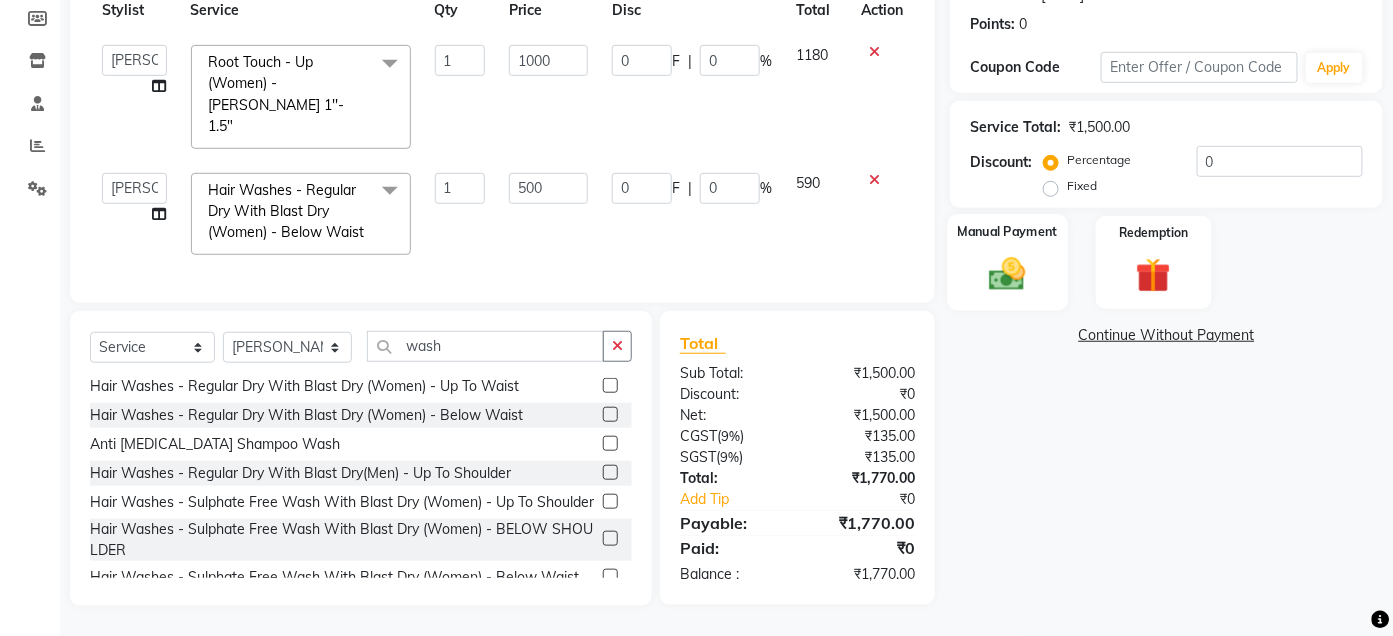 click 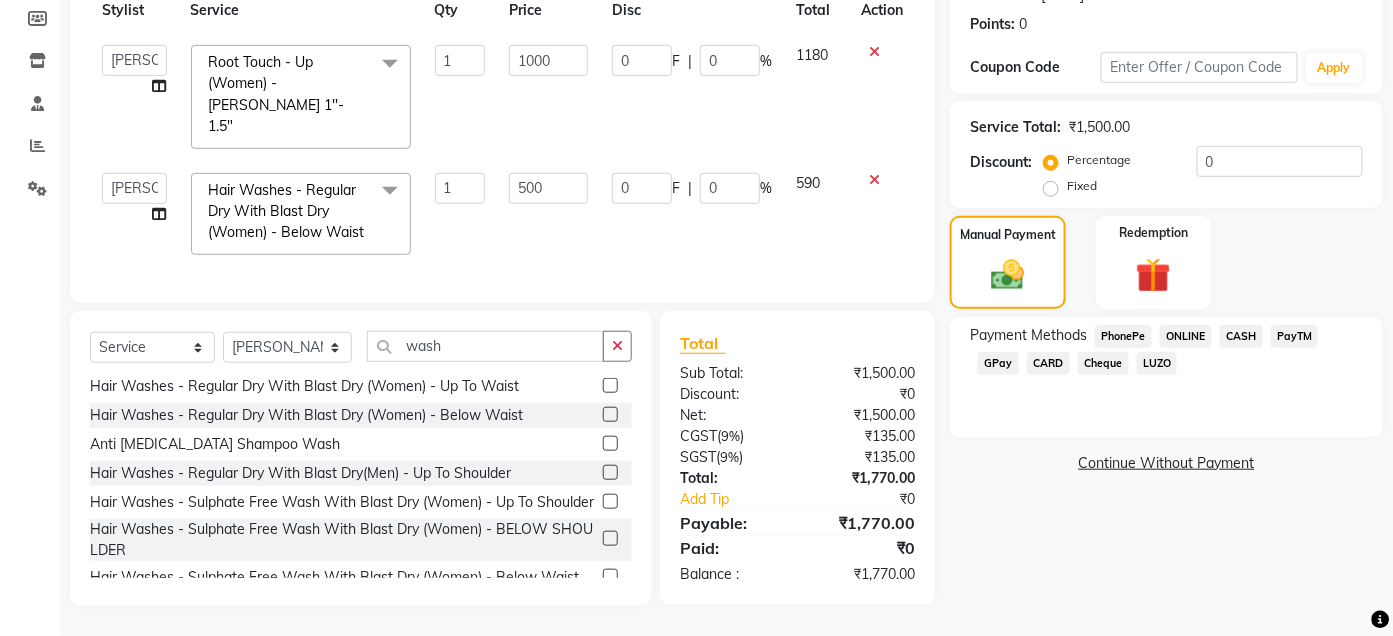 click on "GPay" 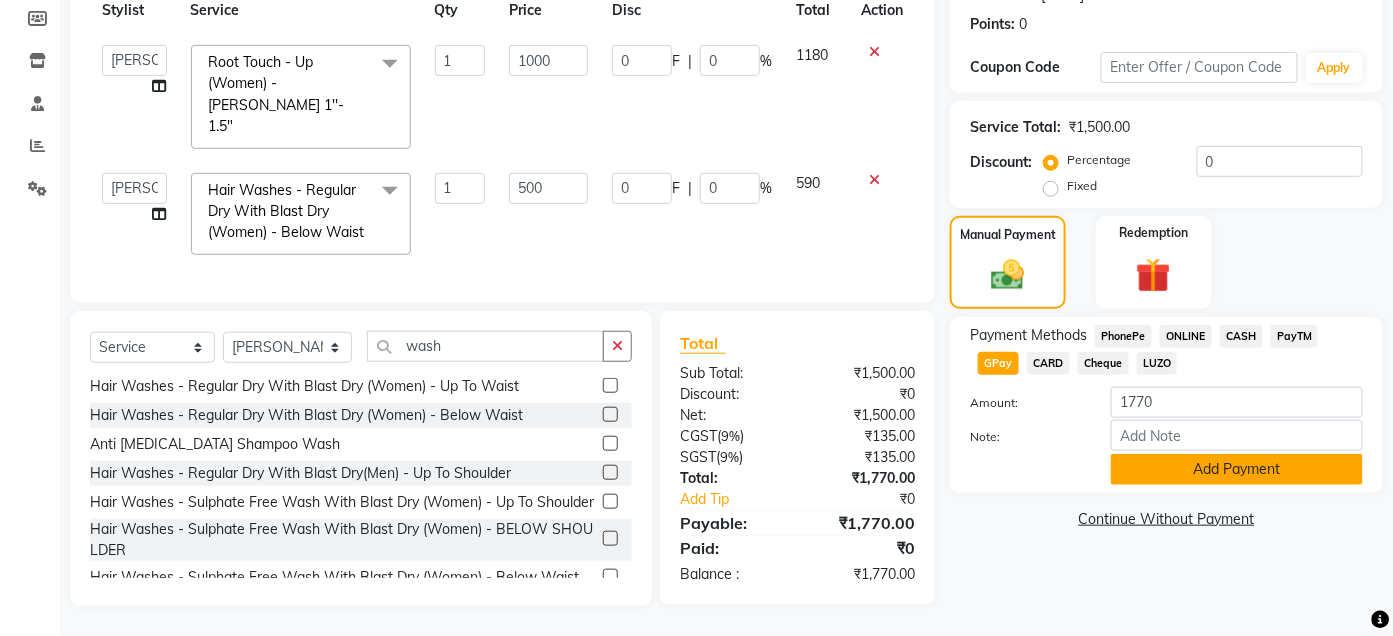 click on "Add Payment" 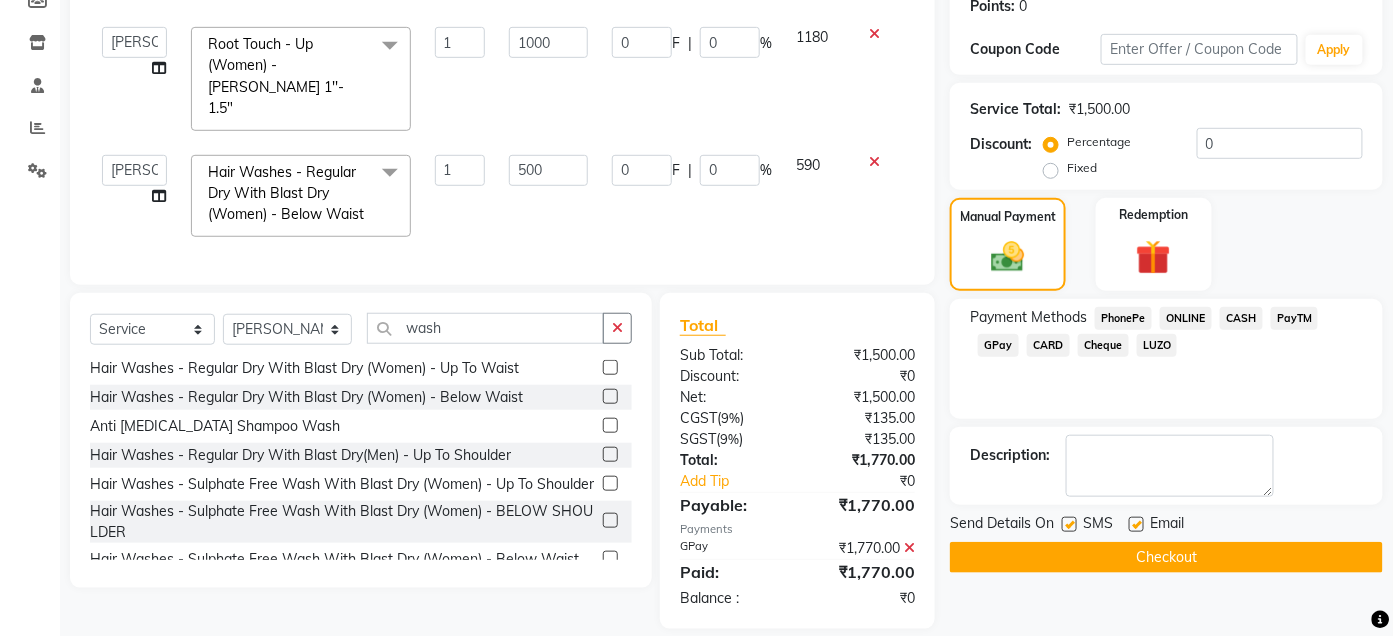 click on "Checkout" 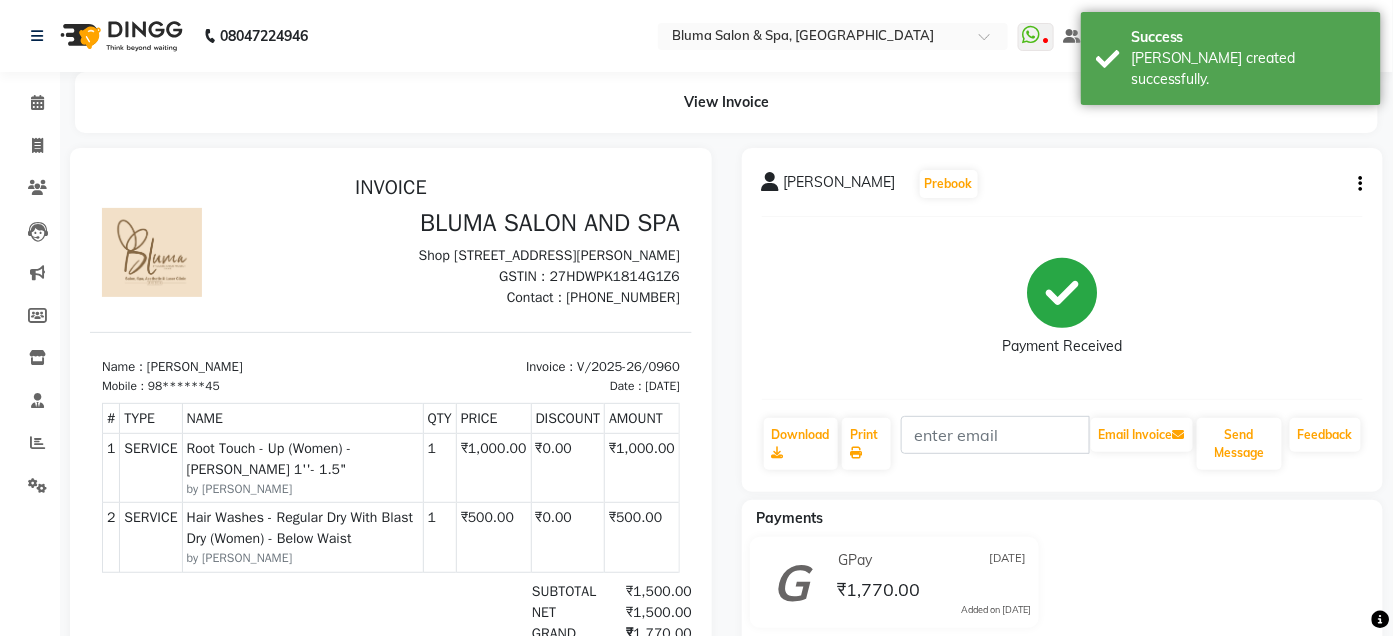 scroll, scrollTop: 0, scrollLeft: 0, axis: both 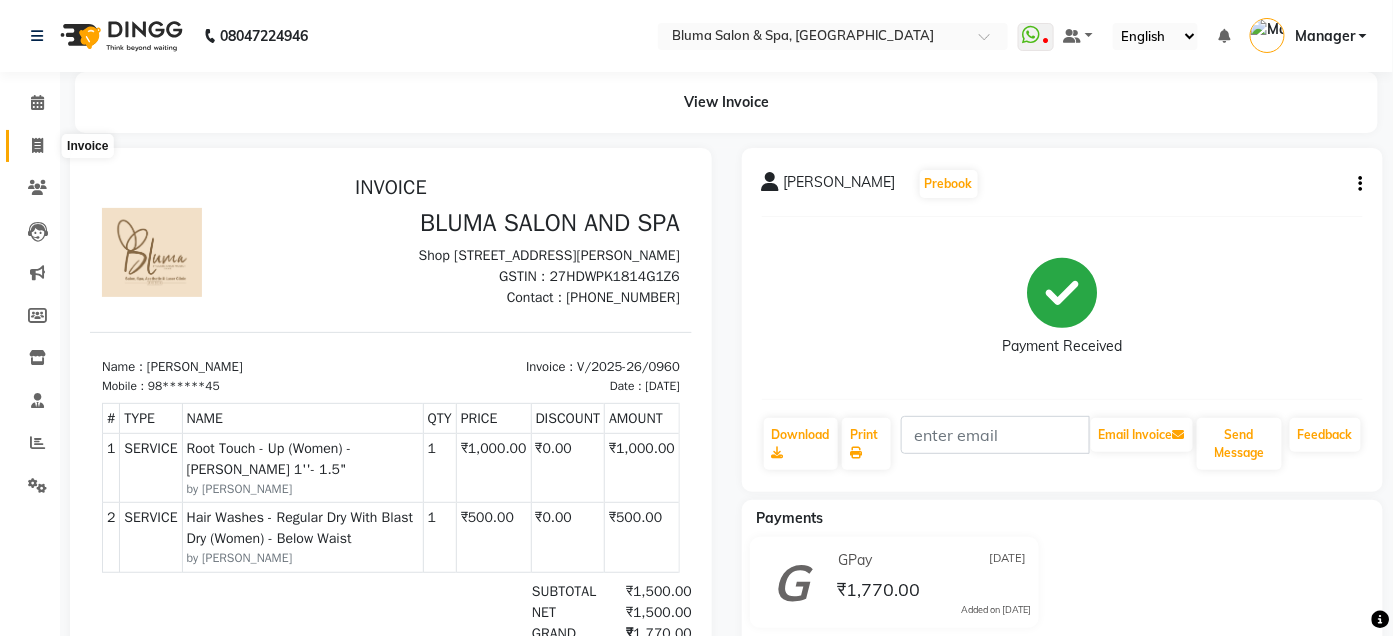 click 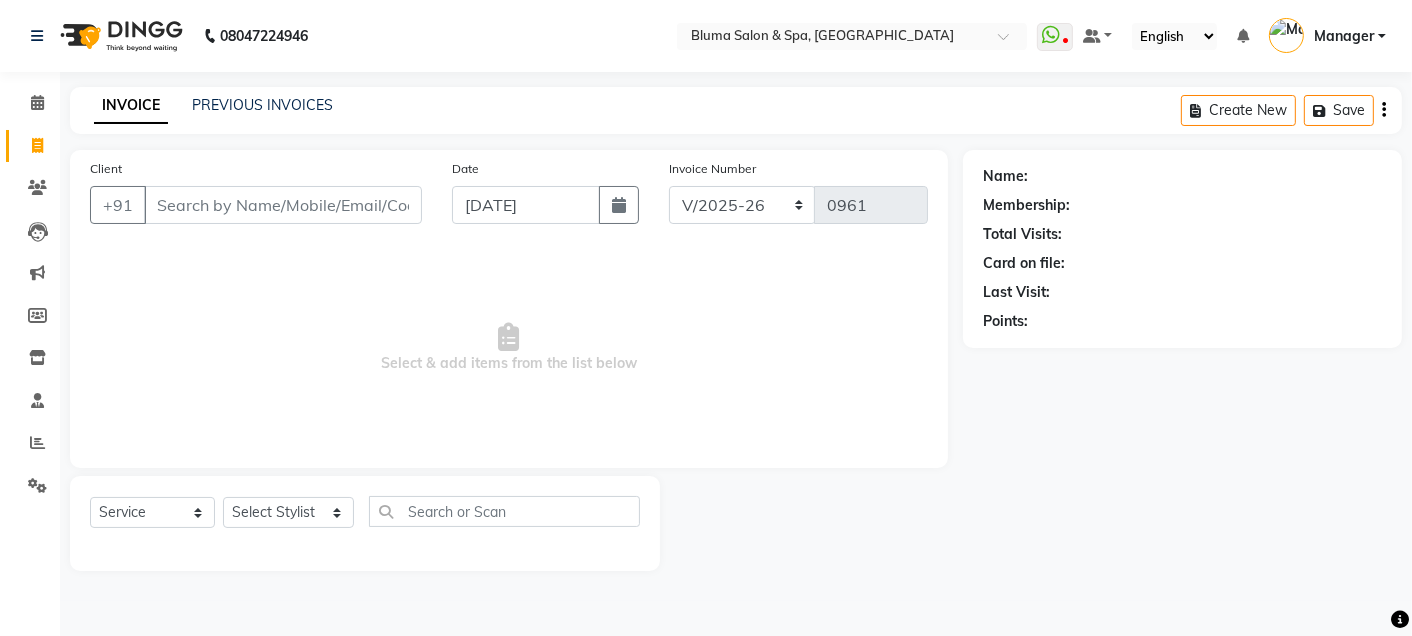 click on "Client" at bounding box center (283, 205) 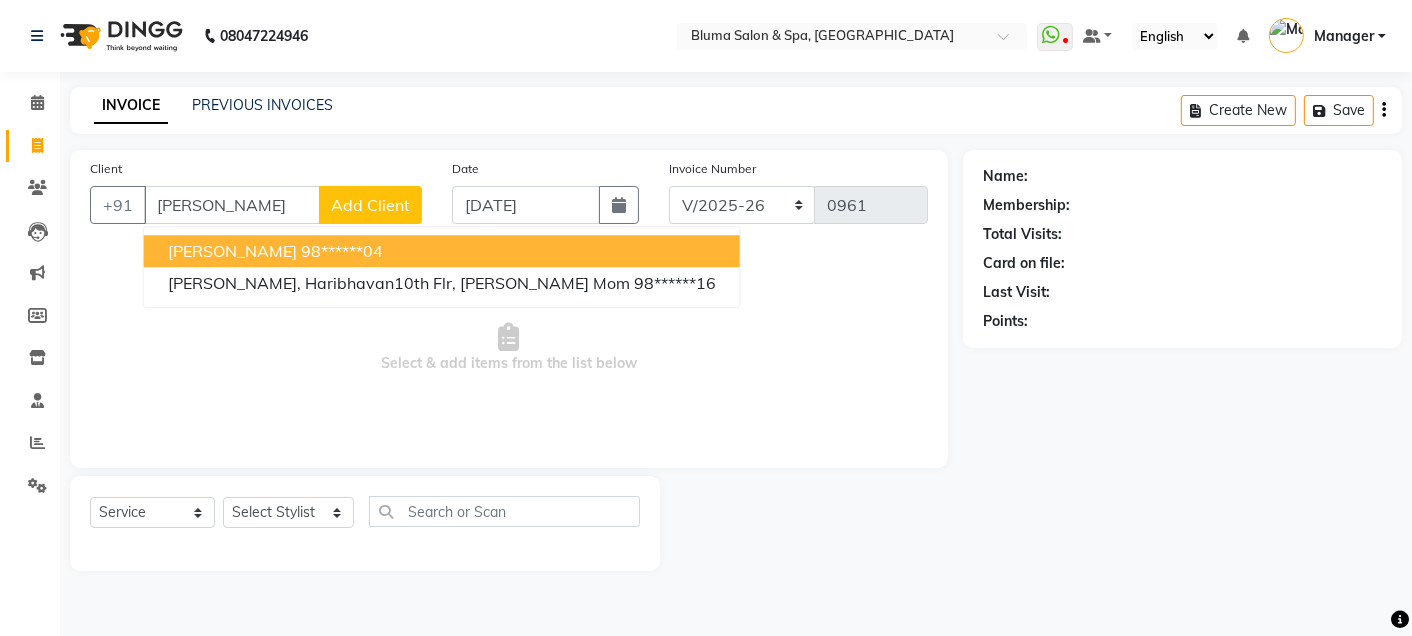 click on "[PERSON_NAME]" at bounding box center [232, 251] 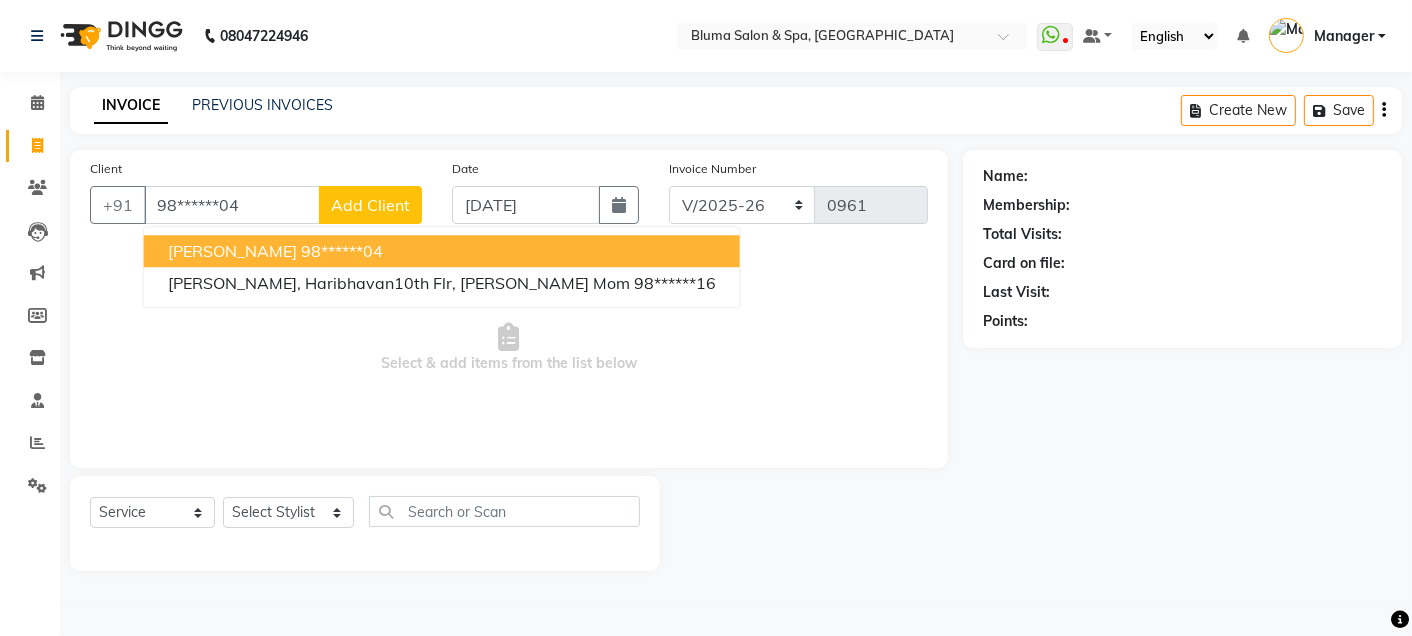 type on "98******04" 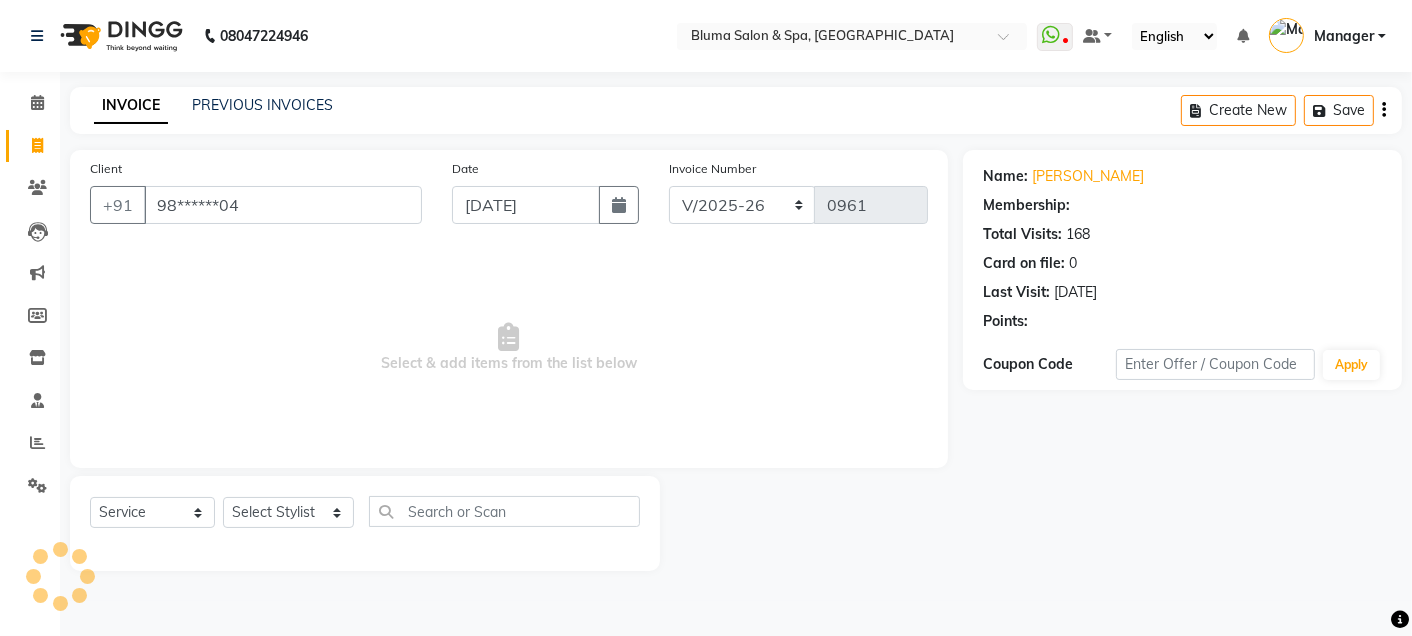 select on "1: Object" 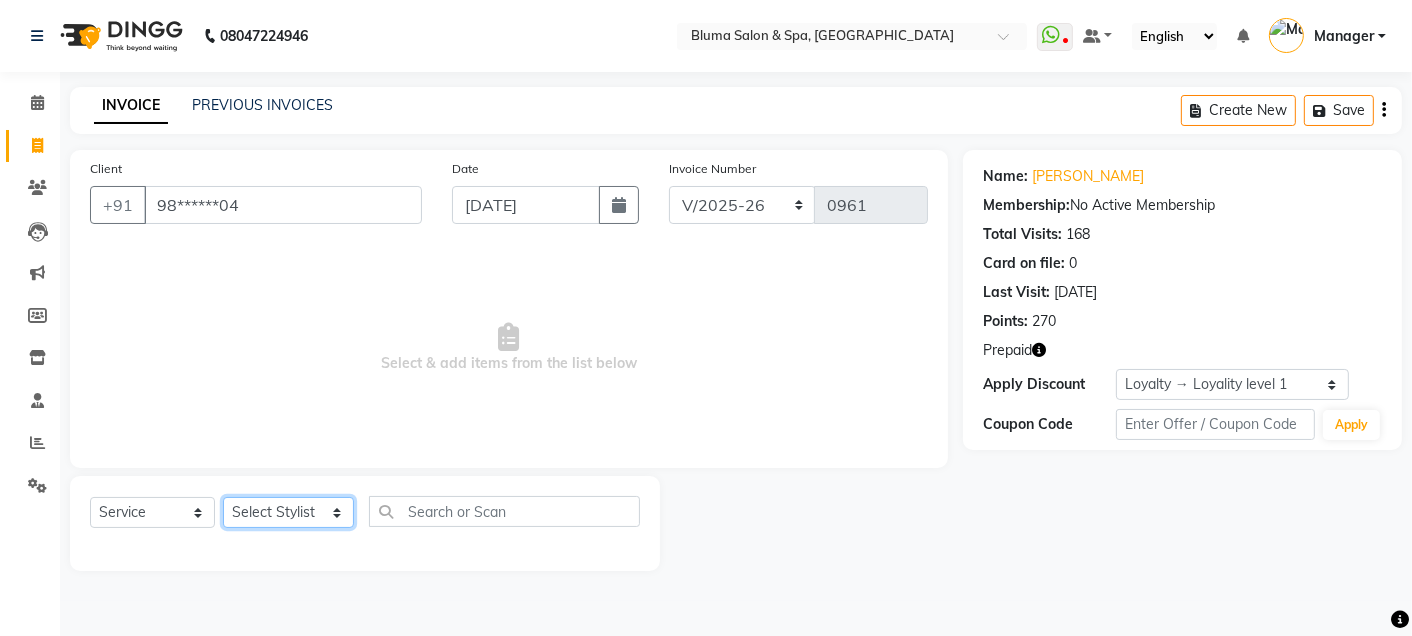 click on "Select Stylist Admin Ajay [PERSON_NAME]  [PERSON_NAME] [PERSON_NAME] Manager [PERSON_NAME] [PERSON_NAME] [PERSON_NAME]  pooja [PERSON_NAME] [PERSON_NAME] [PERSON_NAME] [PERSON_NAME]" 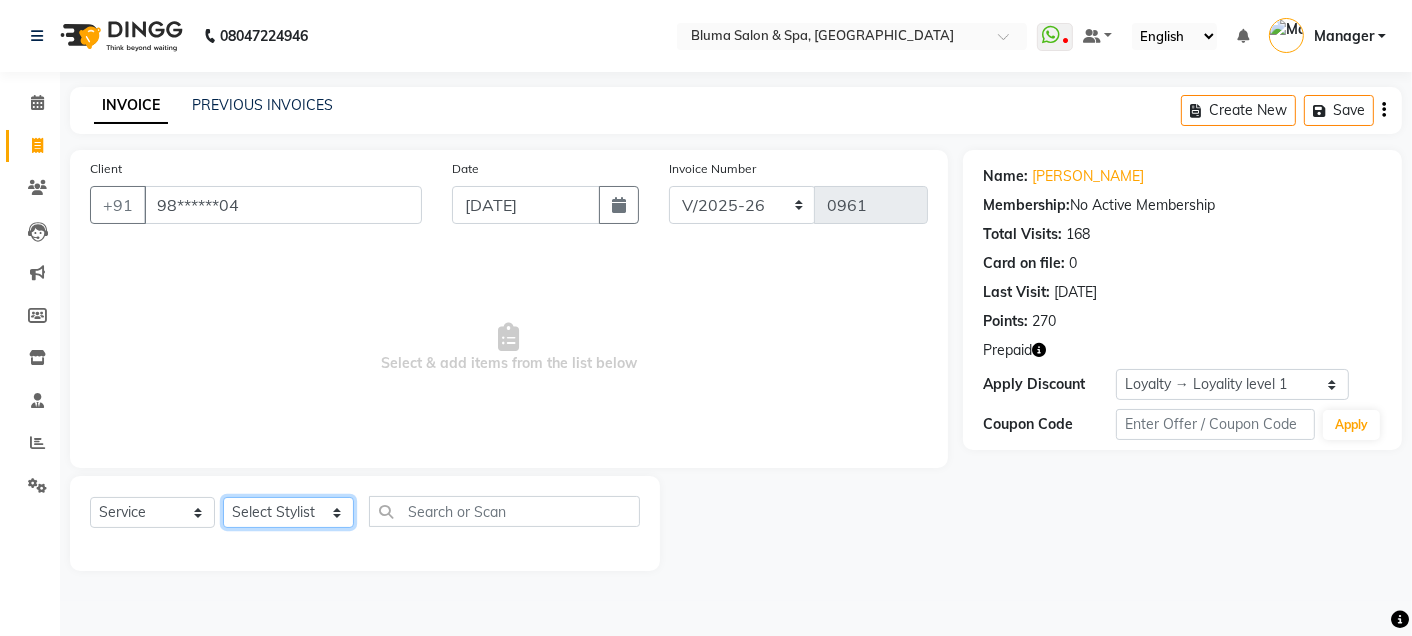 select on "17128" 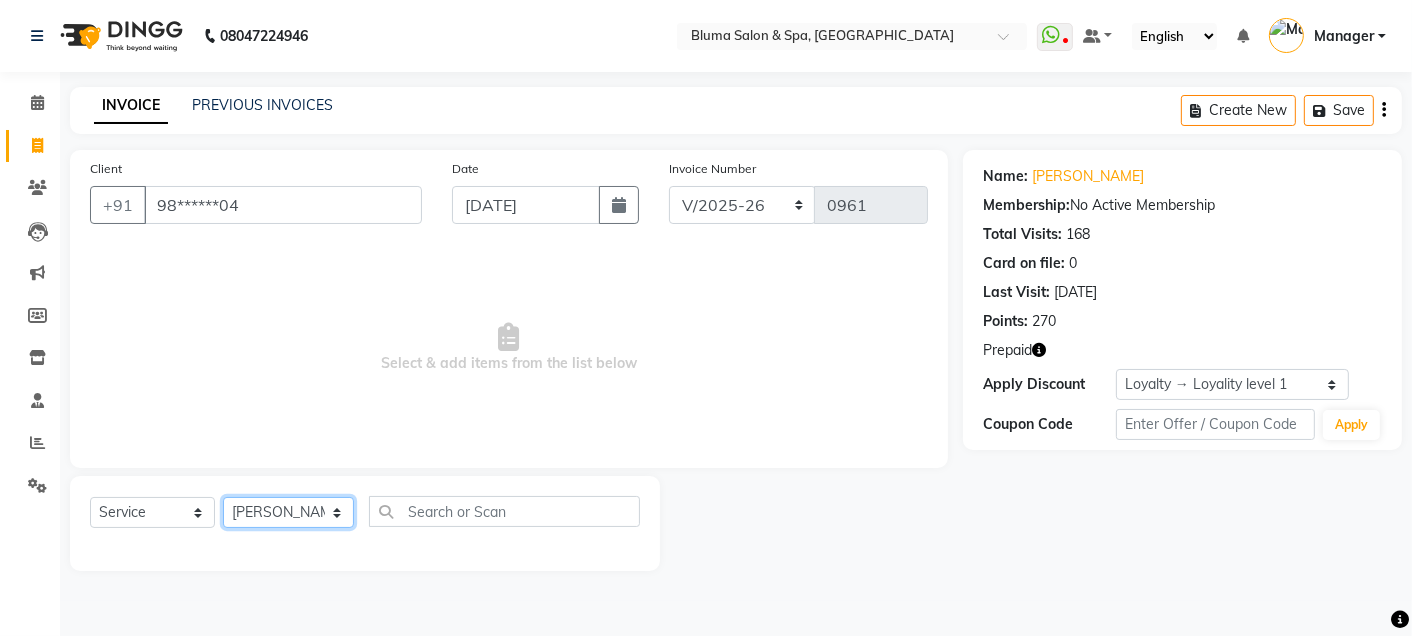 click on "Select Stylist Admin Ajay [PERSON_NAME]  [PERSON_NAME] [PERSON_NAME] Manager [PERSON_NAME] [PERSON_NAME] [PERSON_NAME]  pooja [PERSON_NAME] [PERSON_NAME] [PERSON_NAME] [PERSON_NAME]" 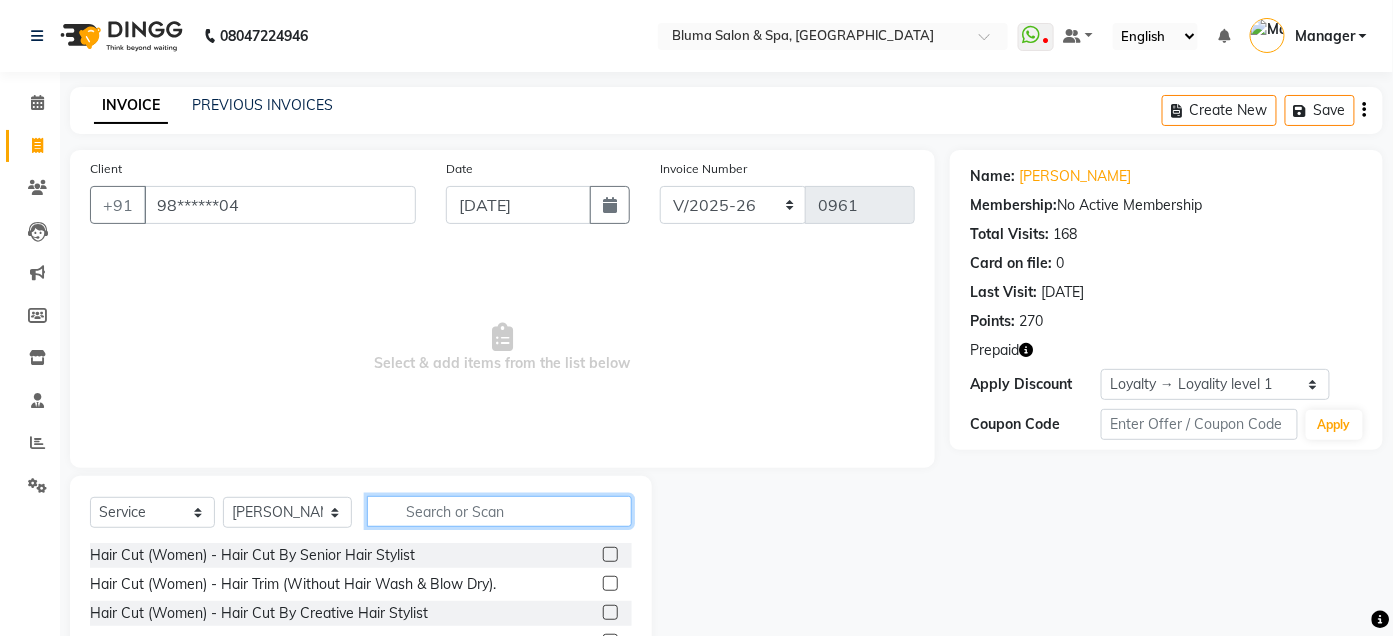 click 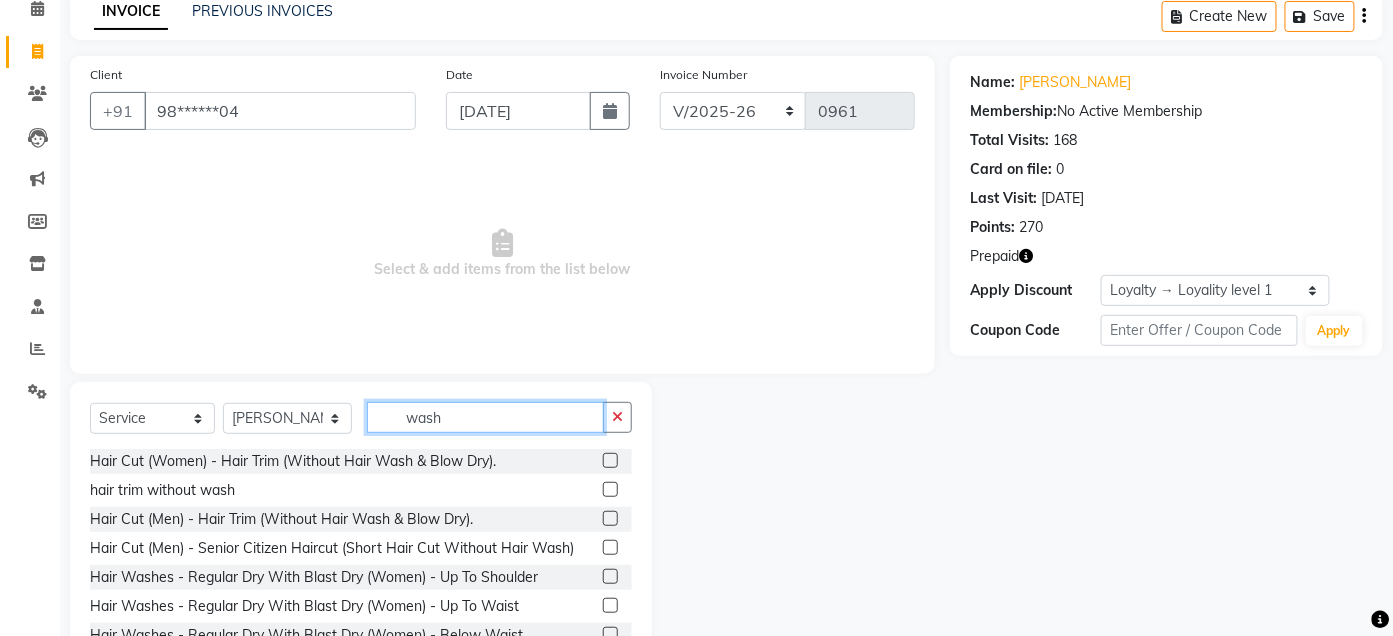 scroll, scrollTop: 164, scrollLeft: 0, axis: vertical 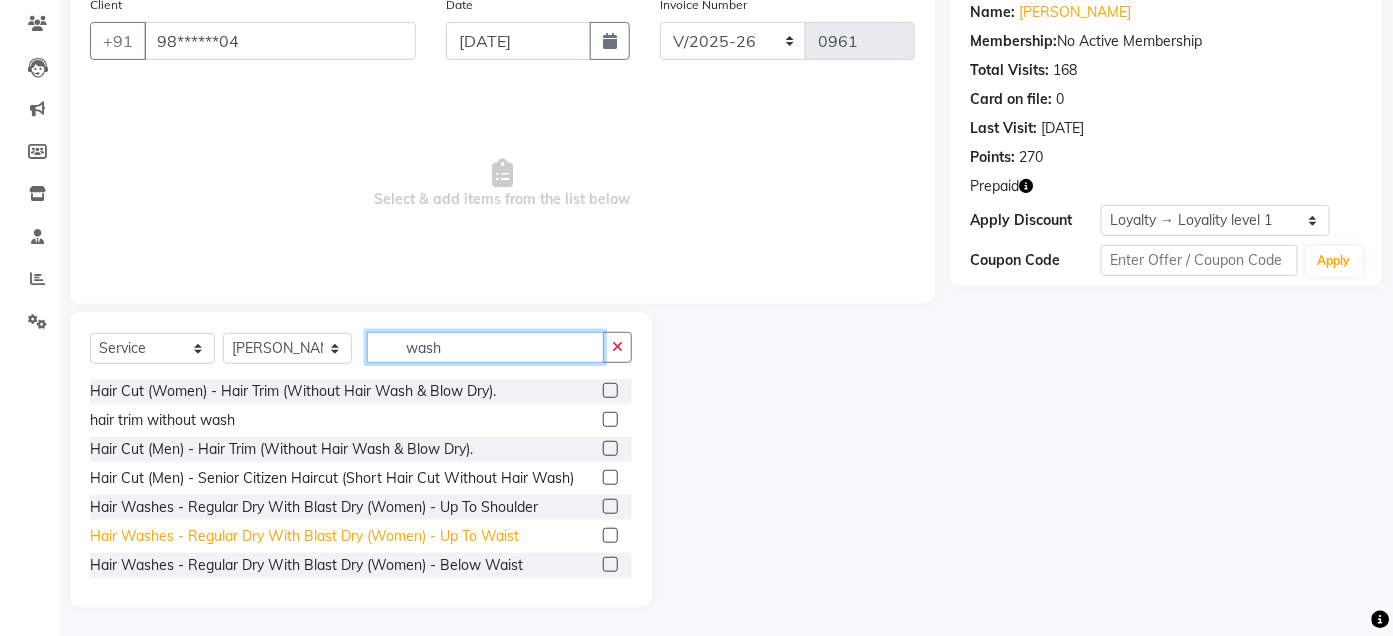 type on "wash" 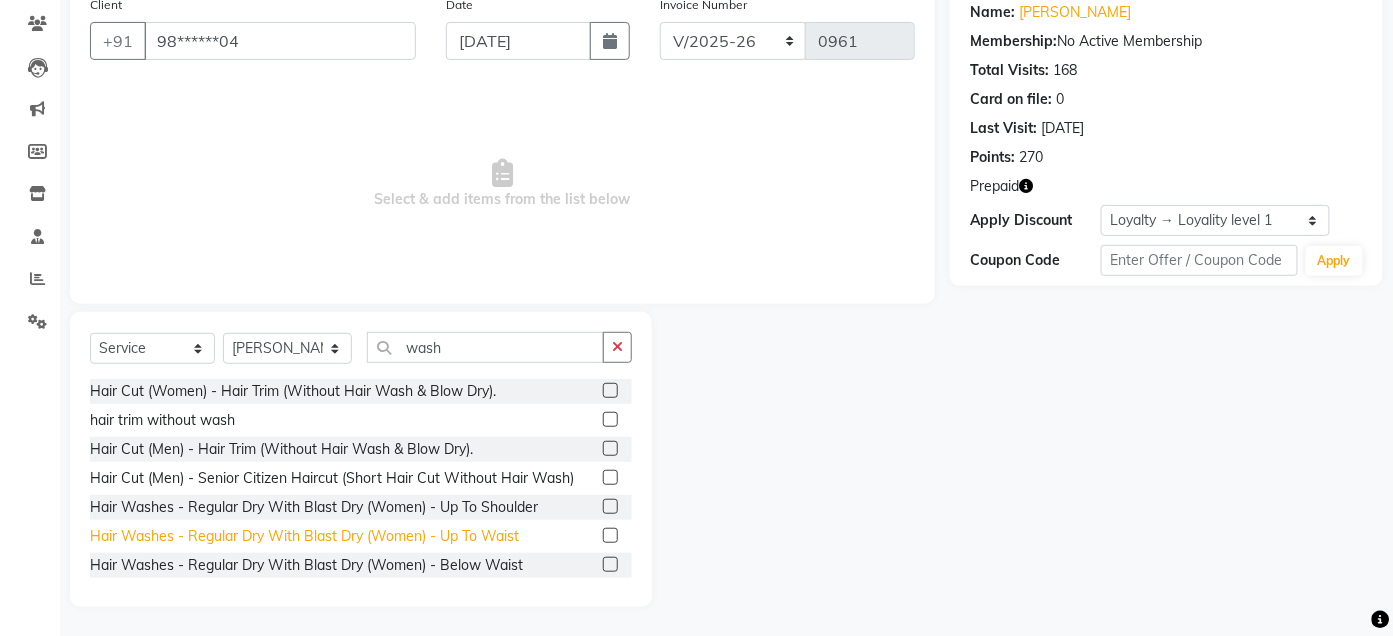 click on "Hair Washes - Regular Dry With Blast Dry (Women) - Up To Waist" 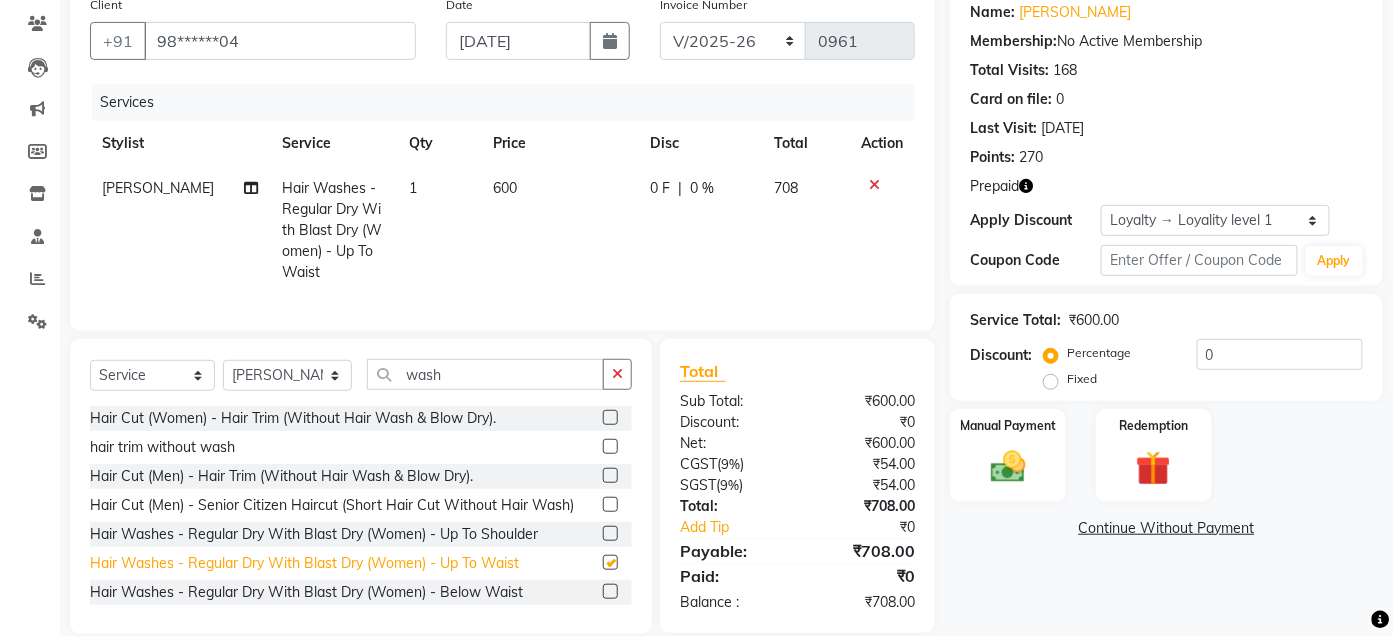 checkbox on "false" 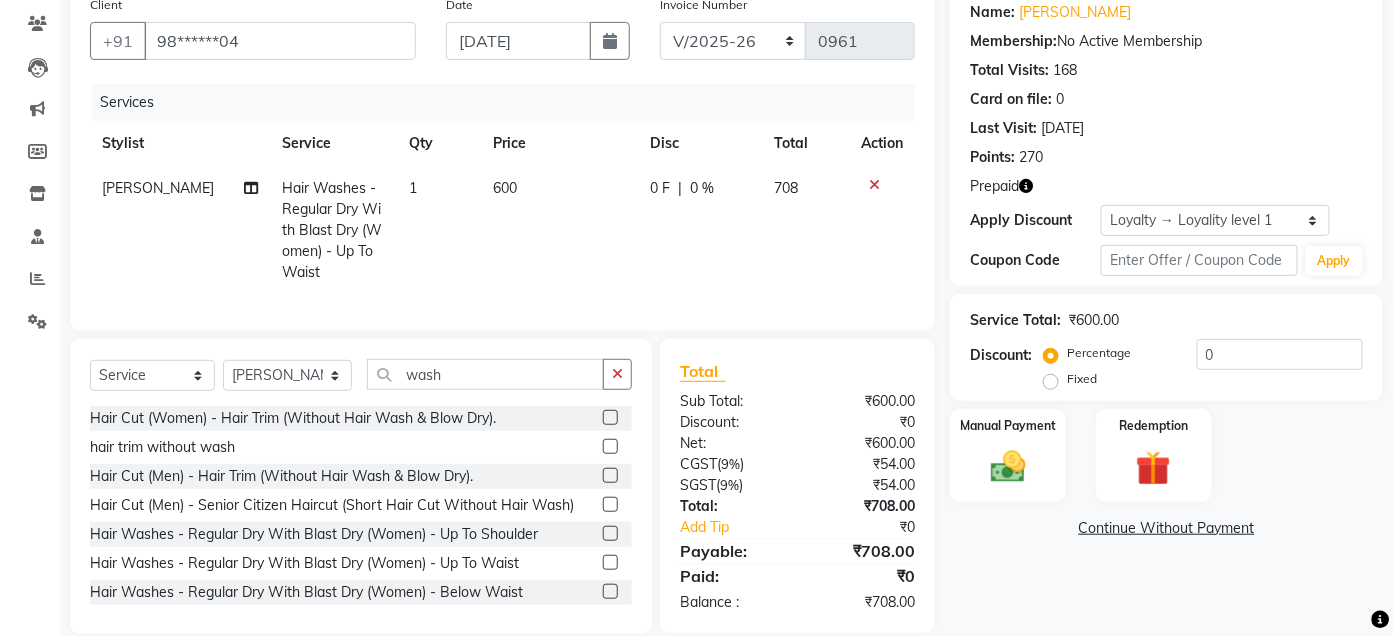 click on "600" 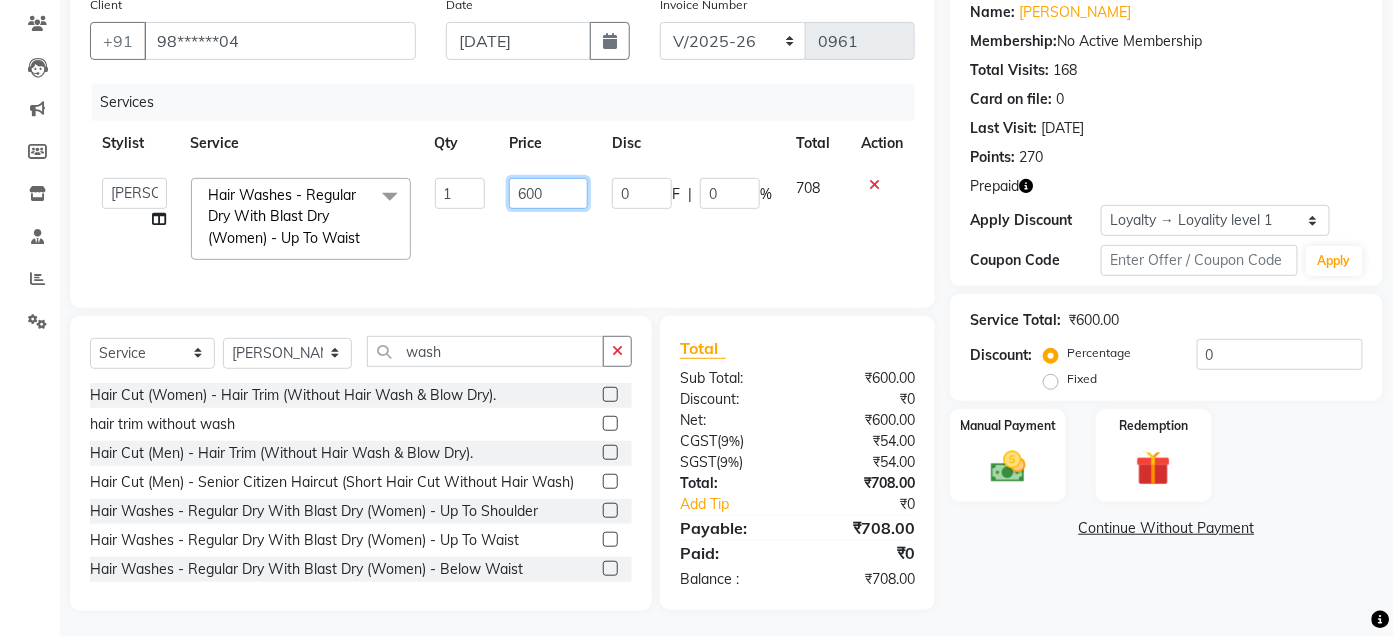 click on "600" 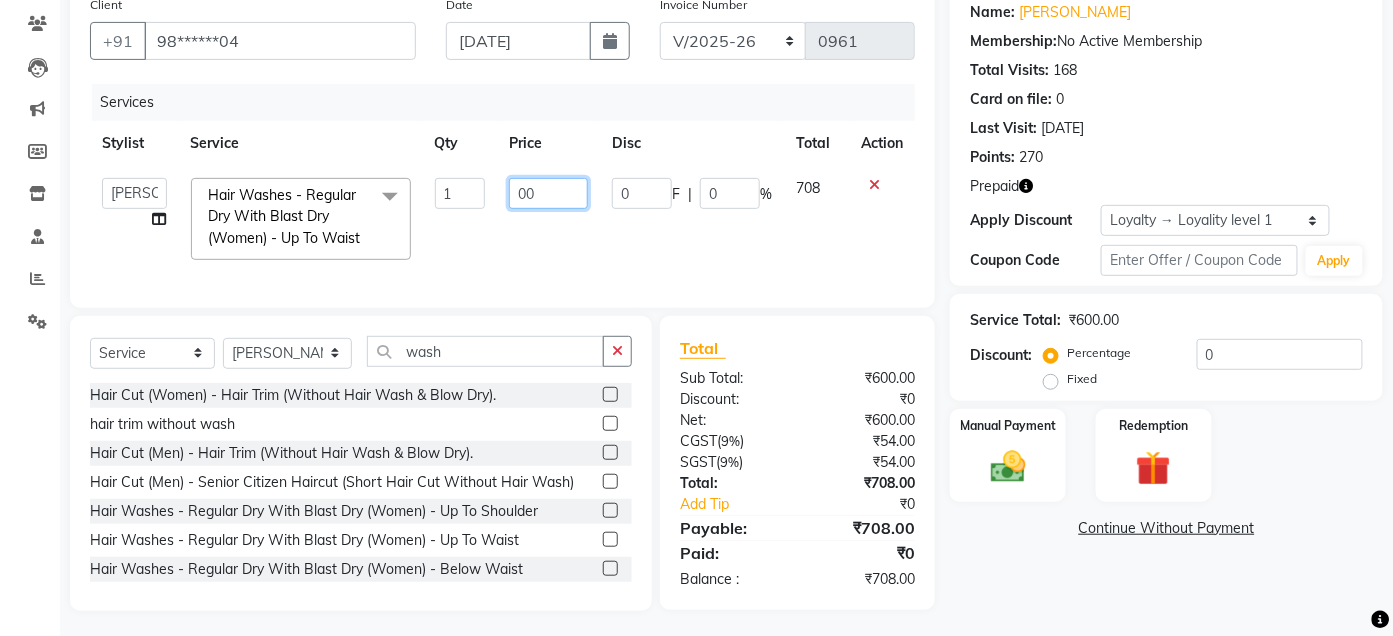 type on "500" 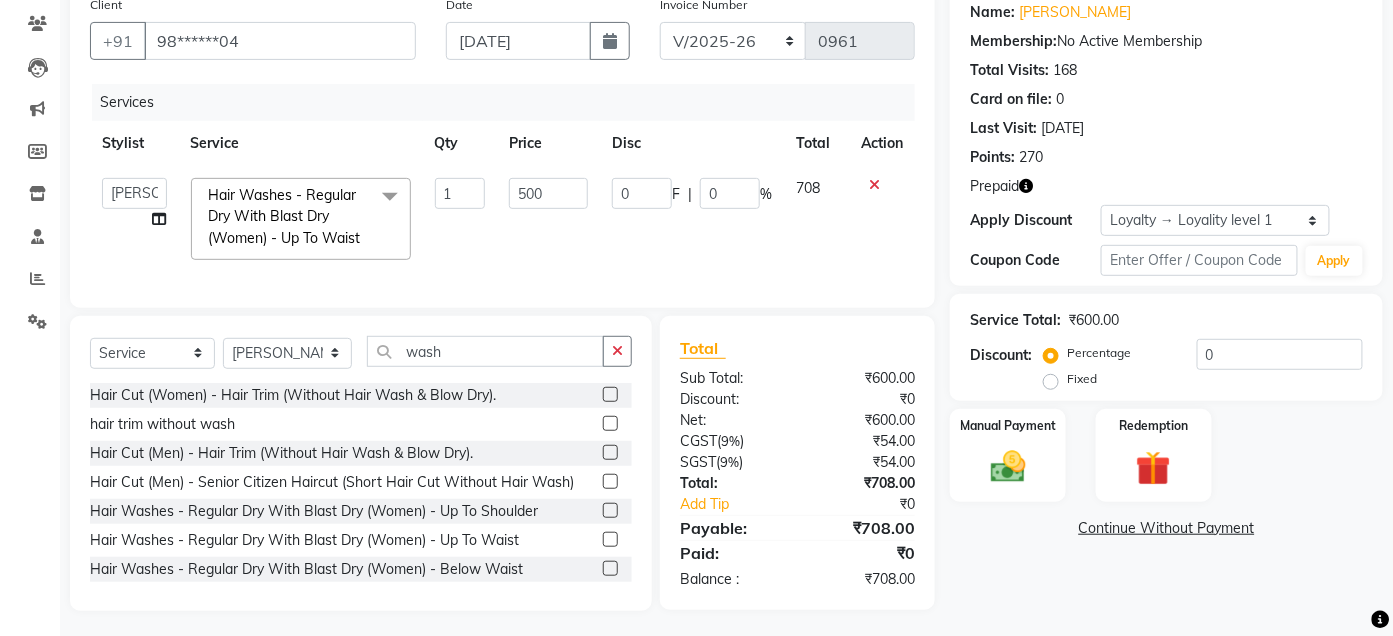 click on "500" 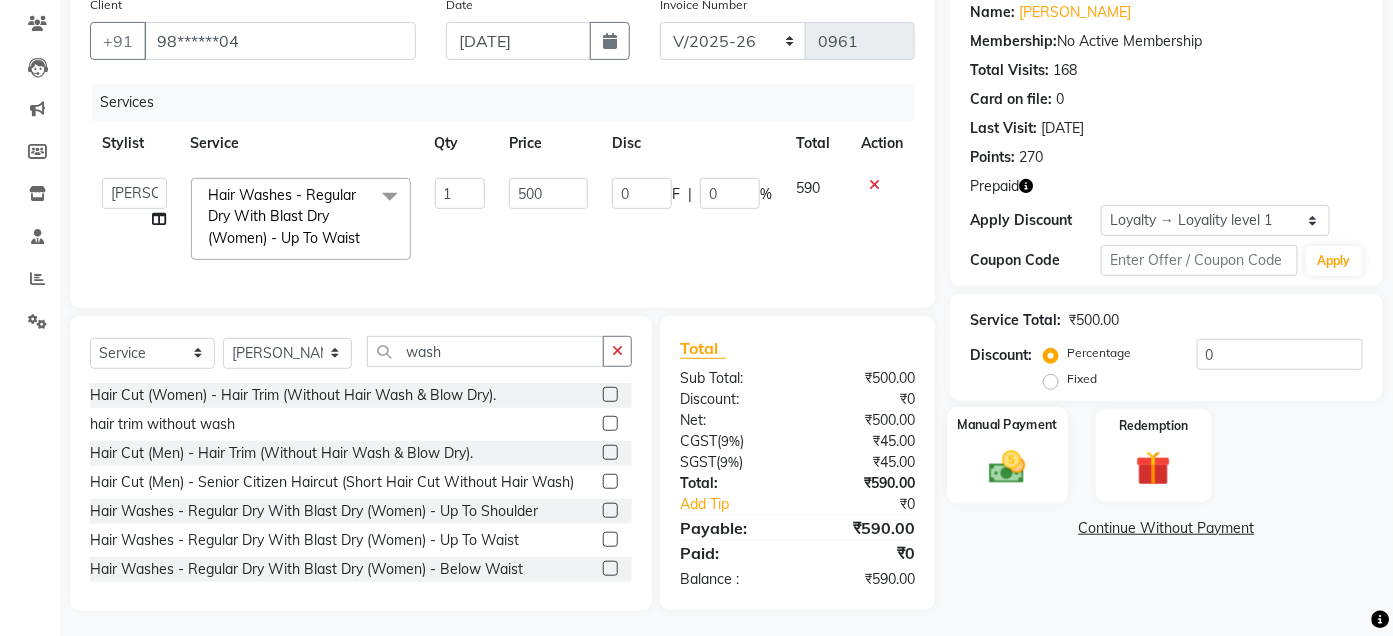 click 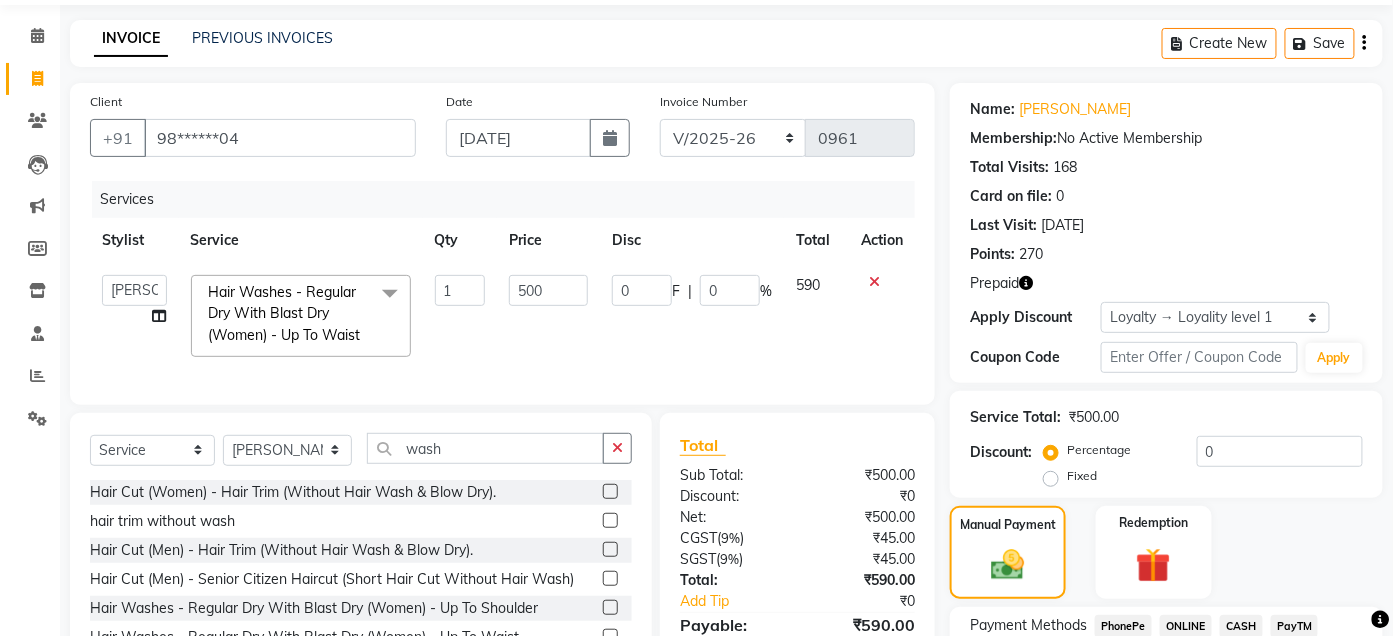 scroll, scrollTop: 0, scrollLeft: 0, axis: both 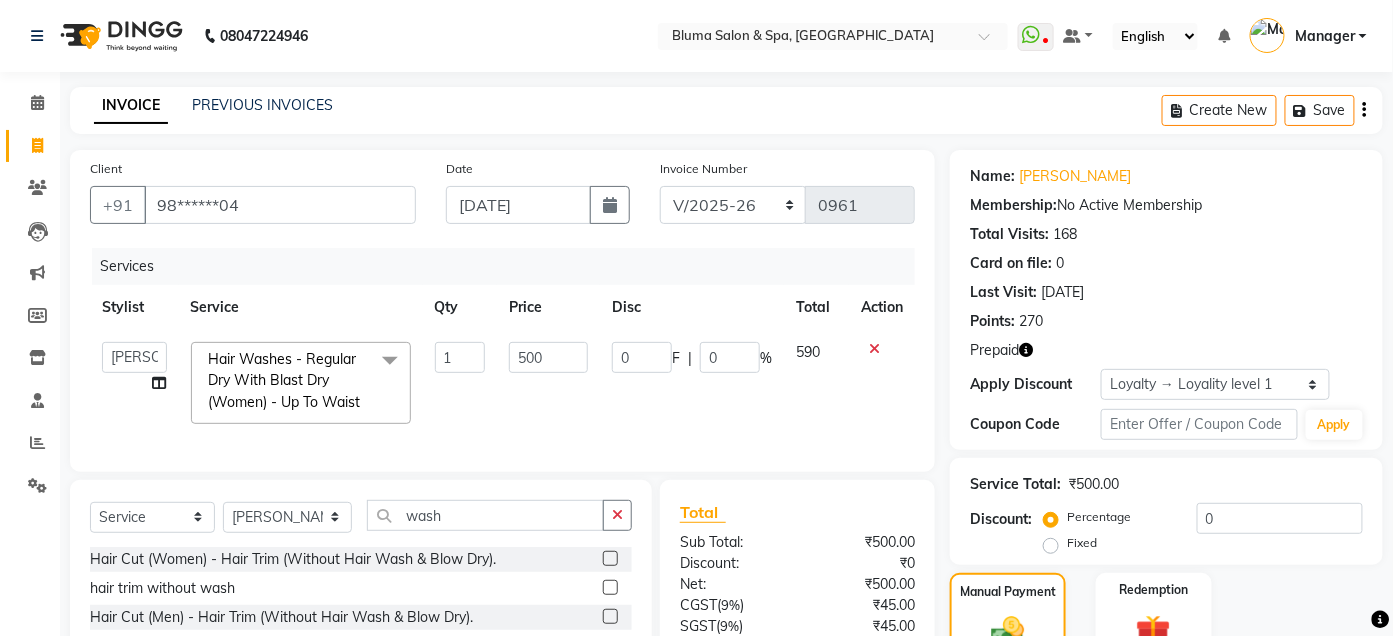 click 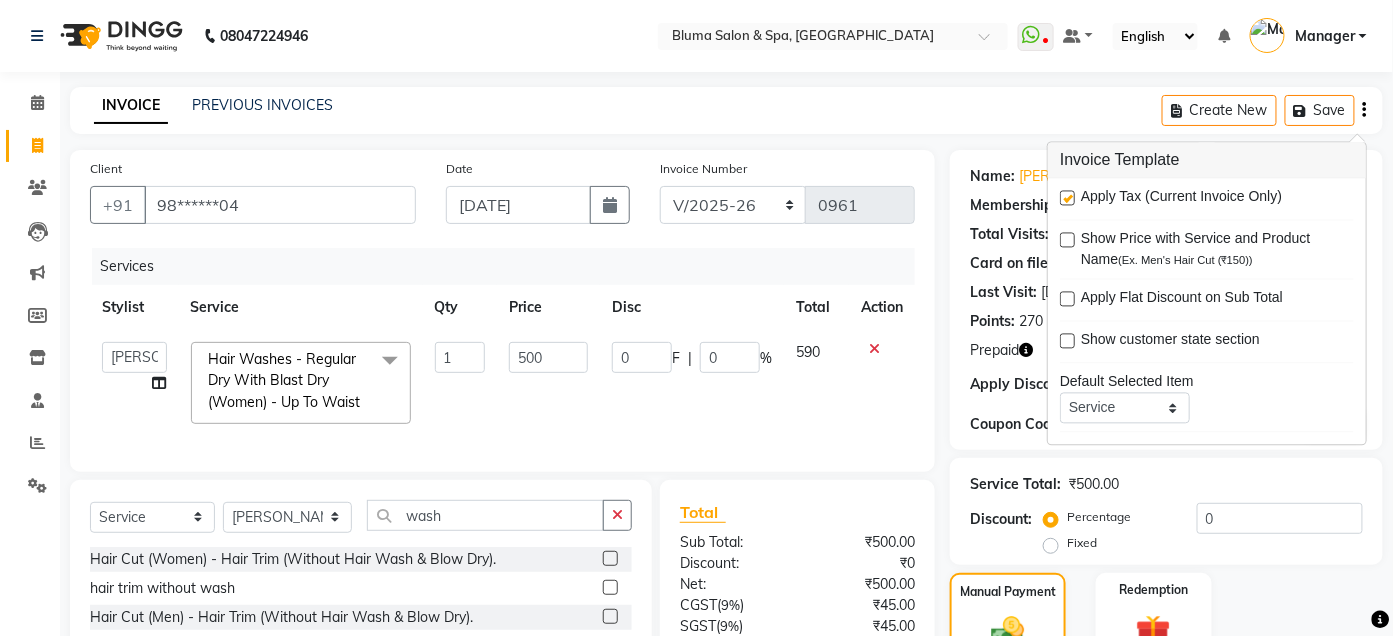click at bounding box center (1067, 198) 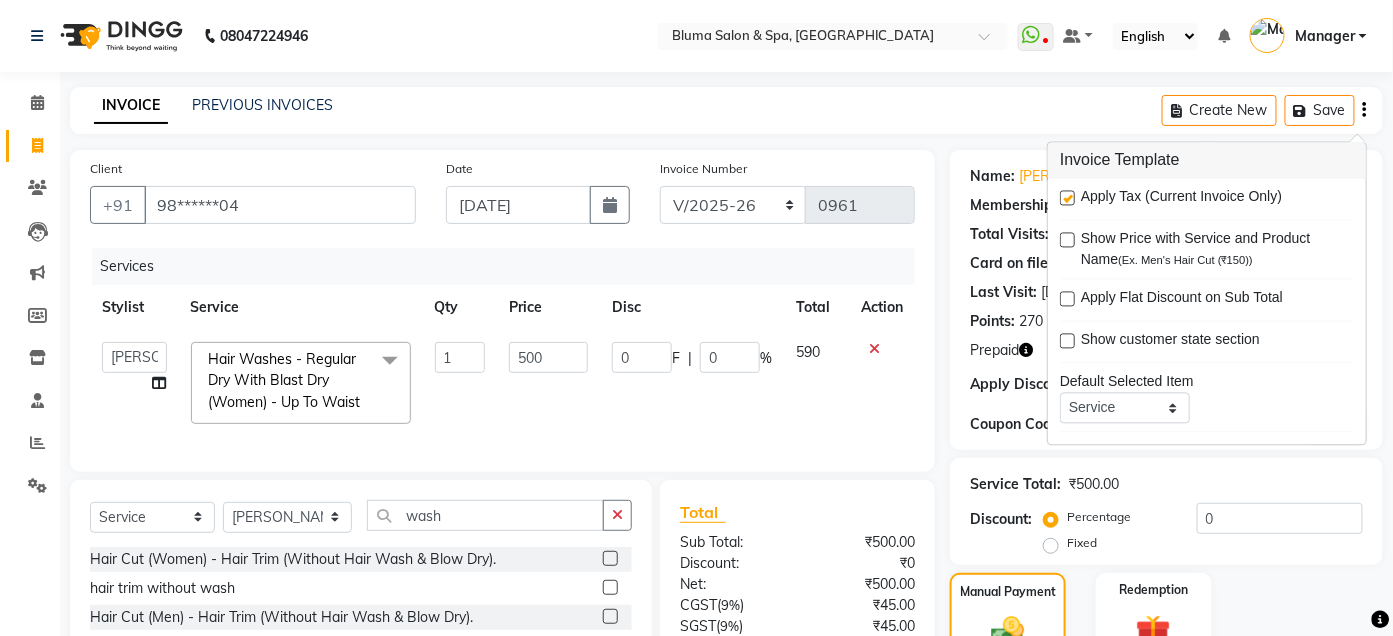 click at bounding box center (1066, 199) 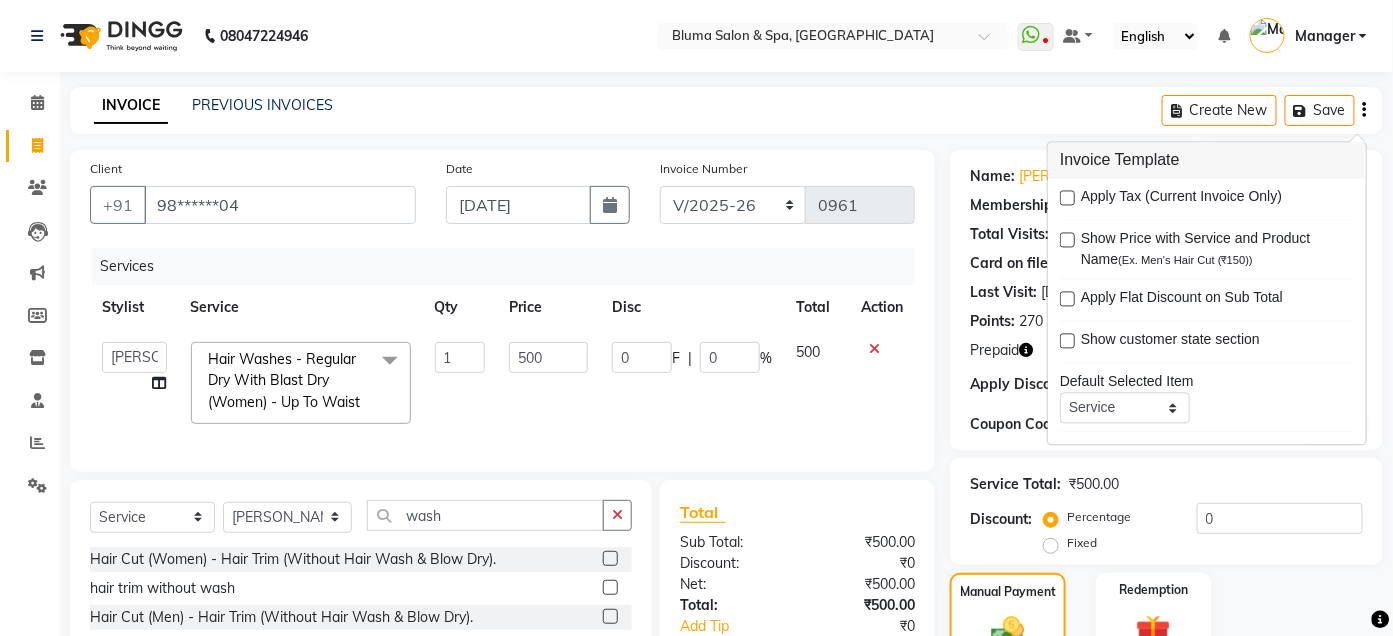scroll, scrollTop: 228, scrollLeft: 0, axis: vertical 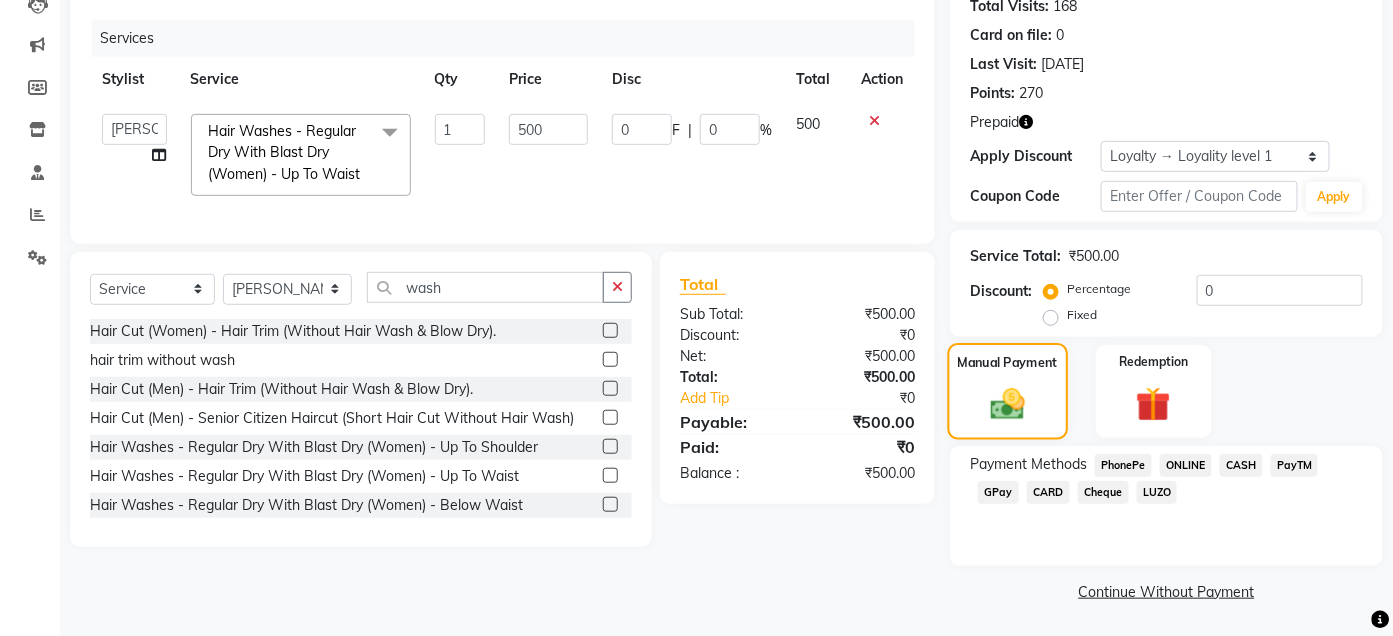 click on "Manual Payment" 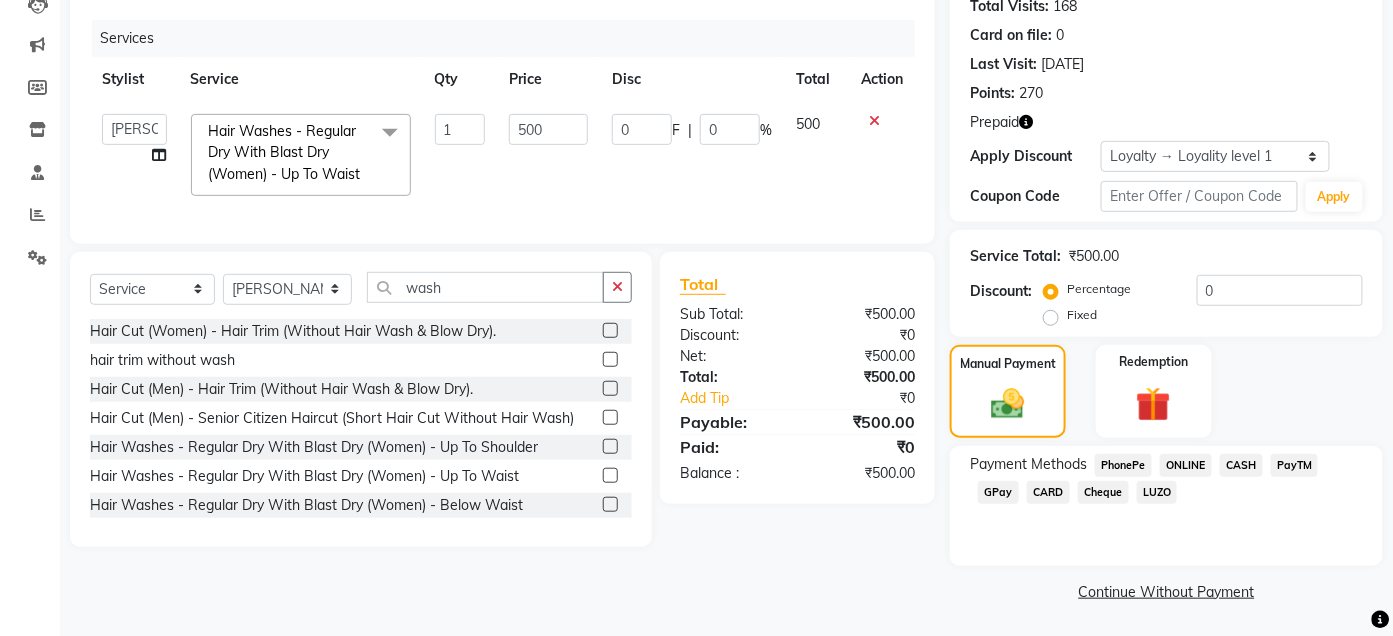 click on "CASH" 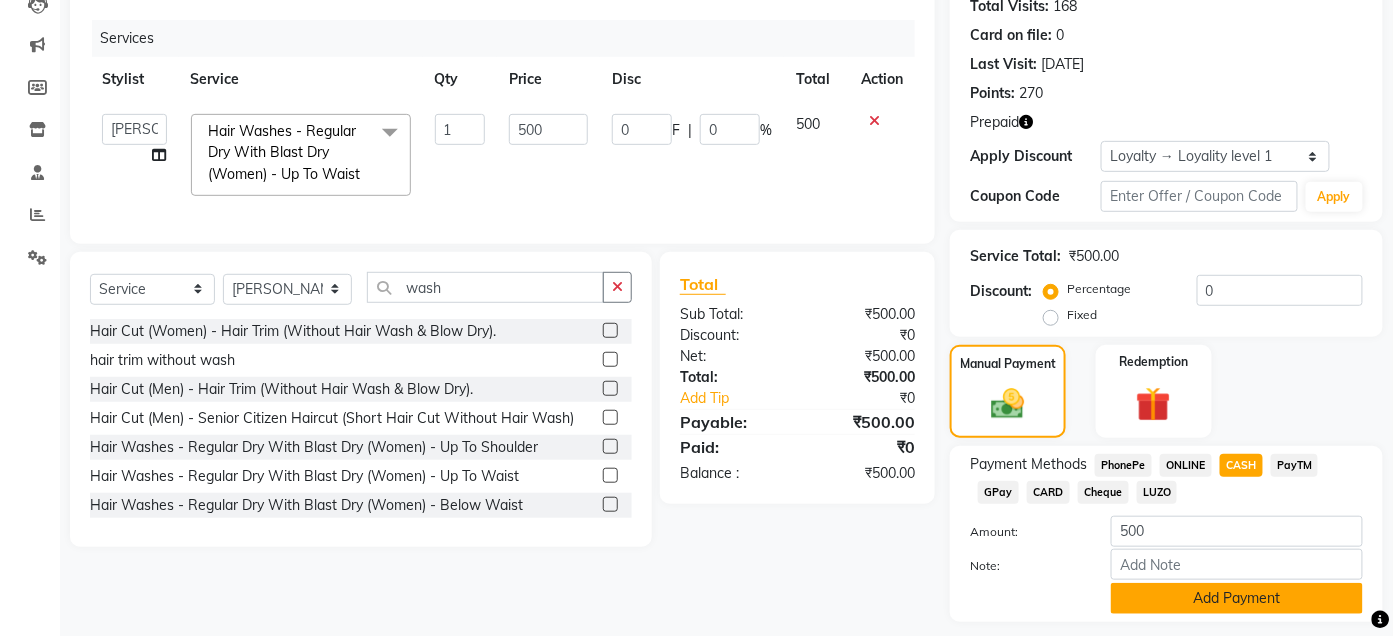 click on "Add Payment" 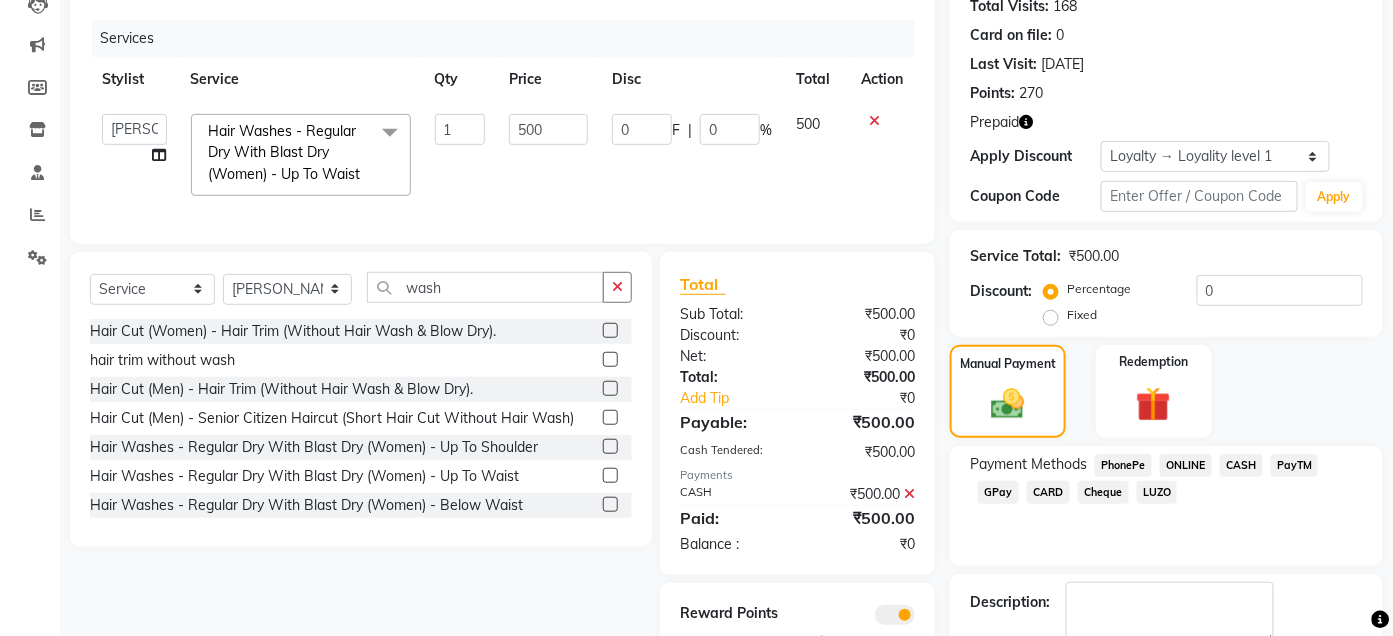 scroll, scrollTop: 341, scrollLeft: 0, axis: vertical 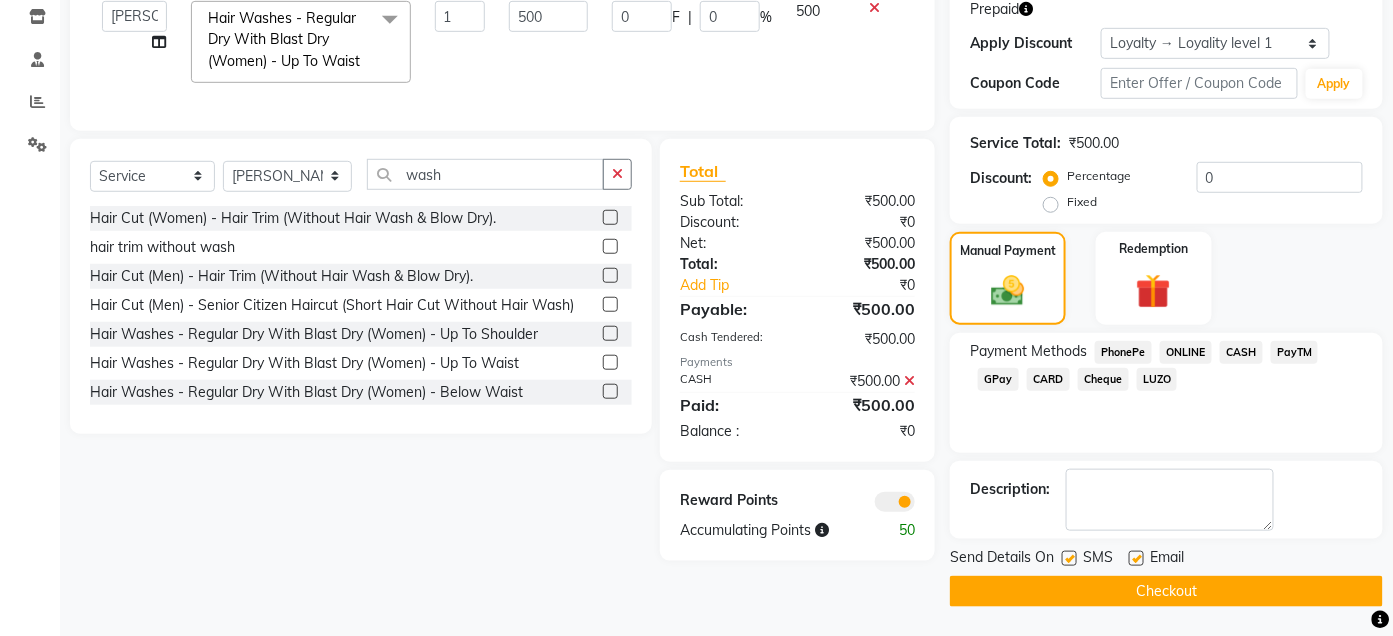 click on "Checkout" 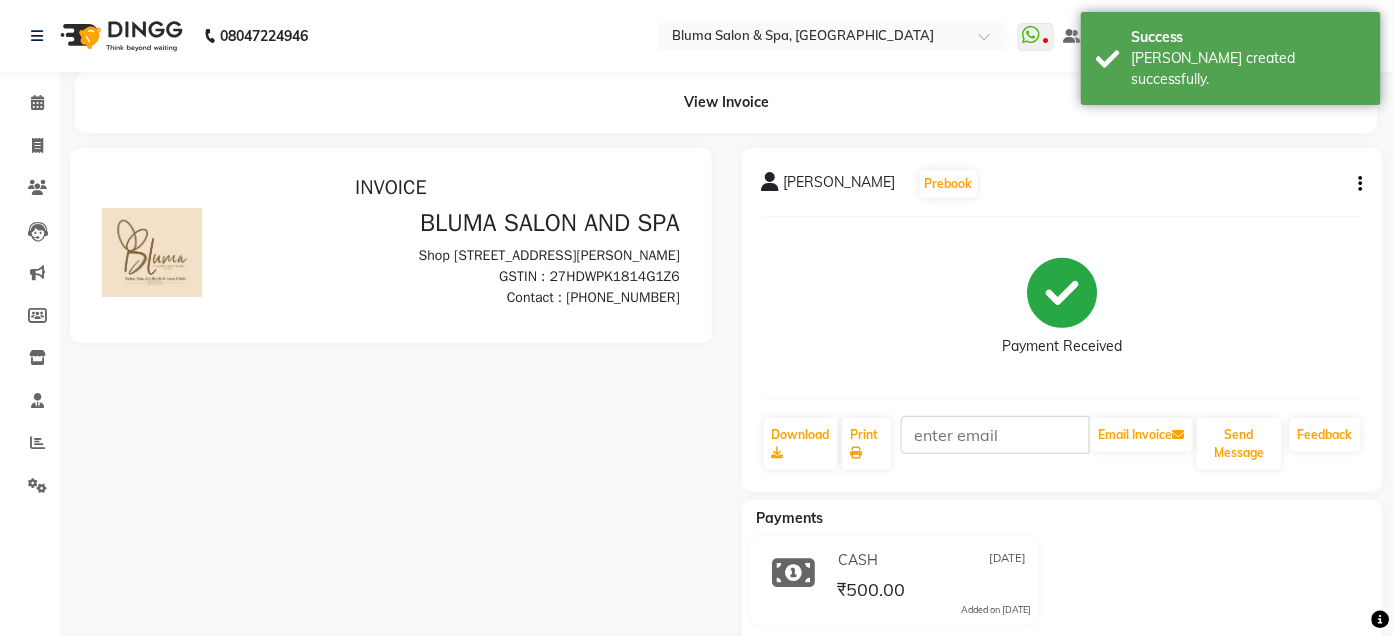 scroll, scrollTop: 0, scrollLeft: 0, axis: both 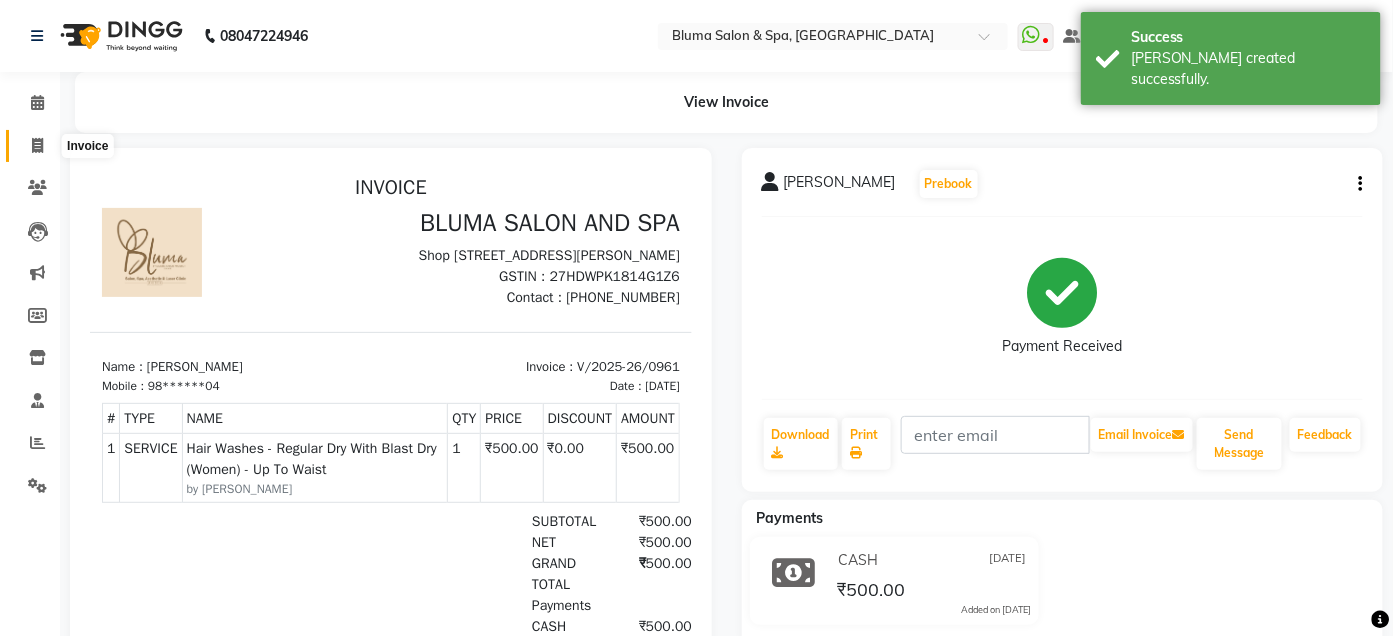 click 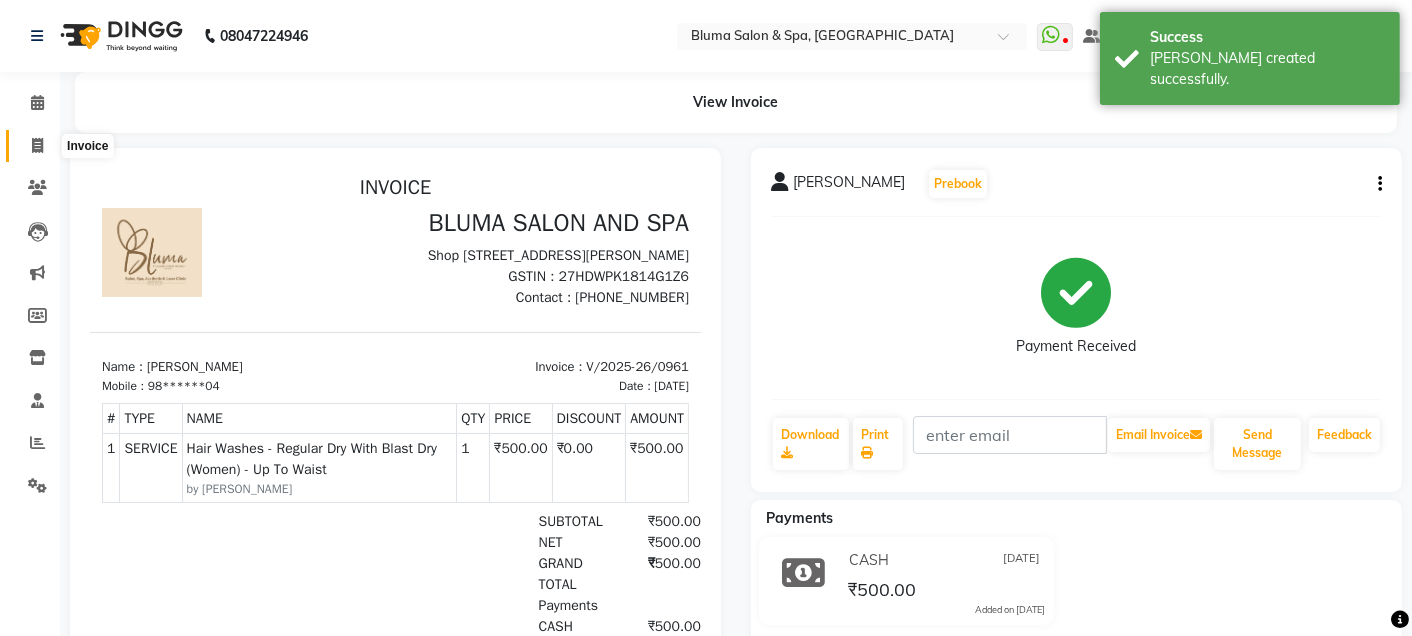 select on "3653" 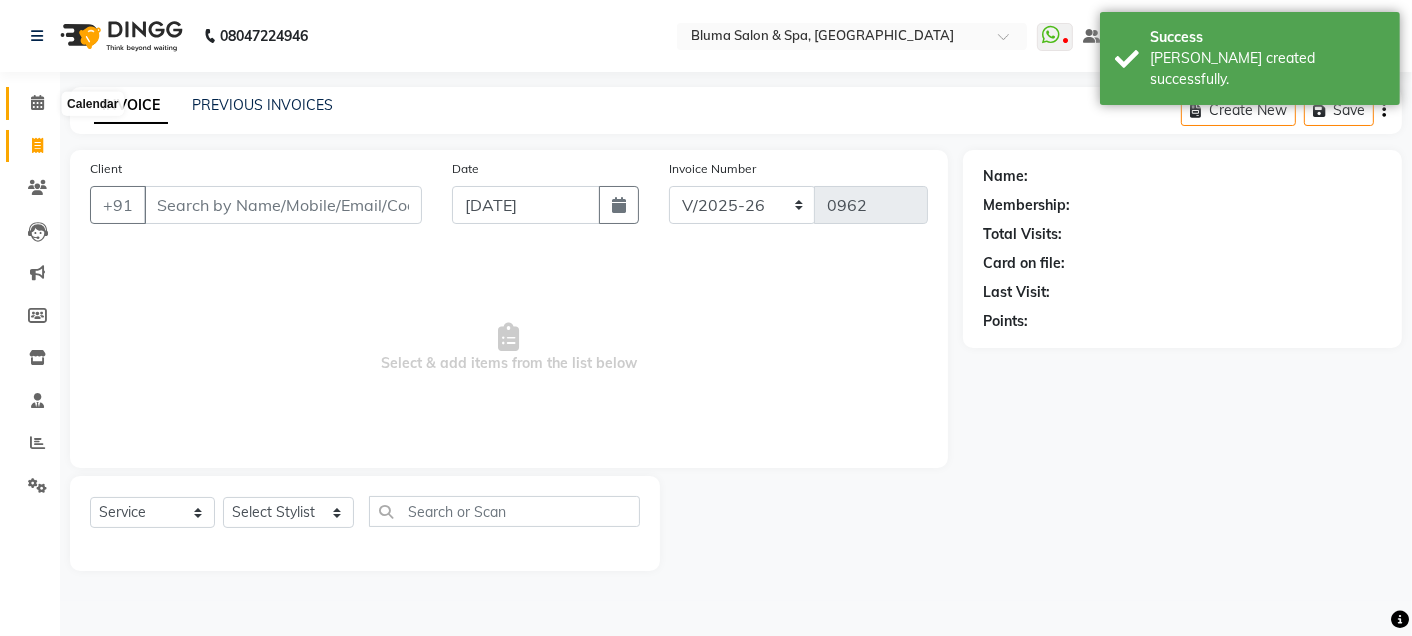 click 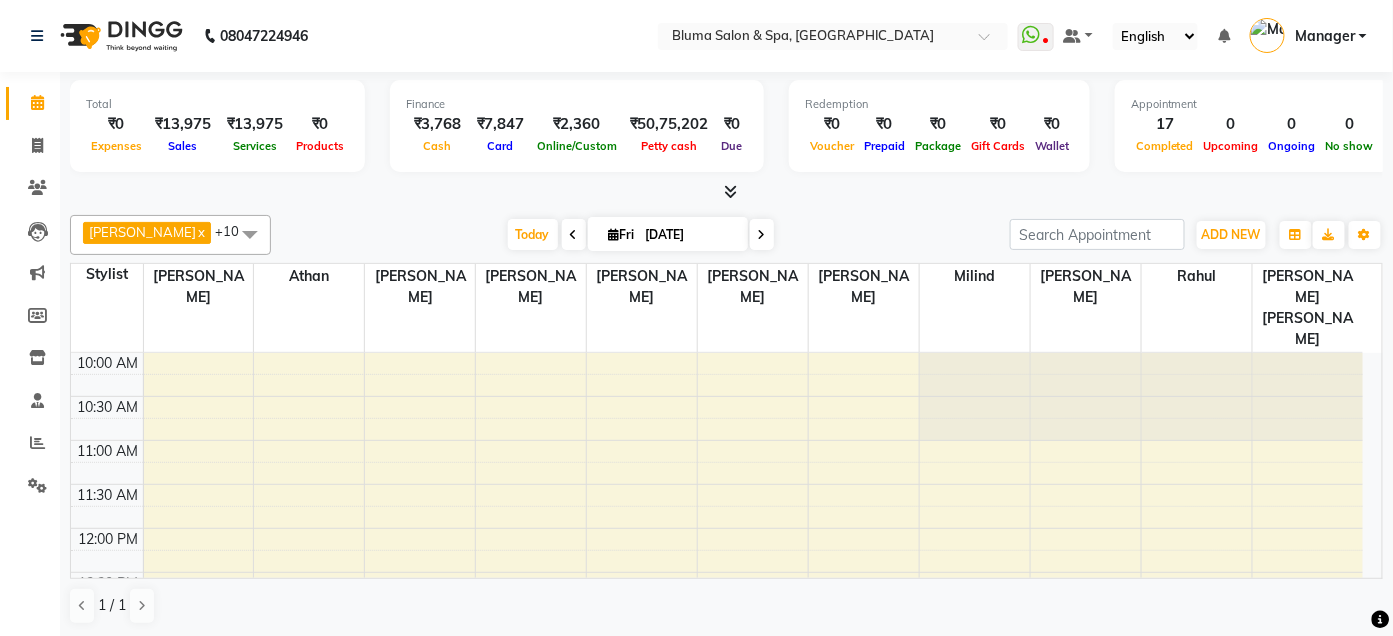 scroll, scrollTop: 1, scrollLeft: 0, axis: vertical 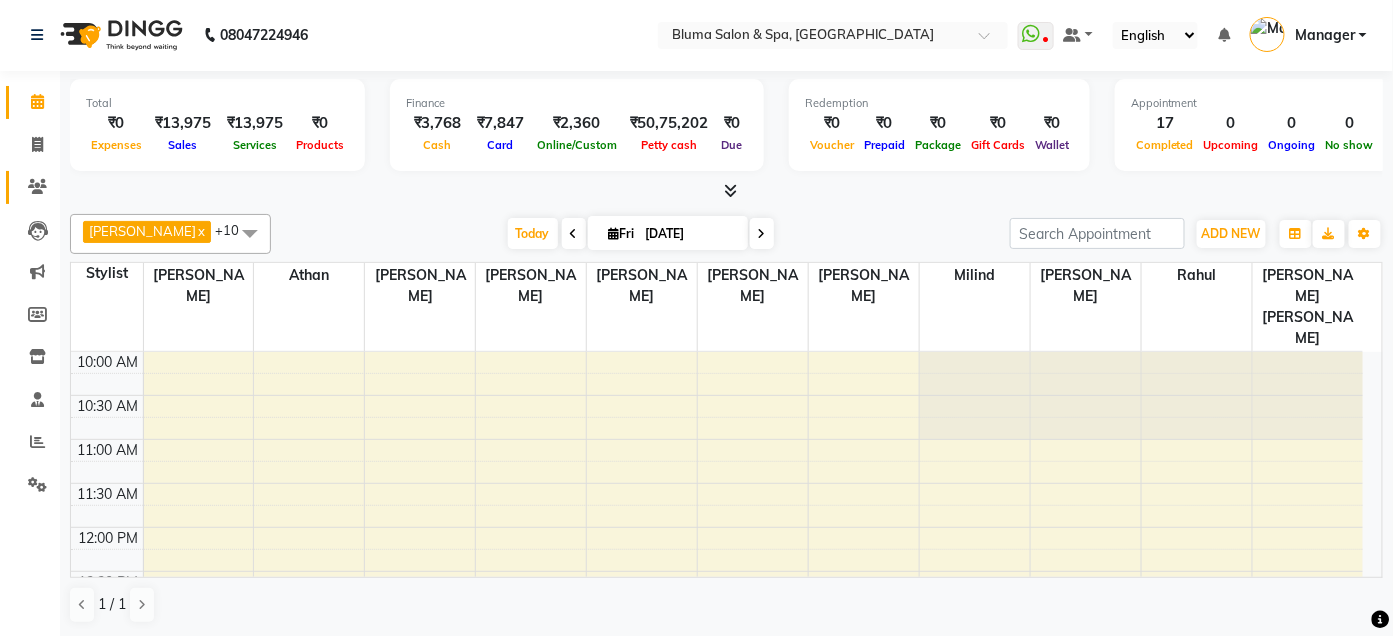 click 